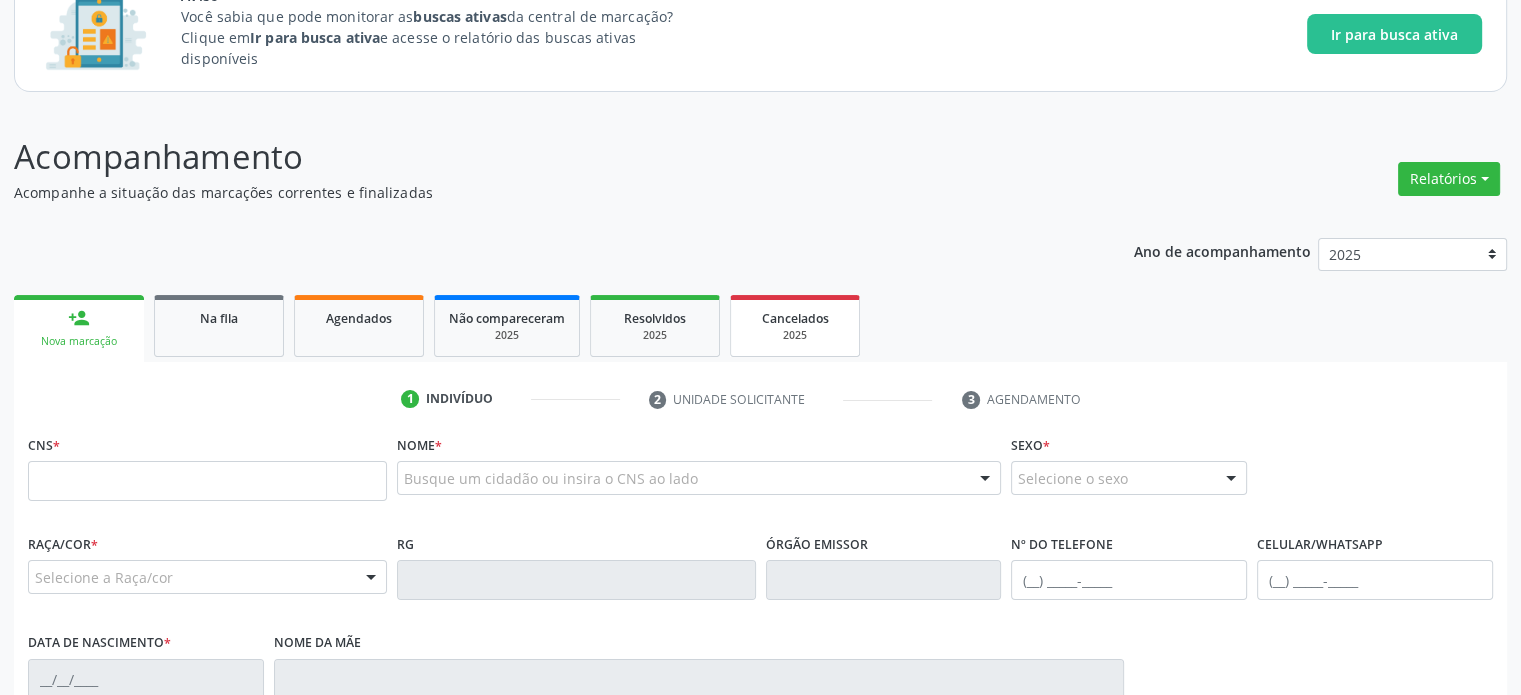 scroll, scrollTop: 0, scrollLeft: 0, axis: both 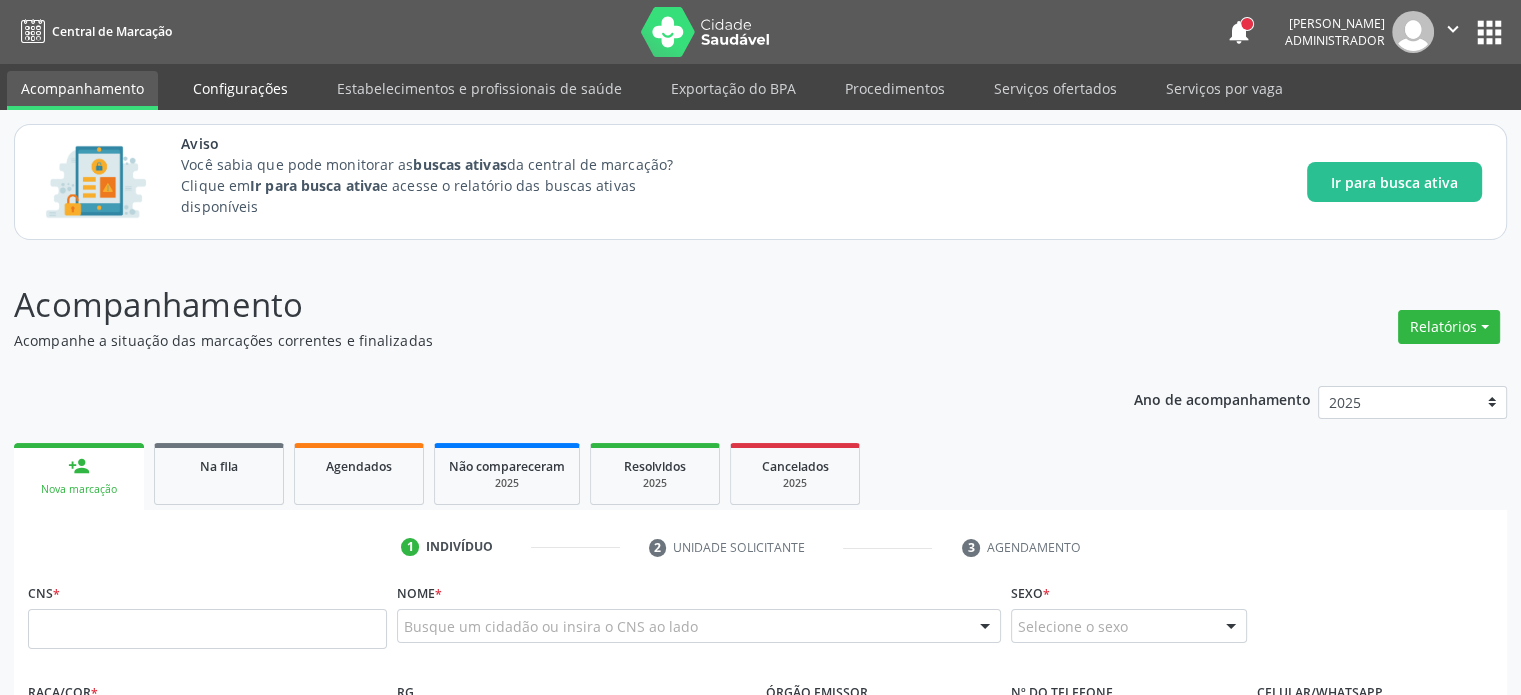 click on "Configurações" at bounding box center (240, 88) 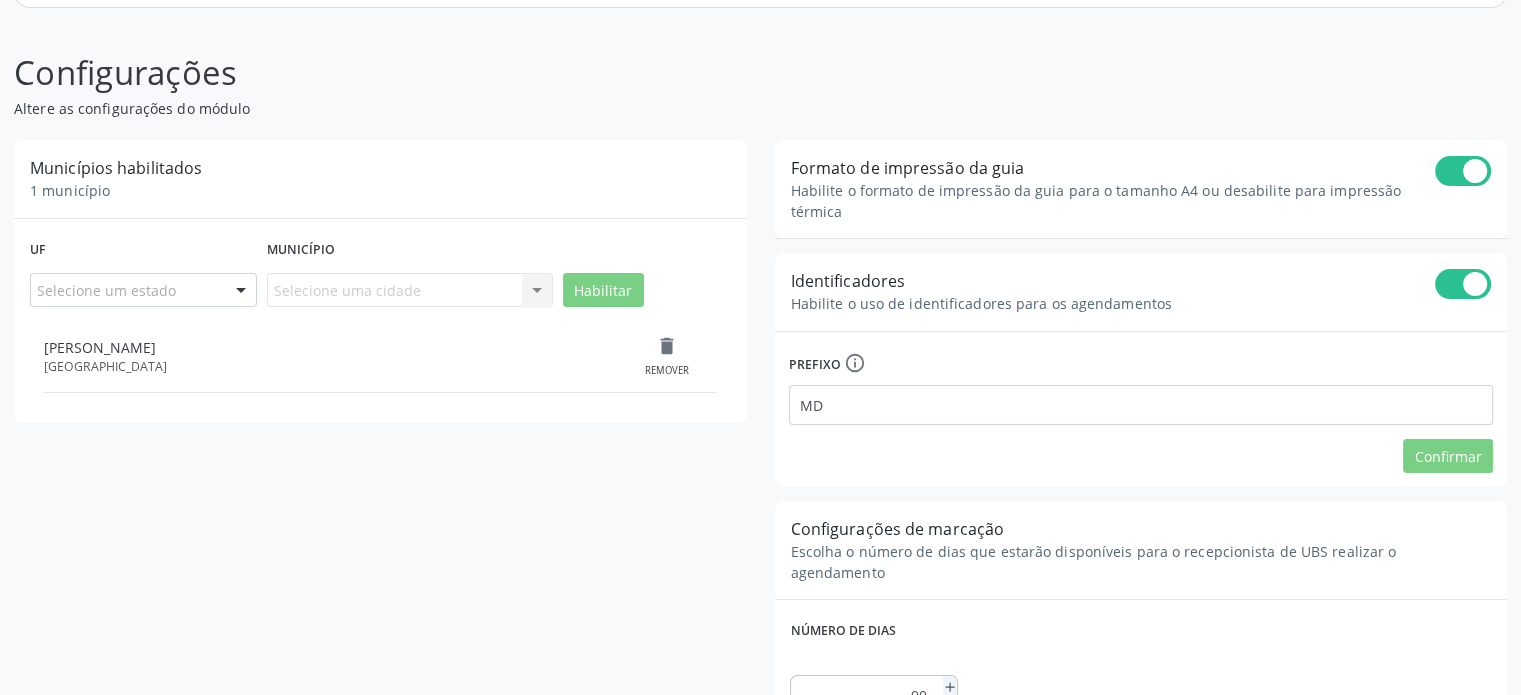 scroll, scrollTop: 0, scrollLeft: 0, axis: both 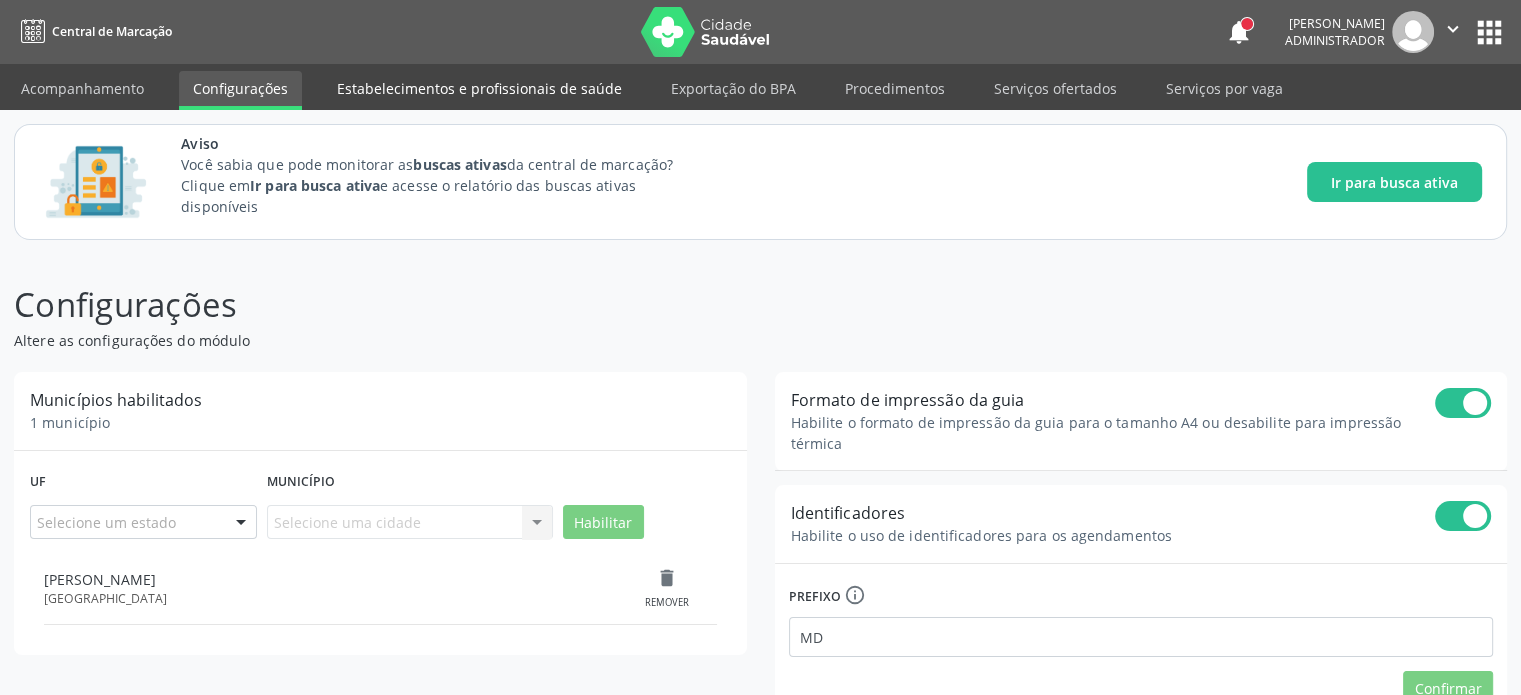 click on "Estabelecimentos e profissionais de saúde" at bounding box center [479, 88] 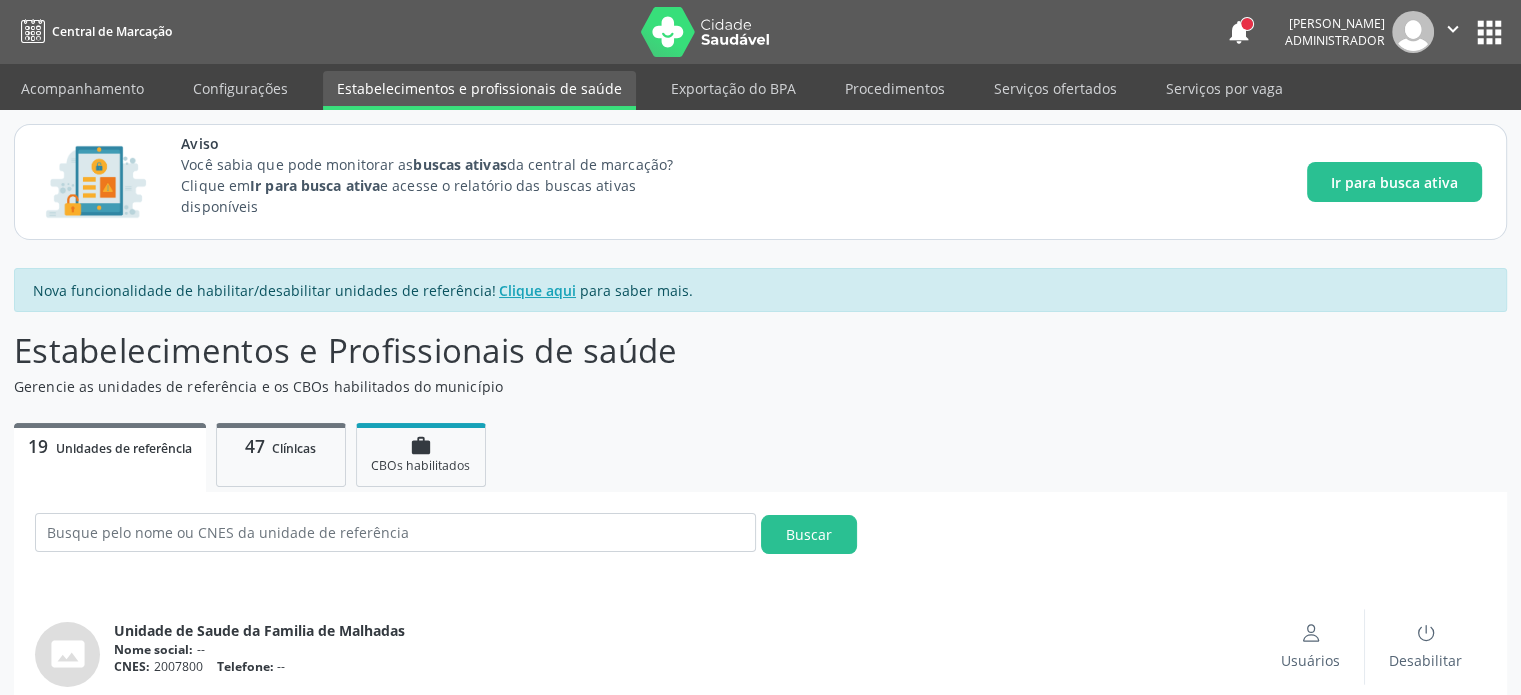 scroll, scrollTop: 199, scrollLeft: 0, axis: vertical 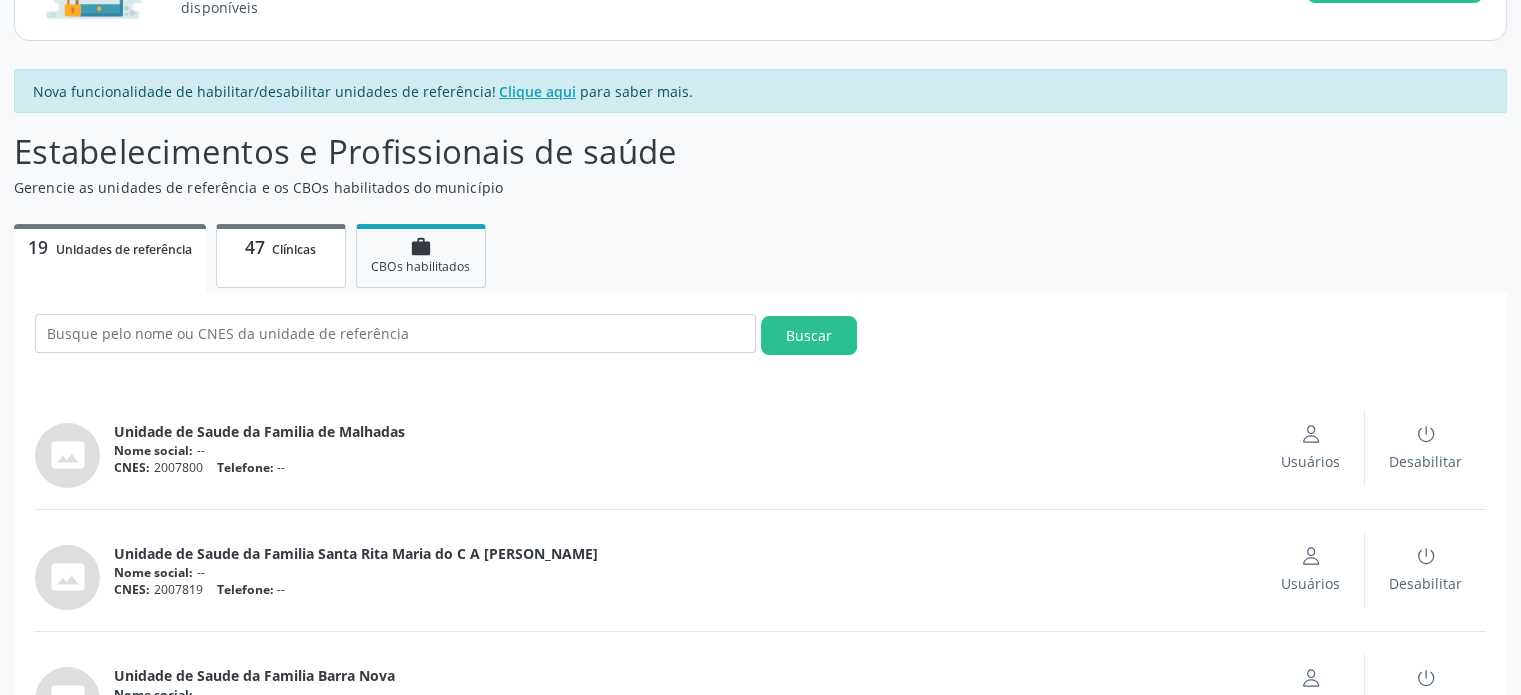 click on "47
Clínicas" at bounding box center [281, 256] 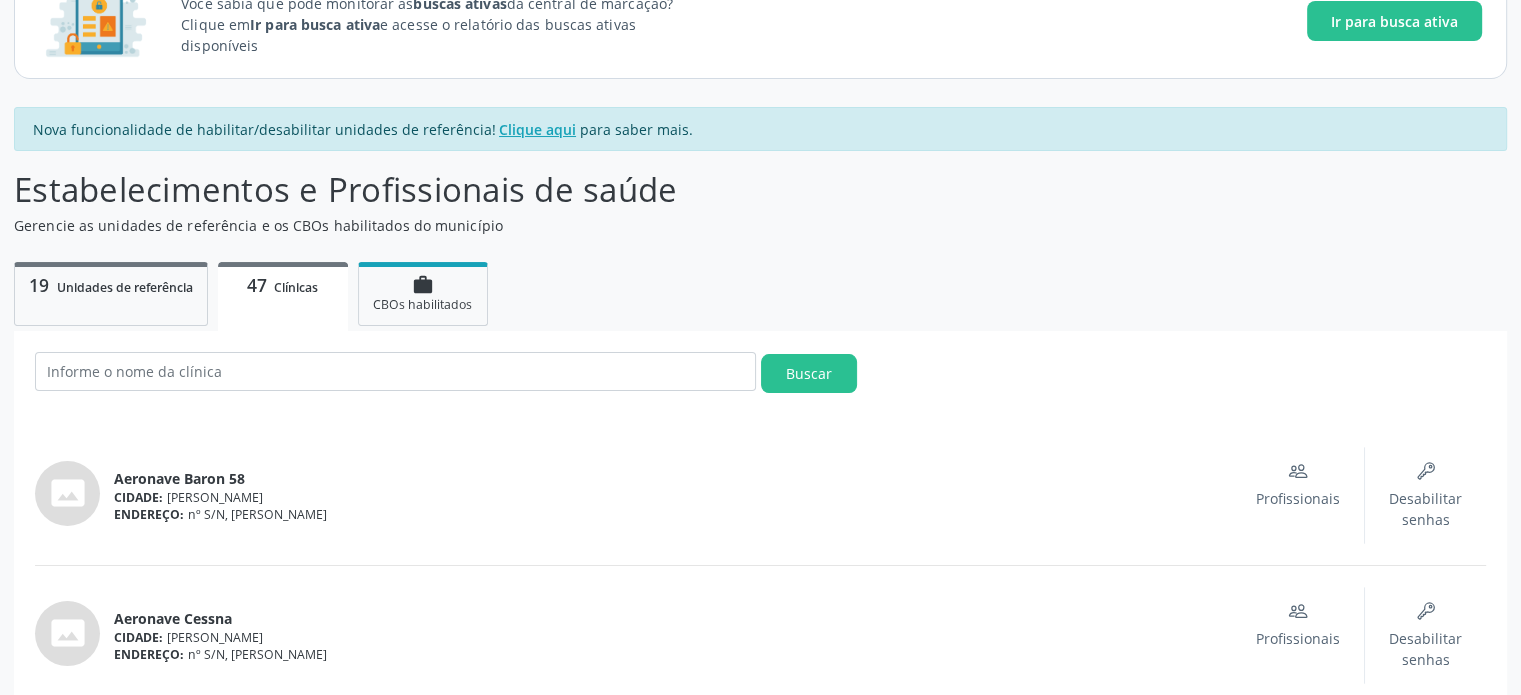scroll, scrollTop: 0, scrollLeft: 0, axis: both 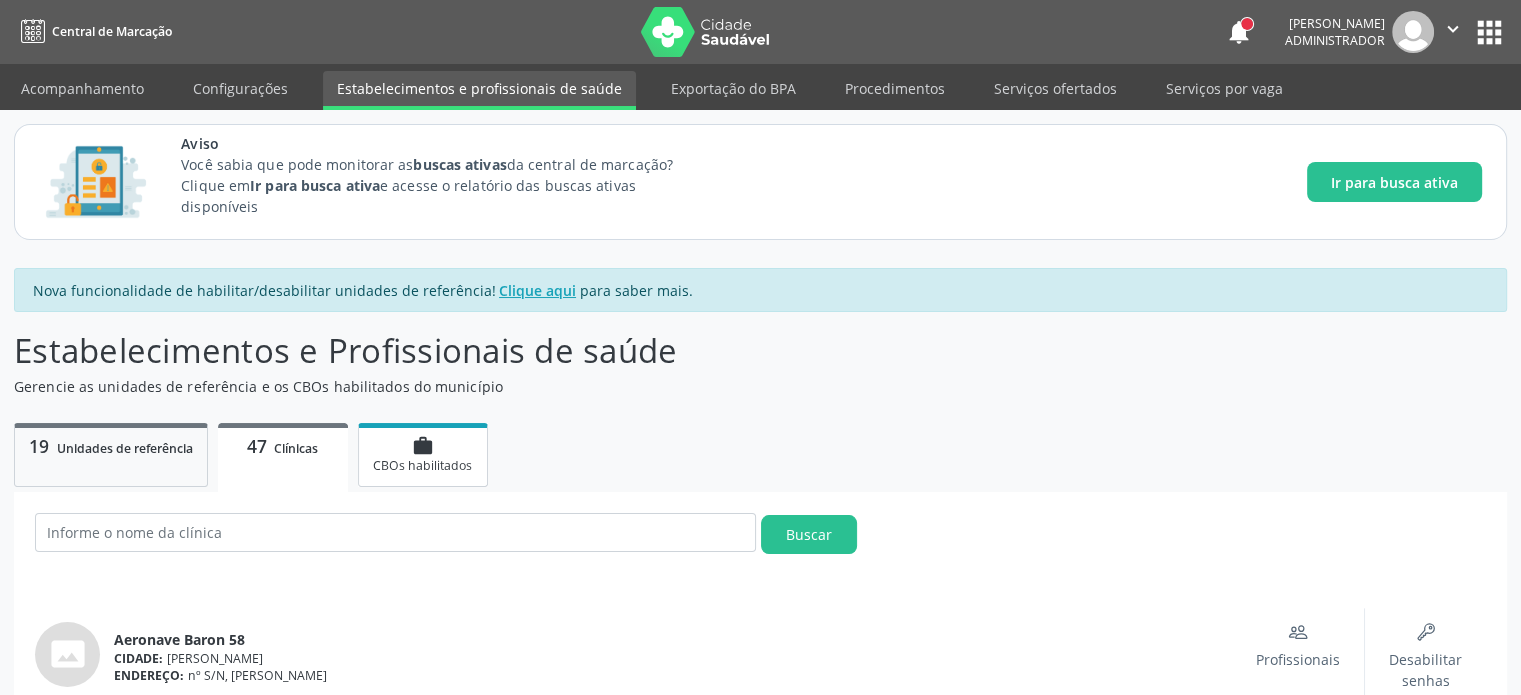 click on "work   CBOs habilitados" at bounding box center [423, 454] 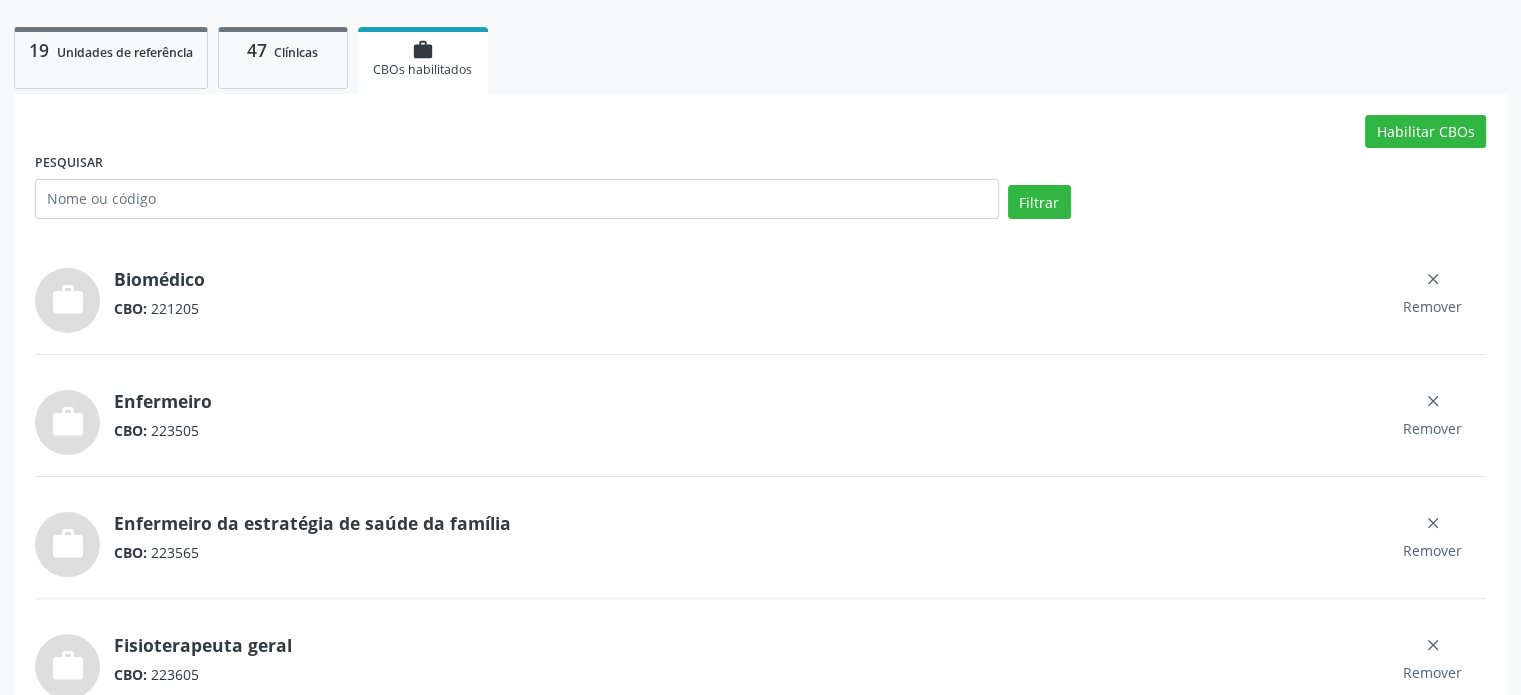 scroll, scrollTop: 0, scrollLeft: 0, axis: both 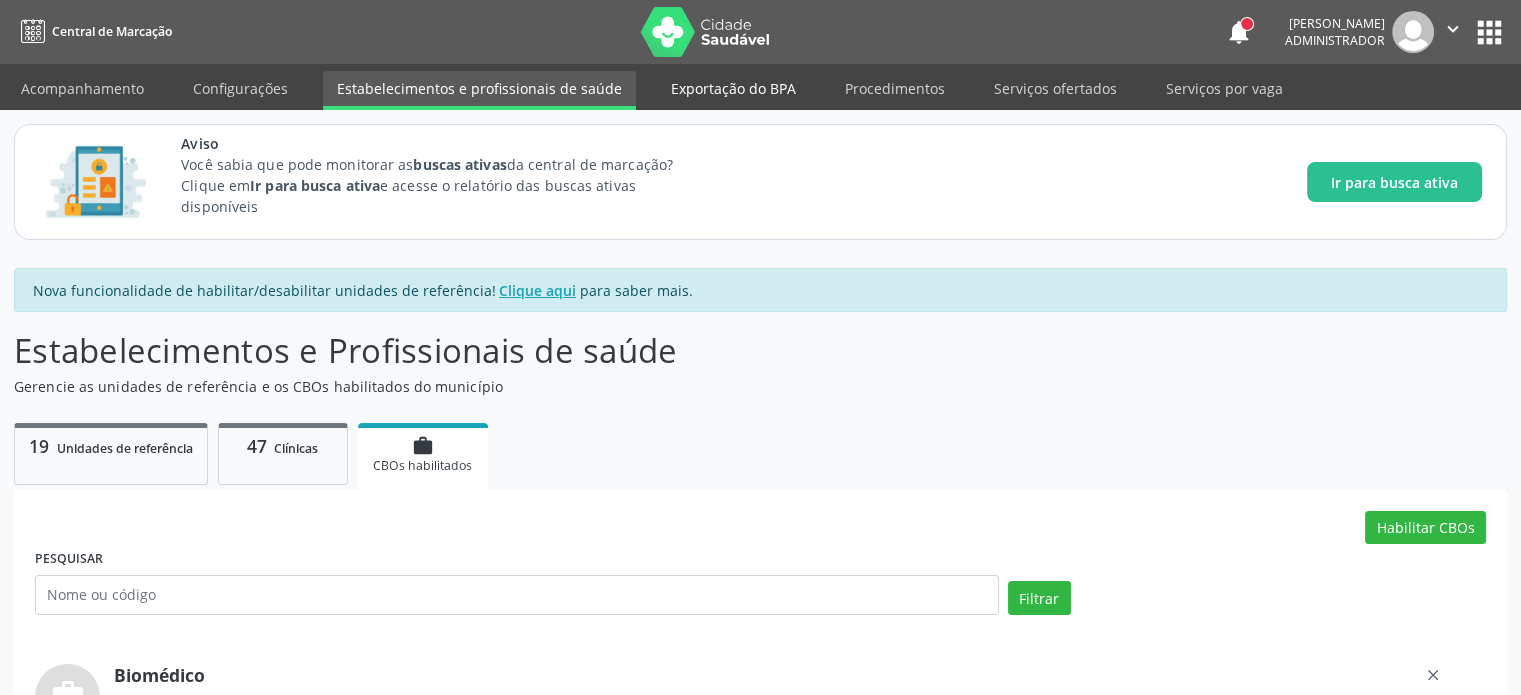 click on "Exportação do BPA" at bounding box center (733, 88) 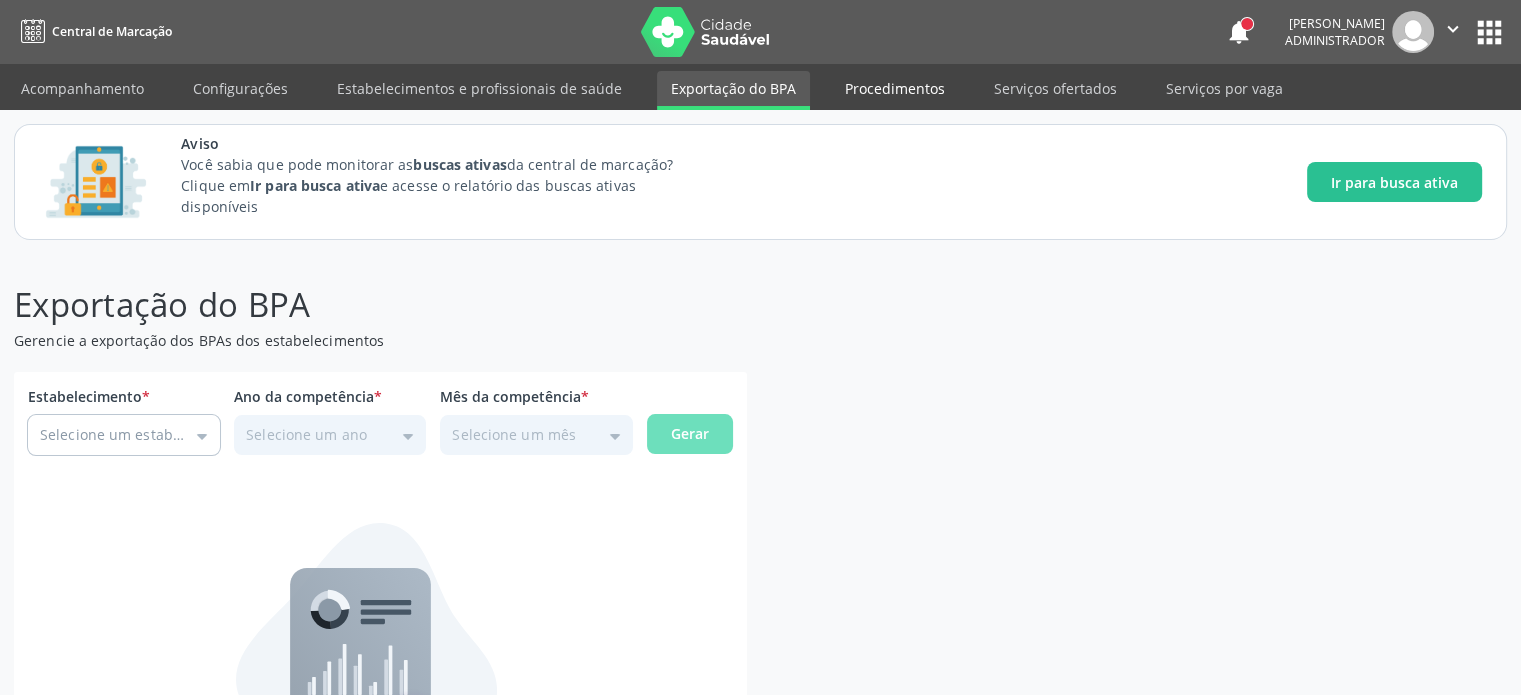click on "Procedimentos" at bounding box center [895, 88] 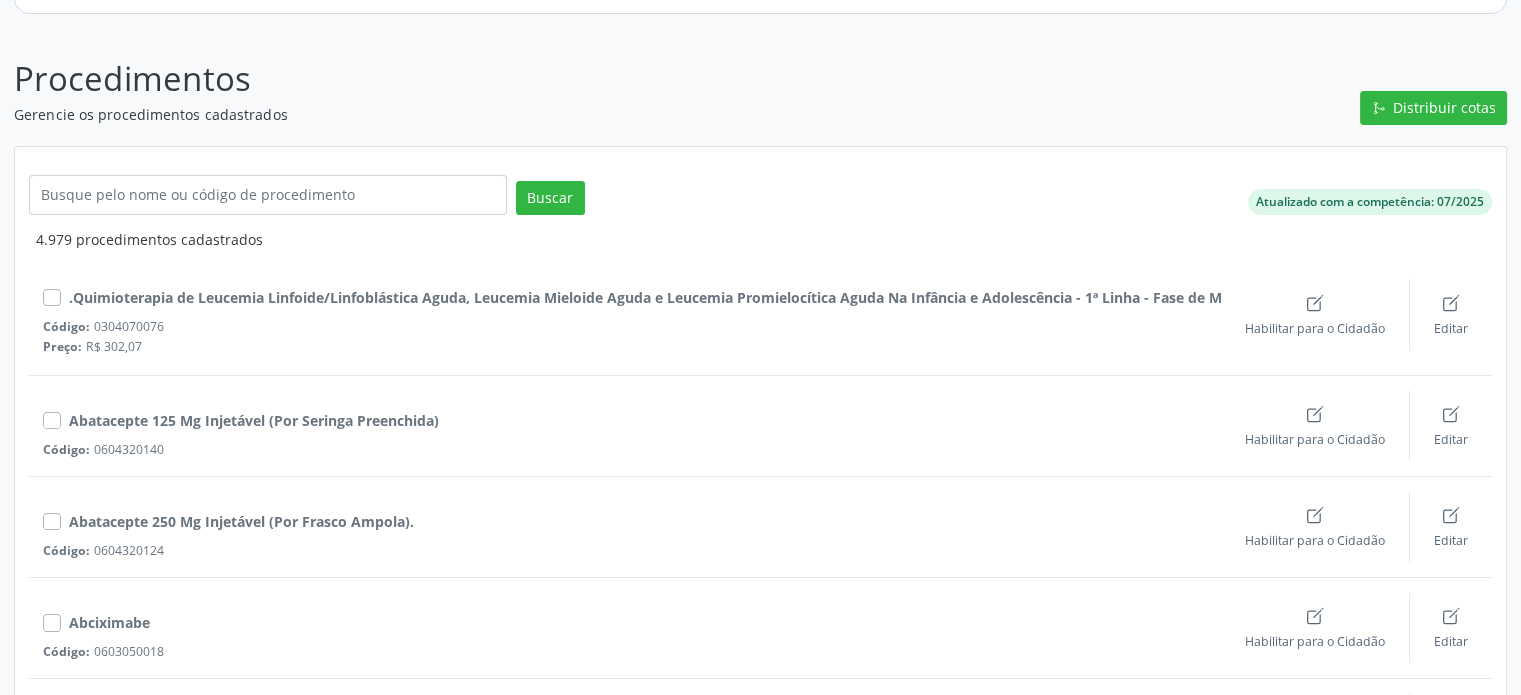 scroll, scrollTop: 0, scrollLeft: 0, axis: both 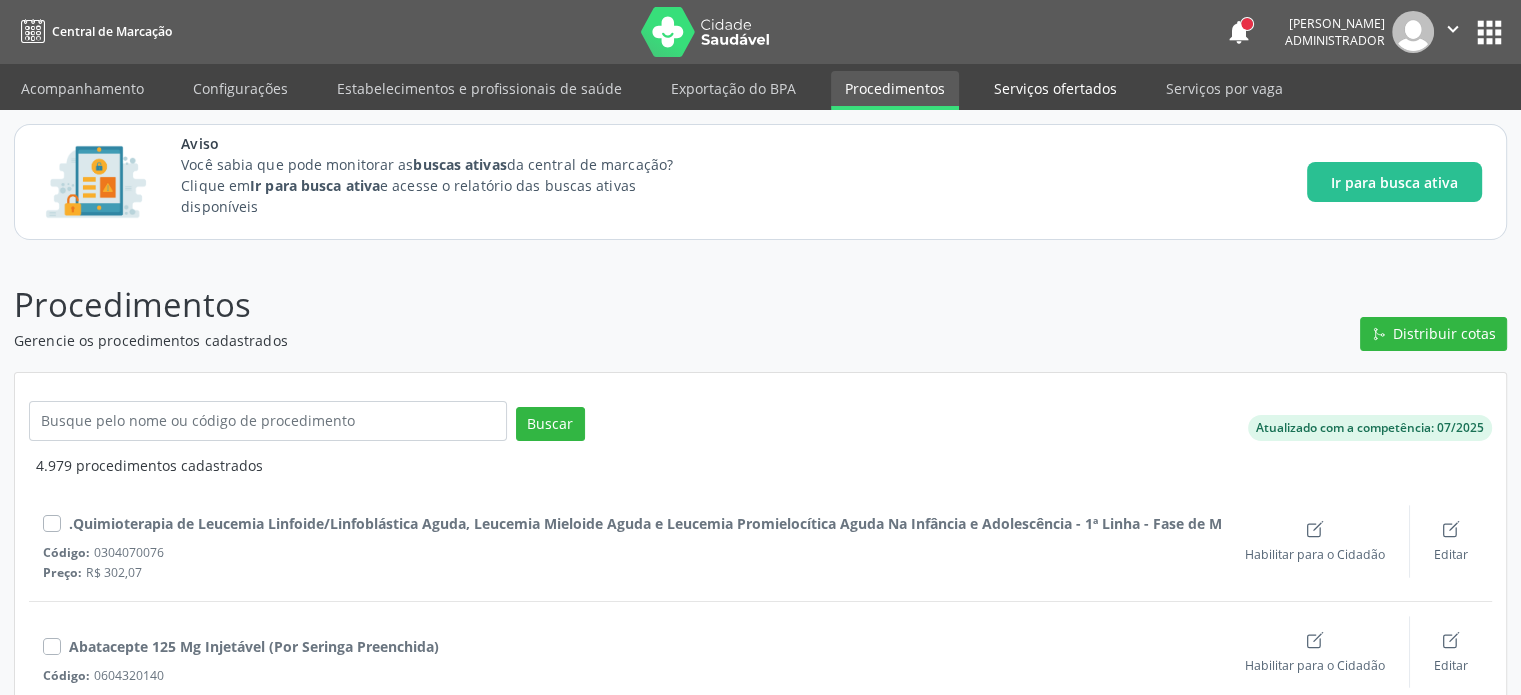 click on "Serviços ofertados" at bounding box center [1055, 88] 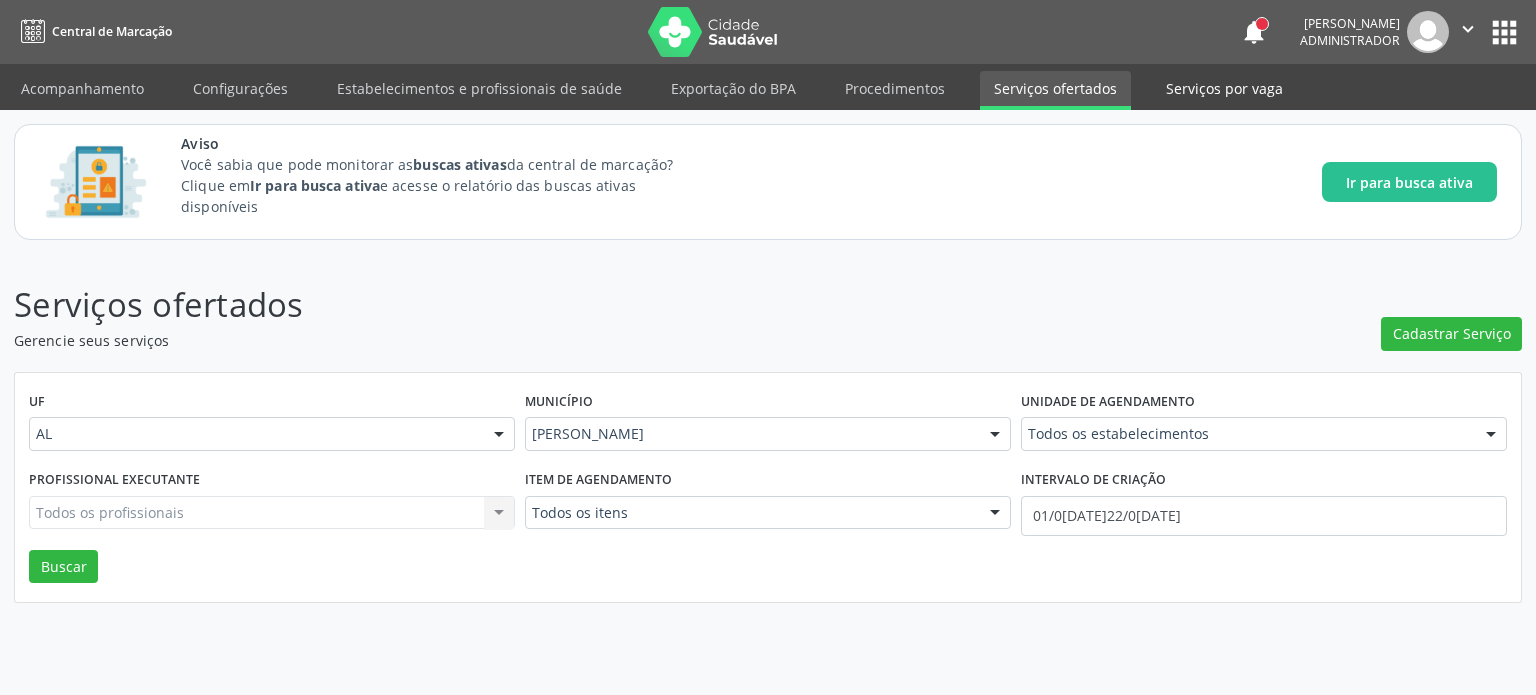 click on "Serviços por vaga" at bounding box center (1224, 88) 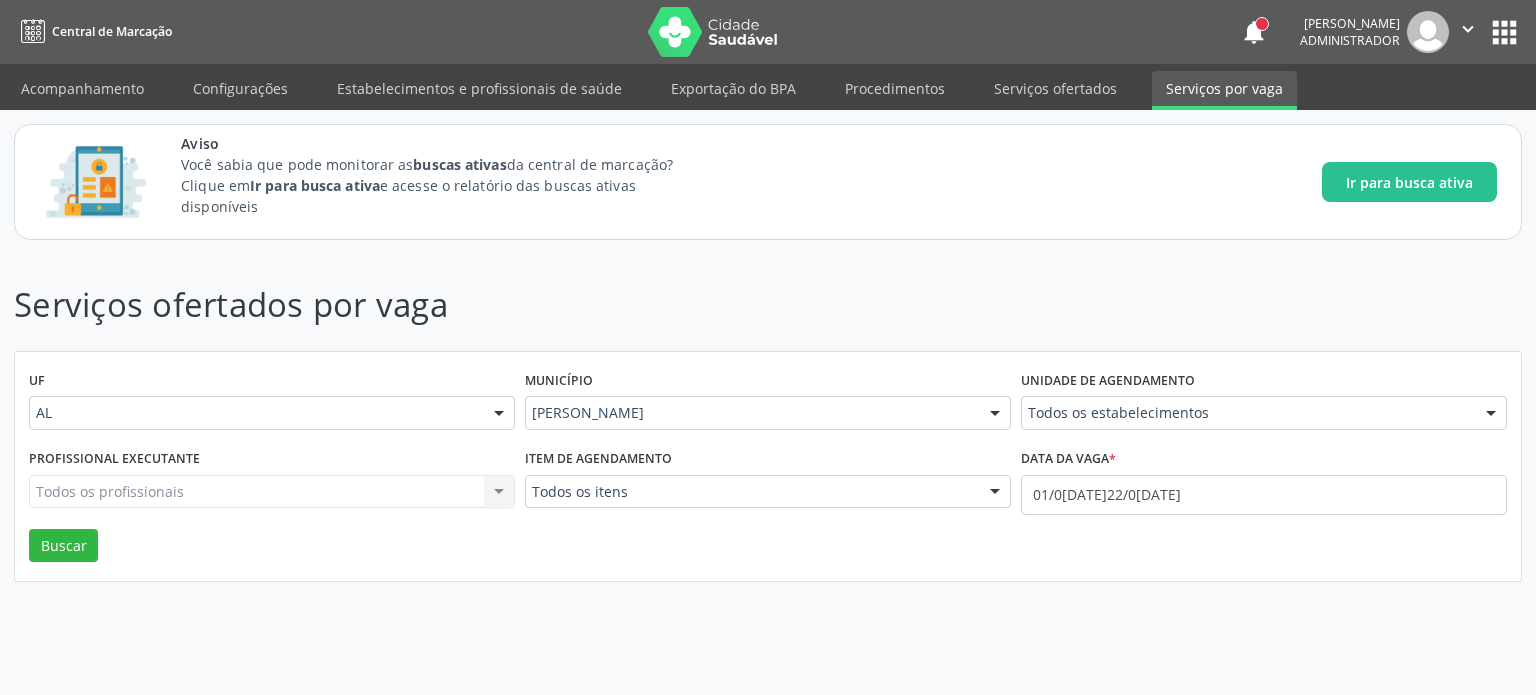 click on "Administrador" at bounding box center [1350, 40] 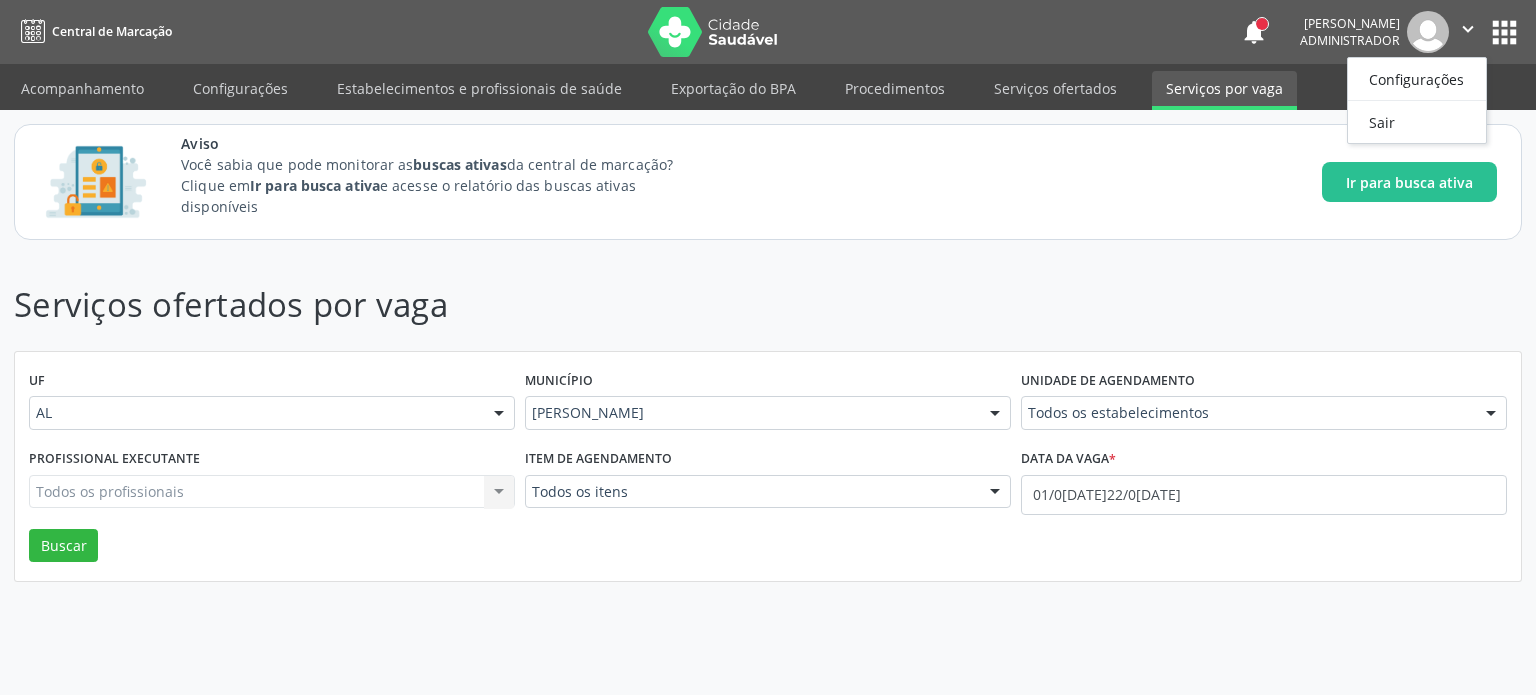 click on "" at bounding box center (1468, 29) 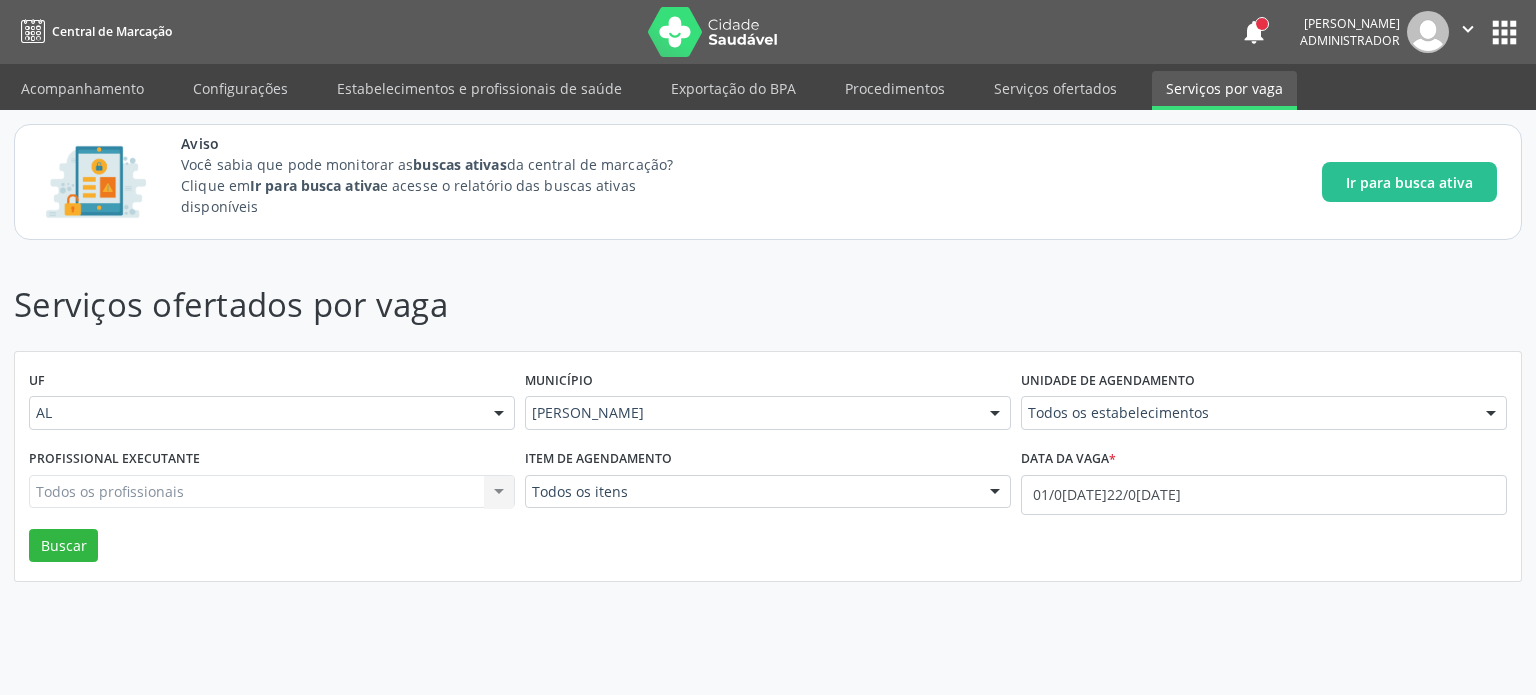 click on "" at bounding box center [1468, 29] 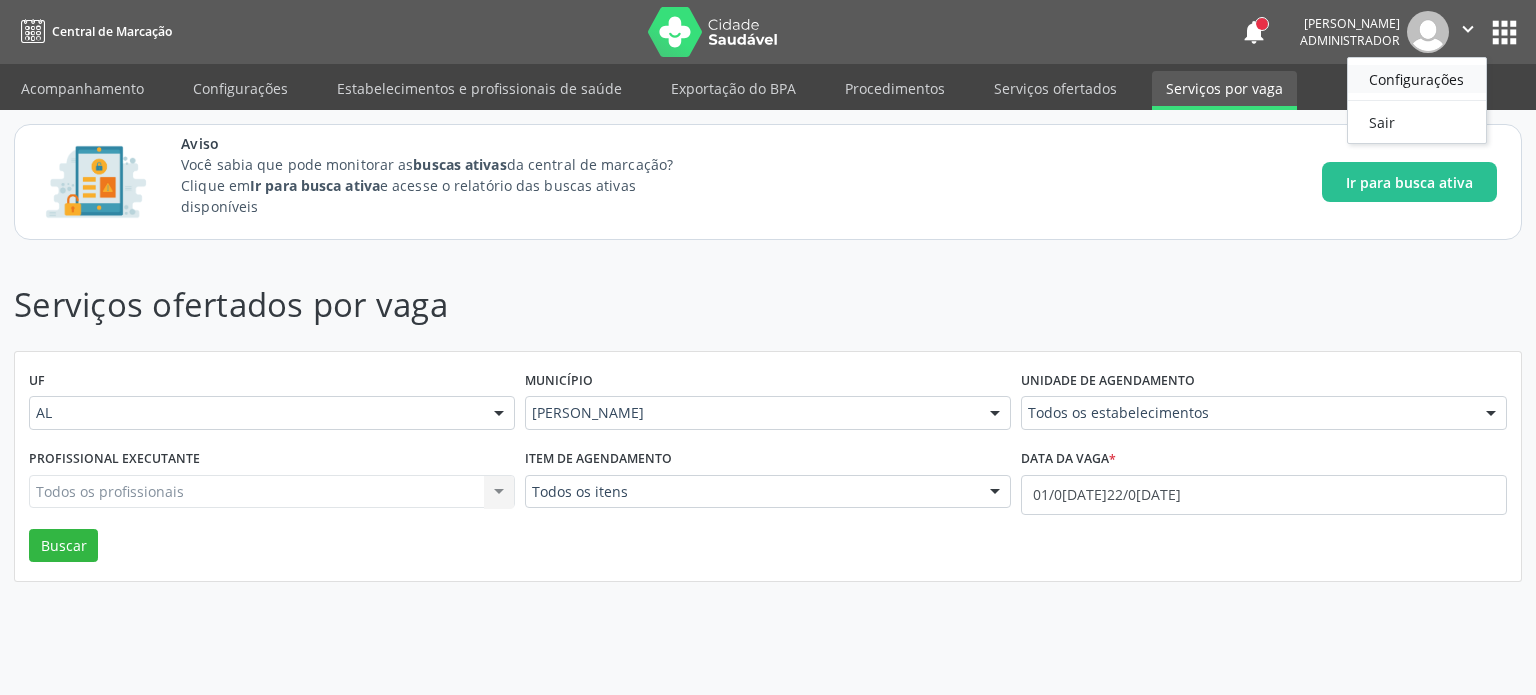 click on "Configurações" at bounding box center (1417, 79) 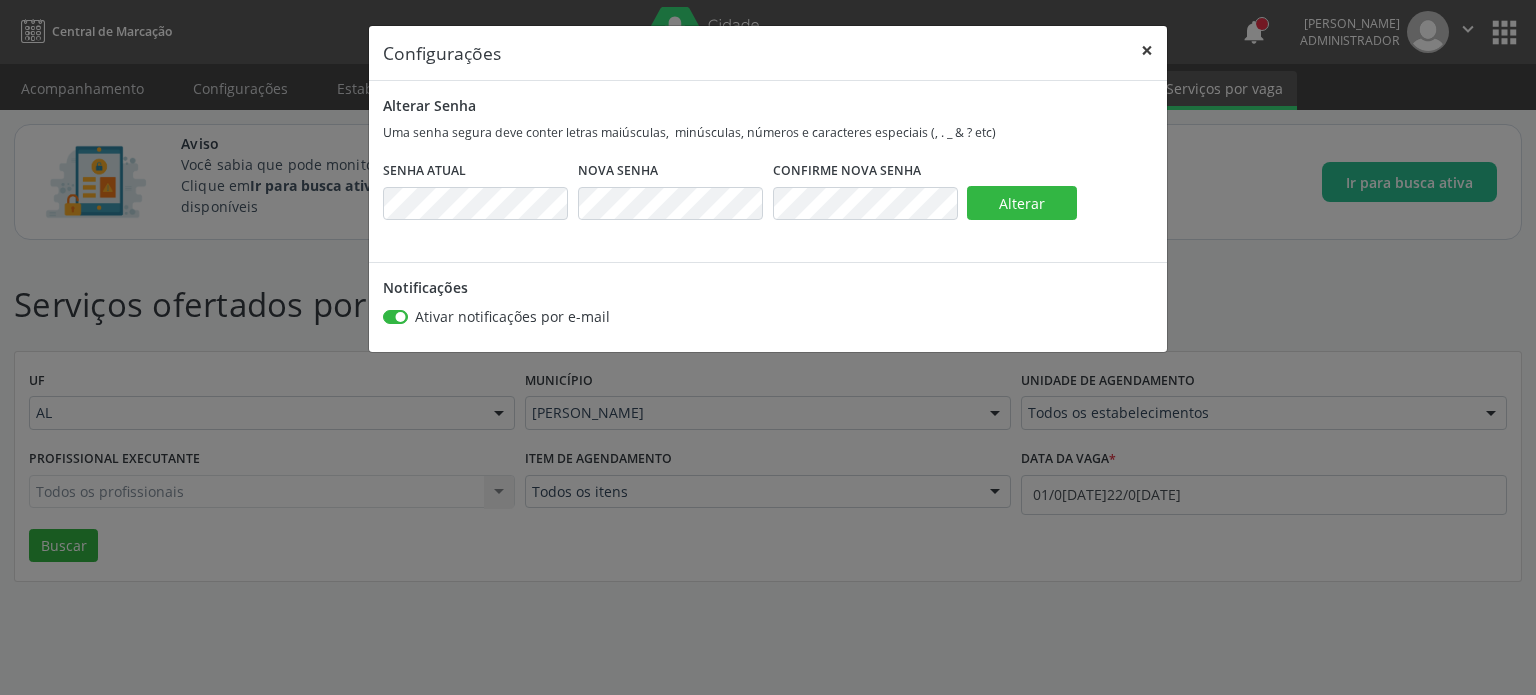 click on "×" at bounding box center (1147, 50) 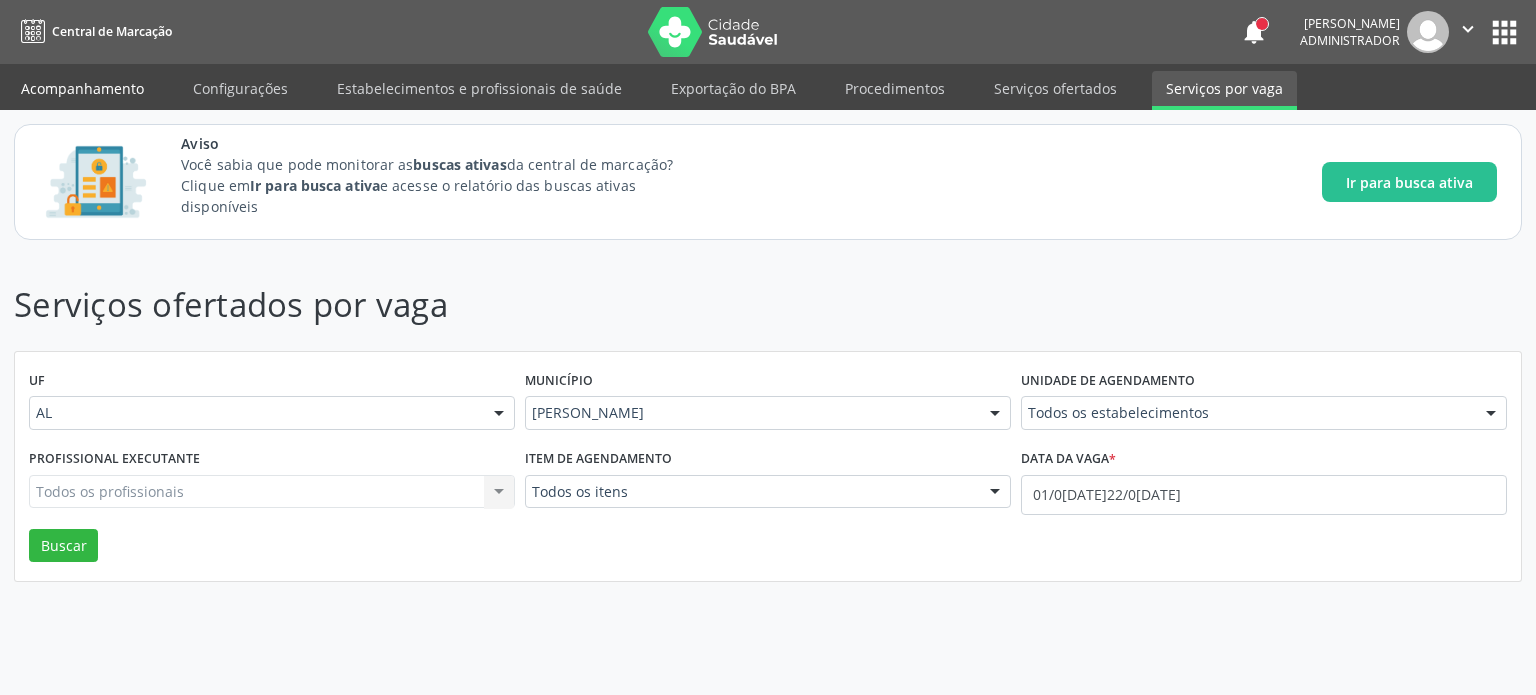 click on "Acompanhamento" at bounding box center (82, 88) 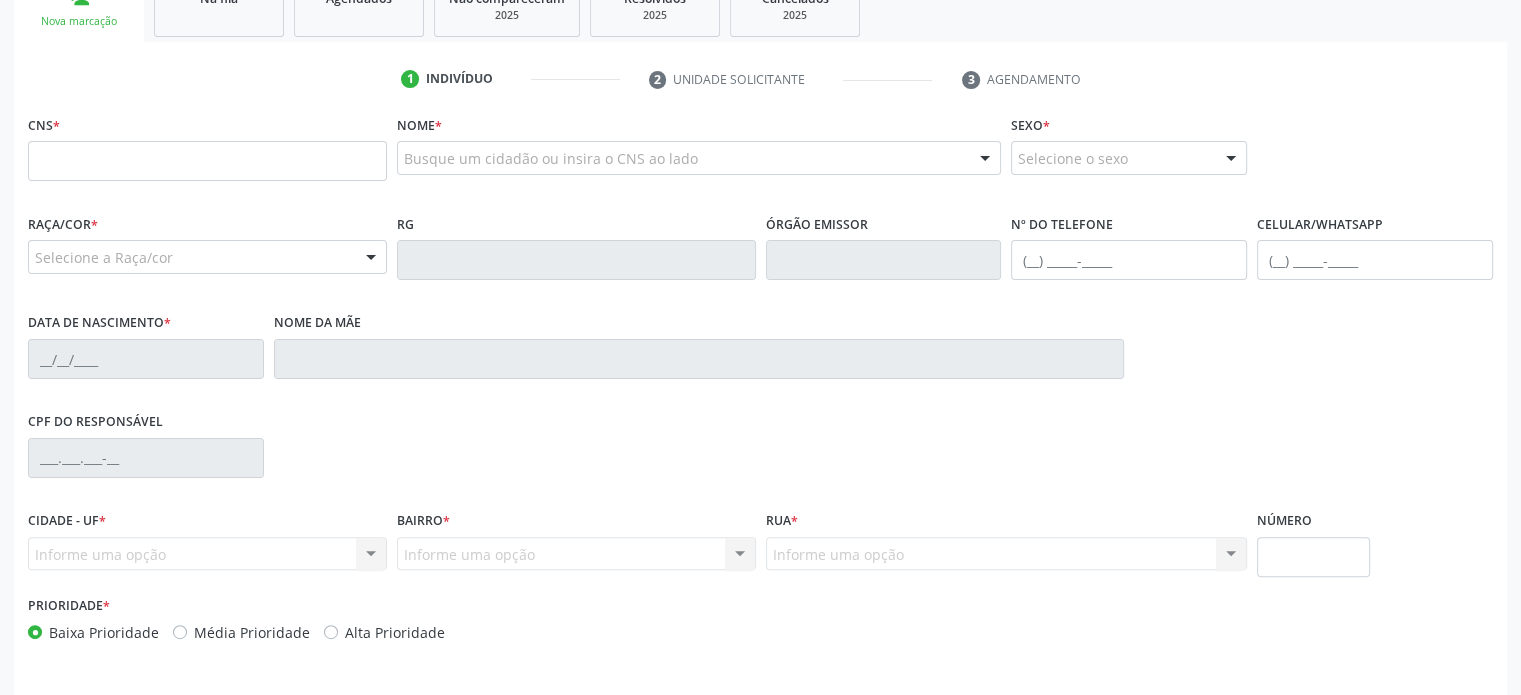 scroll, scrollTop: 448, scrollLeft: 0, axis: vertical 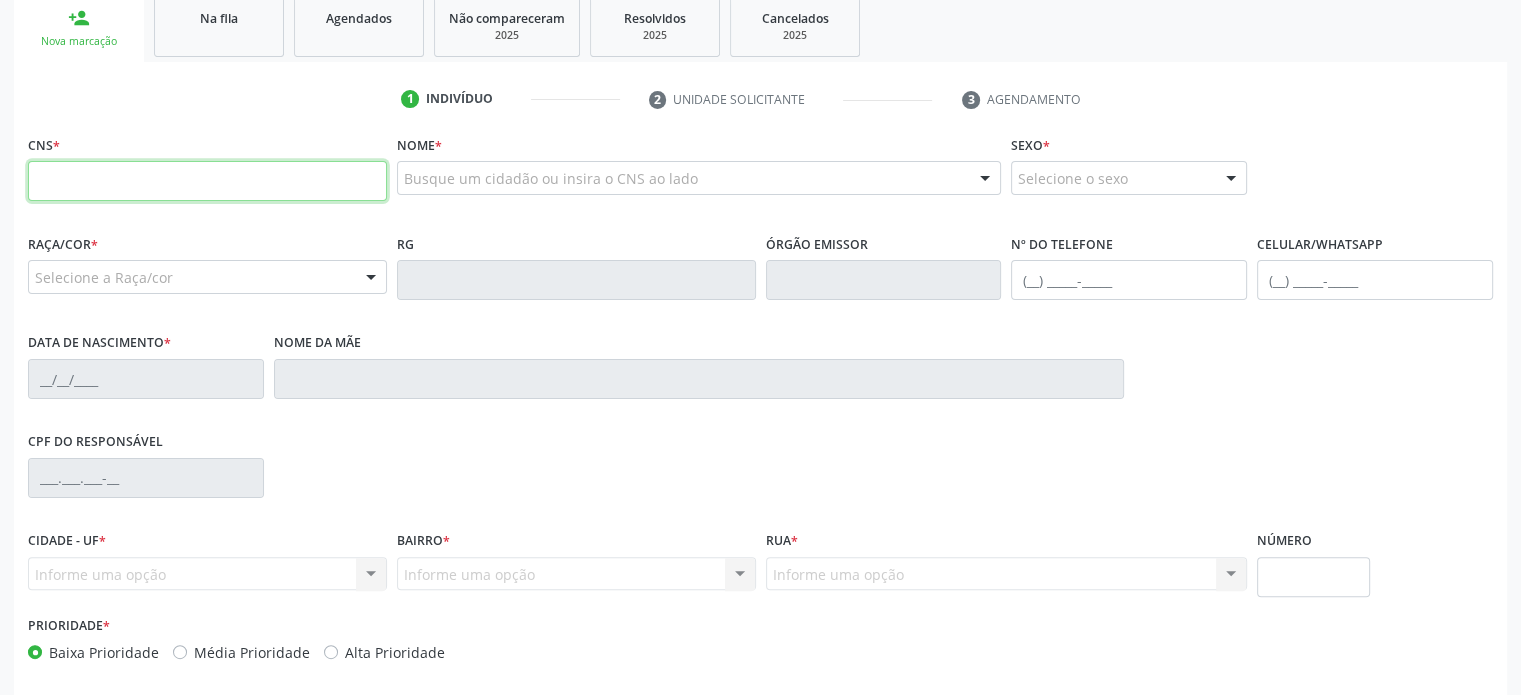 click at bounding box center [207, 181] 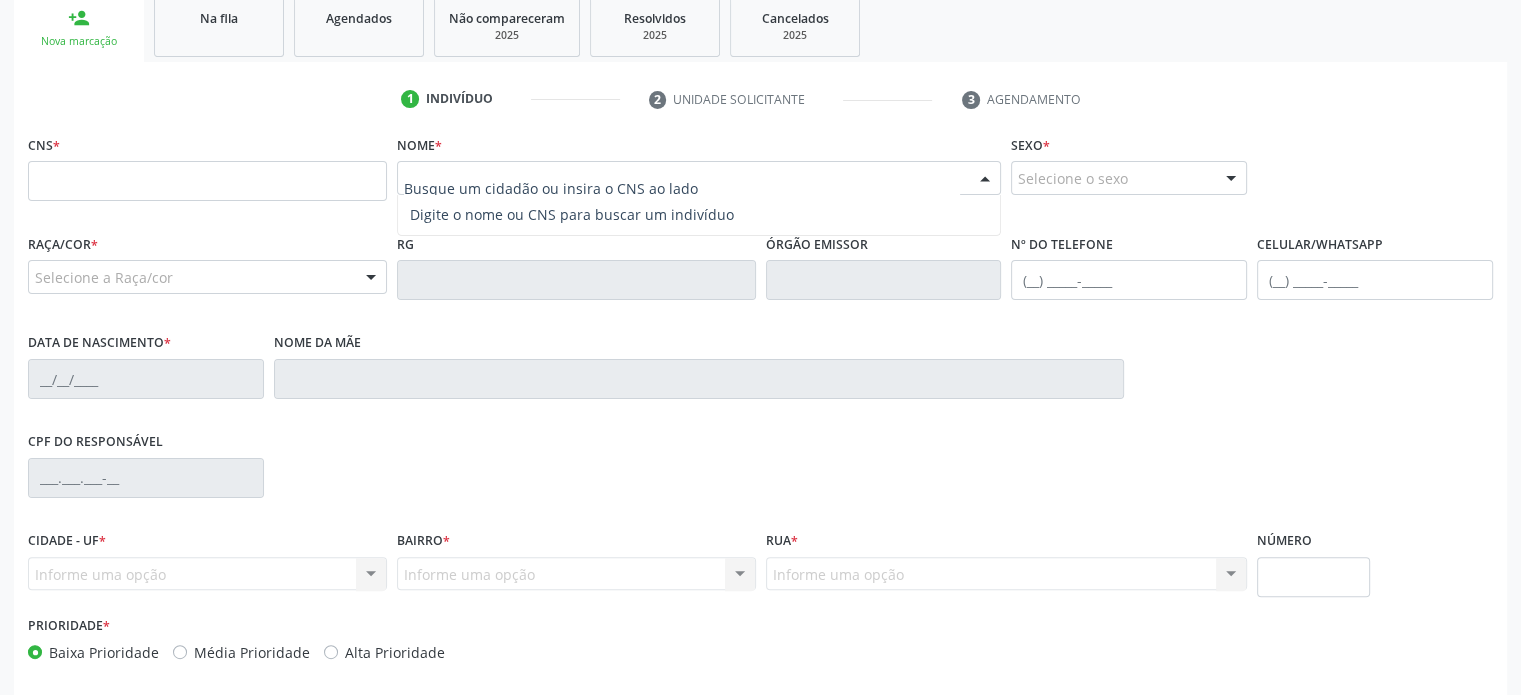 click at bounding box center [682, 188] 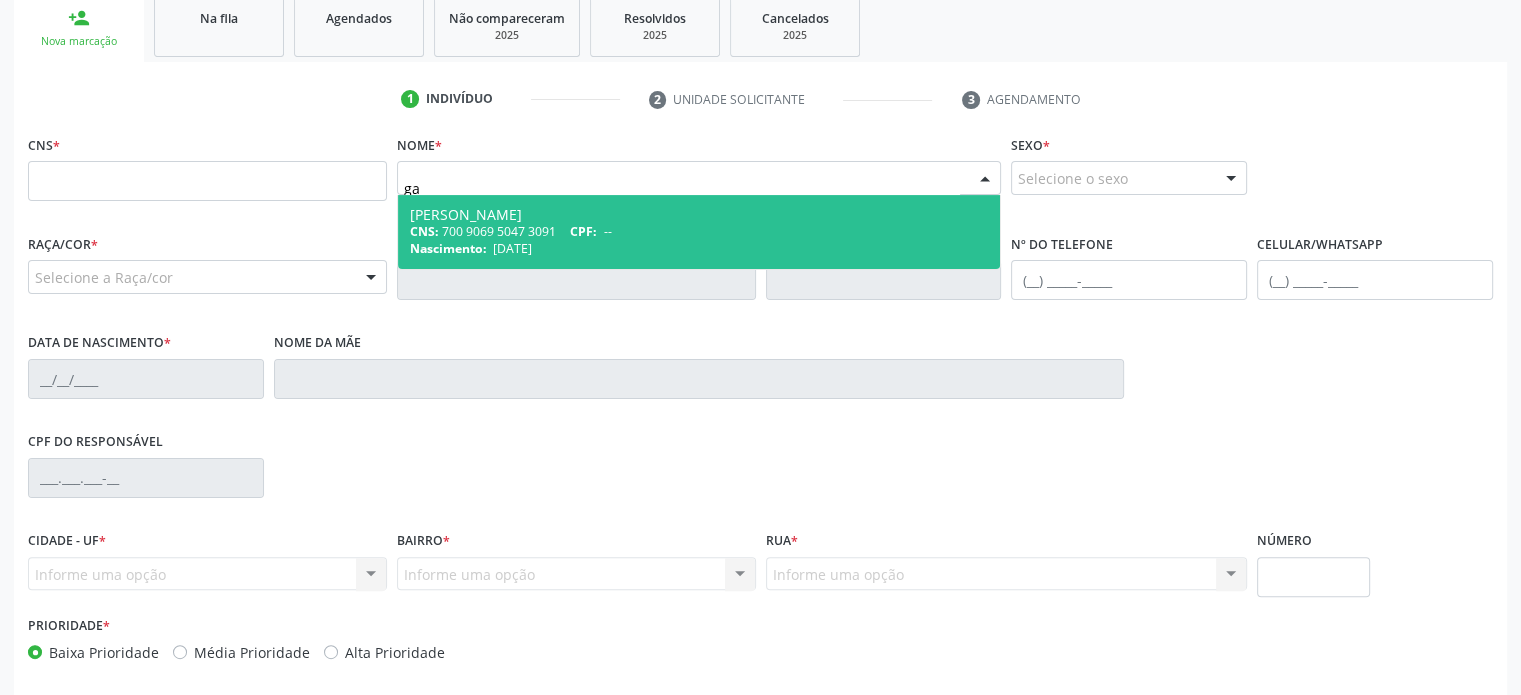 type on "g" 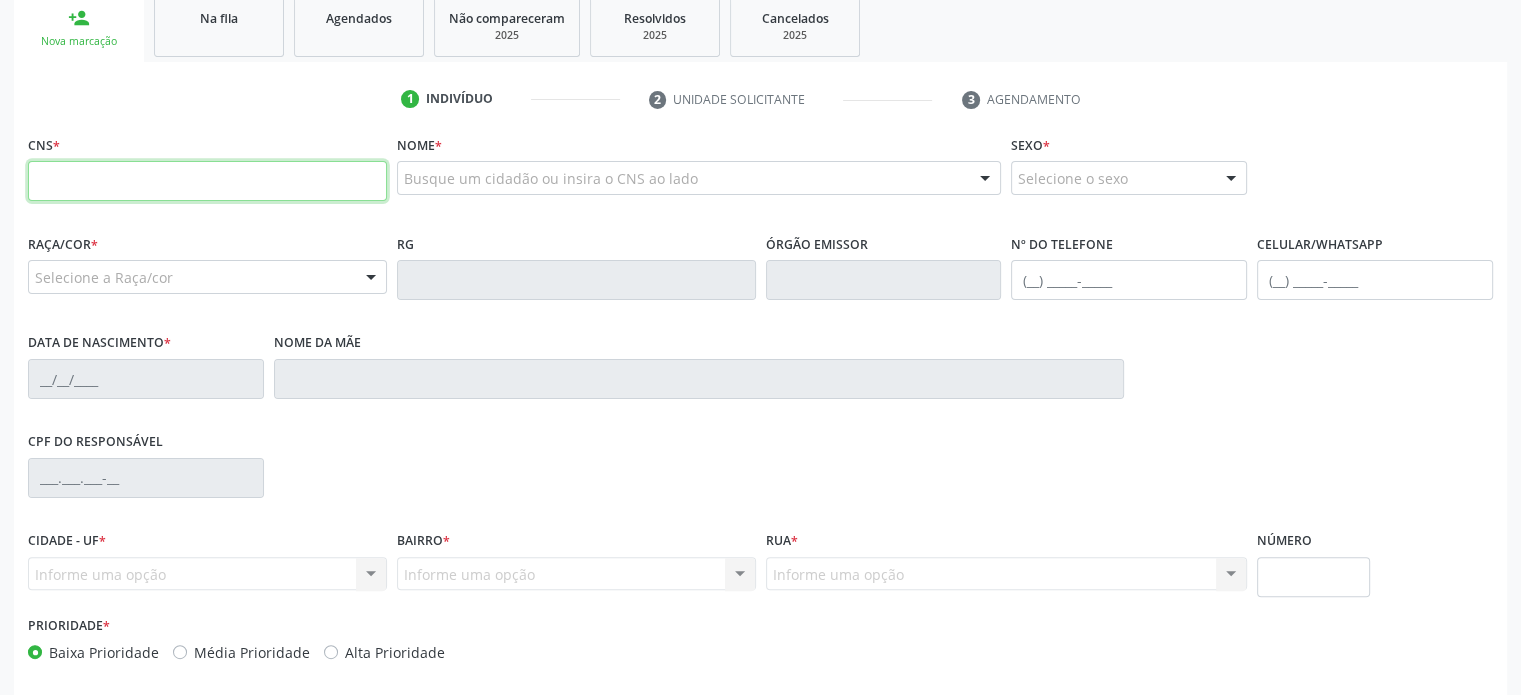 click at bounding box center (207, 181) 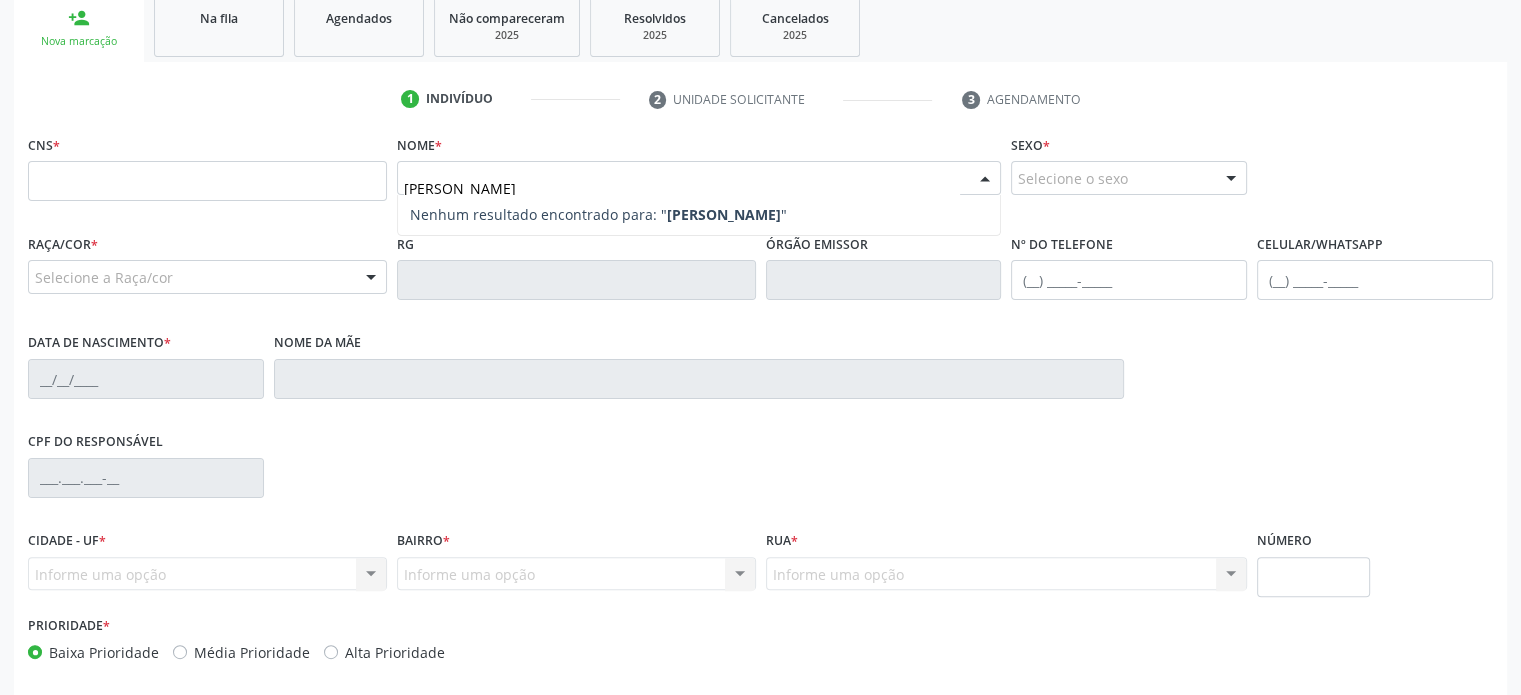 type on "[PERSON_NAME]" 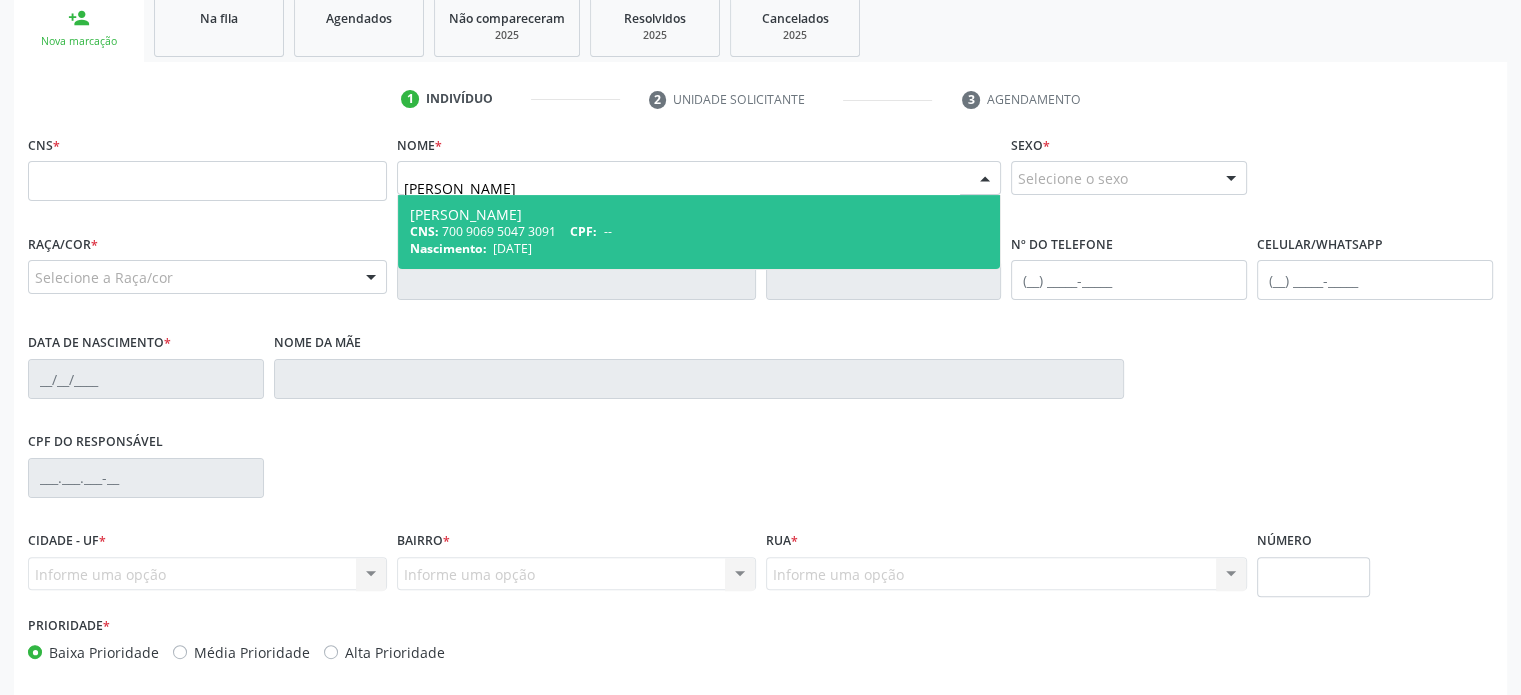 click on "CNS:
700 9069 5047 3091
CPF:    --" at bounding box center (699, 231) 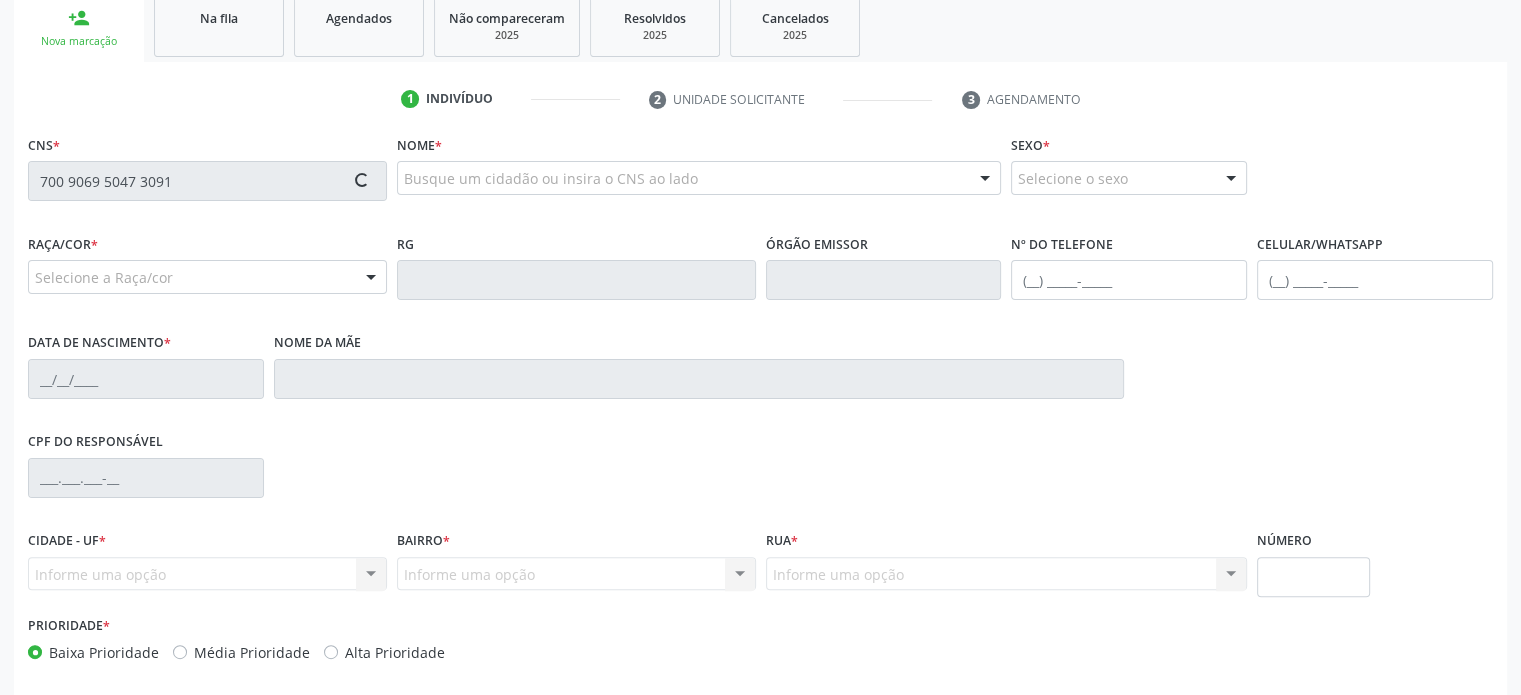 type on "700 9069 5047 3091" 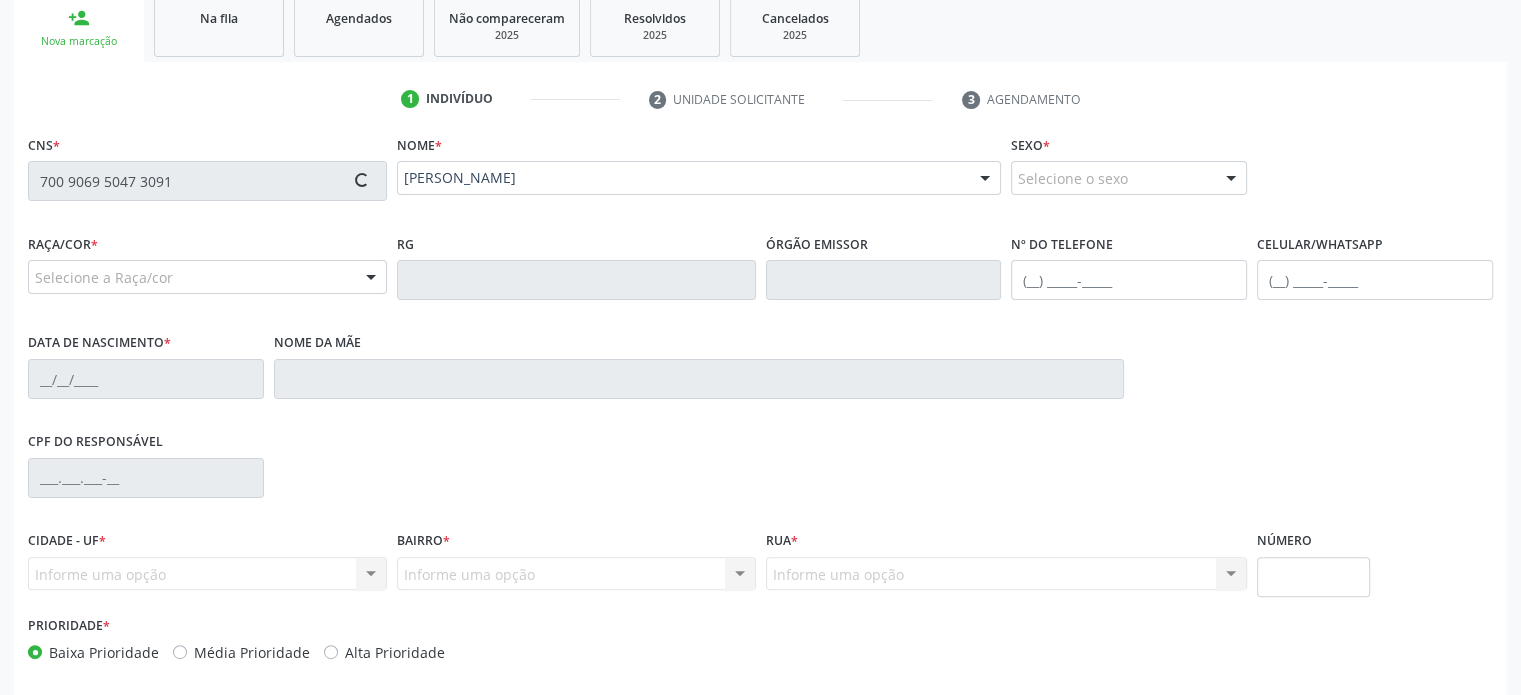 type on "[PHONE_NUMBER]" 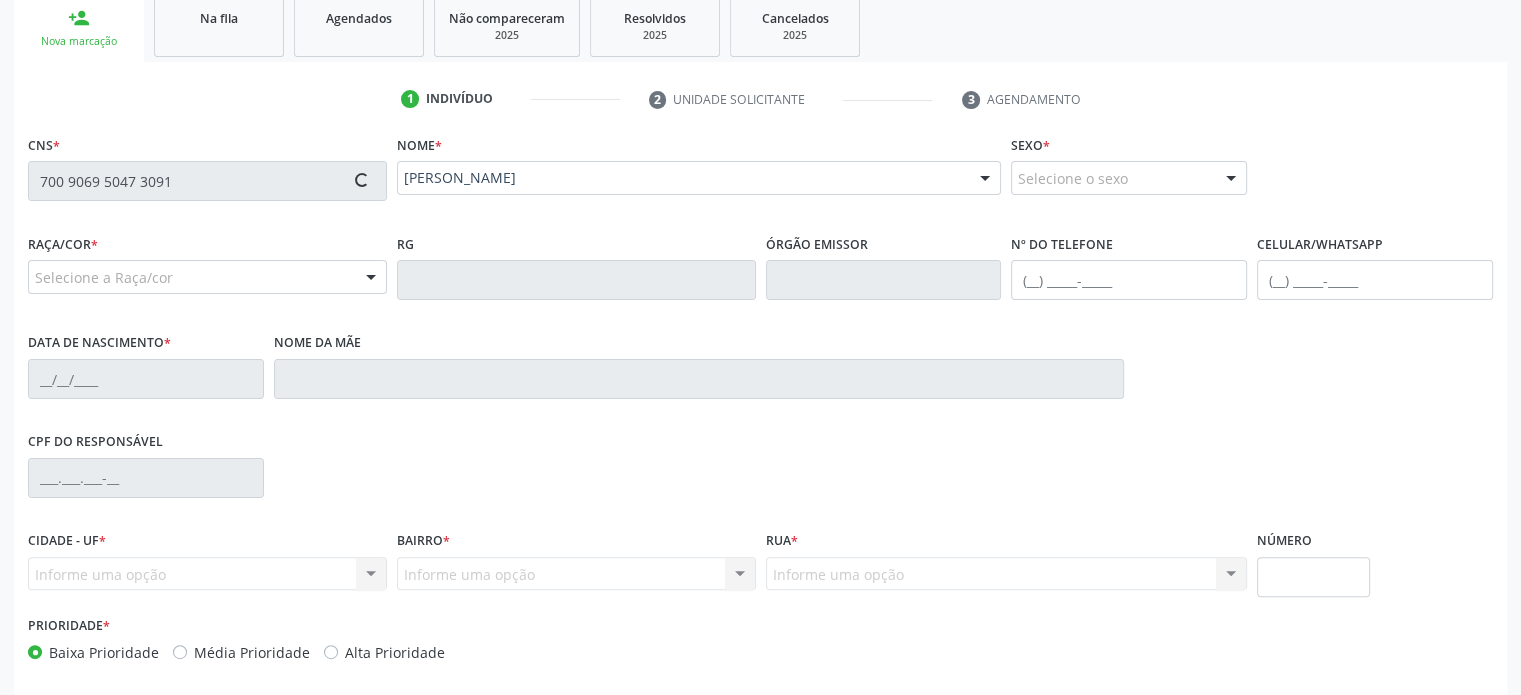 type on "[DATE]" 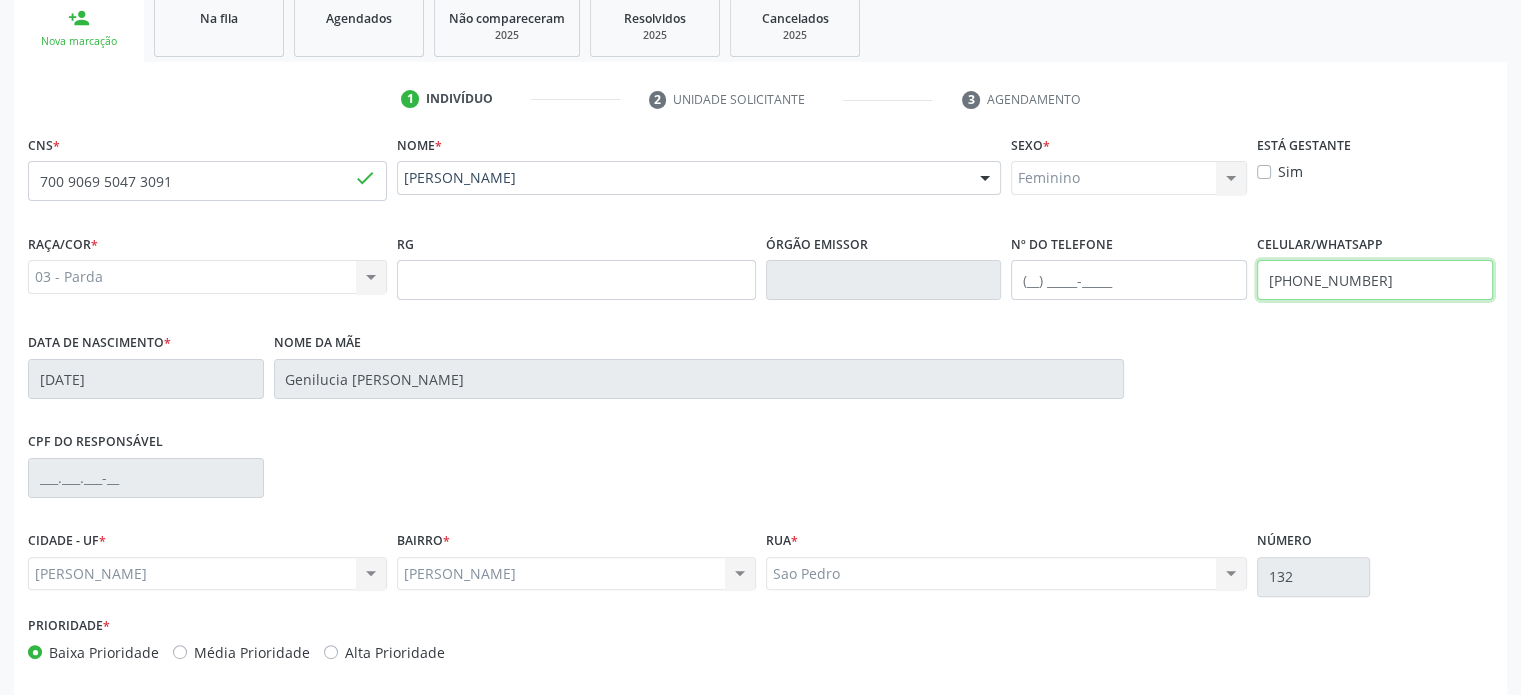 click on "[PHONE_NUMBER]" at bounding box center [1375, 280] 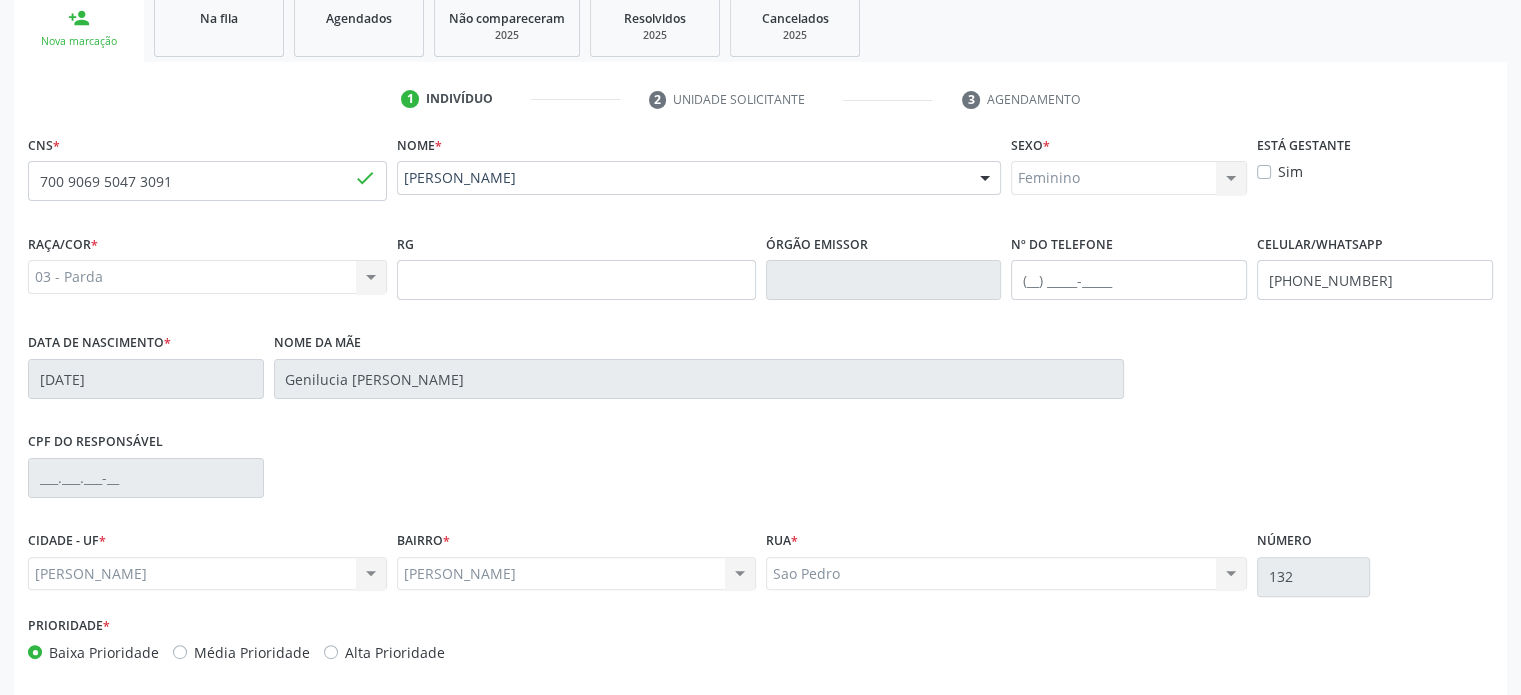 click on "Data de nascimento
*" at bounding box center [99, 343] 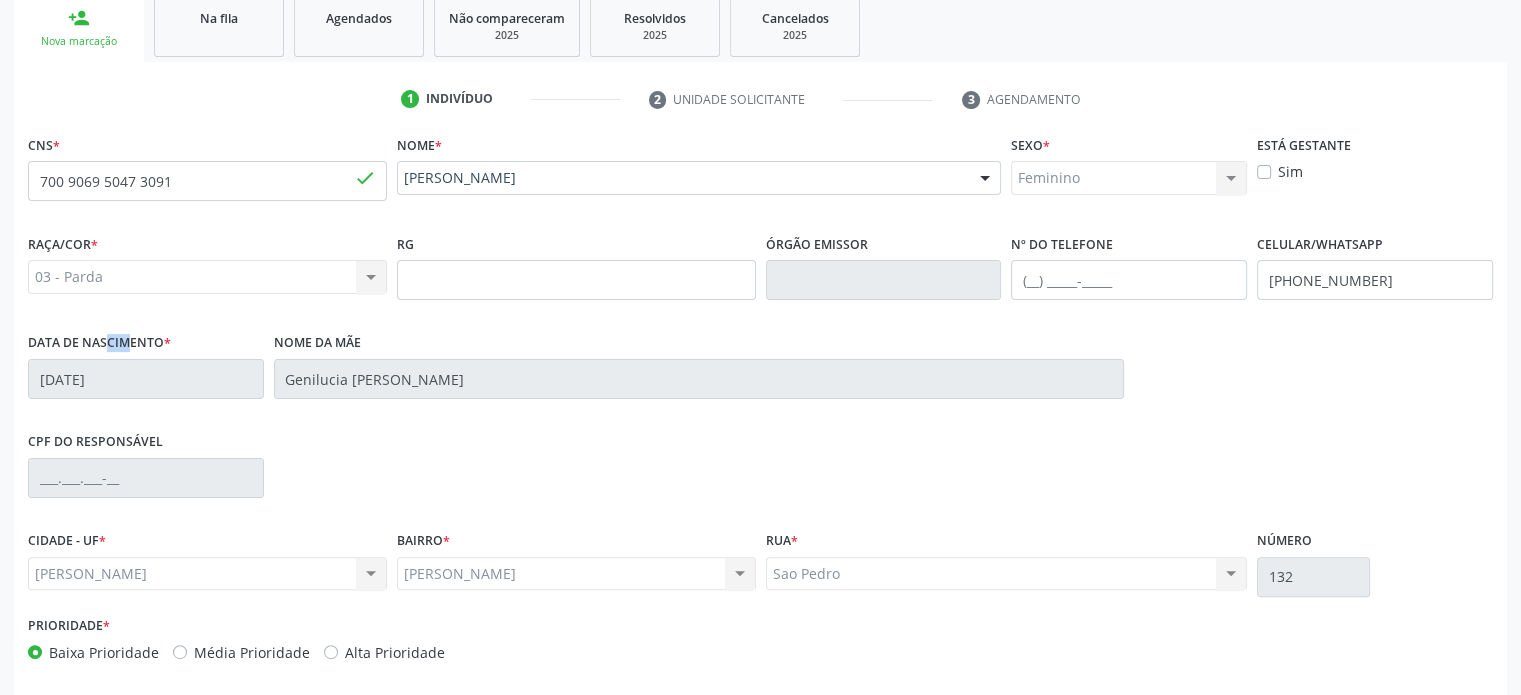 click on "Data de nascimento
*" at bounding box center [99, 343] 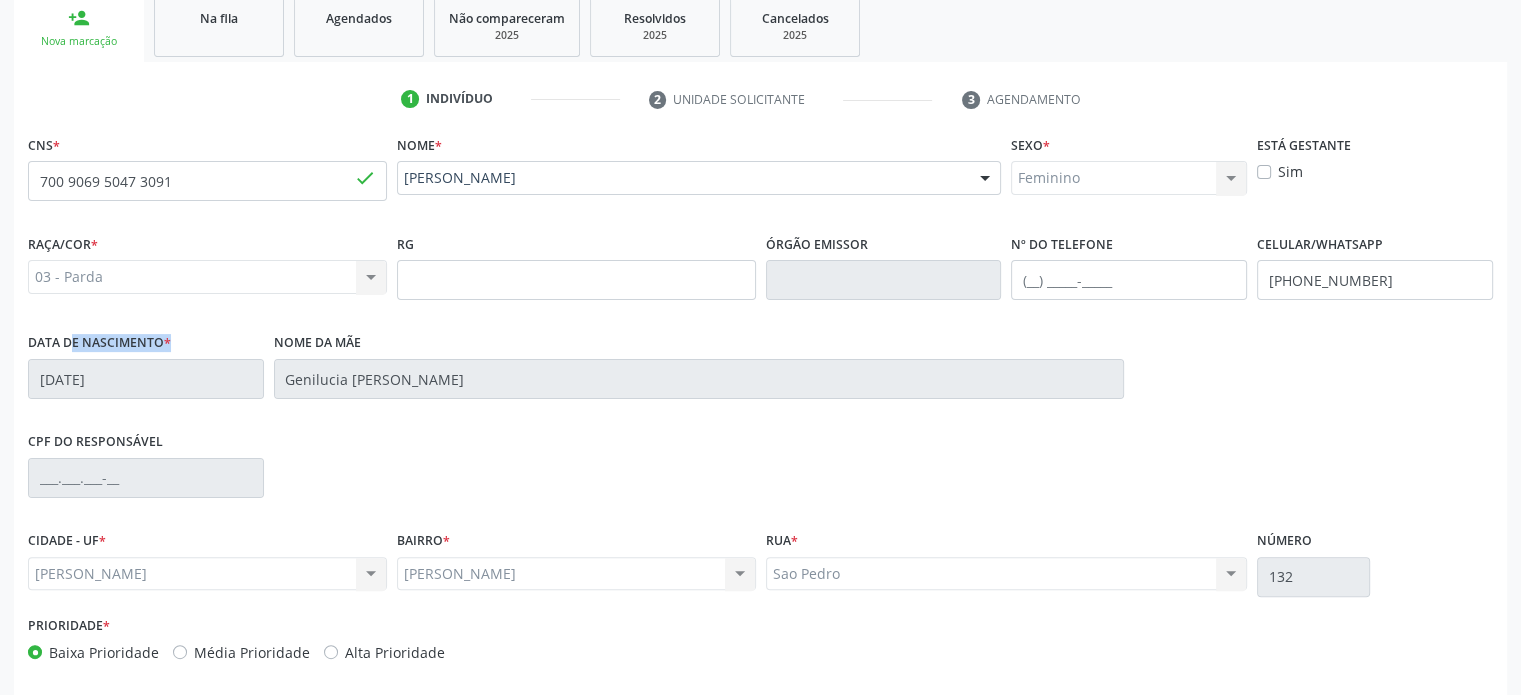 click on "Data de nascimento
*" at bounding box center [99, 343] 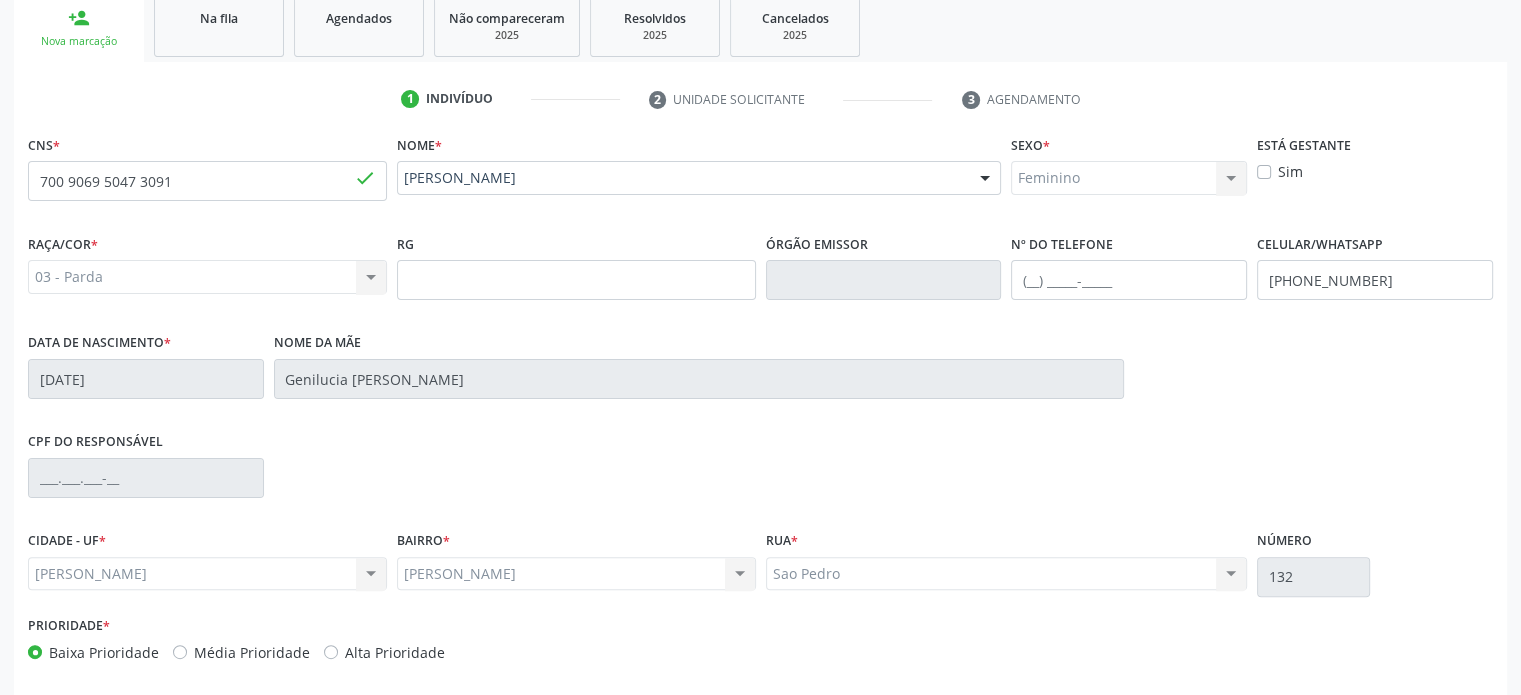 click on "Nome da mãe" at bounding box center (317, 343) 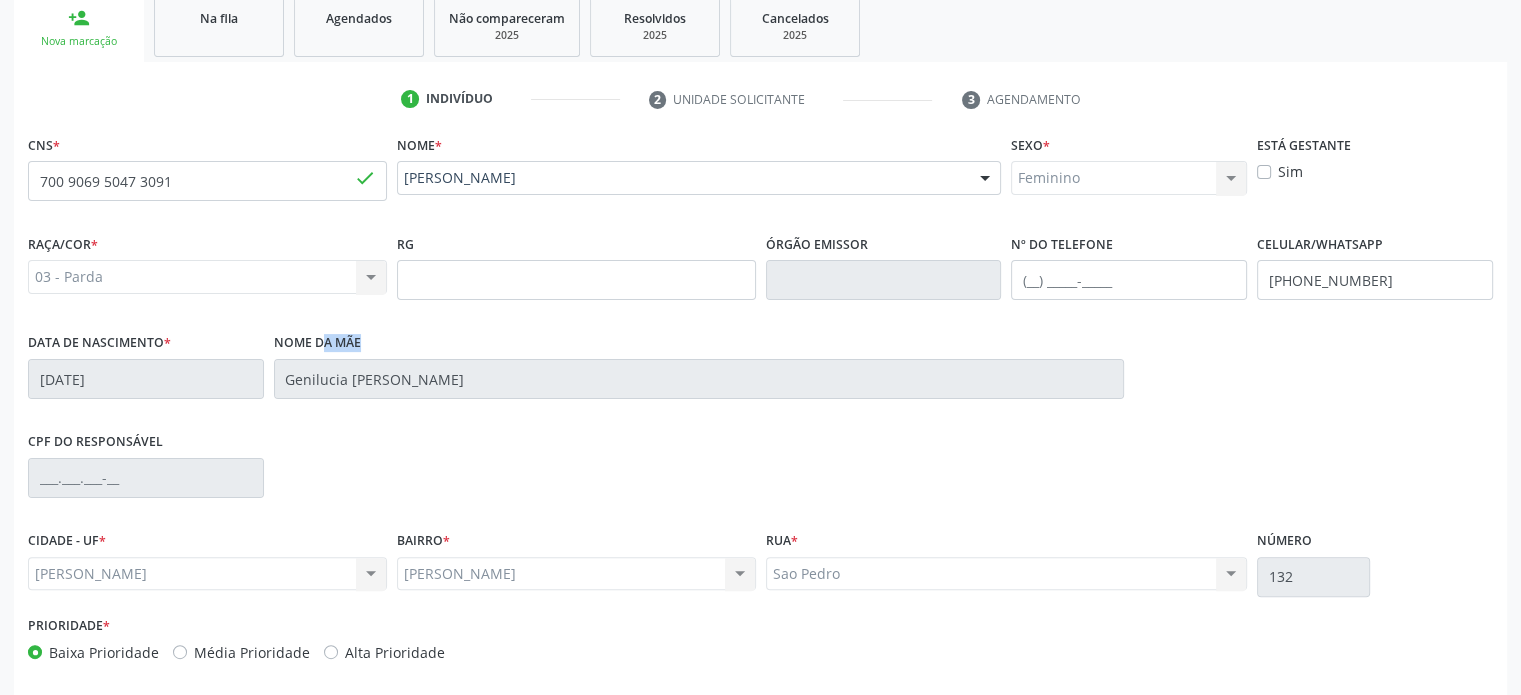 click on "Nome da mãe" at bounding box center (317, 343) 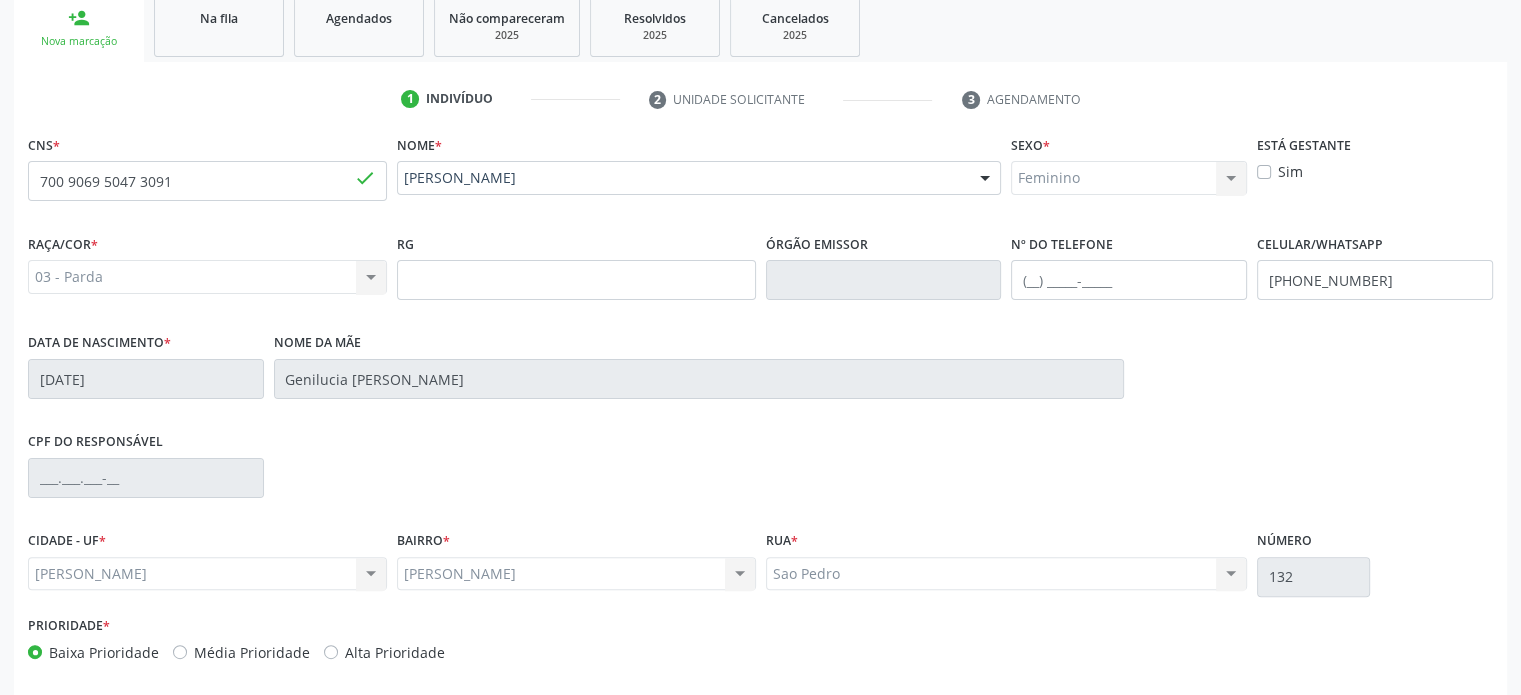 click on "CPF do responsável" at bounding box center [95, 442] 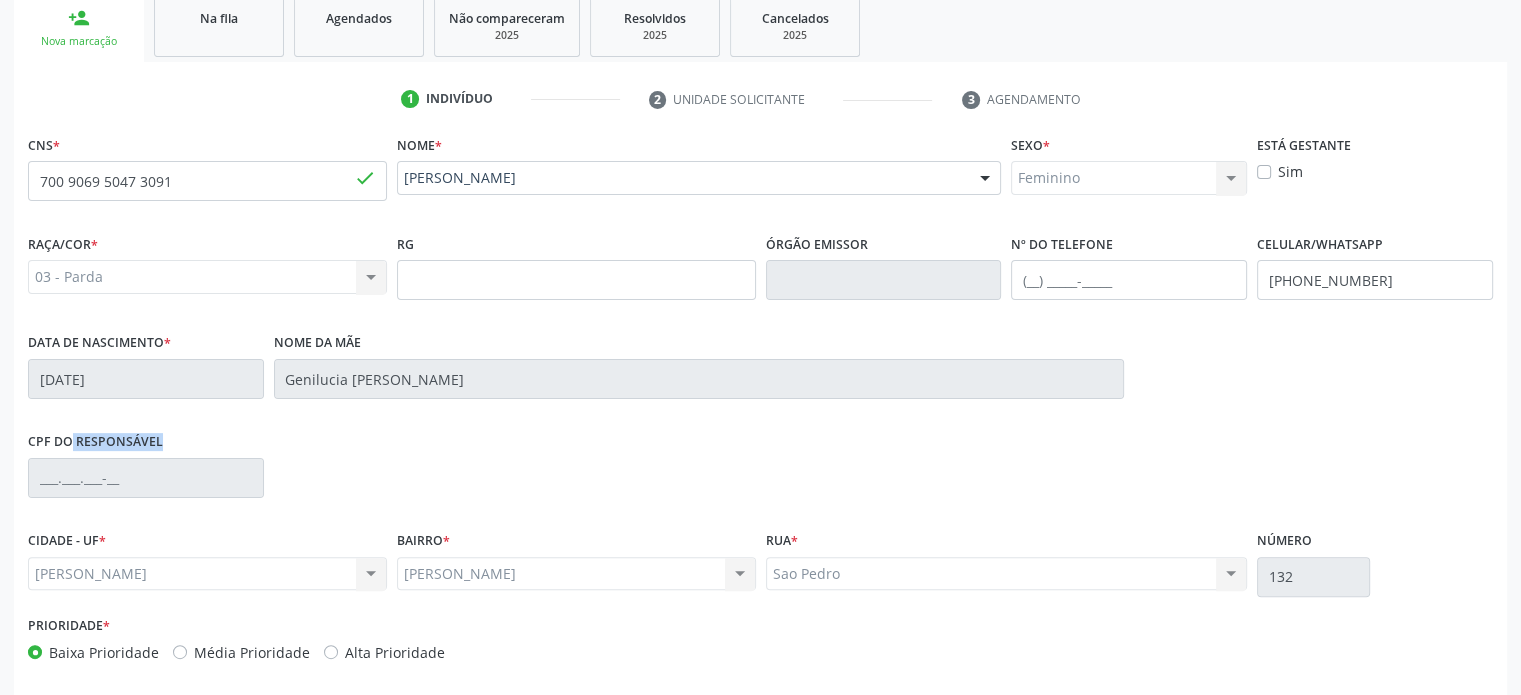 click on "CPF do responsável" at bounding box center (95, 442) 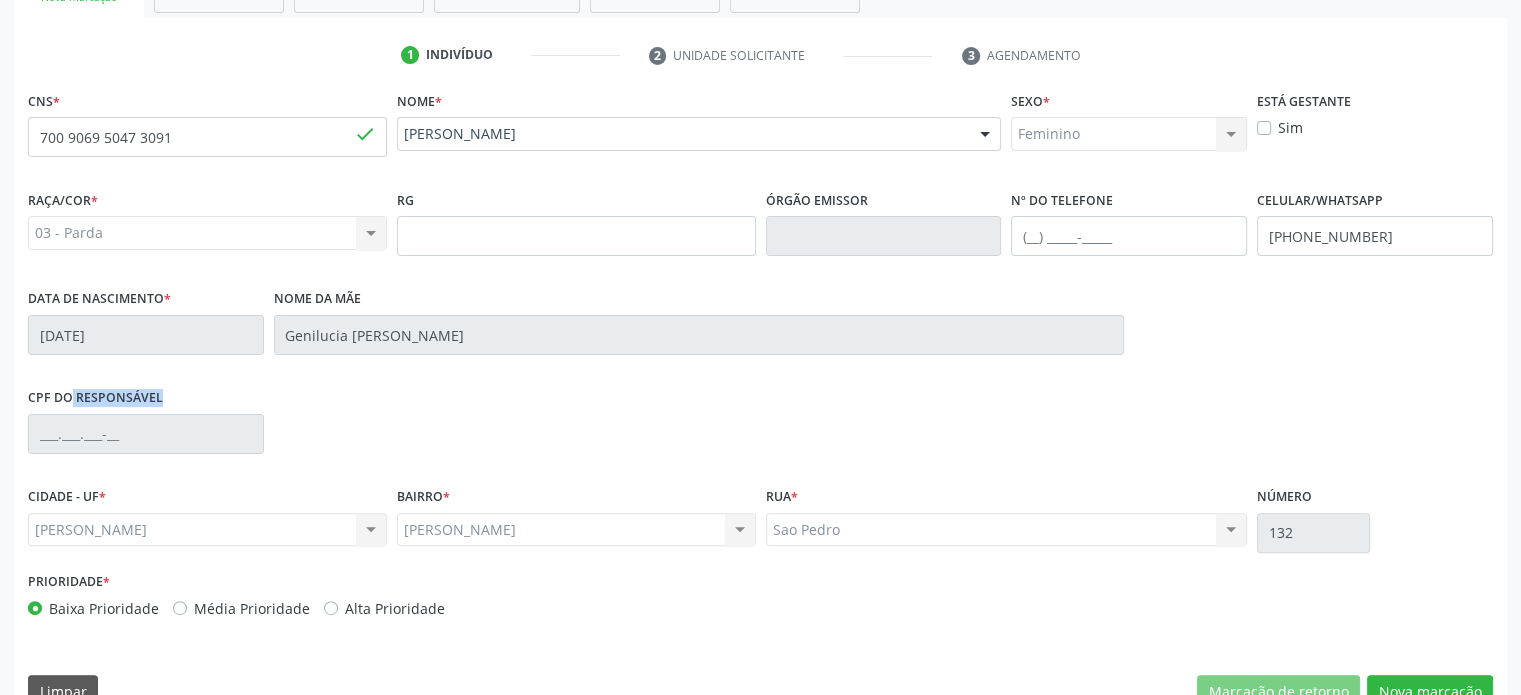 scroll, scrollTop: 496, scrollLeft: 0, axis: vertical 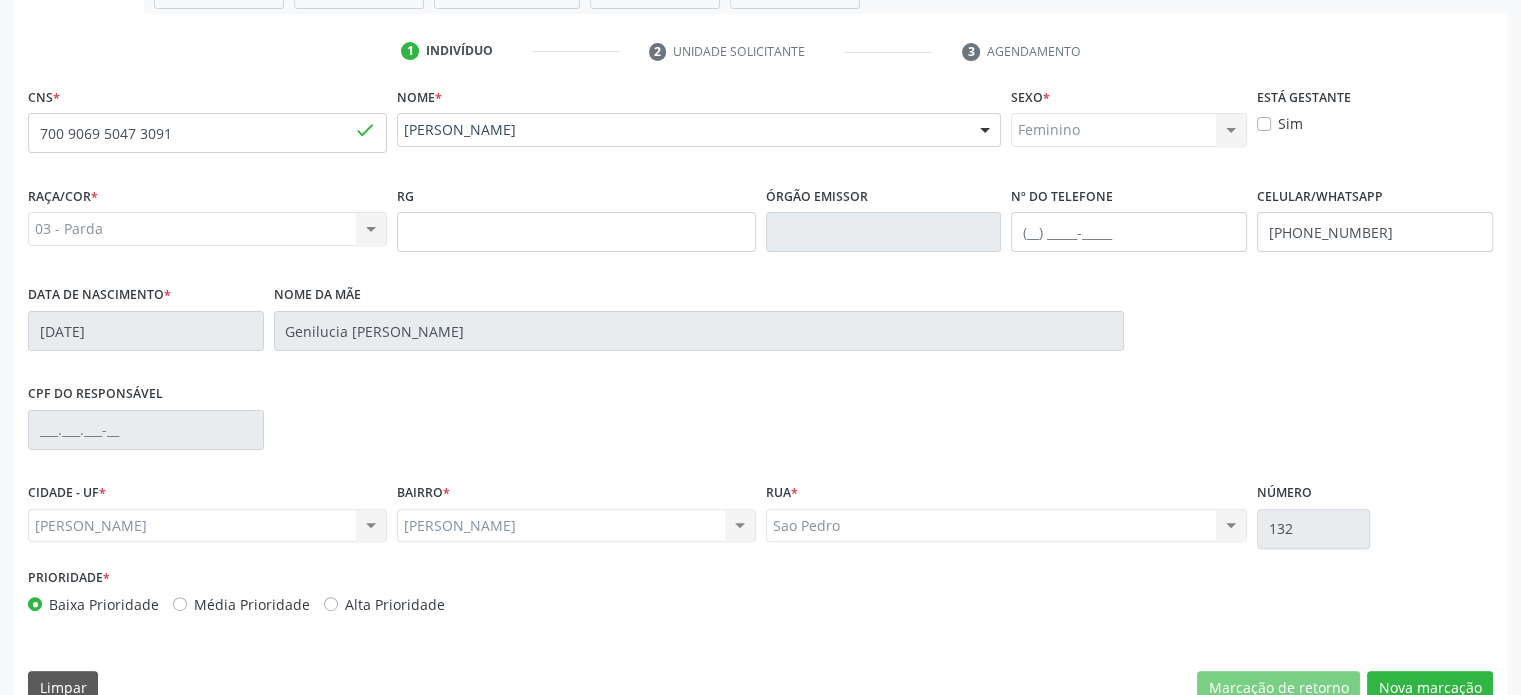 click on "CPF do responsável" at bounding box center [760, 428] 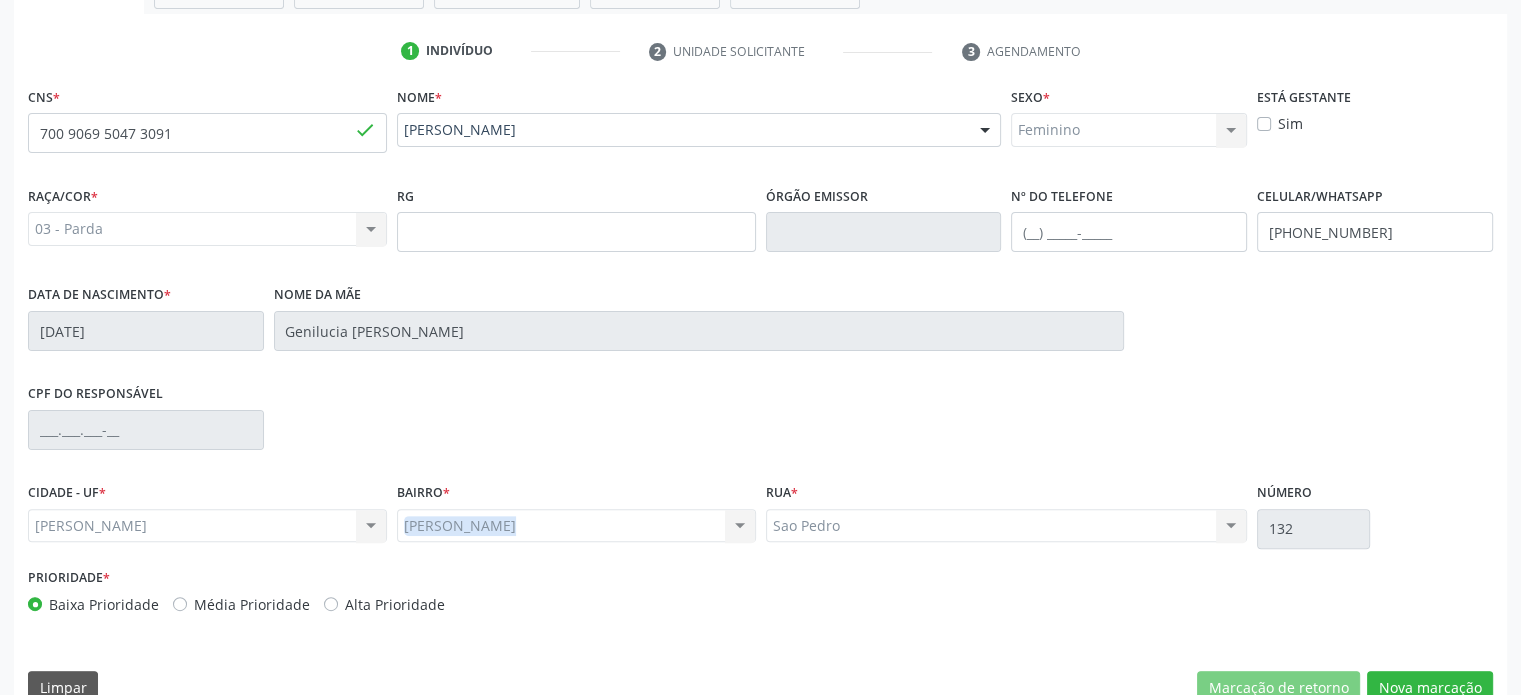 click on "Barro Vermelho         Barro Vermelho
Nenhum resultado encontrado para: "   "
Não há nenhuma opção para ser exibida." at bounding box center [576, 526] 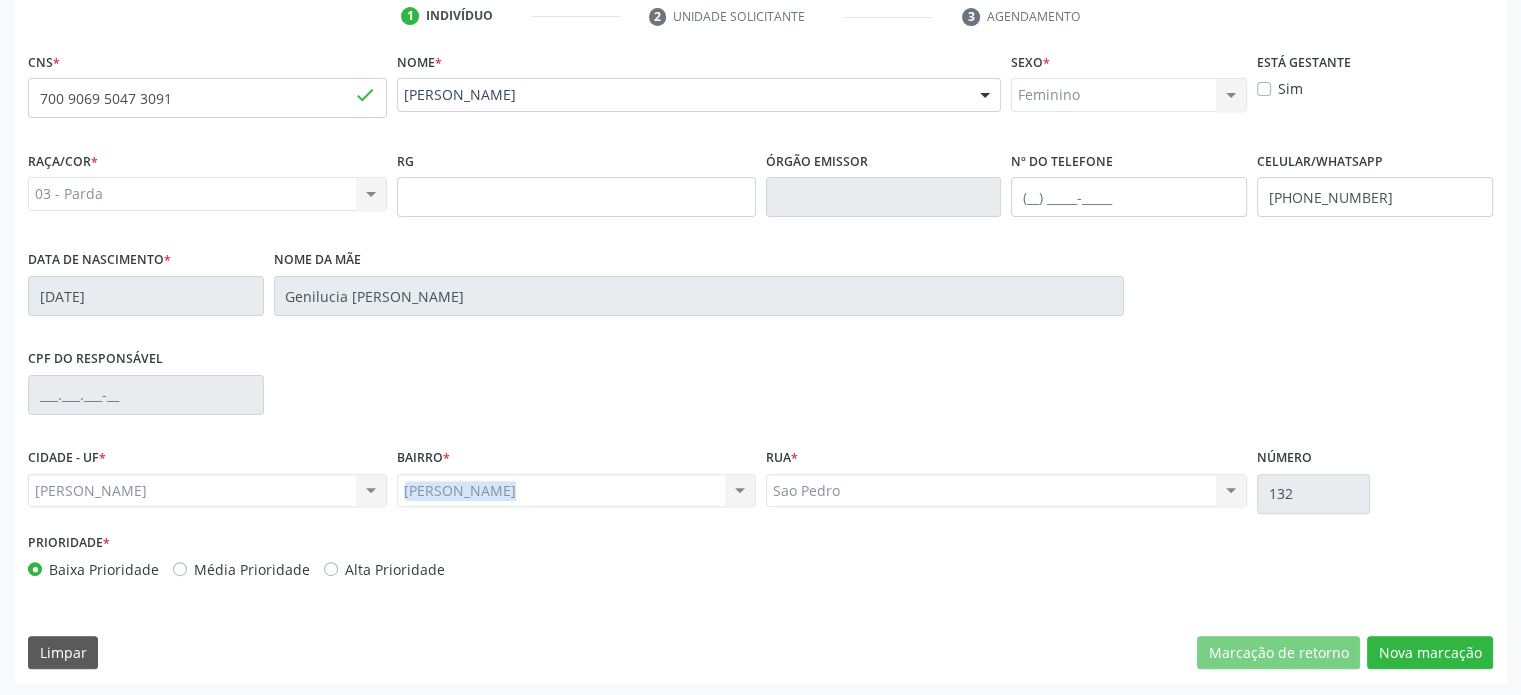 scroll, scrollTop: 532, scrollLeft: 0, axis: vertical 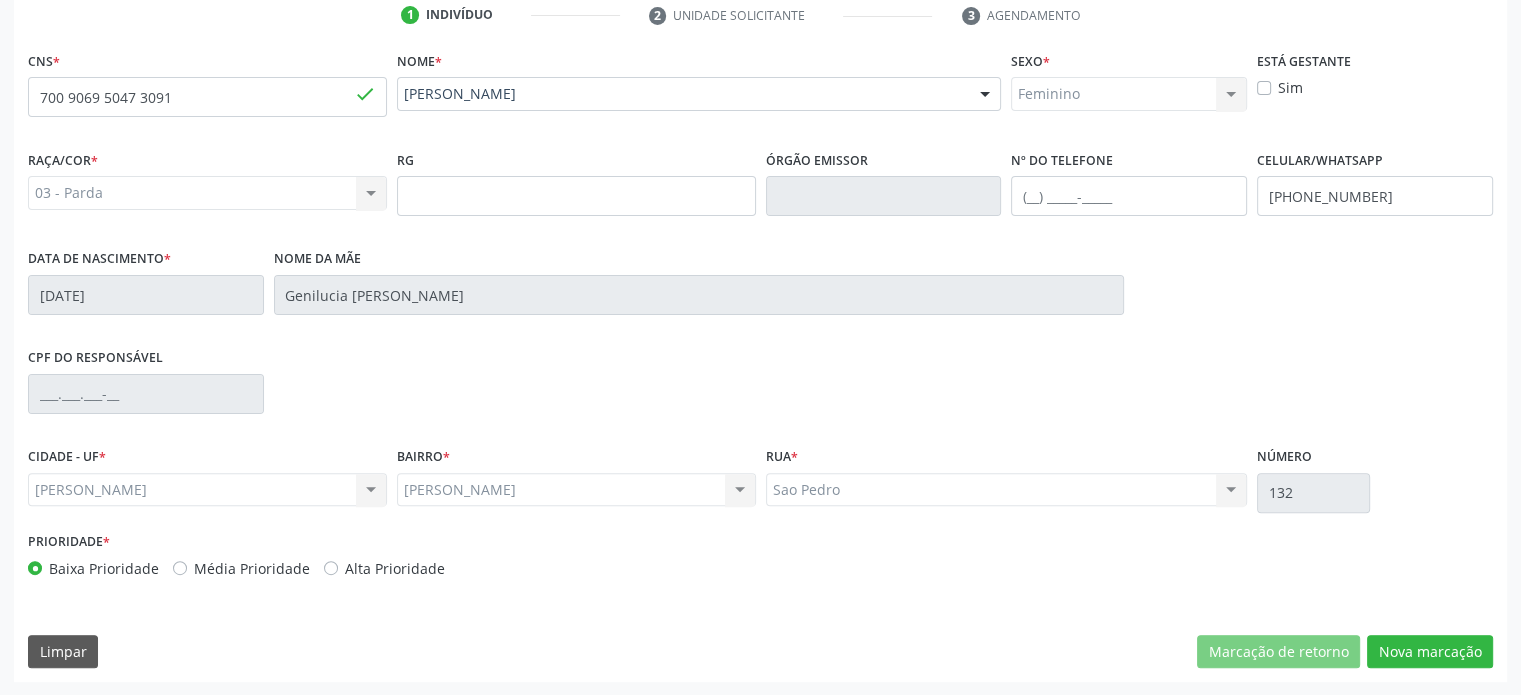 click on "CIDADE - UF
*
[PERSON_NAME] resultado encontrado para: "   "
Não há nenhuma opção para ser exibida." at bounding box center (207, 484) 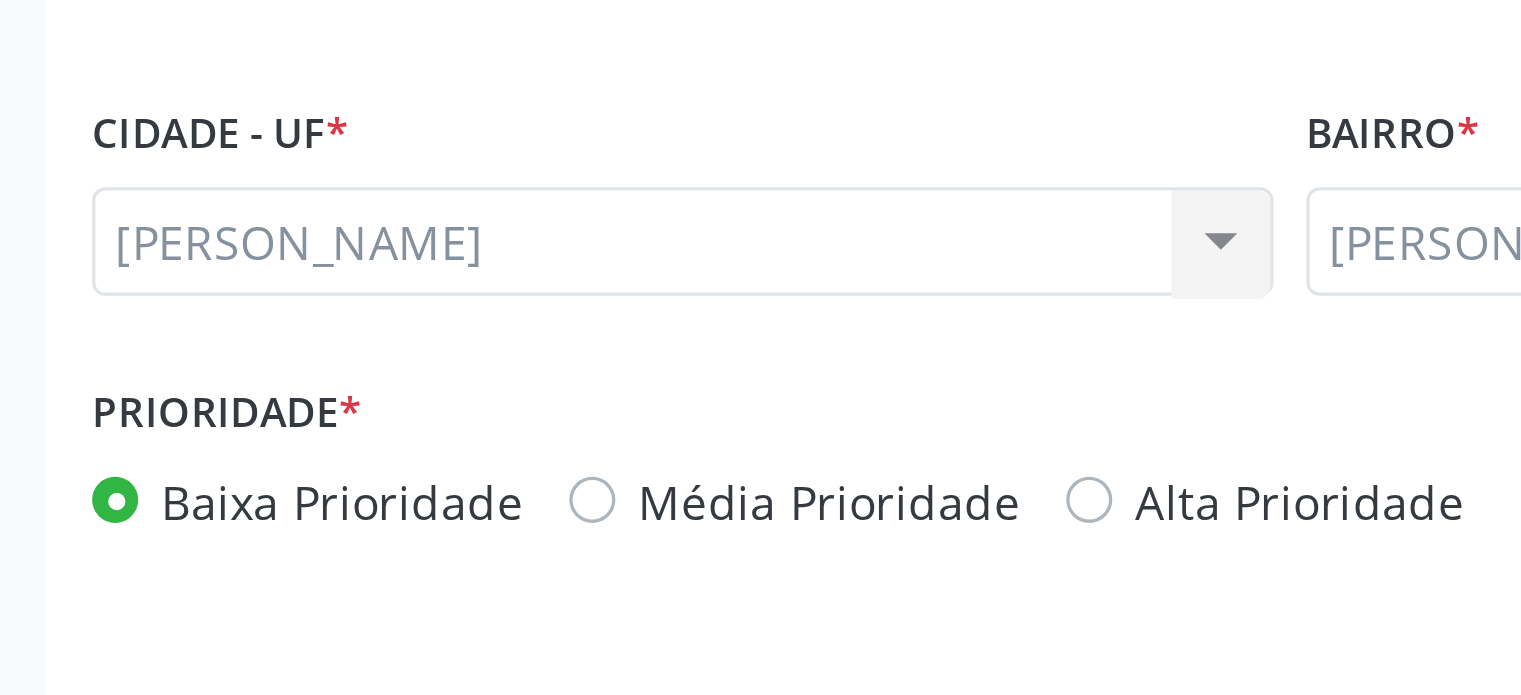 scroll, scrollTop: 532, scrollLeft: 0, axis: vertical 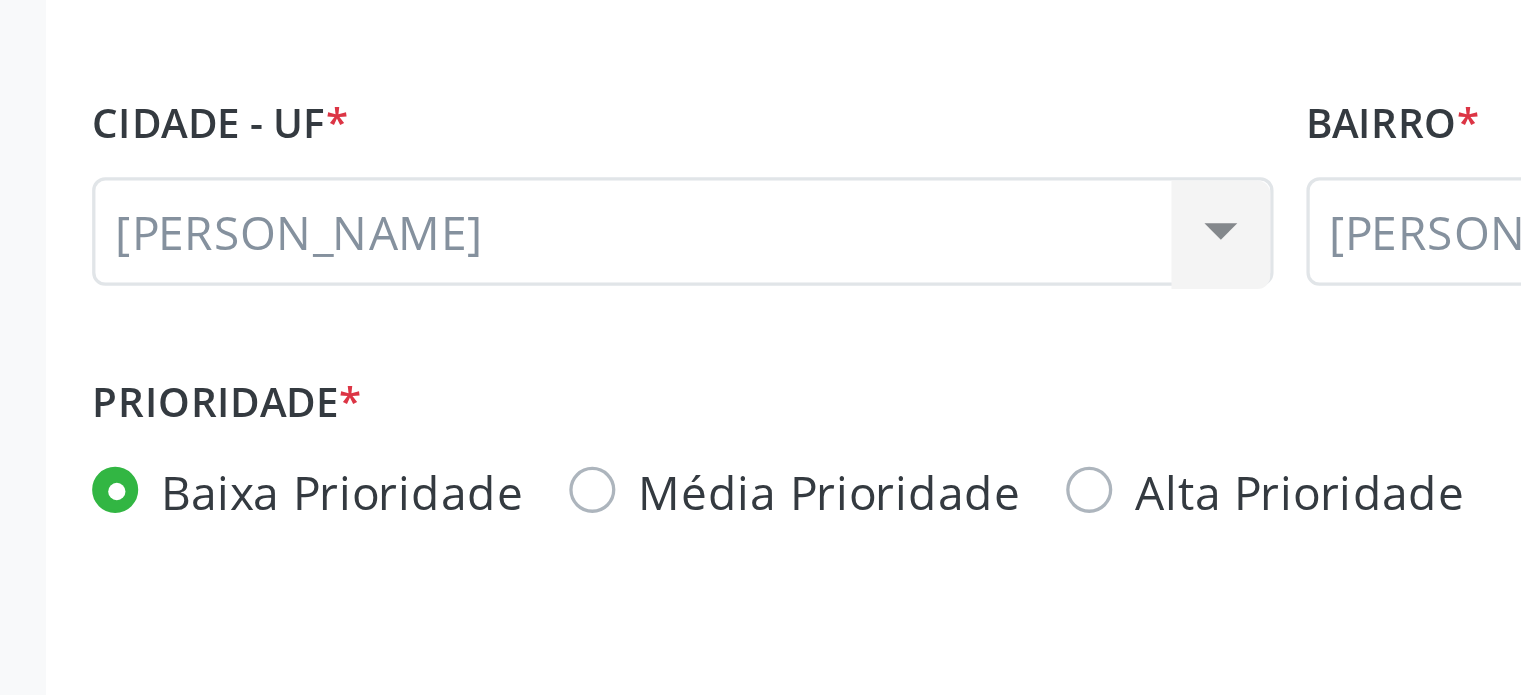 click on "Prioridade
*" at bounding box center [69, 542] 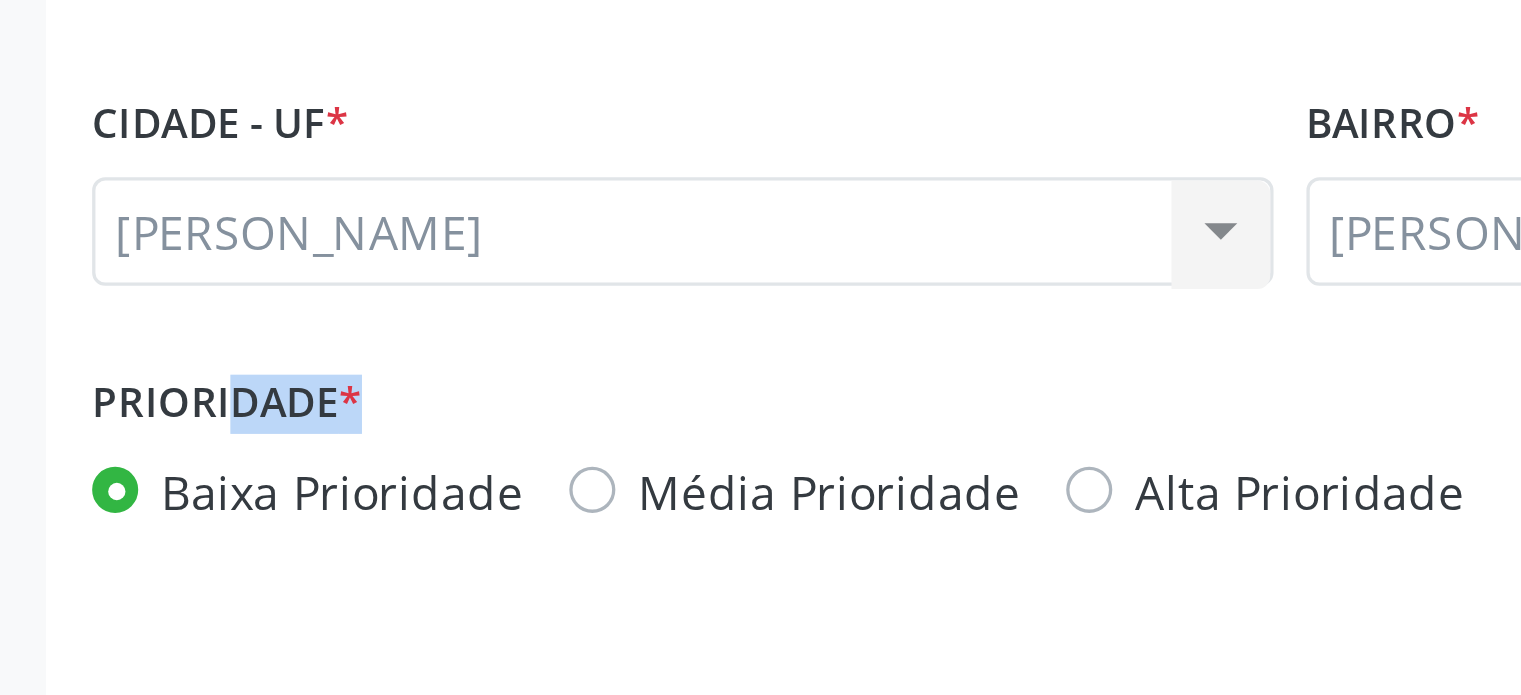 click on "Prioridade
*" at bounding box center [69, 542] 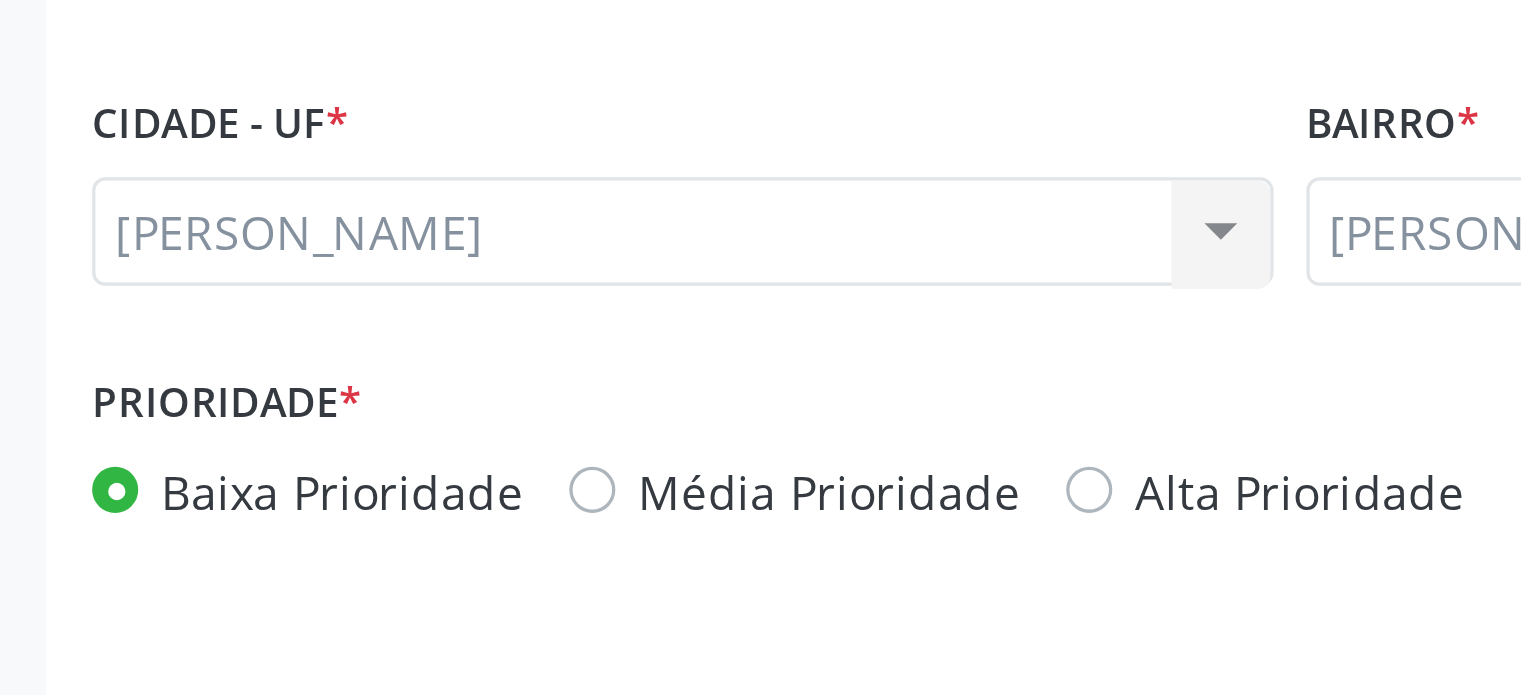 click on "Baixa Prioridade" at bounding box center (104, 568) 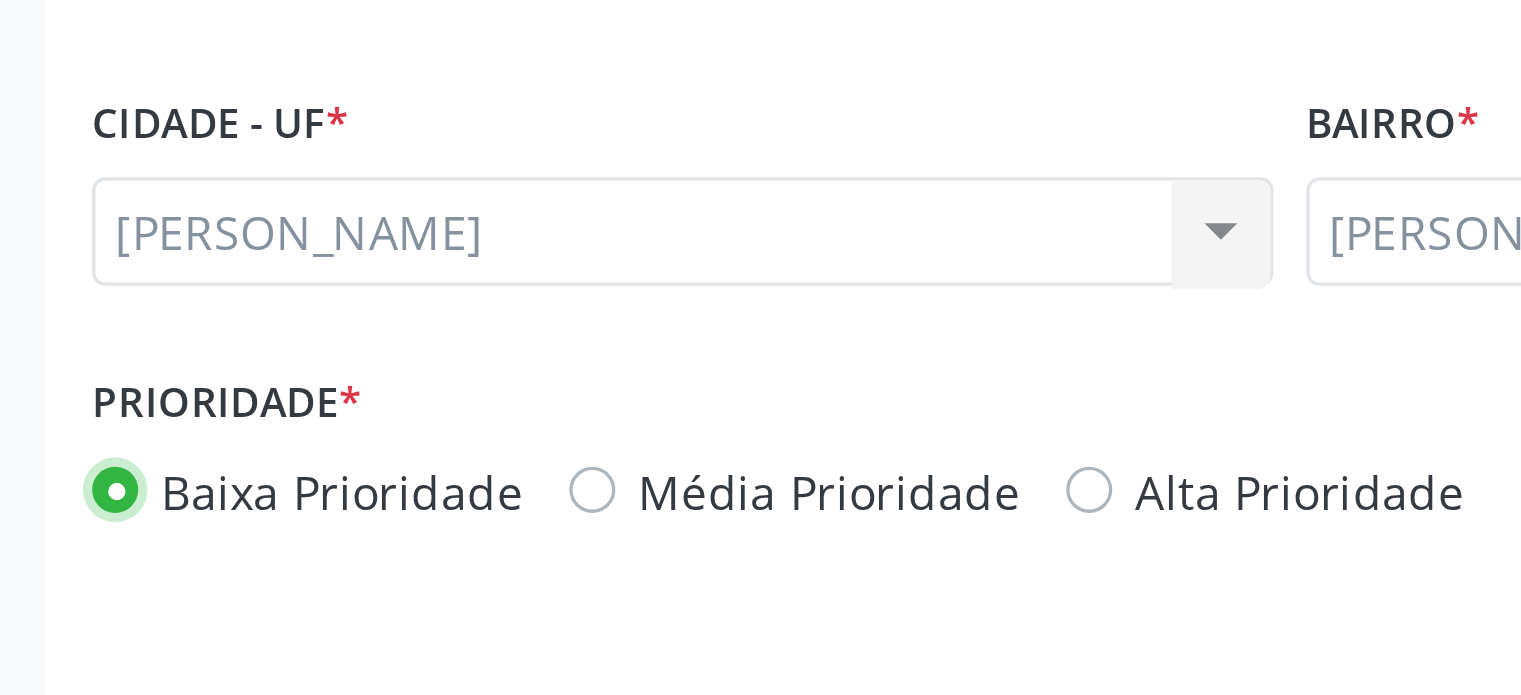 click on "Baixa Prioridade" at bounding box center [35, 567] 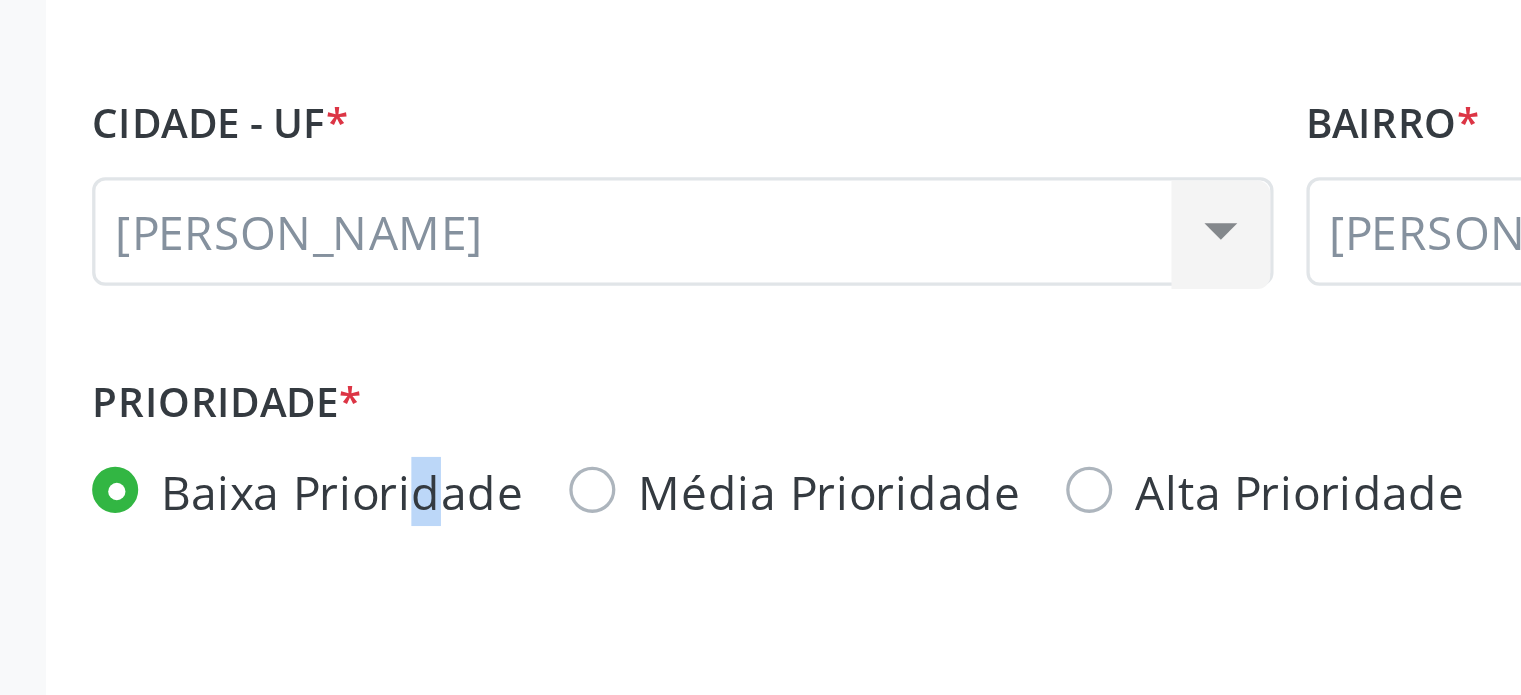 click on "Baixa Prioridade" at bounding box center [104, 568] 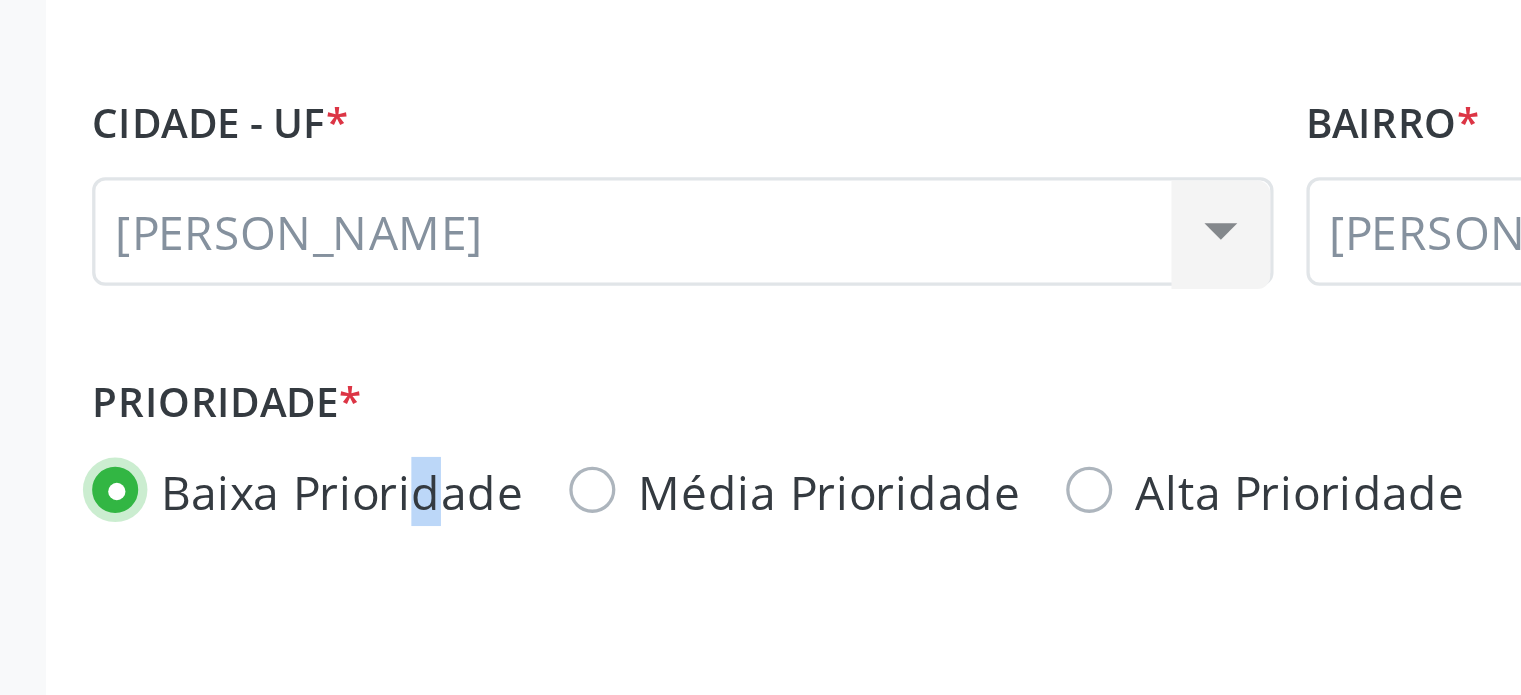 click on "Baixa Prioridade" at bounding box center (35, 567) 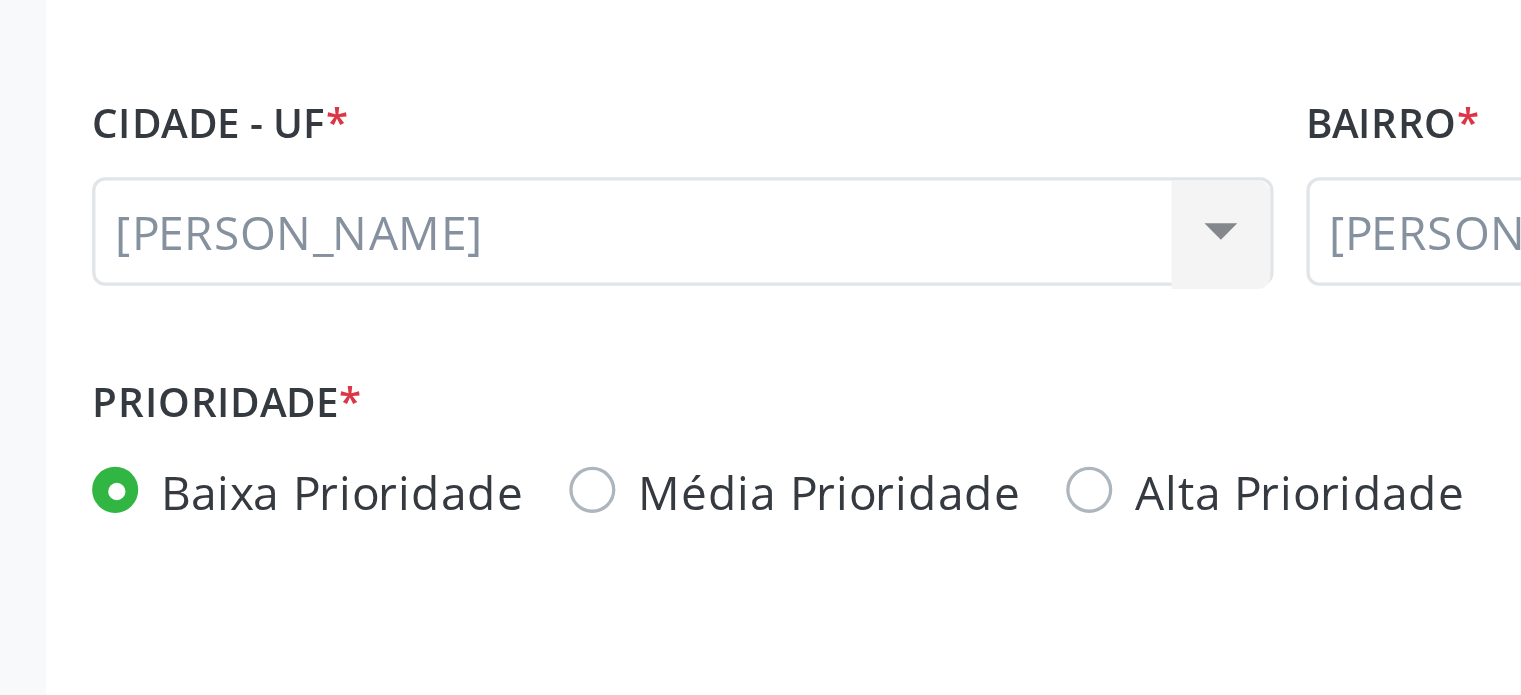 click on "Média Prioridade" at bounding box center [252, 568] 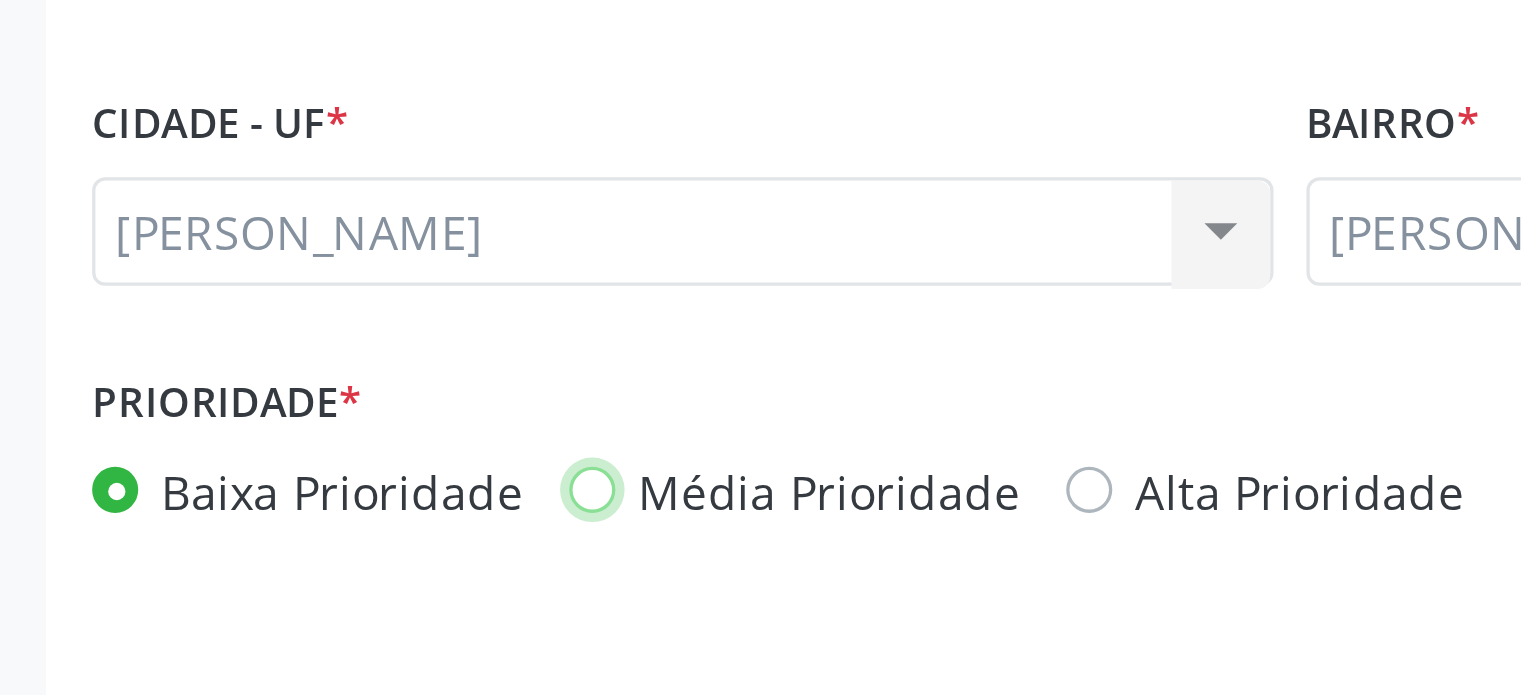 click on "Média Prioridade" at bounding box center [180, 567] 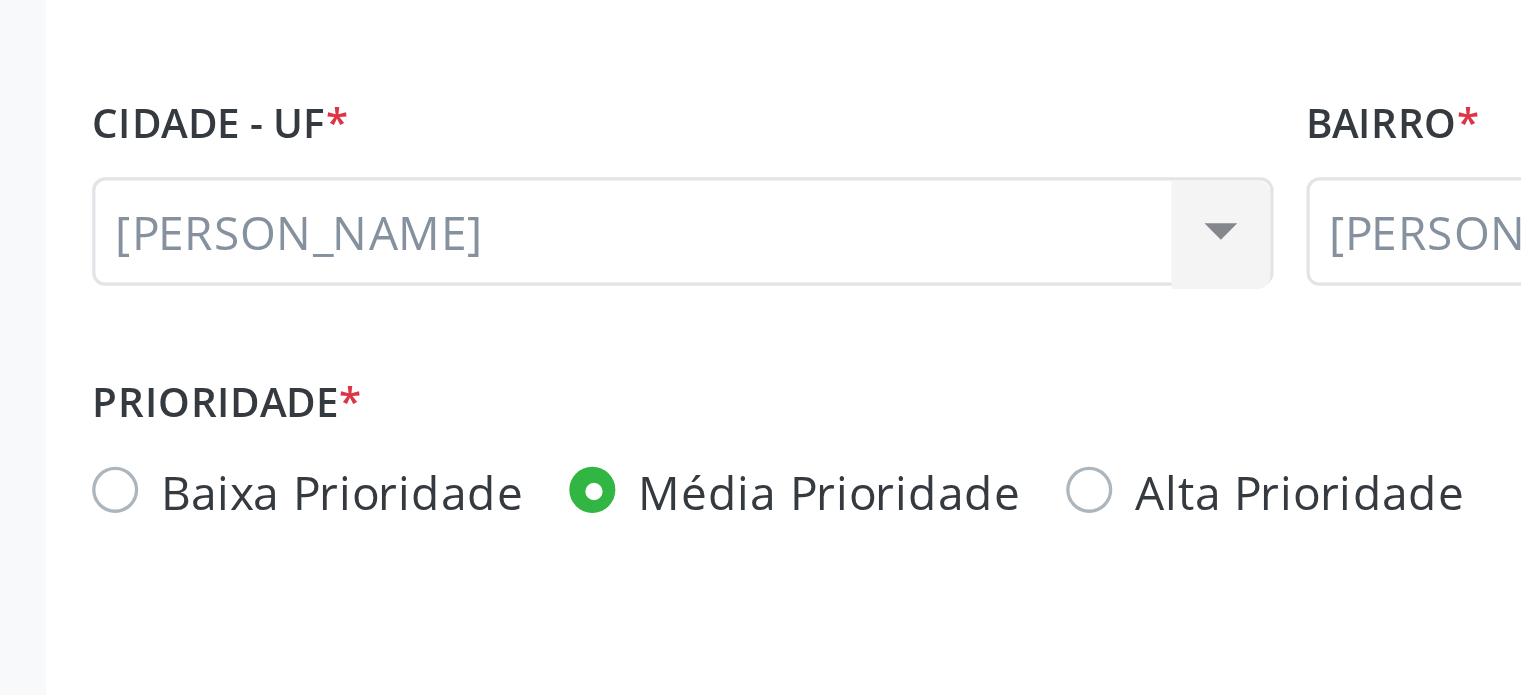 click on "Alta Prioridade" at bounding box center [395, 568] 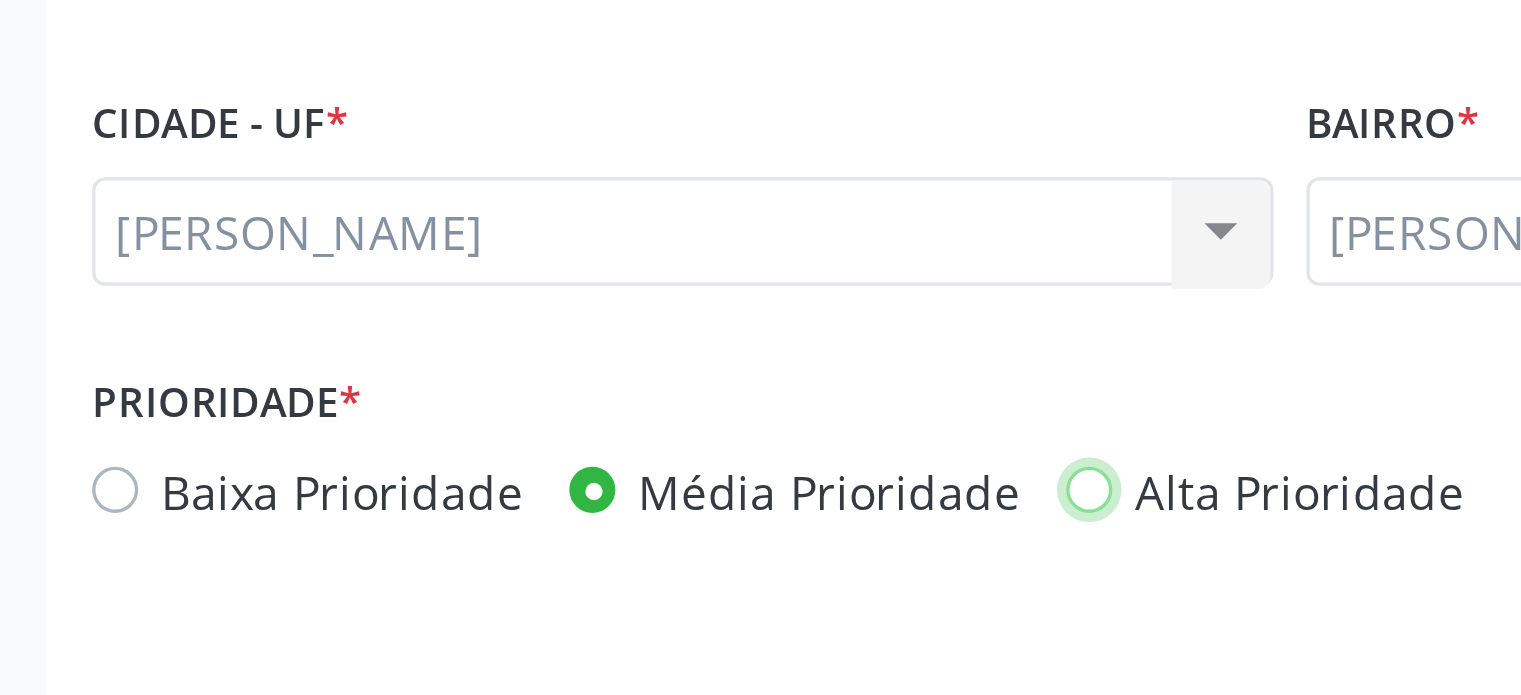 click on "Alta Prioridade" at bounding box center [331, 567] 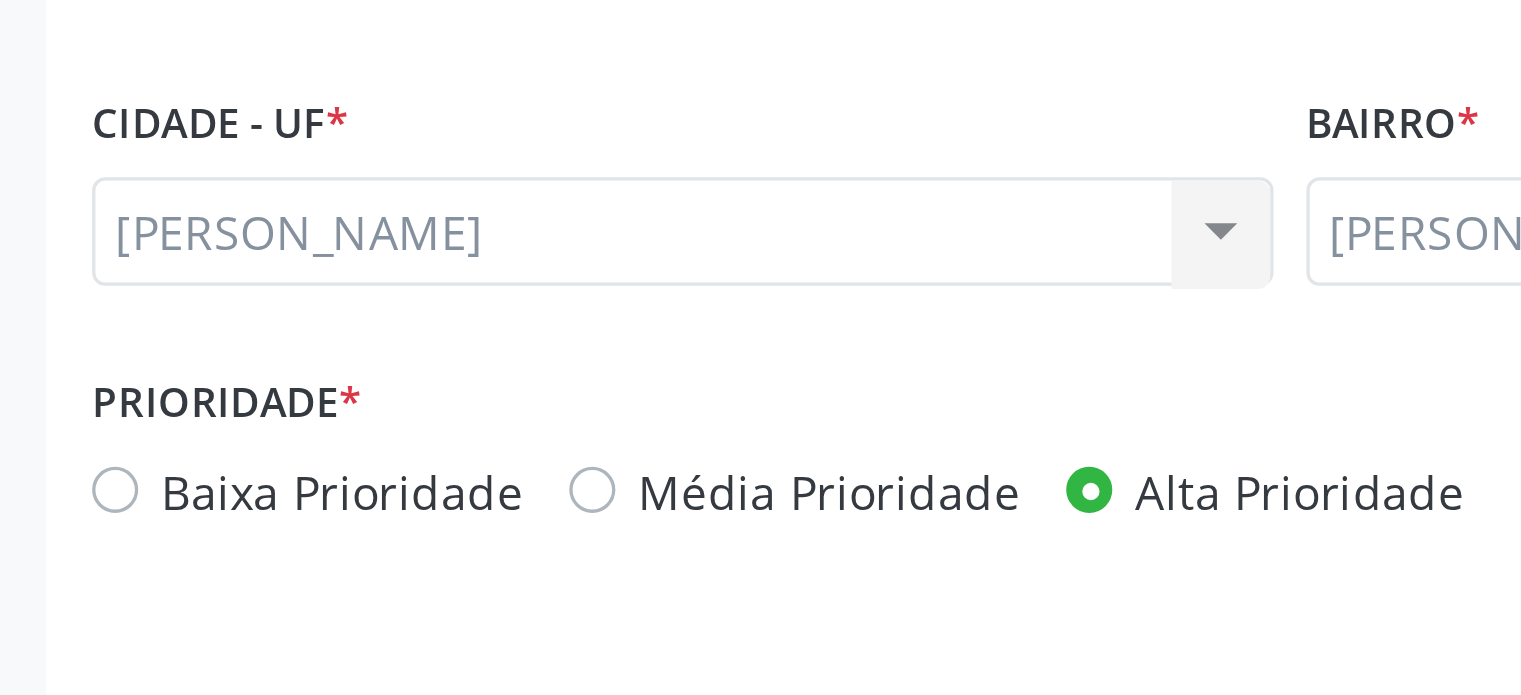 click on "Baixa Prioridade" at bounding box center (104, 568) 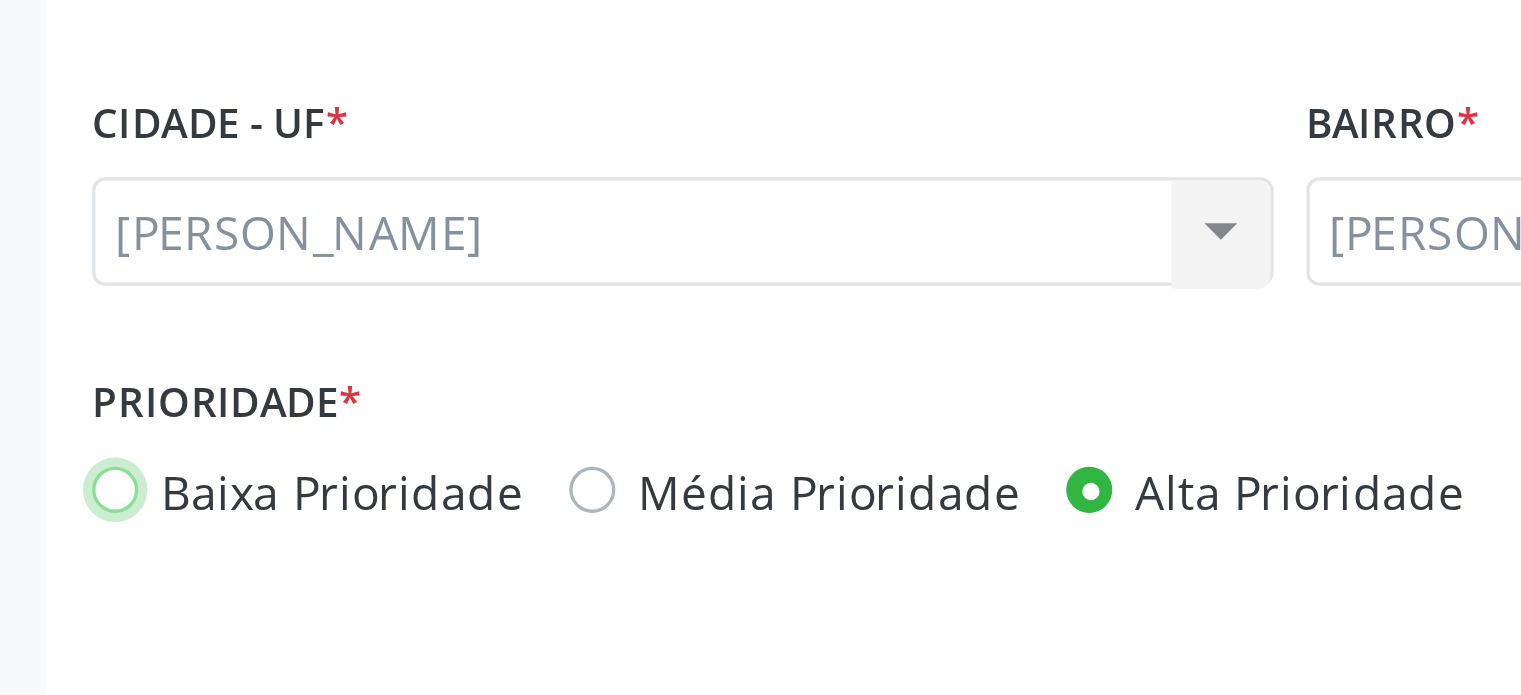 click on "Baixa Prioridade" at bounding box center (35, 567) 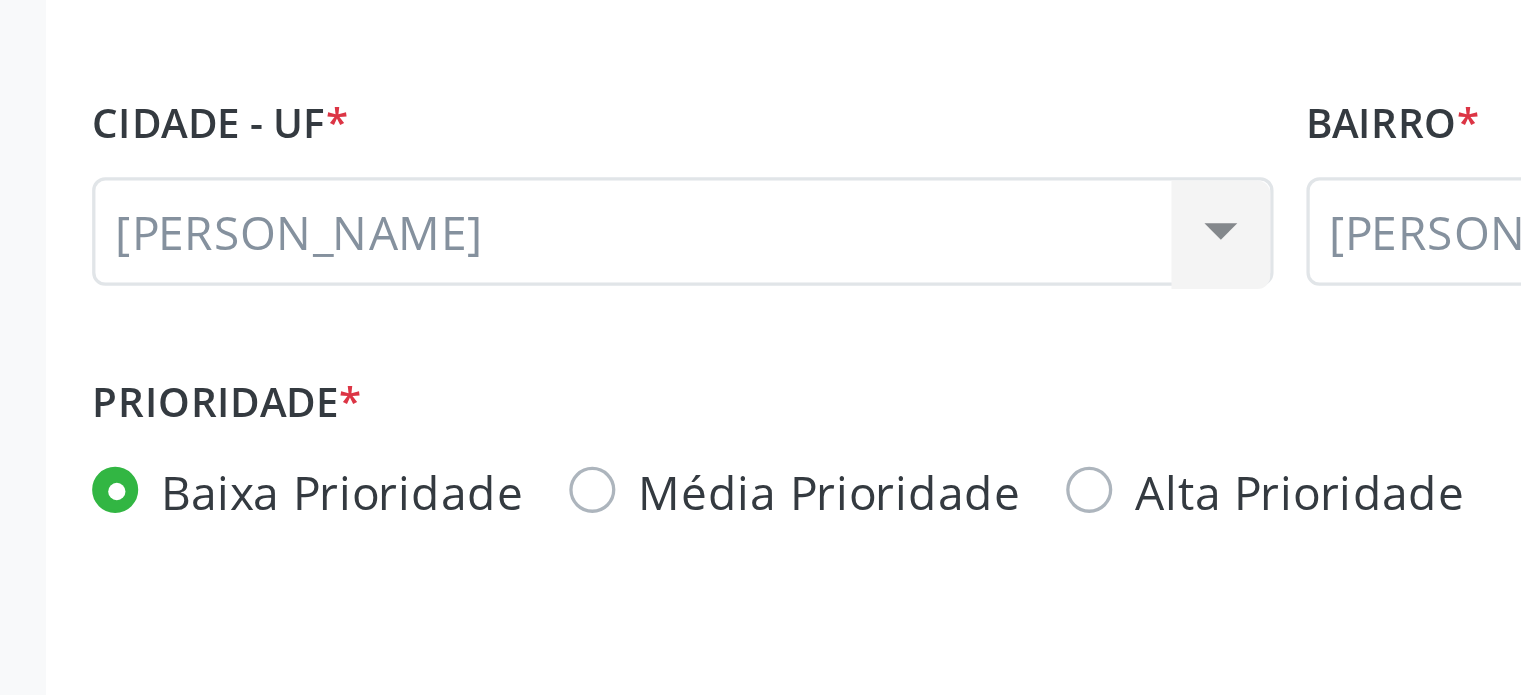 click on "Alta Prioridade" at bounding box center [395, 568] 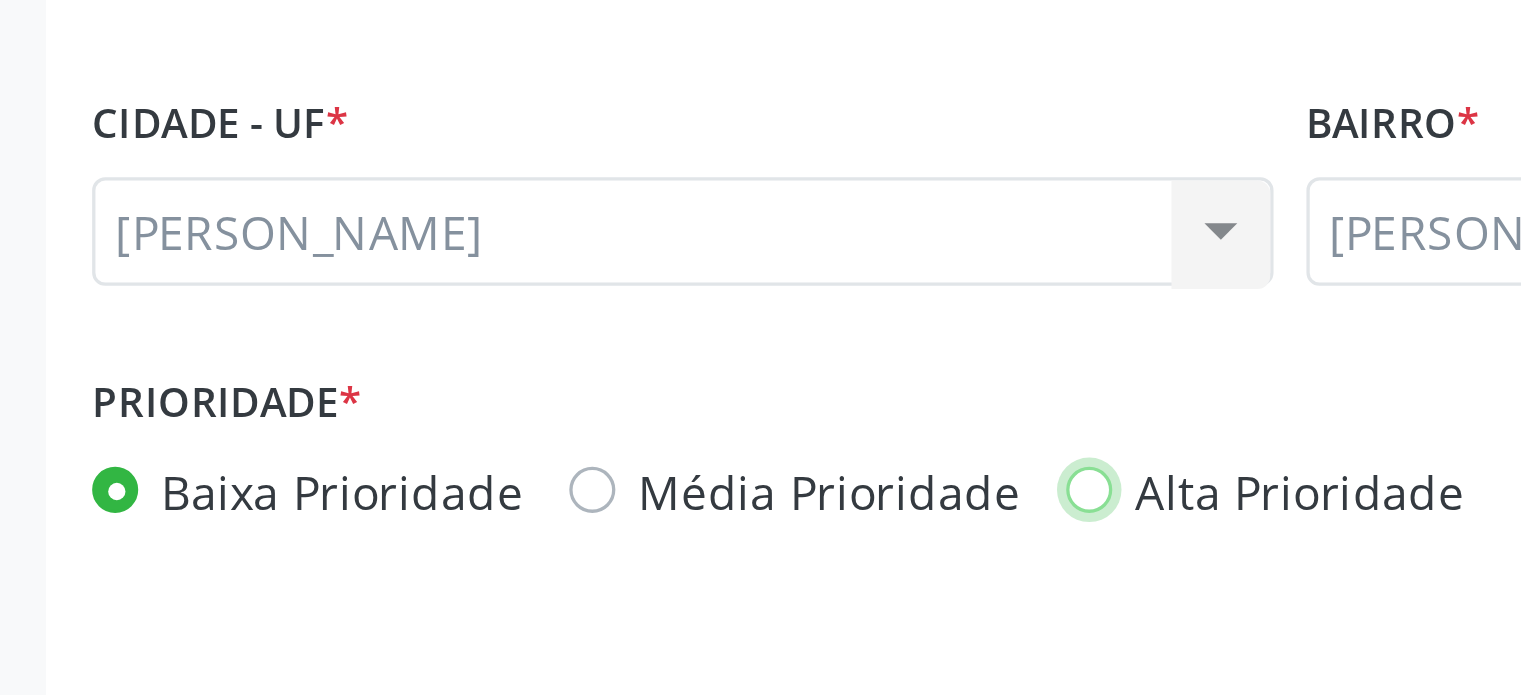 click on "Alta Prioridade" at bounding box center (331, 567) 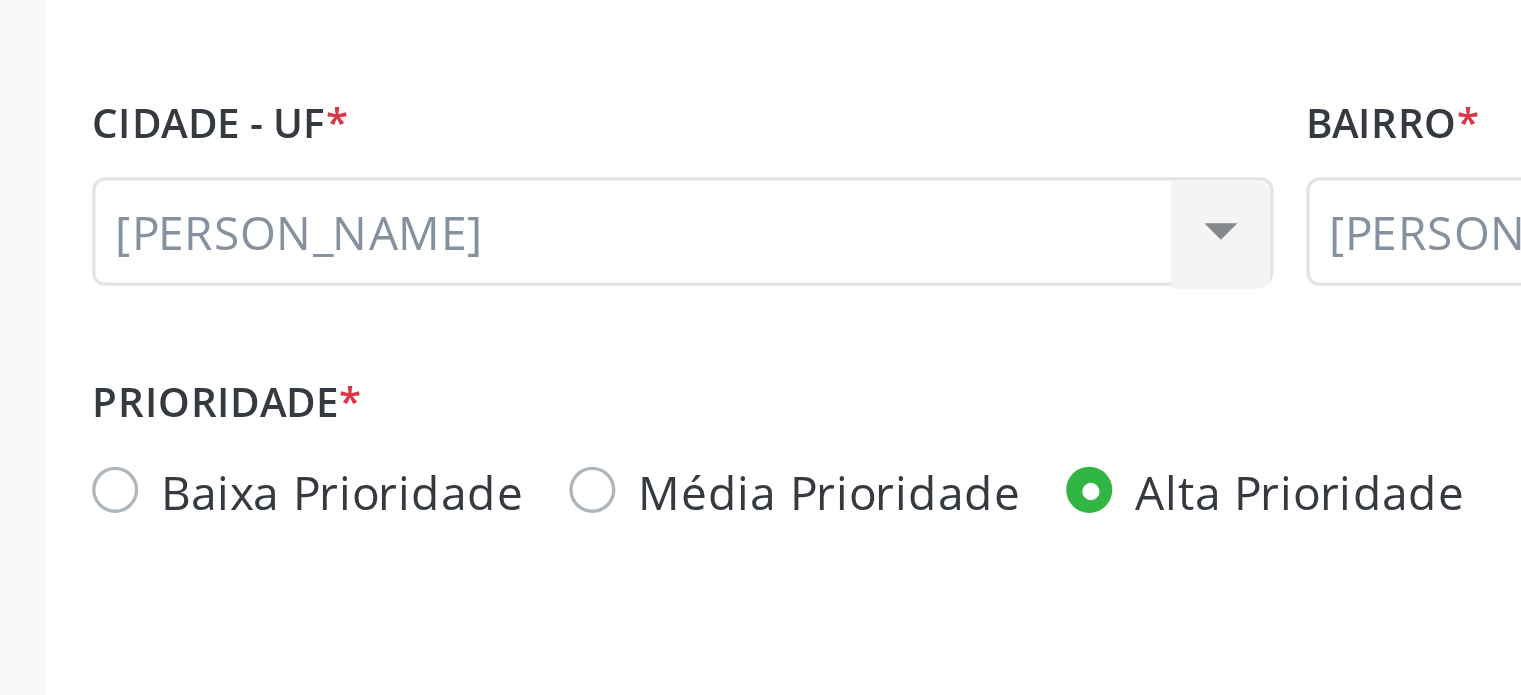 click on "Baixa Prioridade" at bounding box center [104, 568] 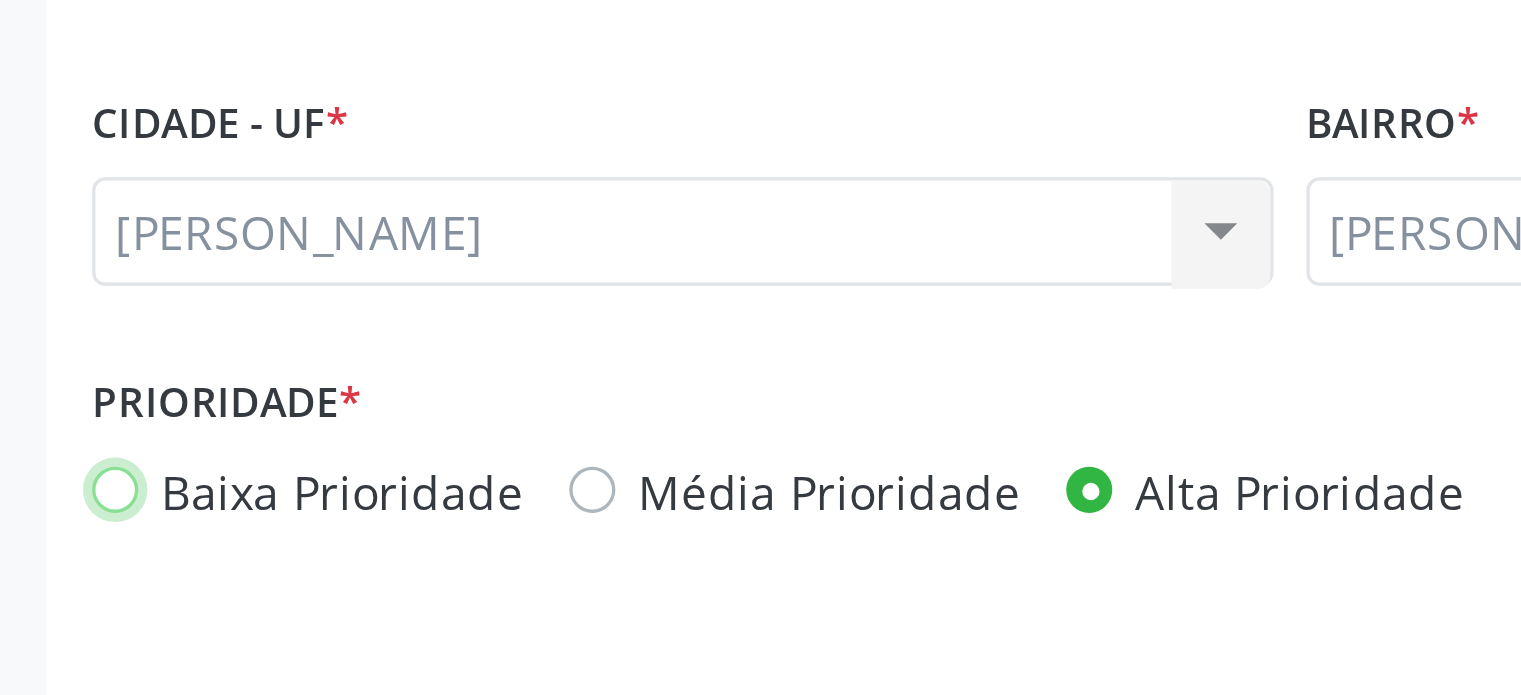 click on "Baixa Prioridade" at bounding box center (35, 567) 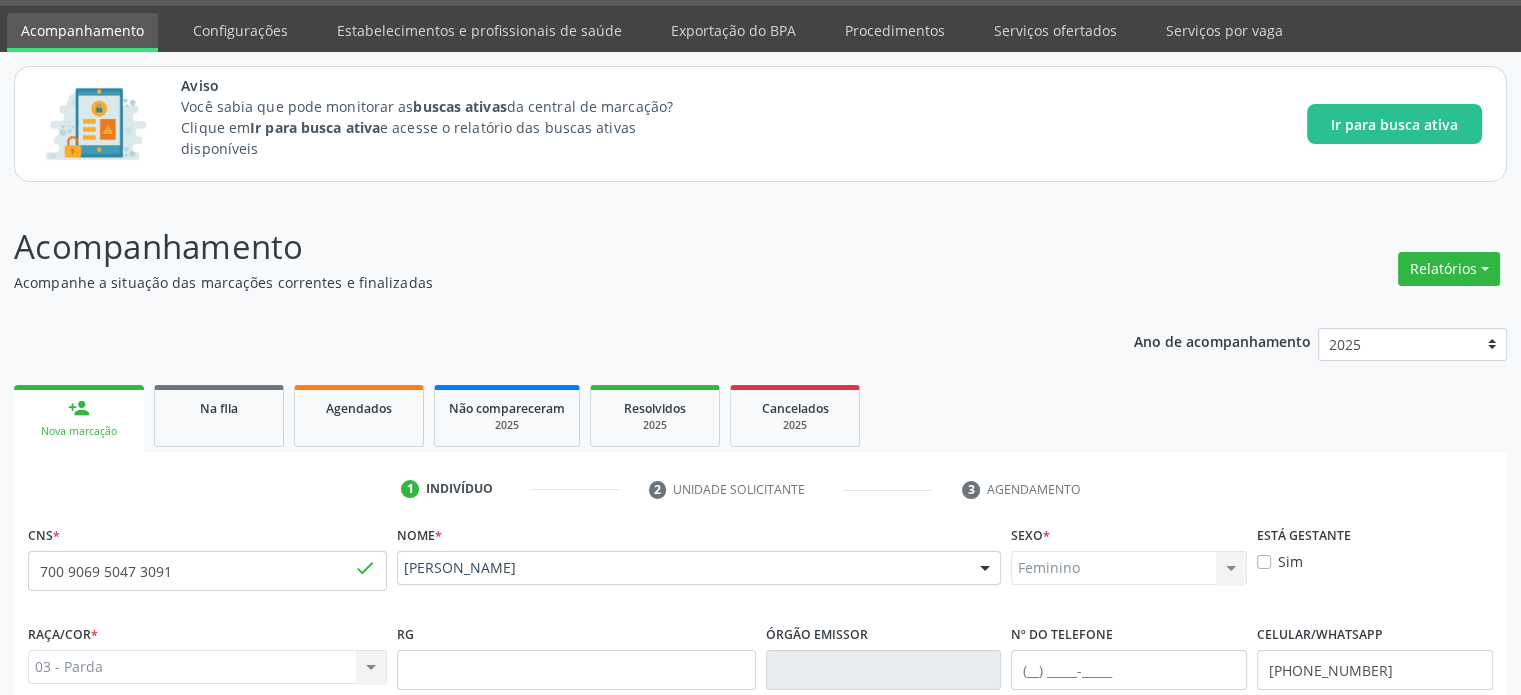scroll, scrollTop: 0, scrollLeft: 0, axis: both 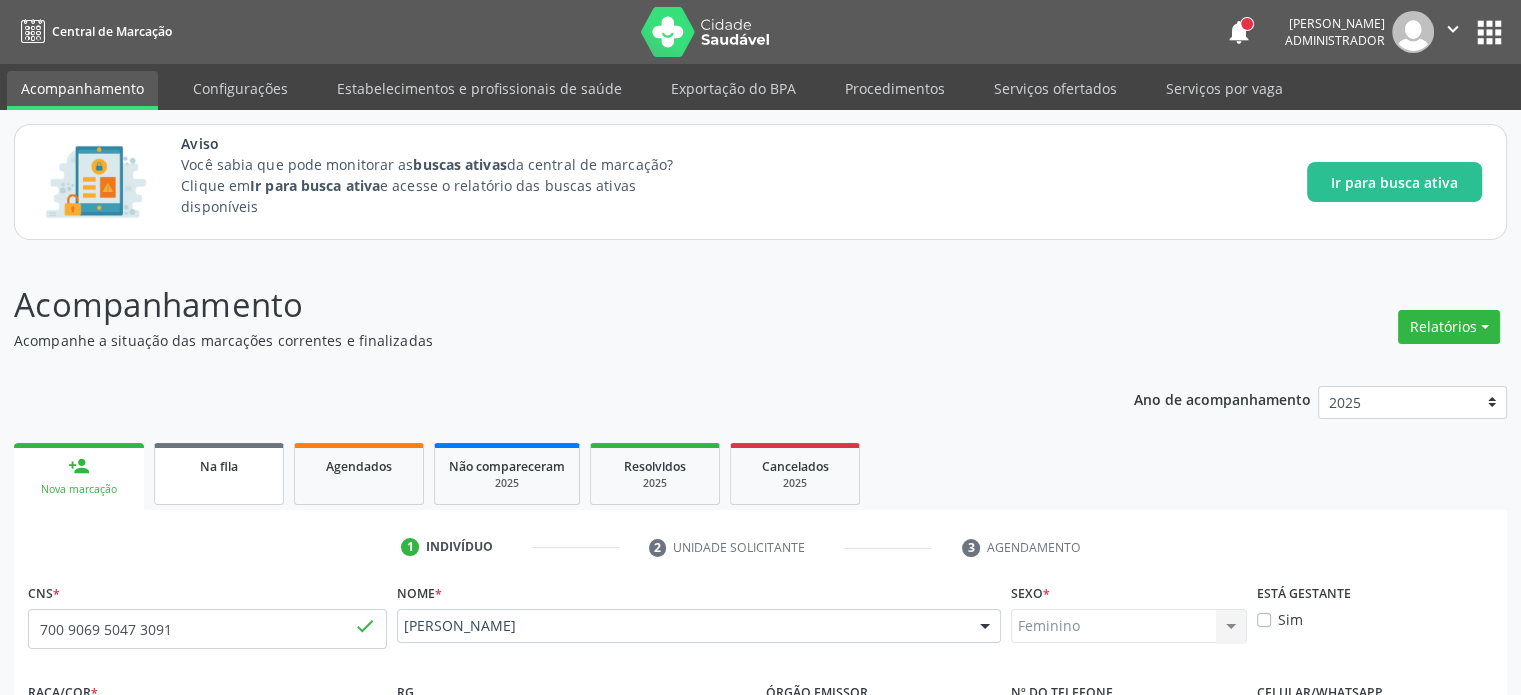 click on "Na fila" at bounding box center (219, 474) 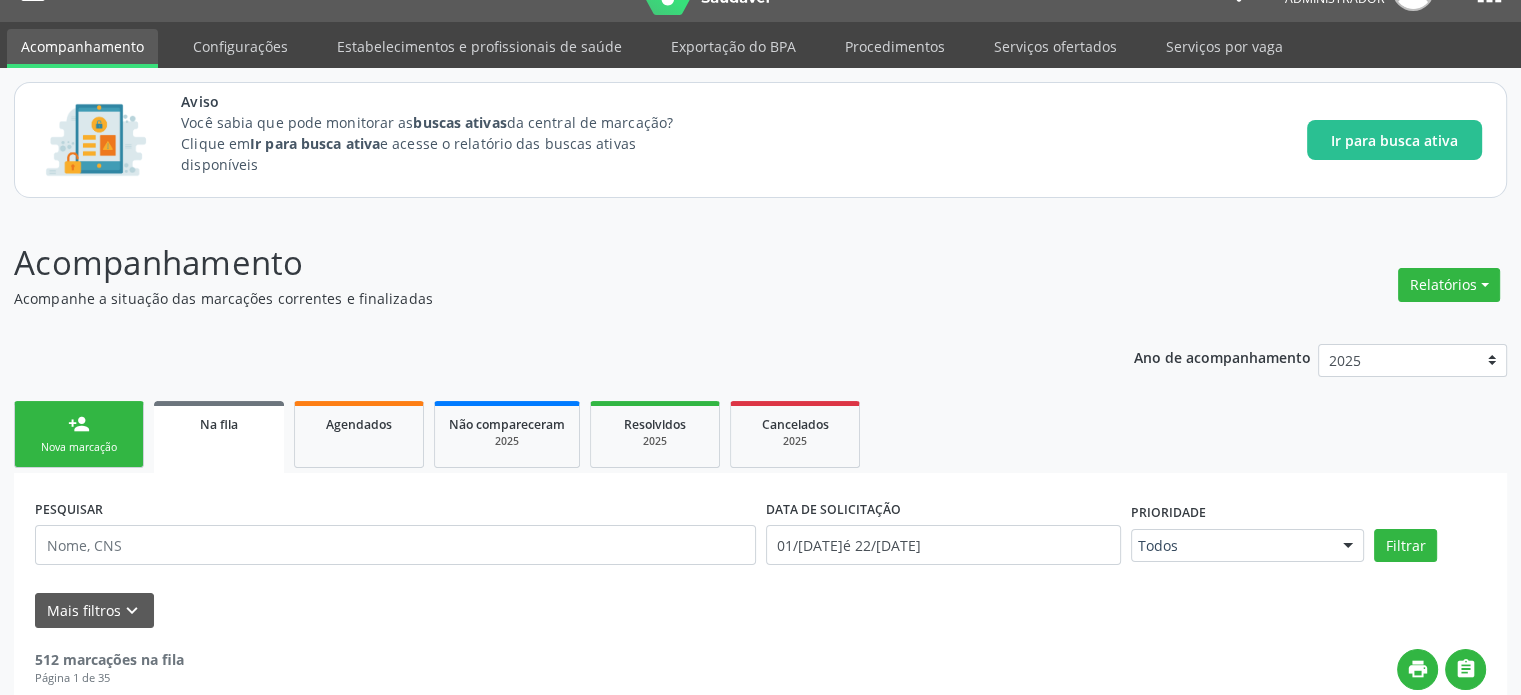 scroll, scrollTop: 0, scrollLeft: 0, axis: both 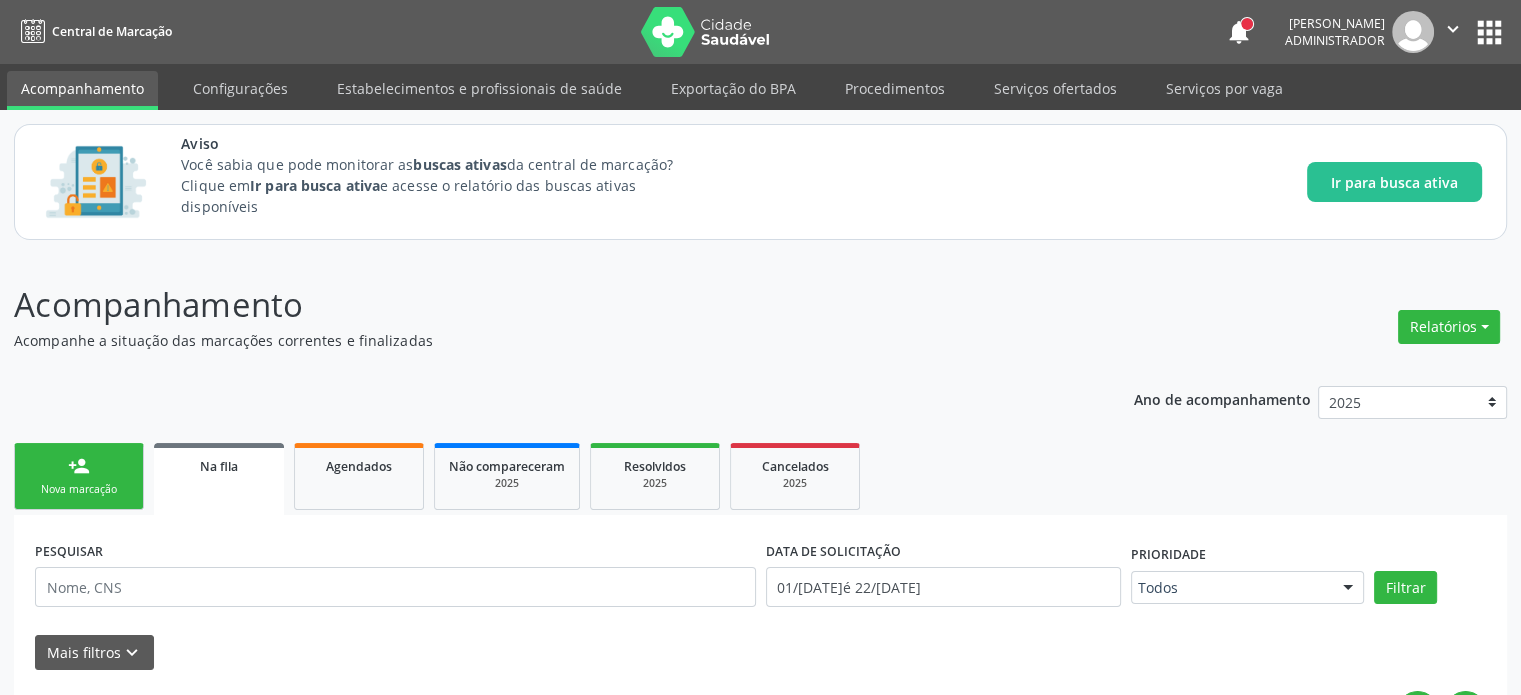 click on "person_add
Nova marcação" at bounding box center [79, 476] 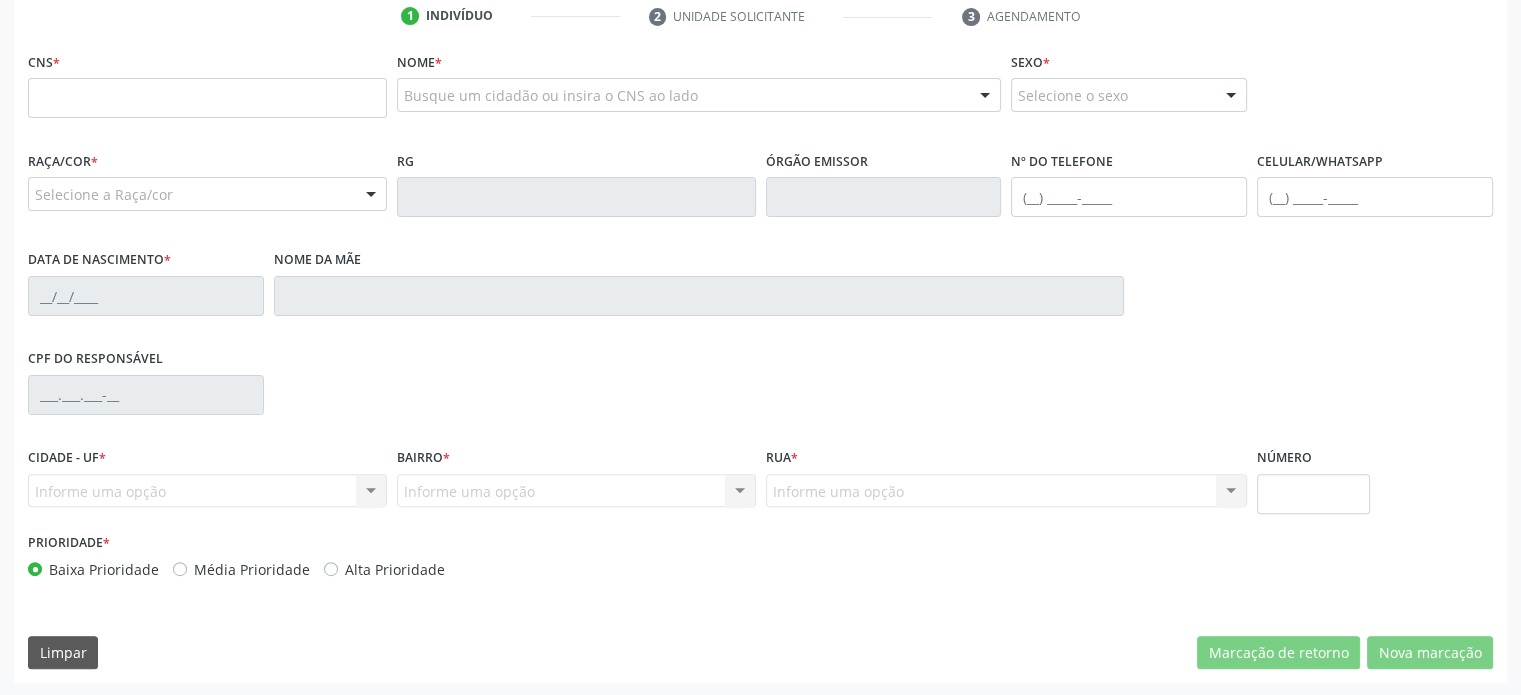 scroll, scrollTop: 420, scrollLeft: 0, axis: vertical 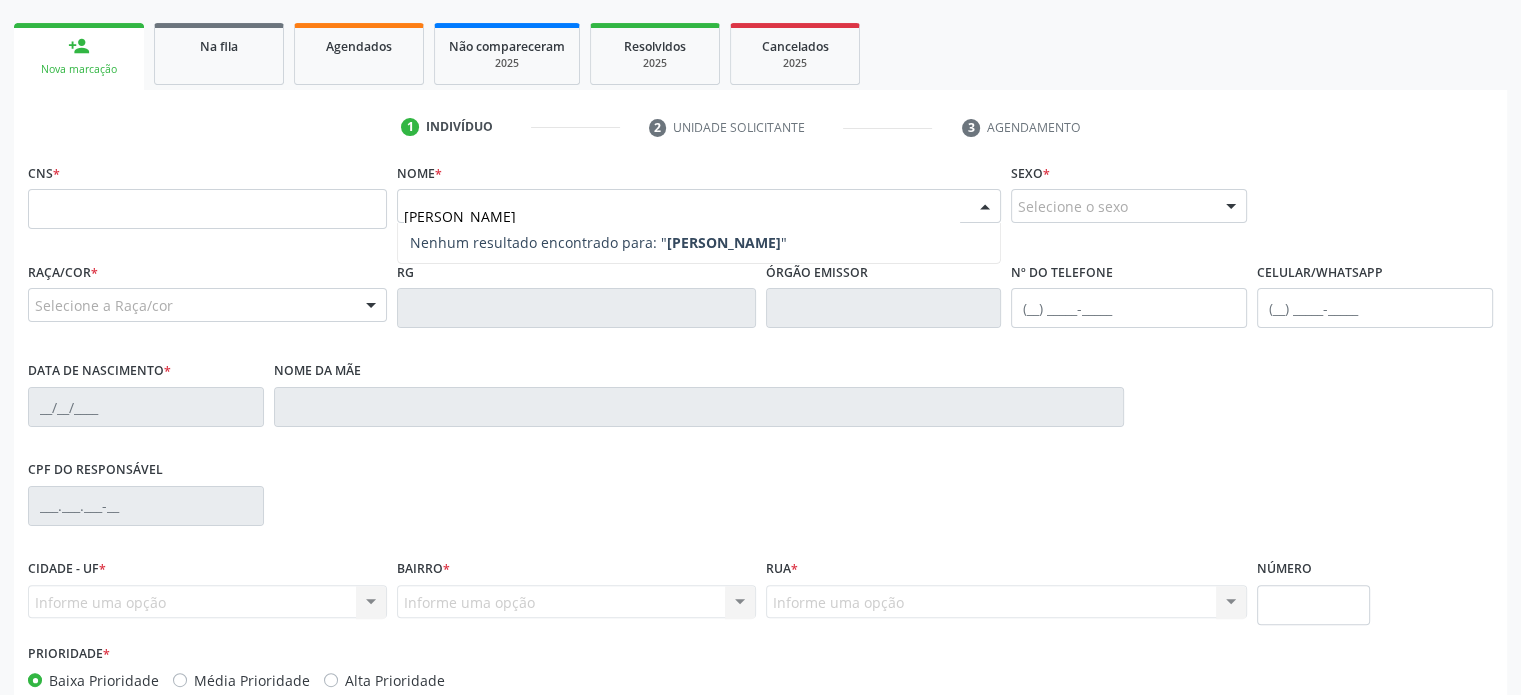 type on "[PERSON_NAME]" 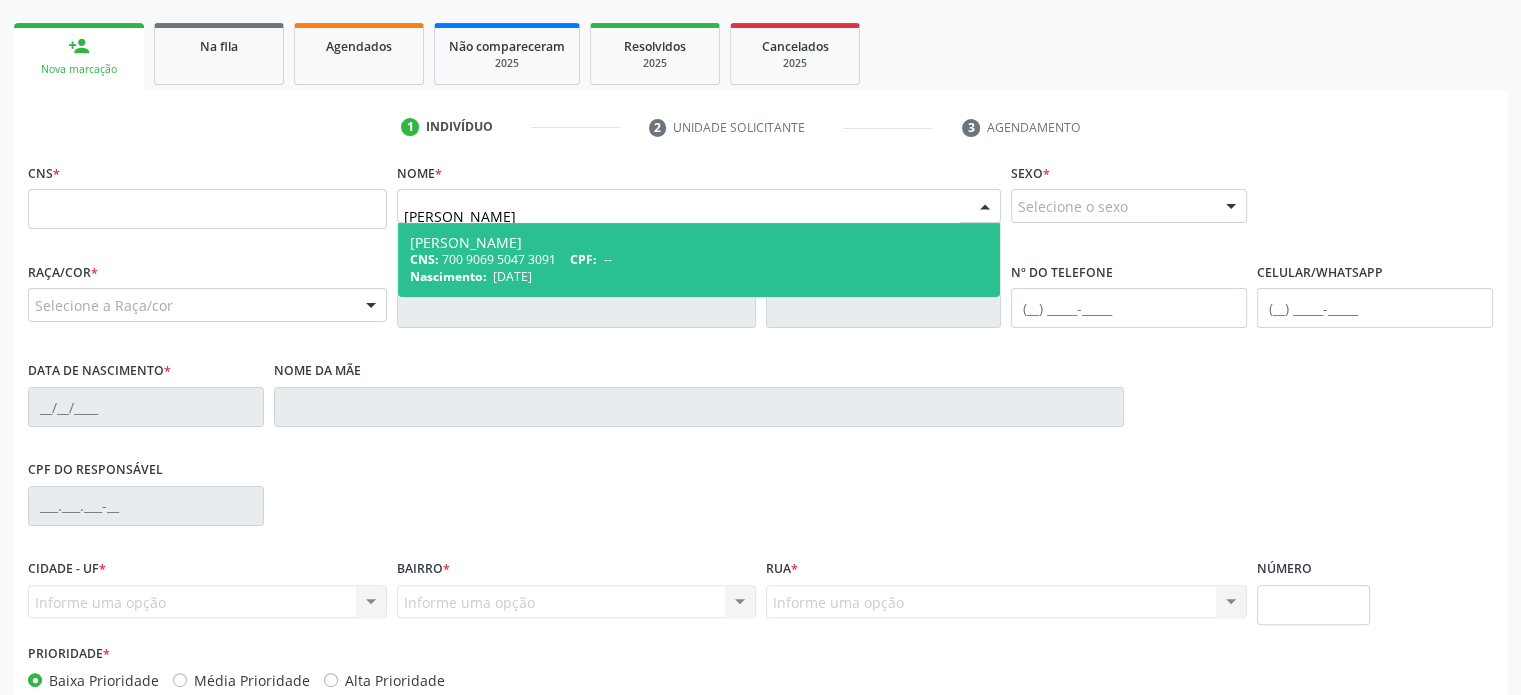 click on "[PERSON_NAME]" at bounding box center [699, 243] 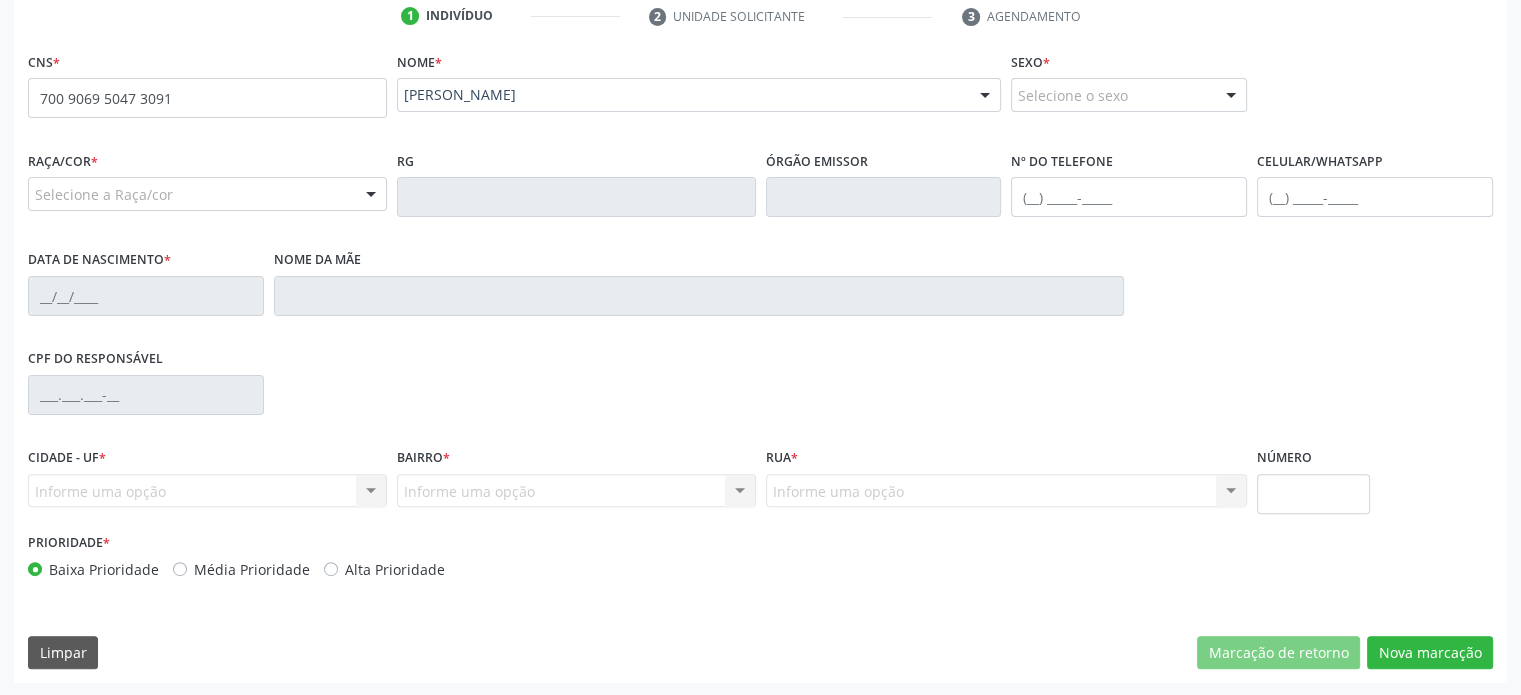 type on "700 9069 5047 3091" 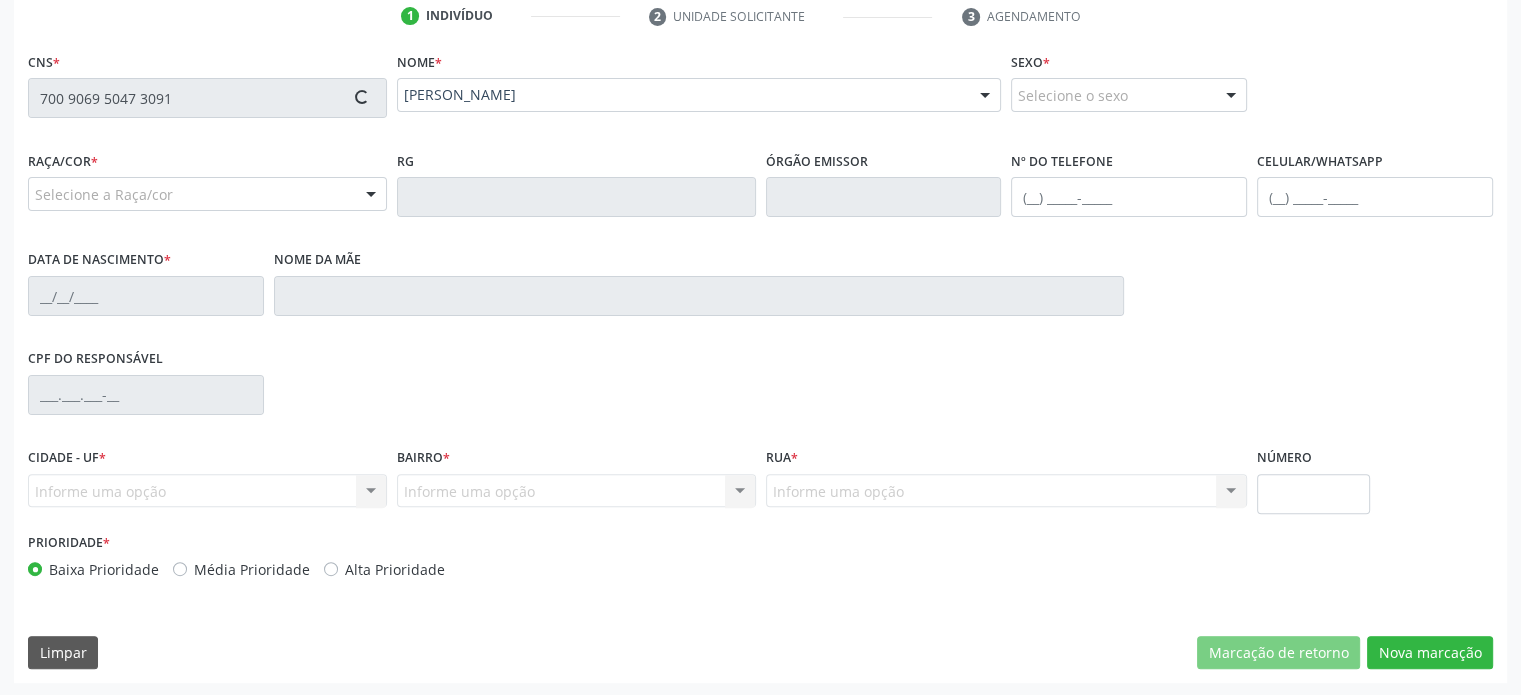 type on "[PHONE_NUMBER]" 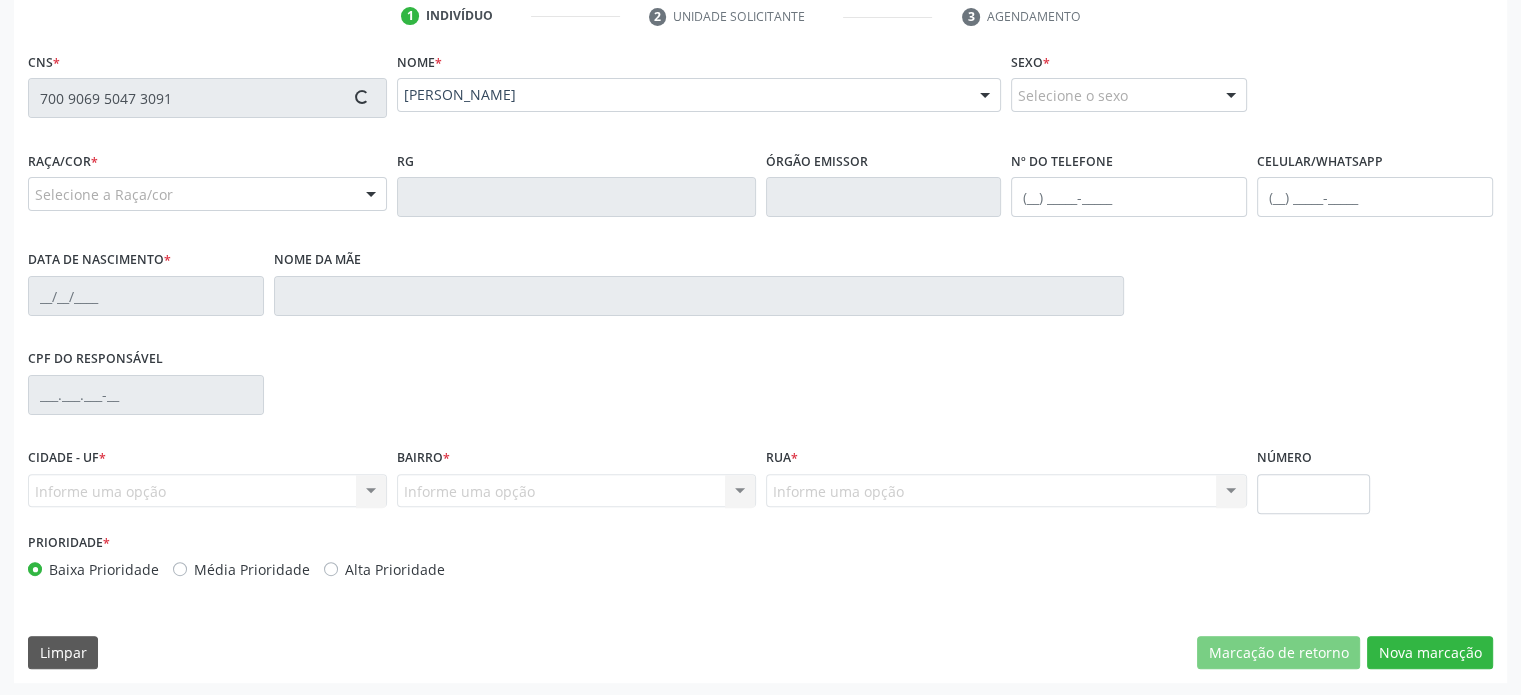type on "[DATE]" 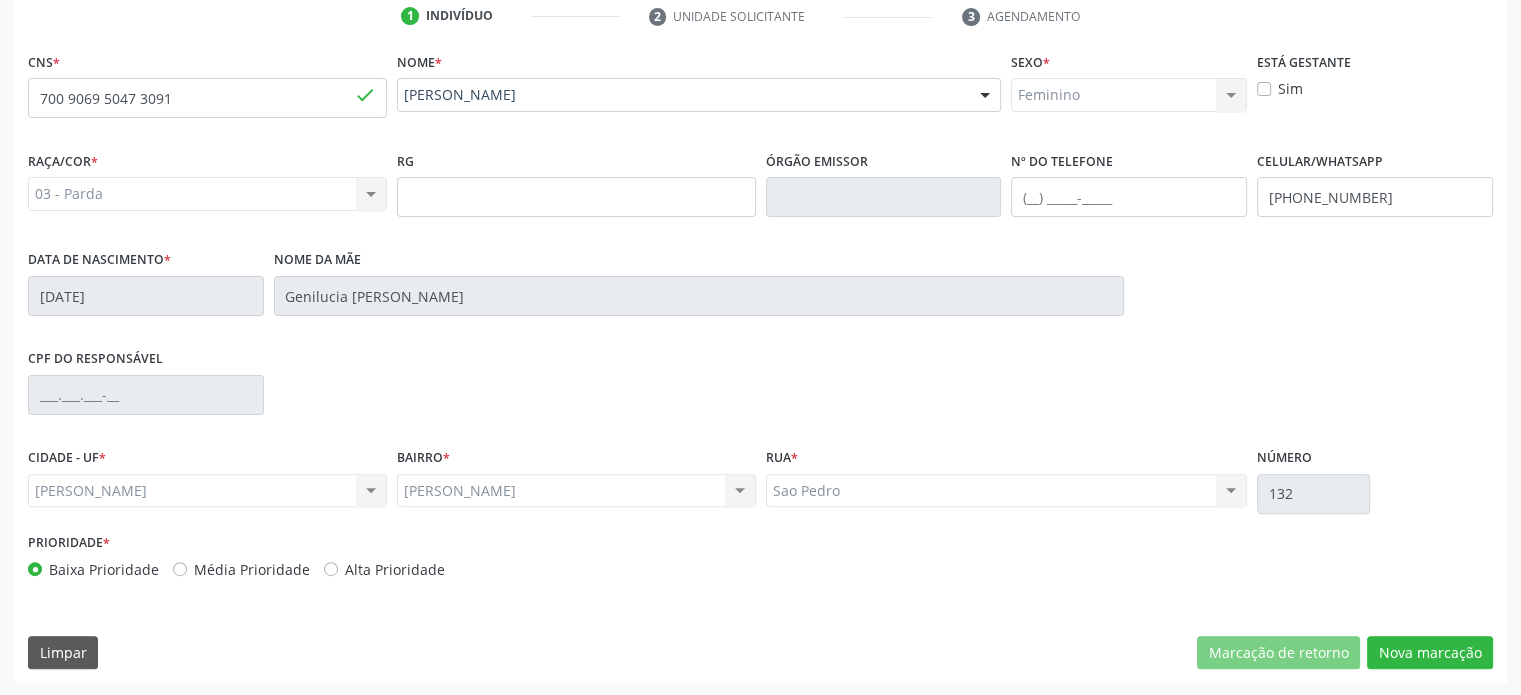 scroll, scrollTop: 532, scrollLeft: 0, axis: vertical 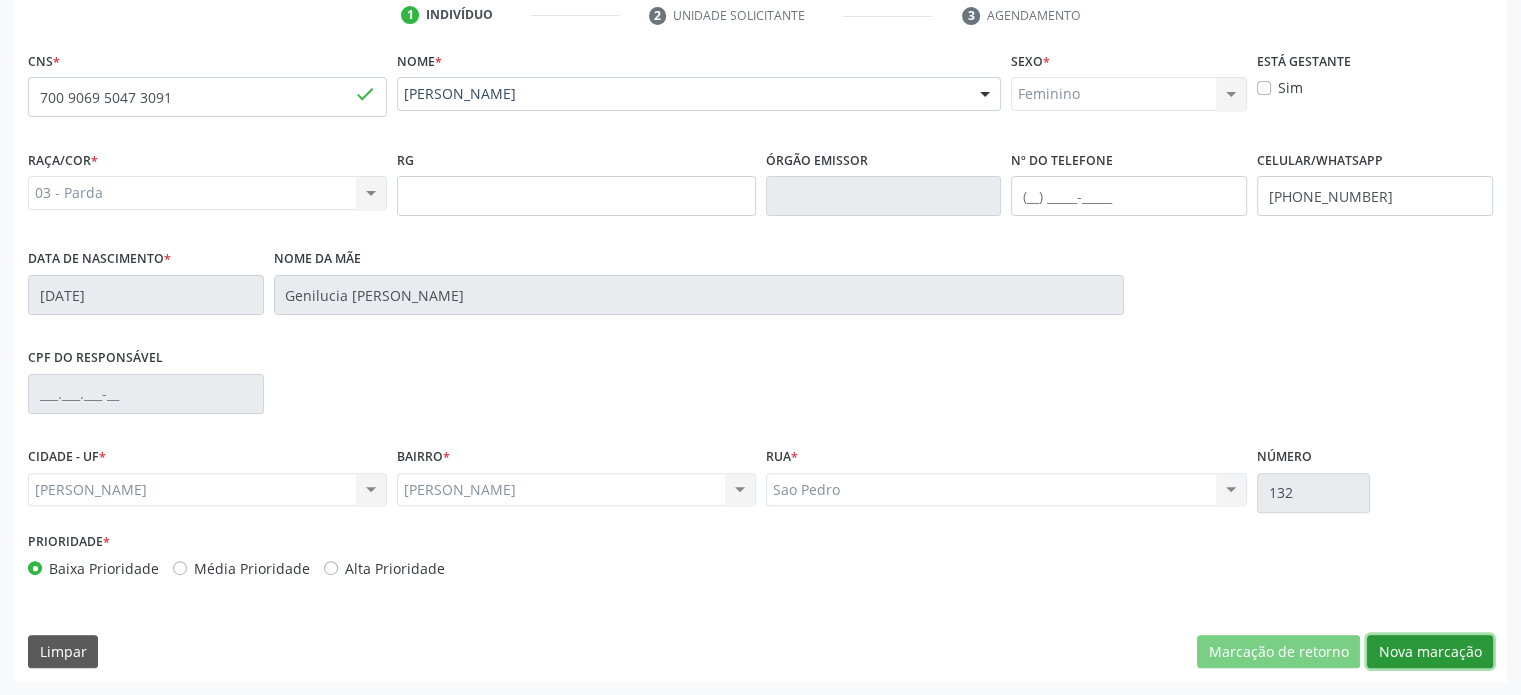 click on "Nova marcação" at bounding box center [1430, 652] 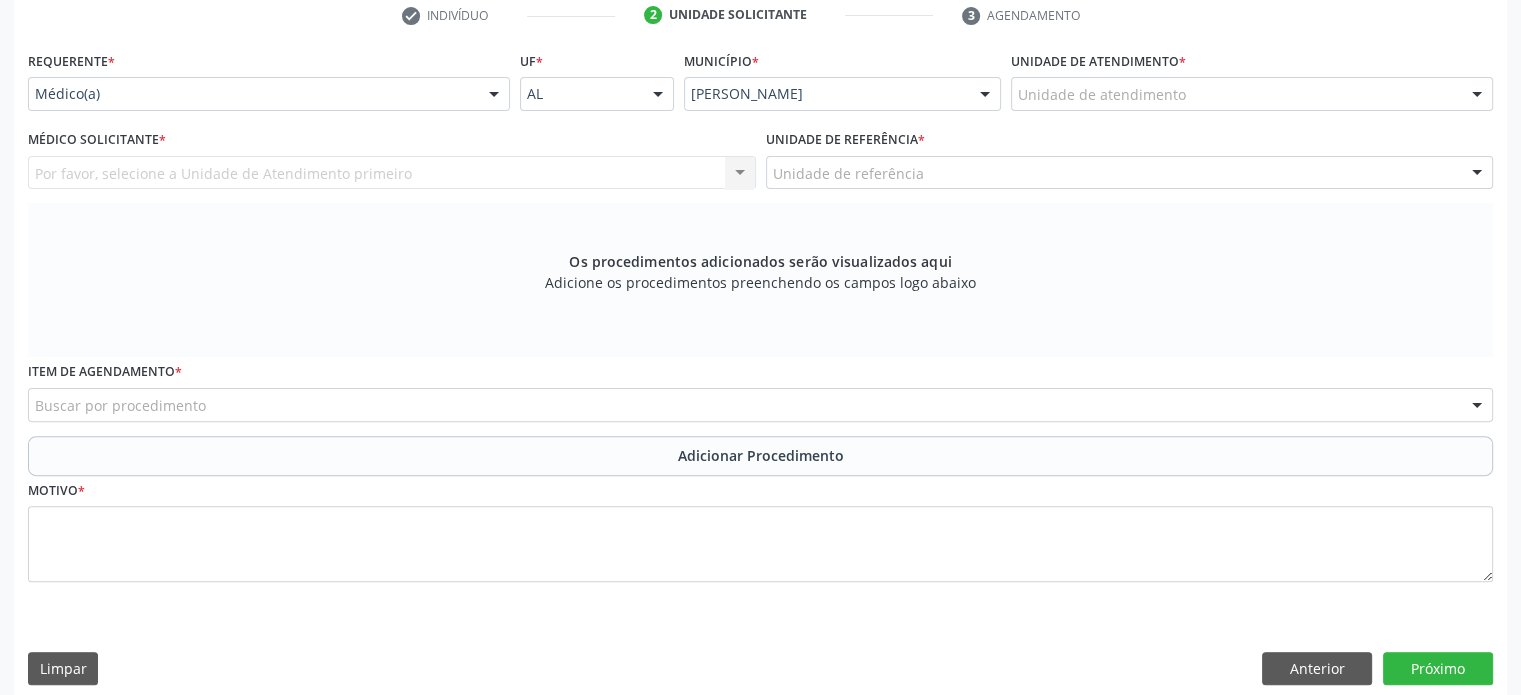 scroll, scrollTop: 532, scrollLeft: 0, axis: vertical 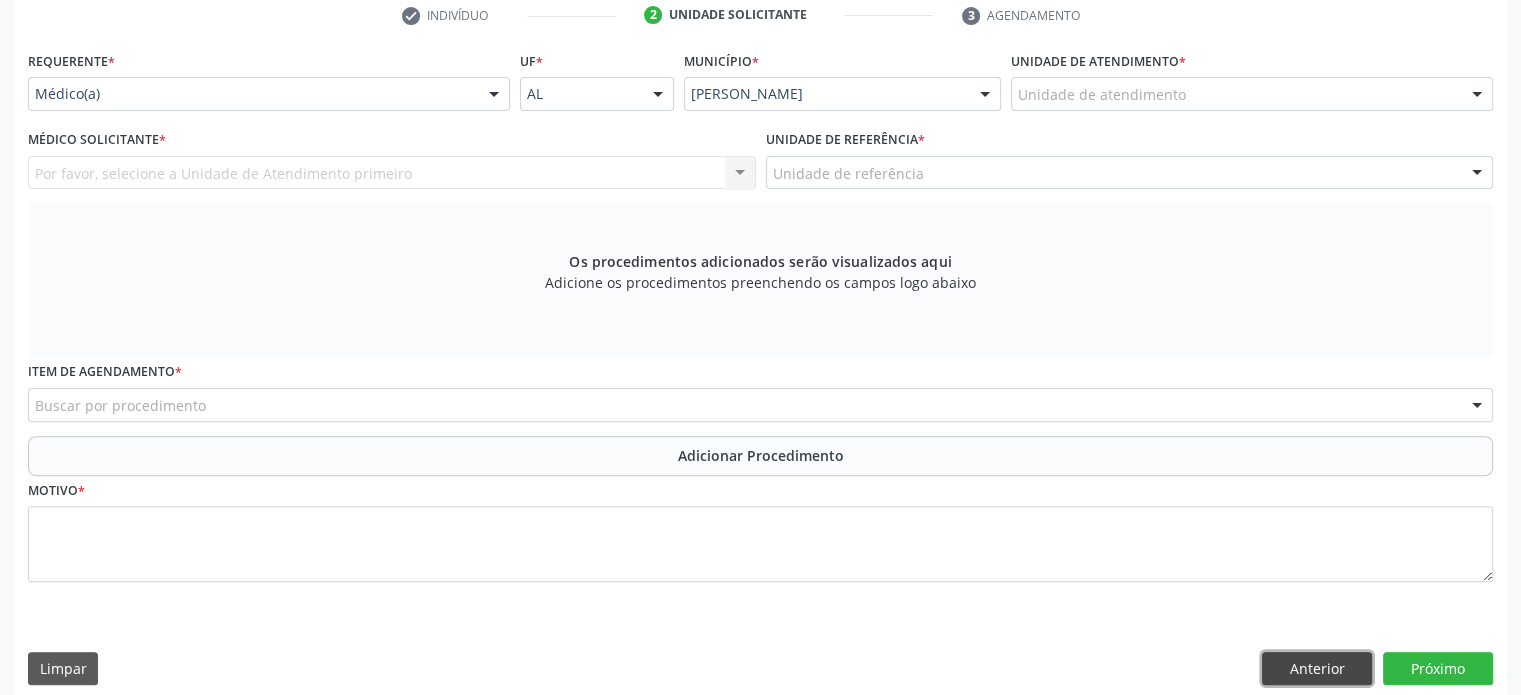 click on "Anterior" at bounding box center [1317, 669] 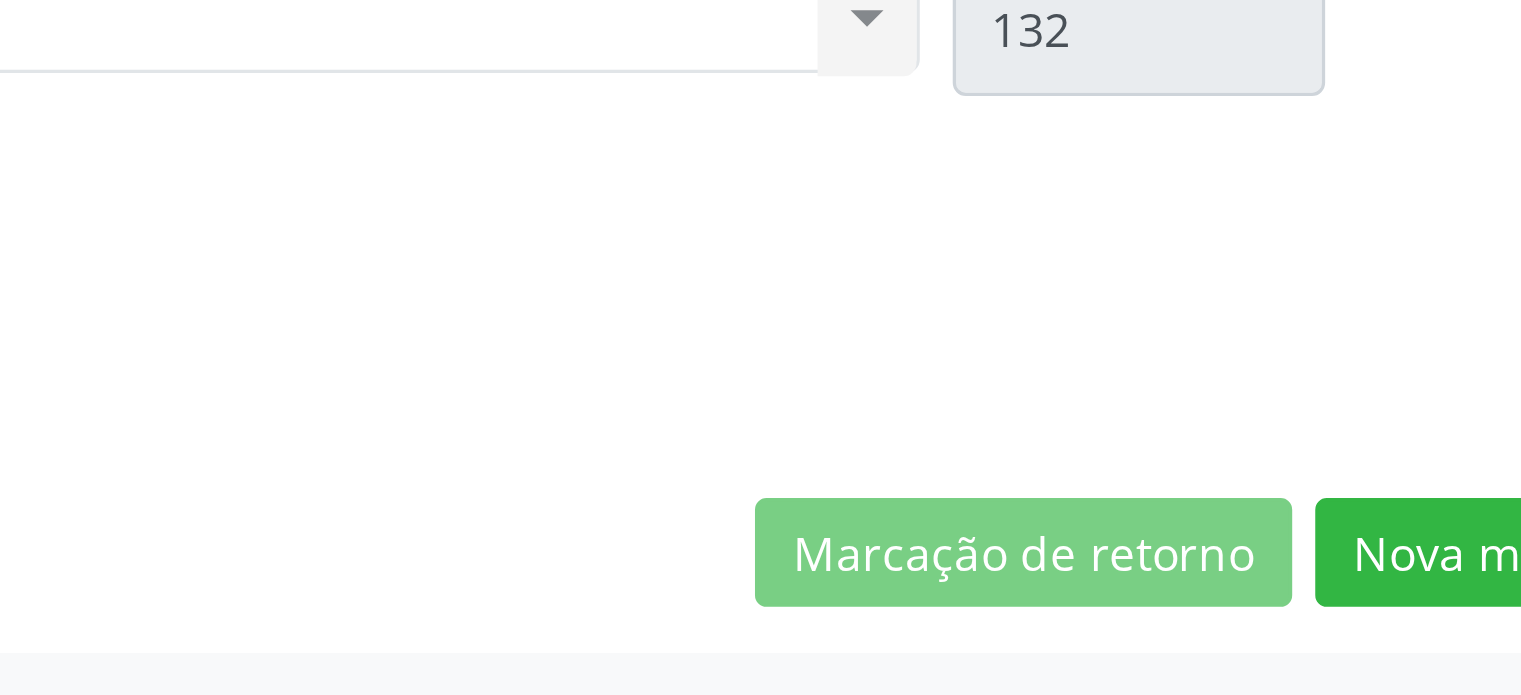 scroll, scrollTop: 532, scrollLeft: 0, axis: vertical 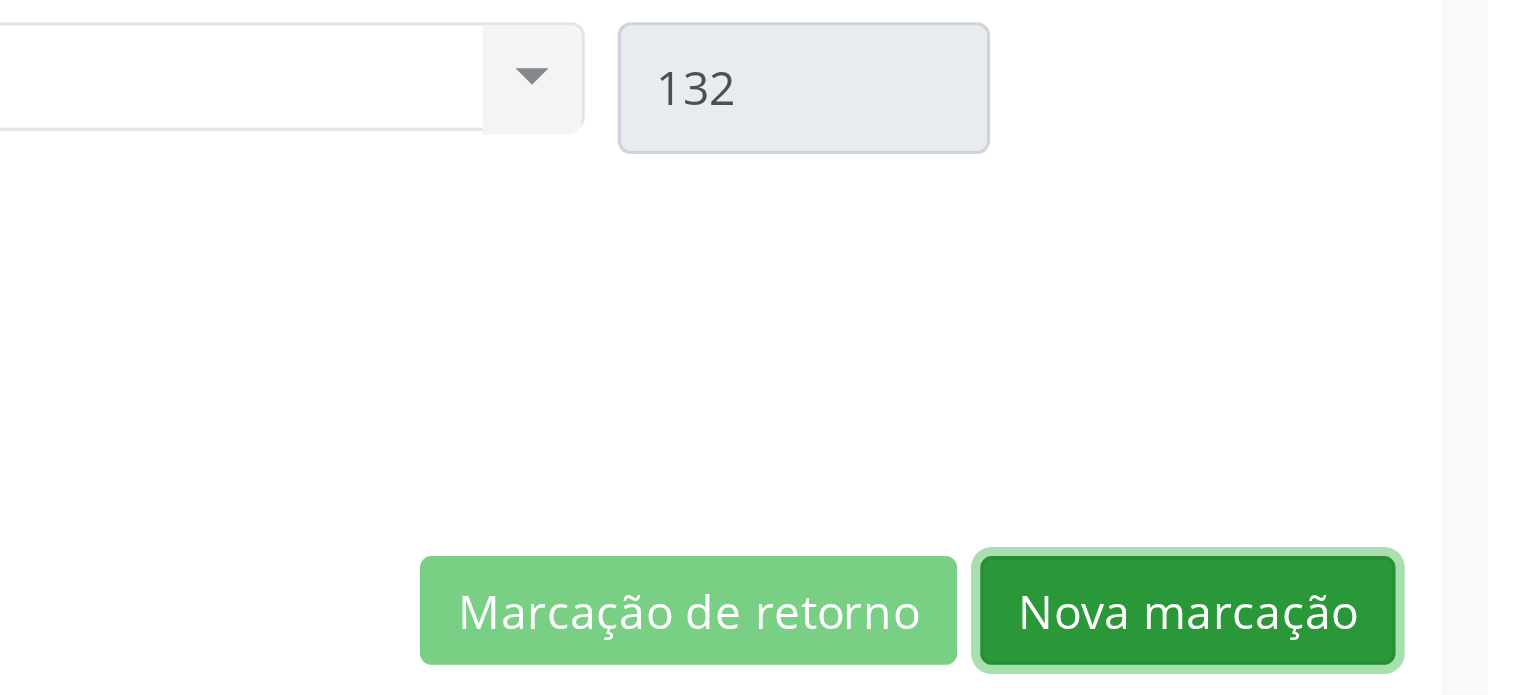 click on "Nova marcação" at bounding box center [1430, 652] 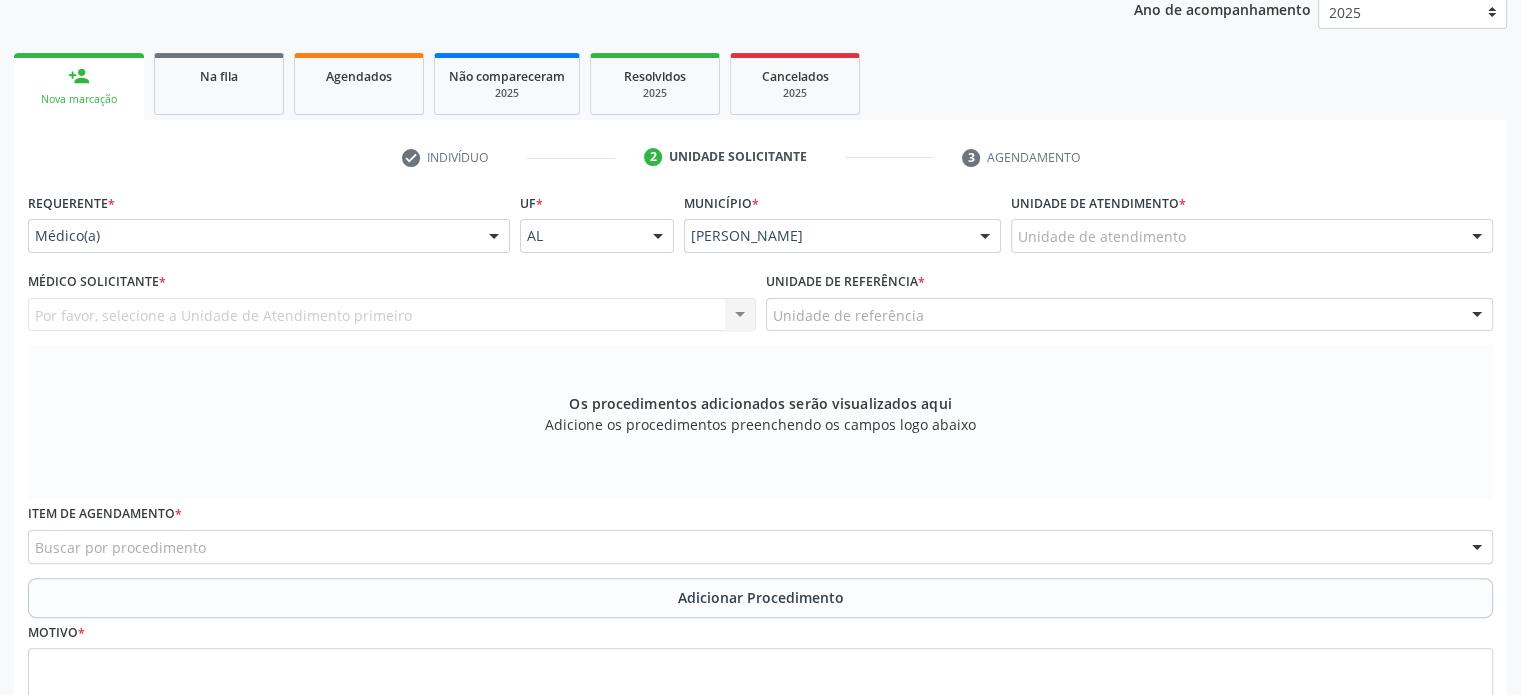scroll, scrollTop: 387, scrollLeft: 0, axis: vertical 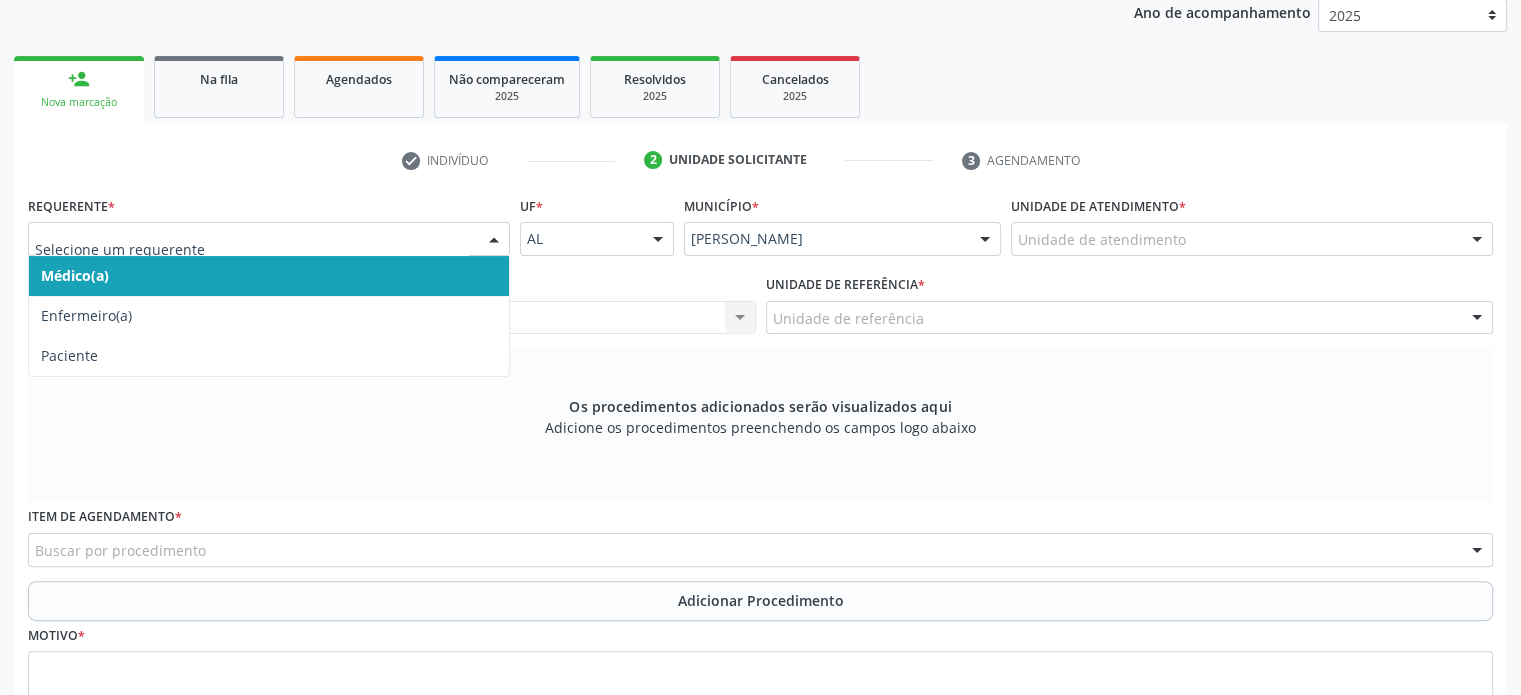 click on "Médico(a)" at bounding box center [75, 275] 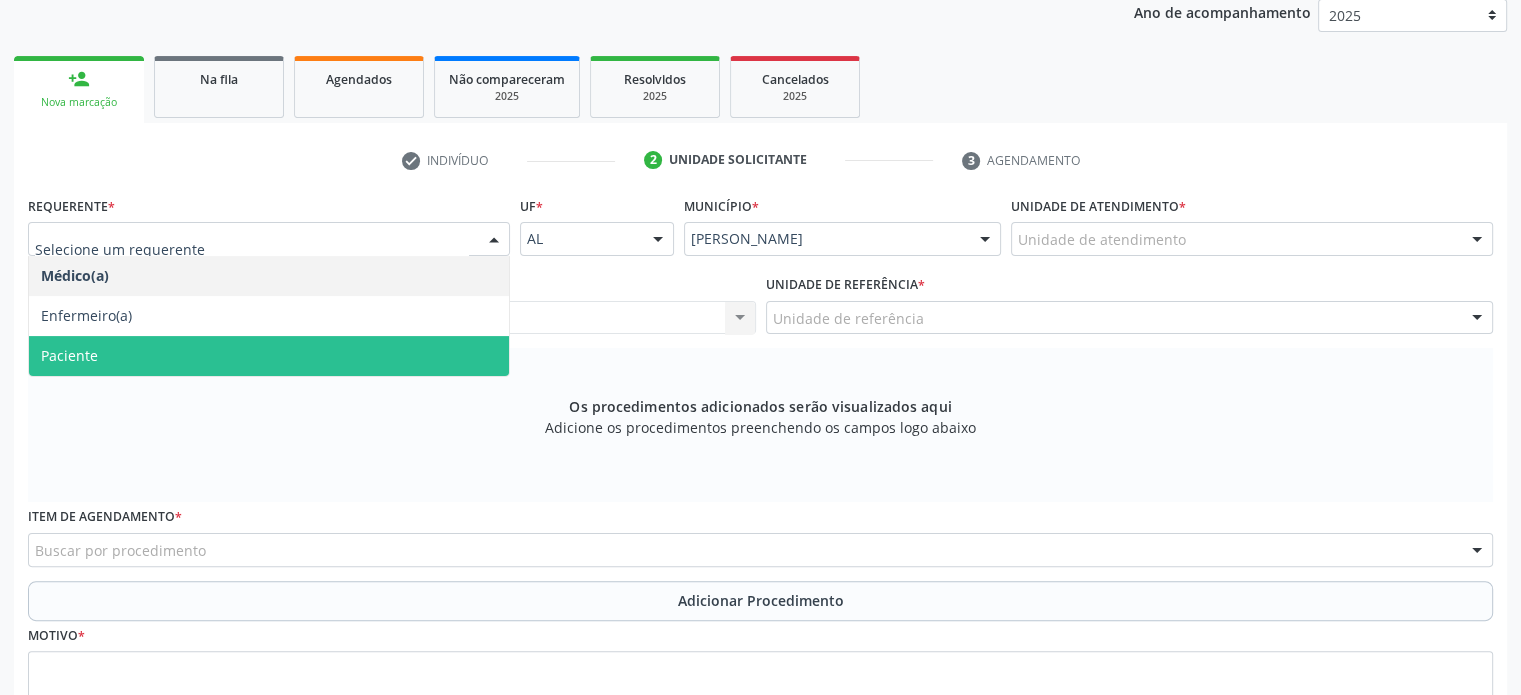 click on "Paciente" at bounding box center [269, 356] 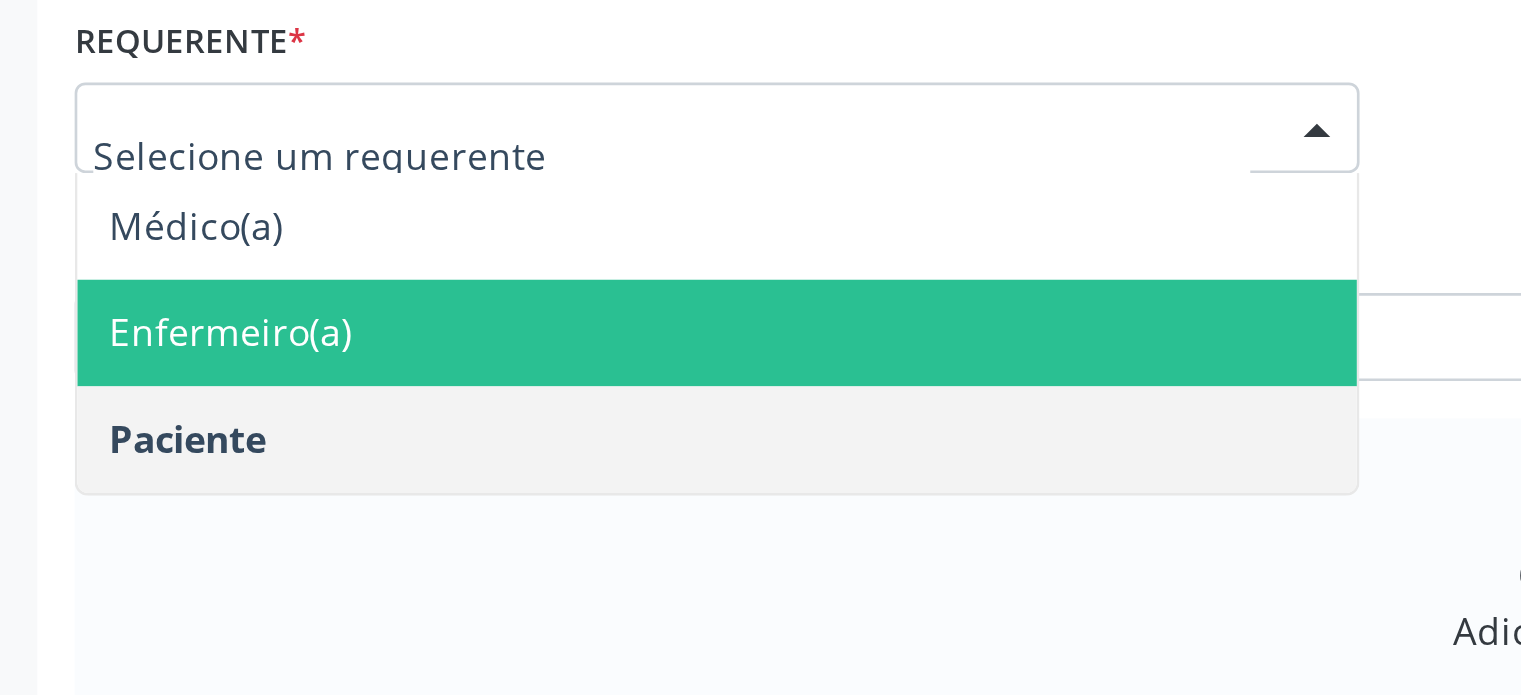 scroll, scrollTop: 387, scrollLeft: 0, axis: vertical 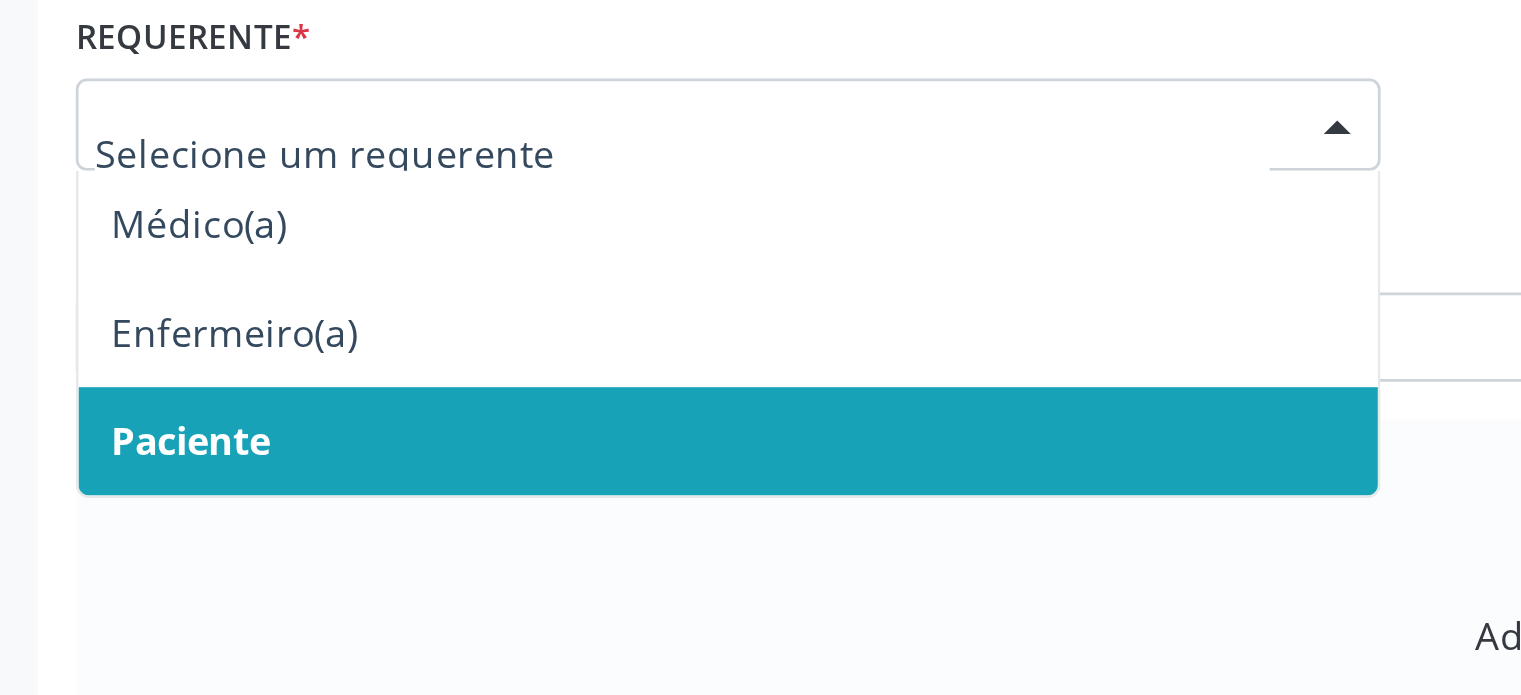 click on "Paciente" at bounding box center [269, 356] 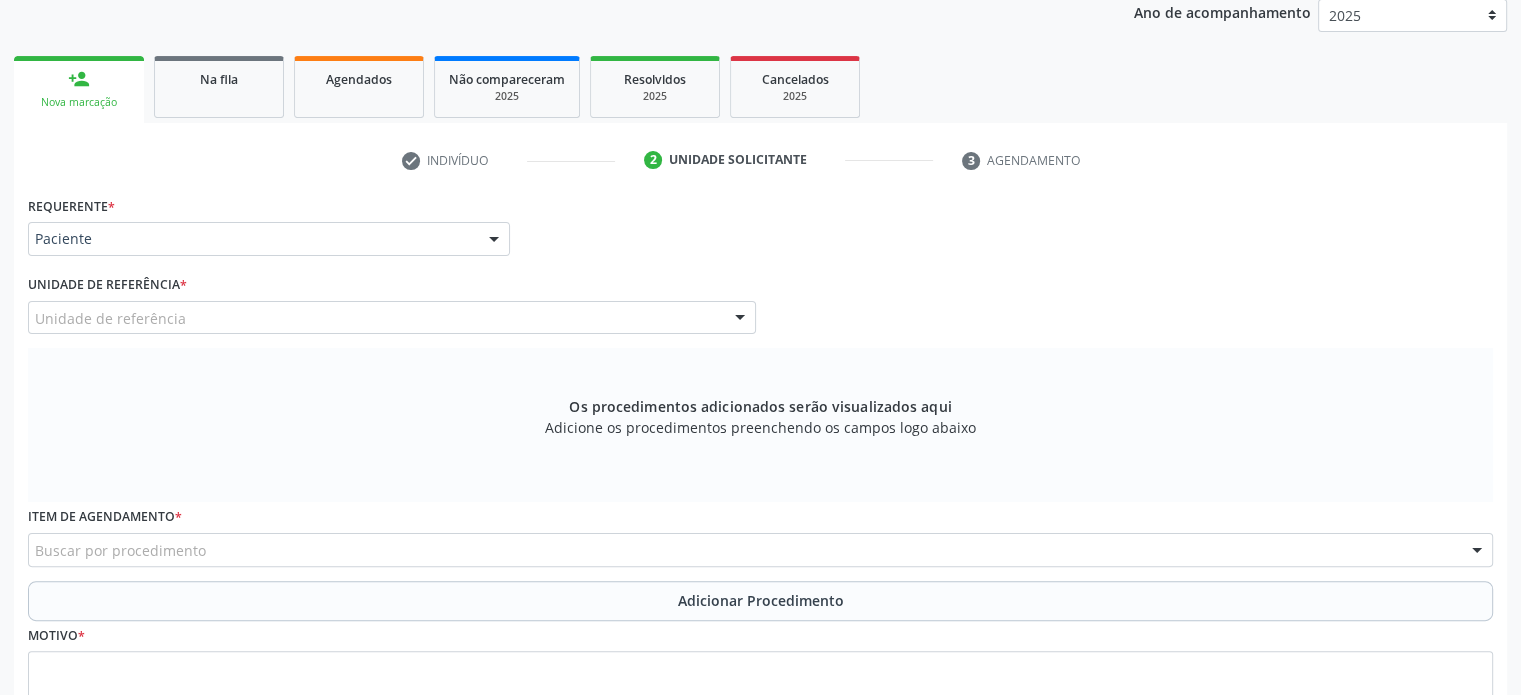scroll, scrollTop: 387, scrollLeft: 0, axis: vertical 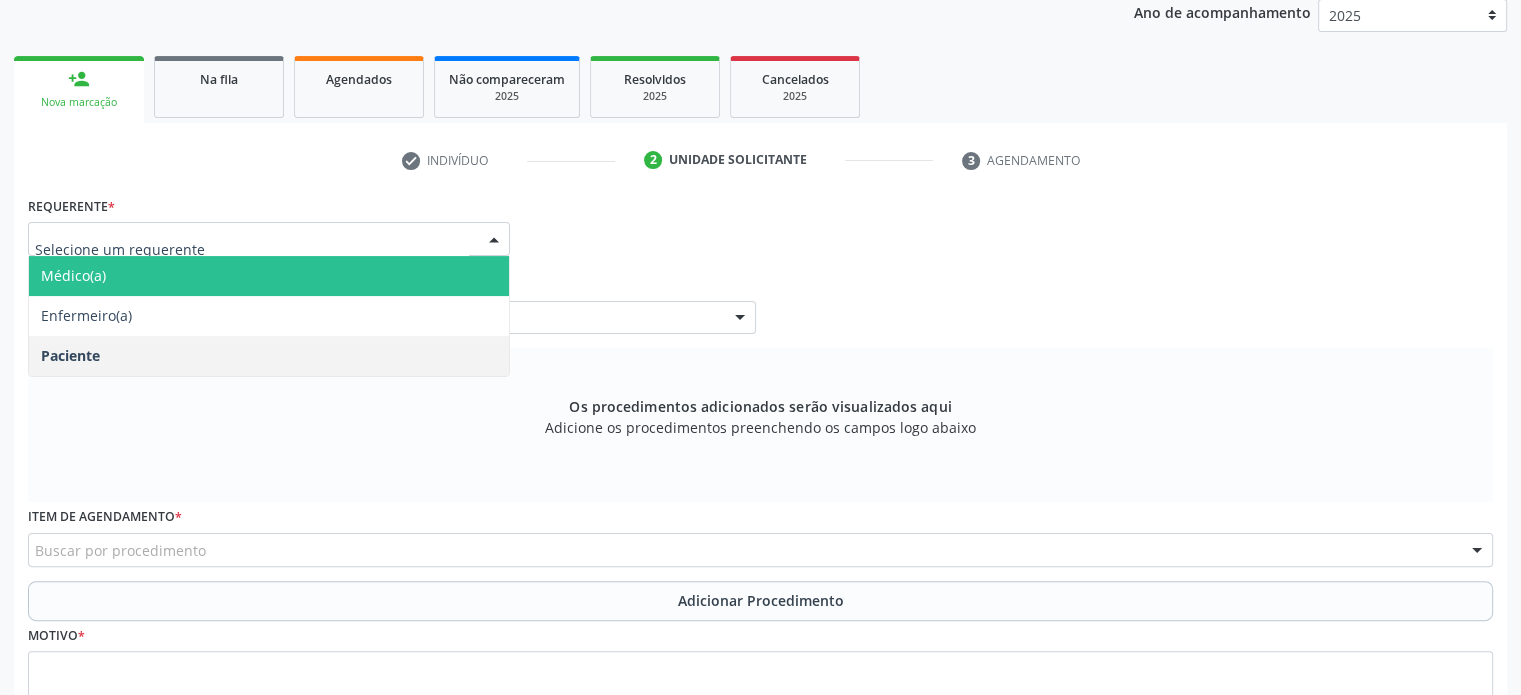 click on "Médico(a)" at bounding box center [73, 275] 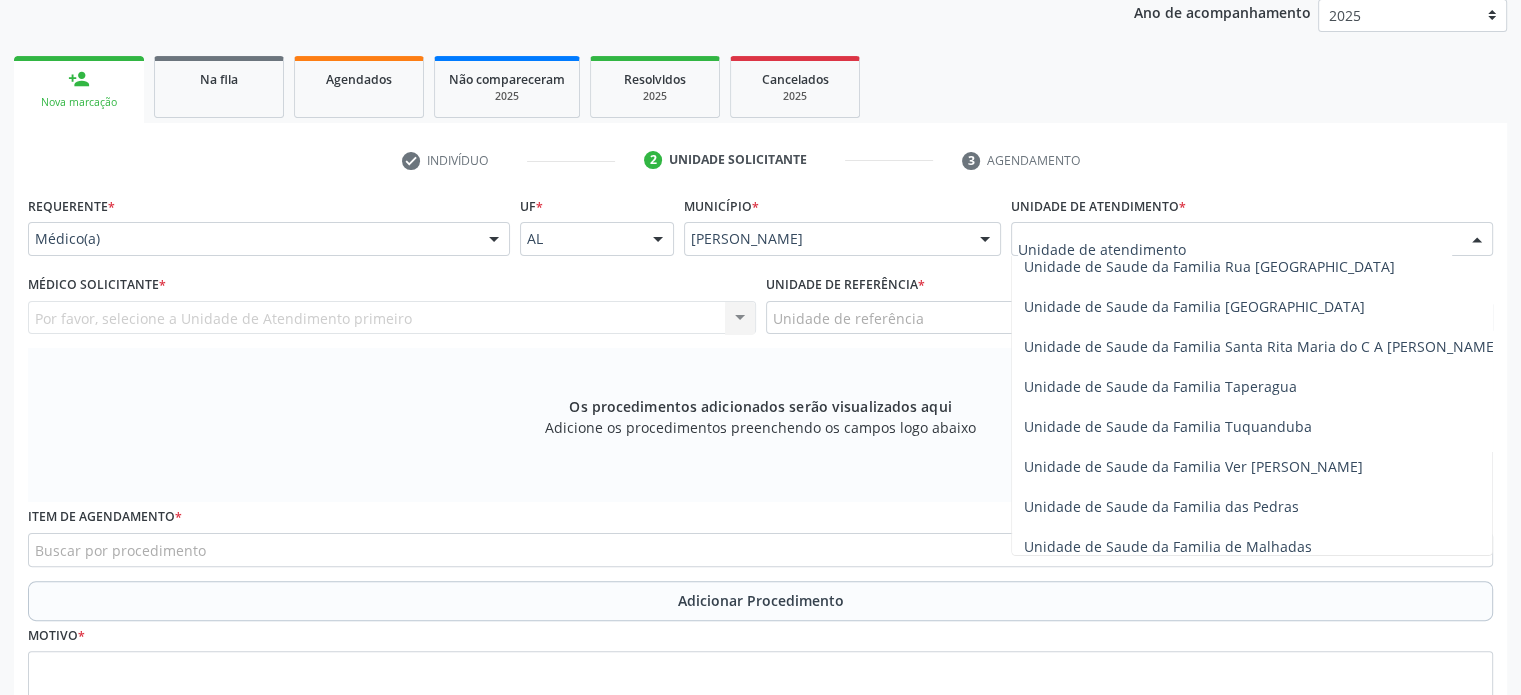 scroll, scrollTop: 1324, scrollLeft: 0, axis: vertical 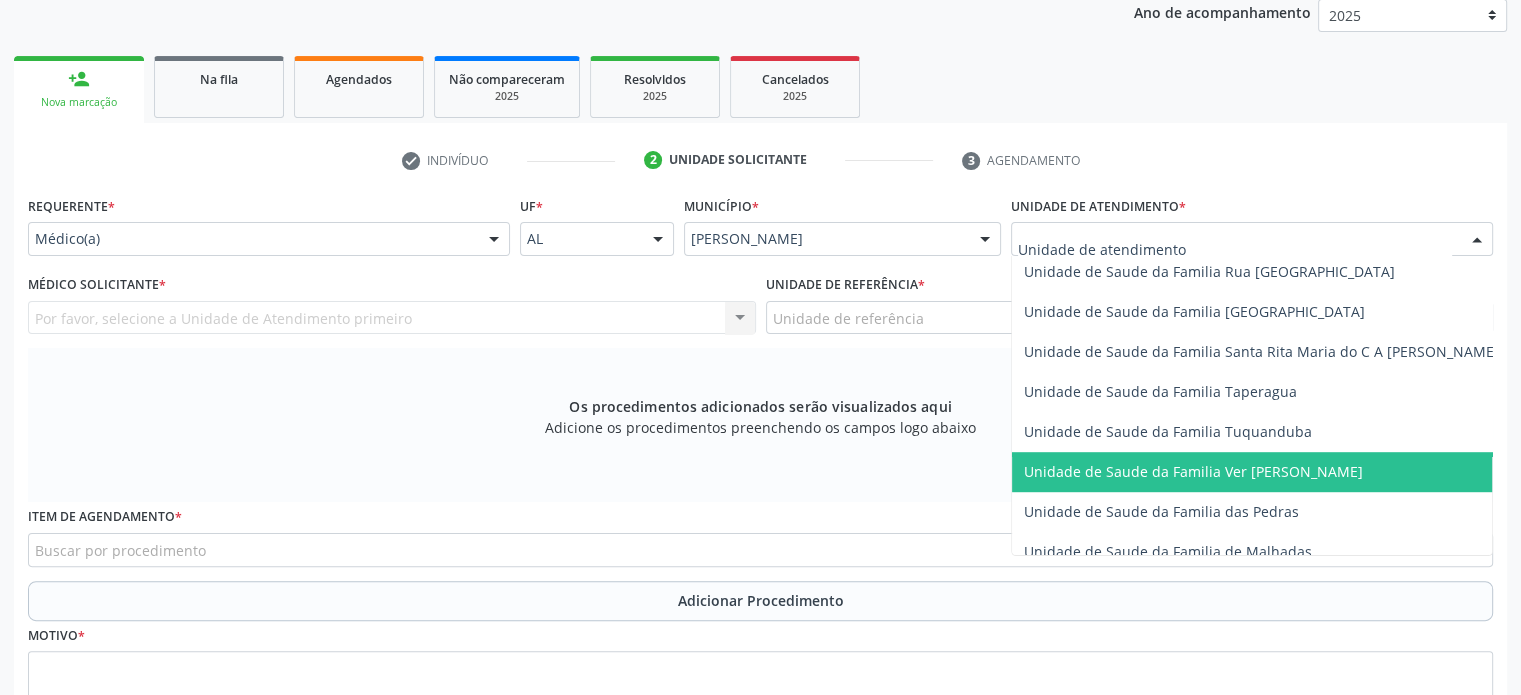 click on "Unidade de Saude da Familia Ver [PERSON_NAME]" at bounding box center [1193, 471] 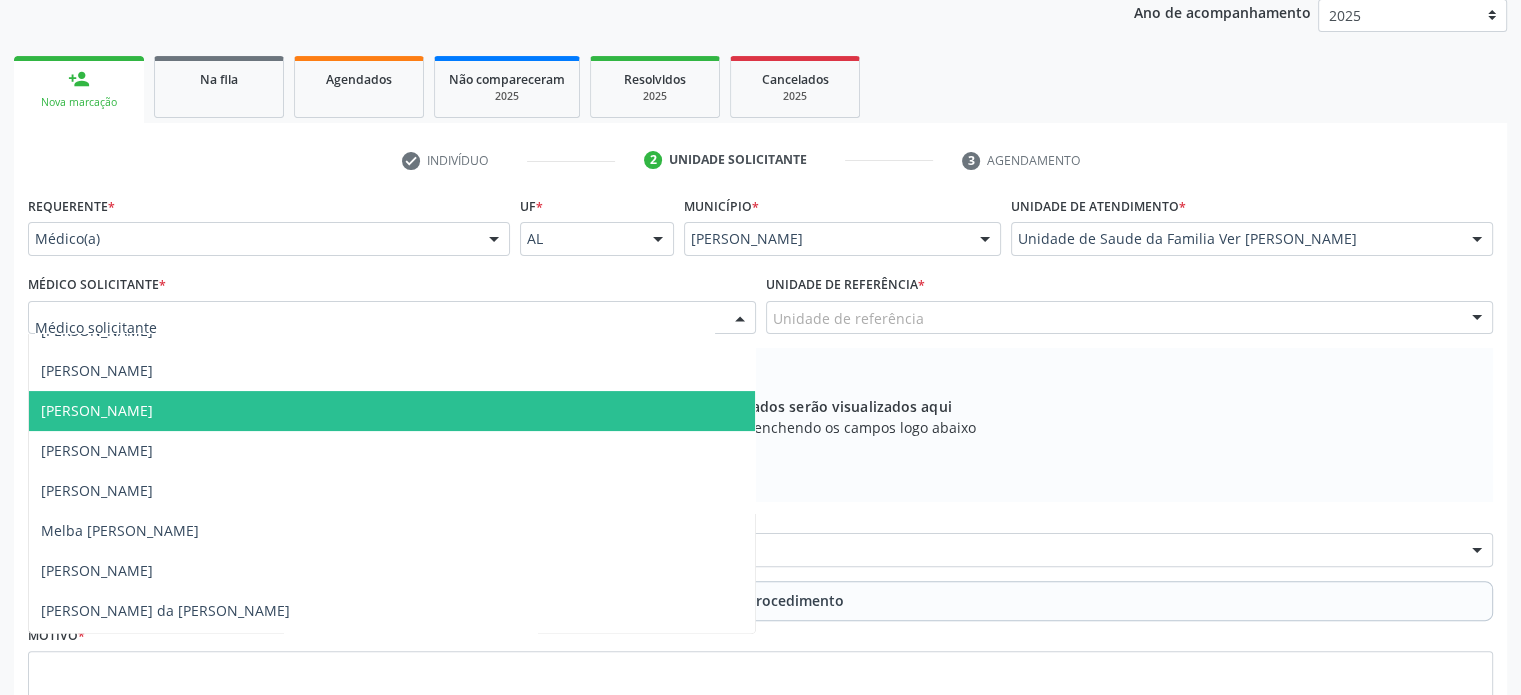 scroll, scrollTop: 582, scrollLeft: 0, axis: vertical 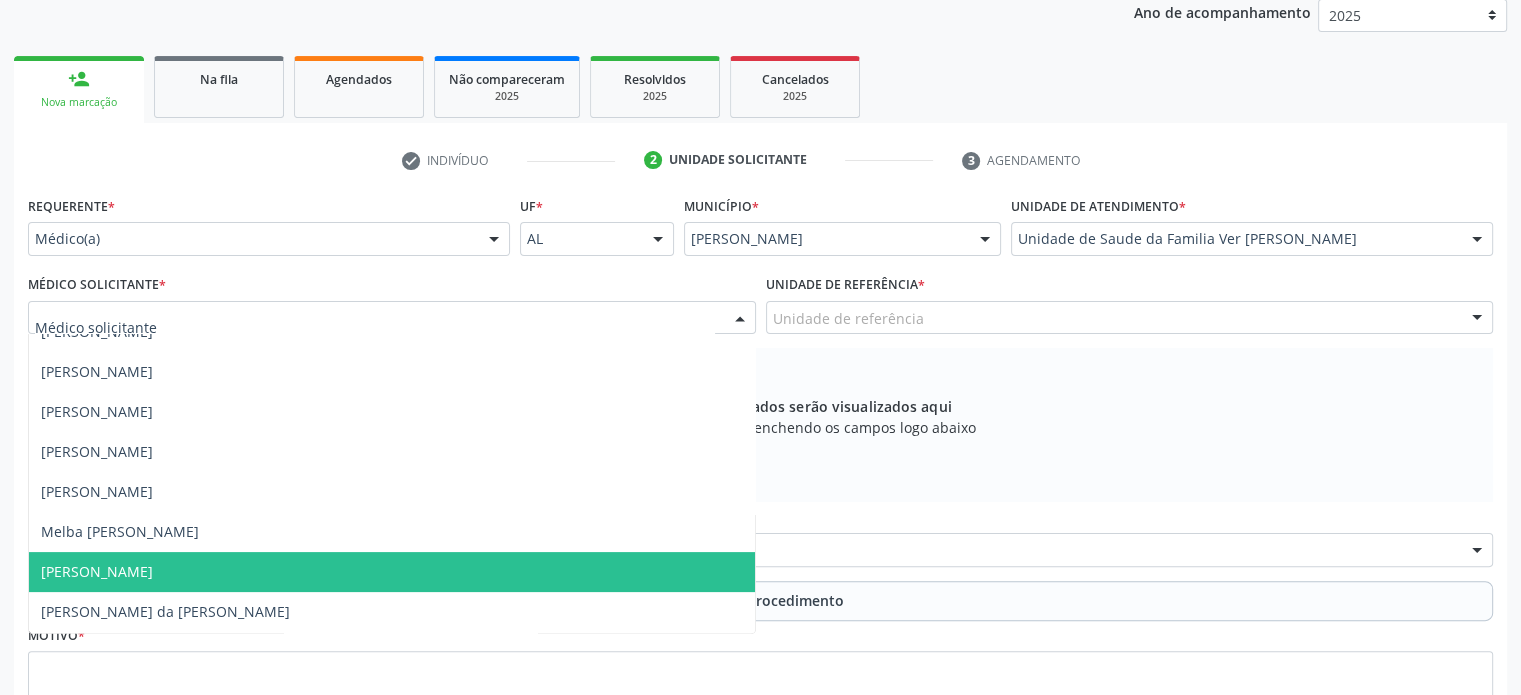 click on "[PERSON_NAME]" at bounding box center (97, 571) 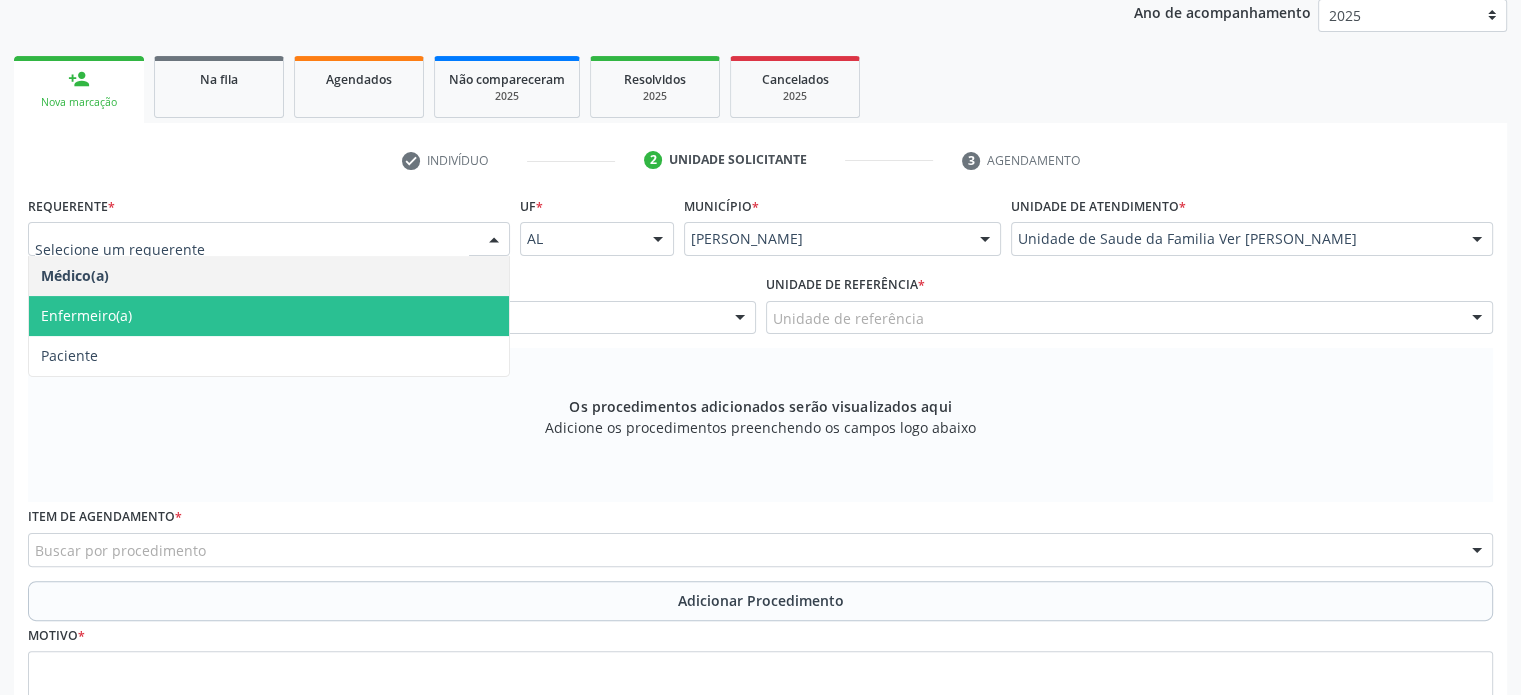 click on "Enfermeiro(a)" at bounding box center (269, 316) 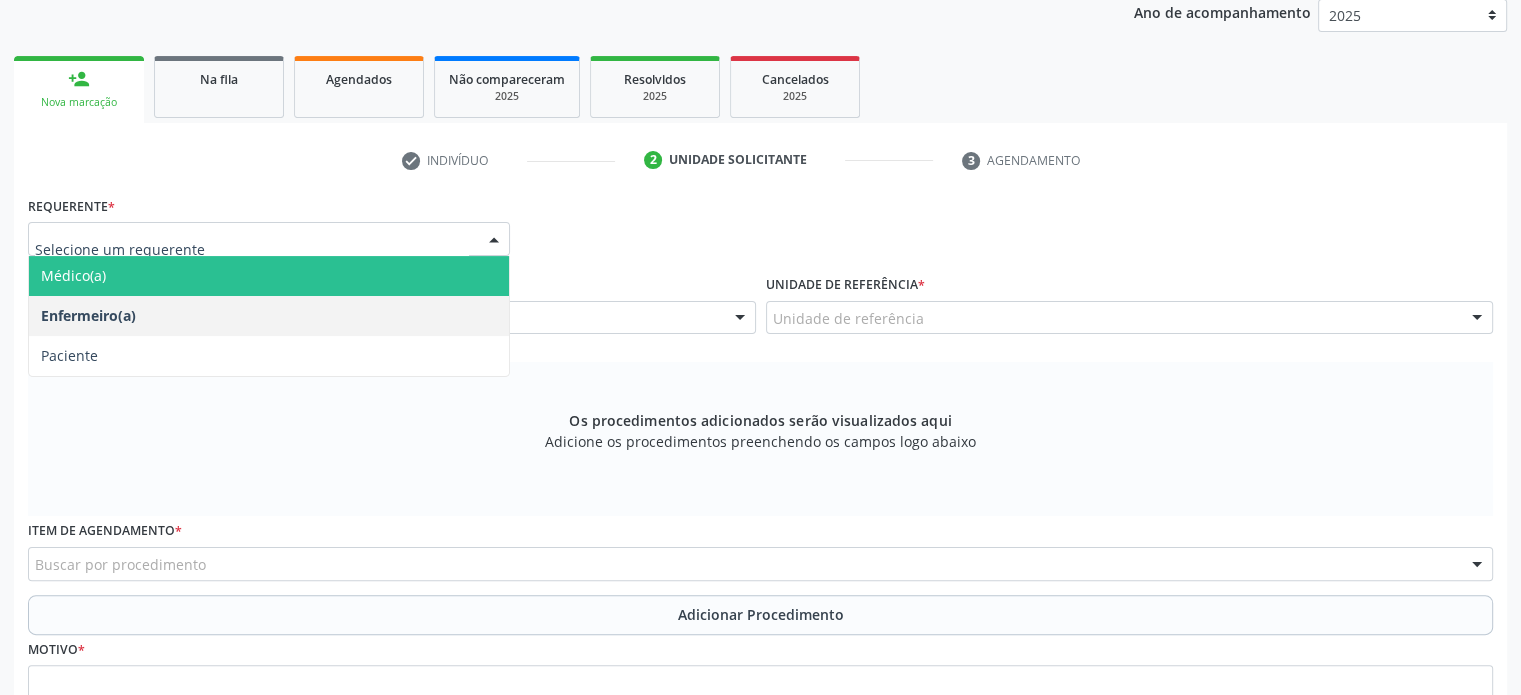 click on "Médico(a)" at bounding box center (269, 276) 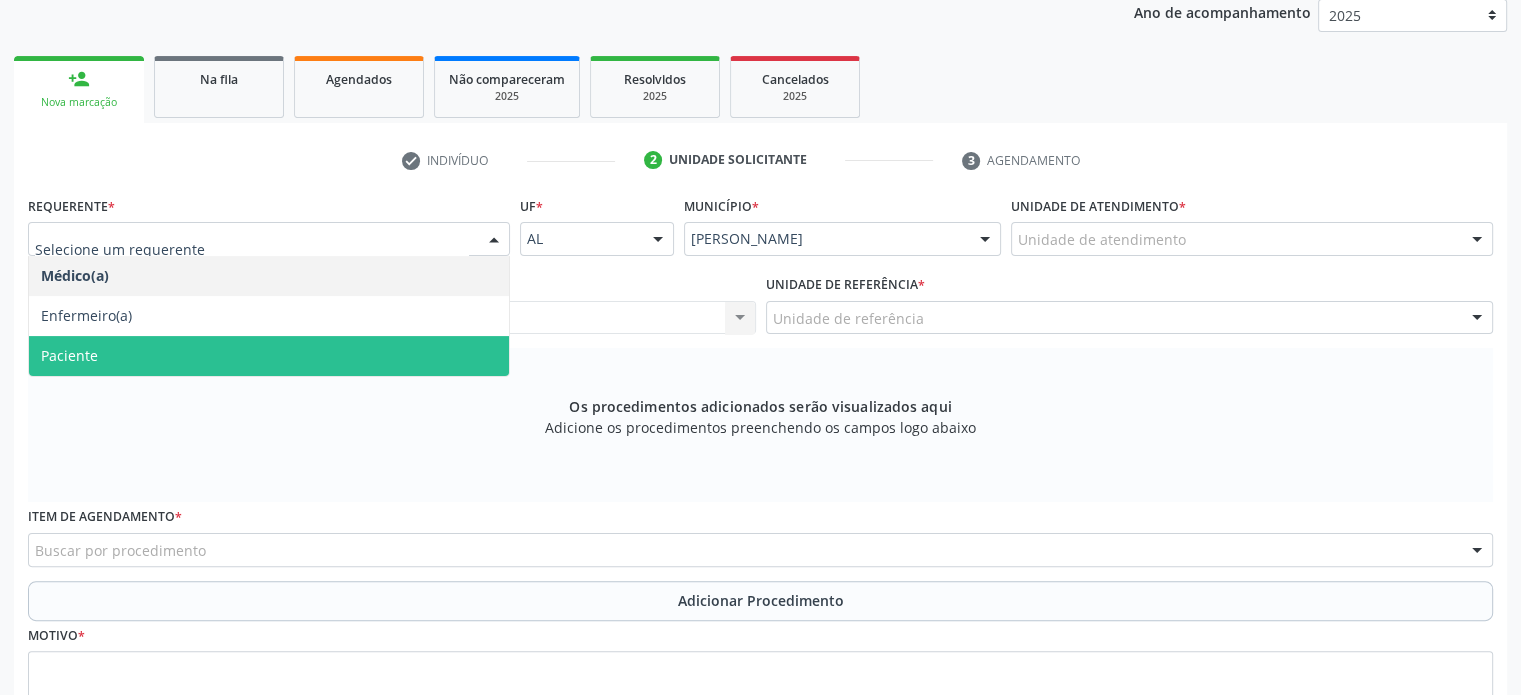 click on "Paciente" at bounding box center (269, 356) 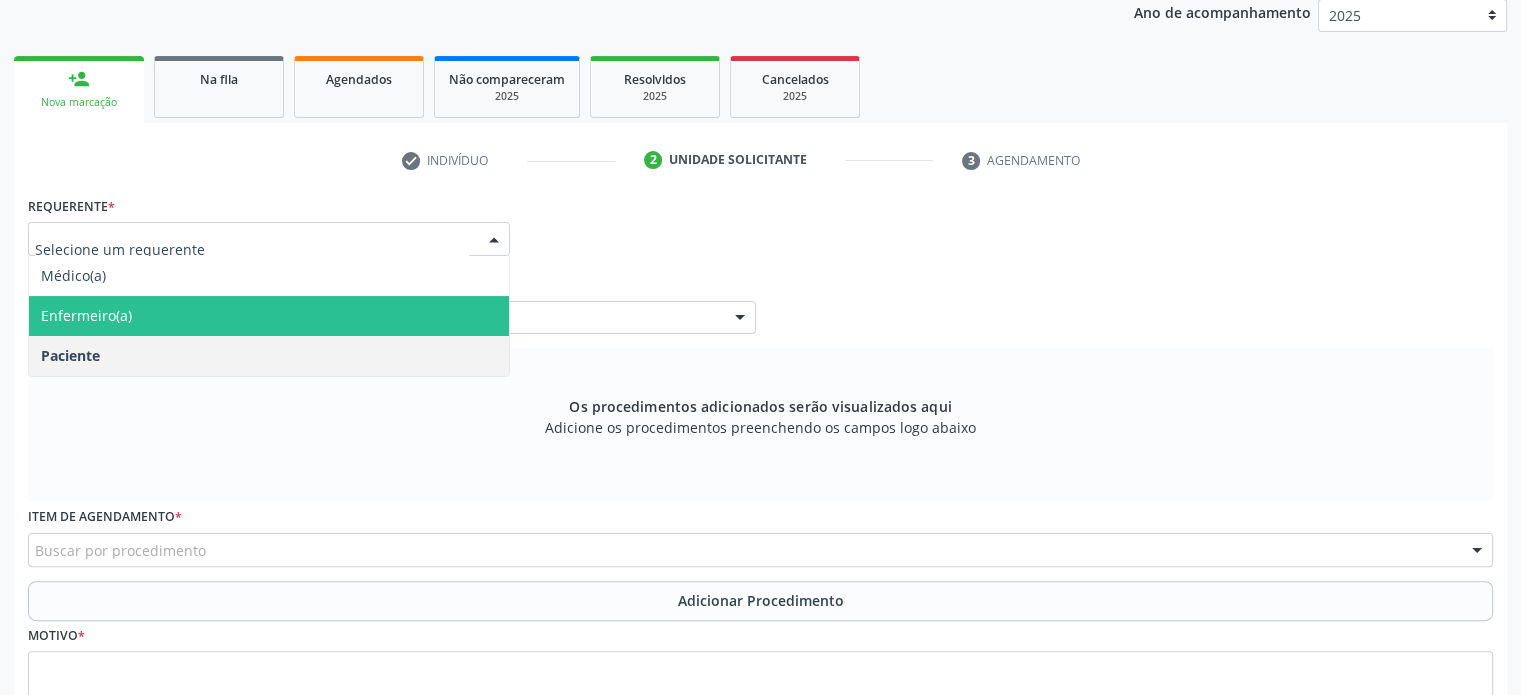 click on "Enfermeiro(a)" at bounding box center [86, 315] 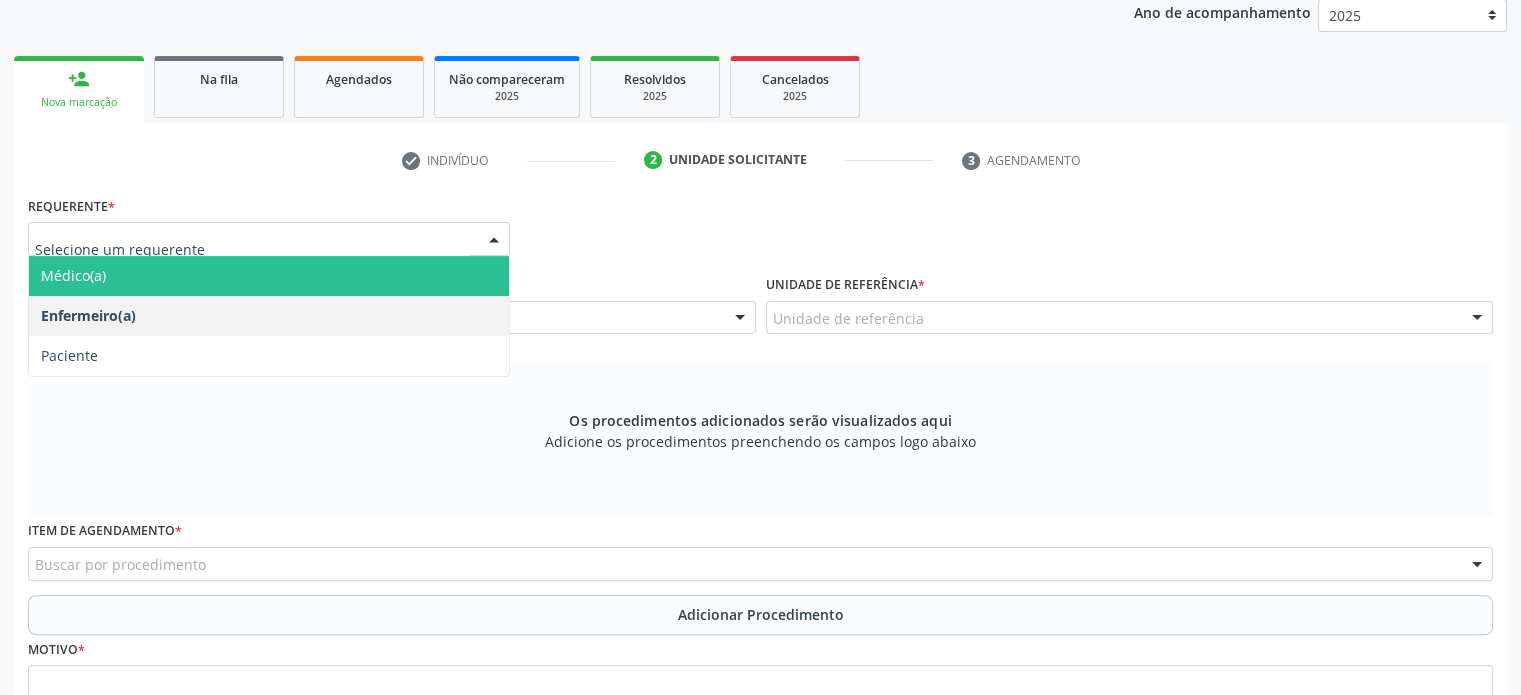 click on "Médico(a)" at bounding box center (73, 275) 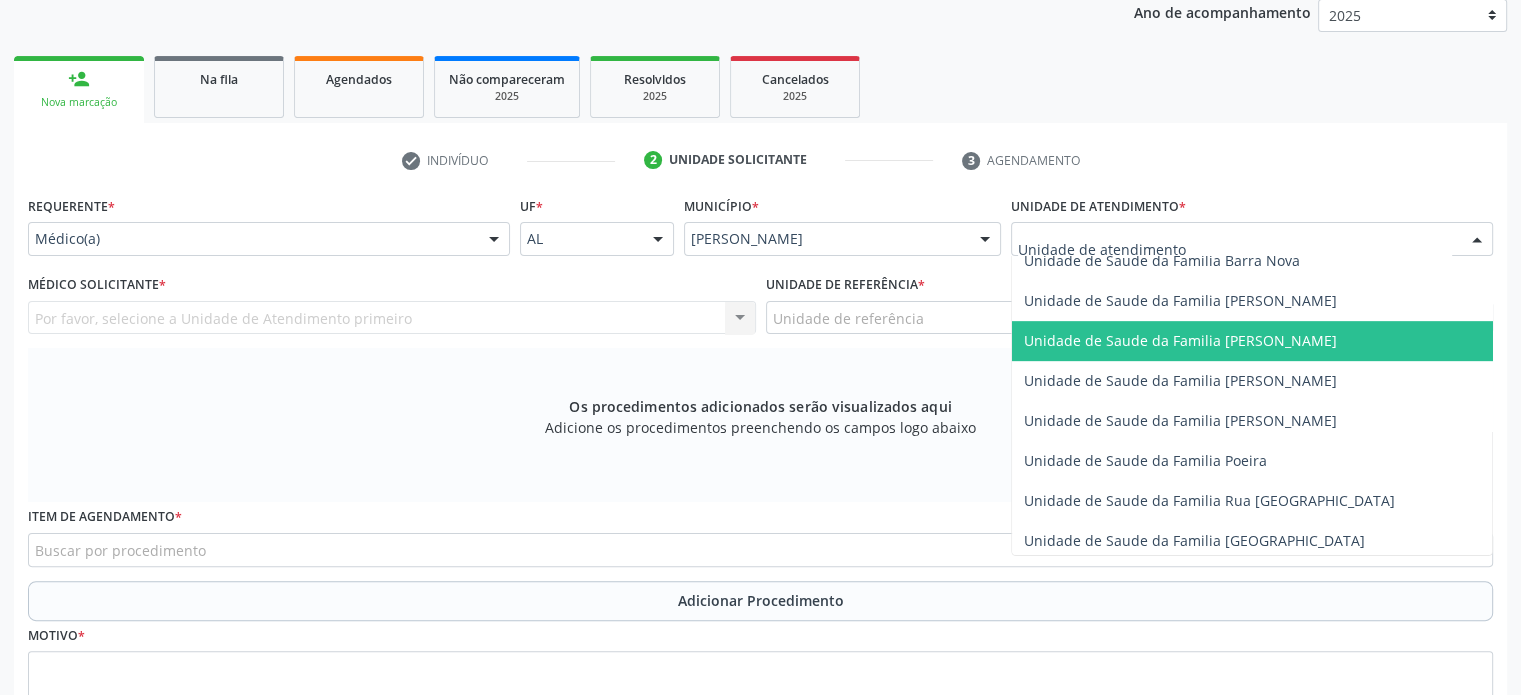 scroll, scrollTop: 1096, scrollLeft: 0, axis: vertical 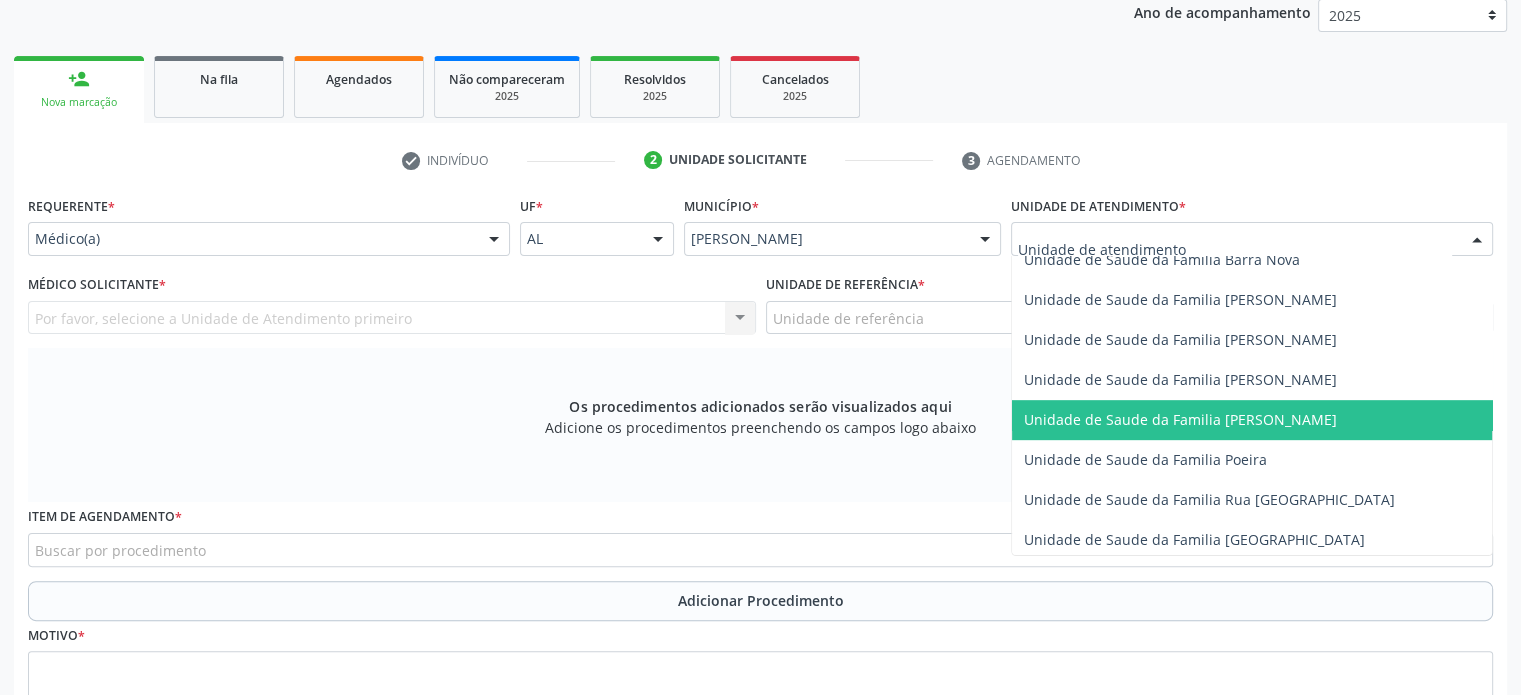 click on "Unidade de Saude da Familia [PERSON_NAME]" at bounding box center (1180, 419) 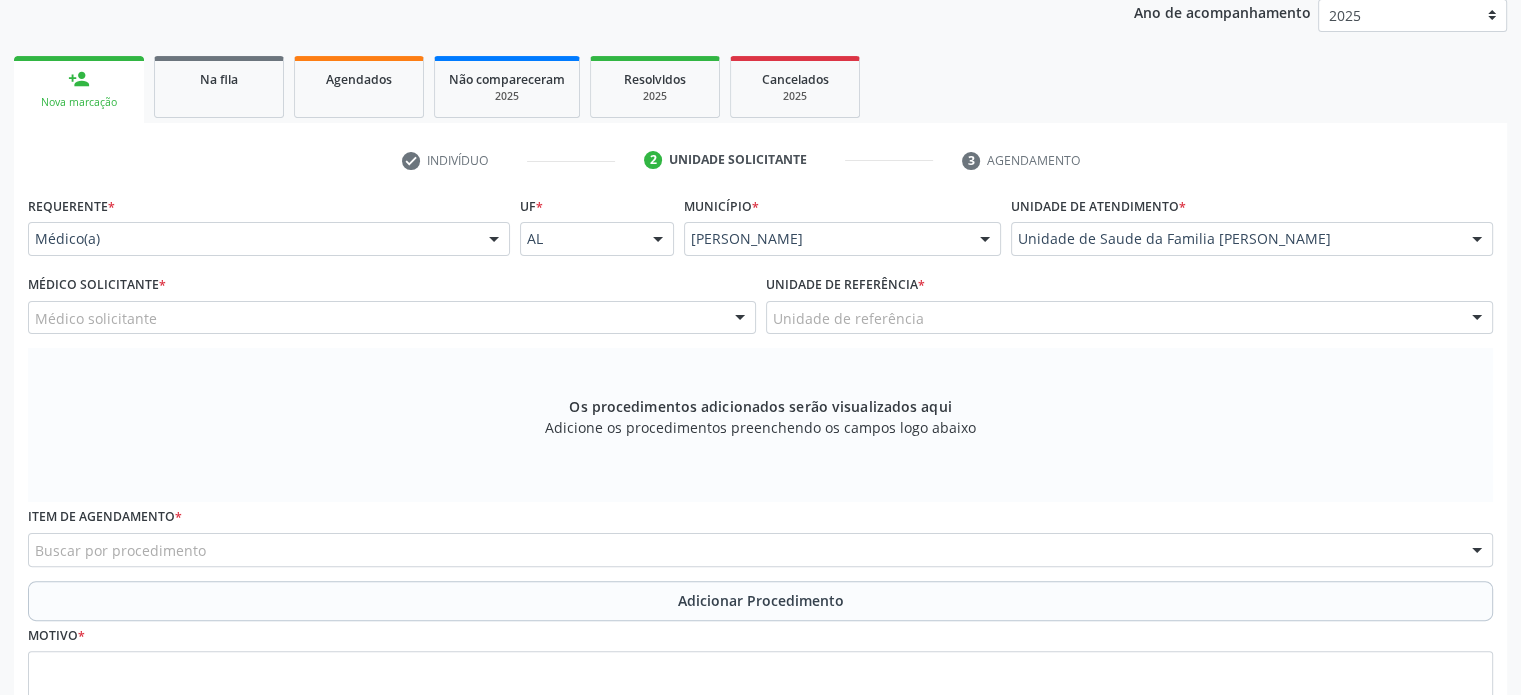 scroll, scrollTop: 20, scrollLeft: 0, axis: vertical 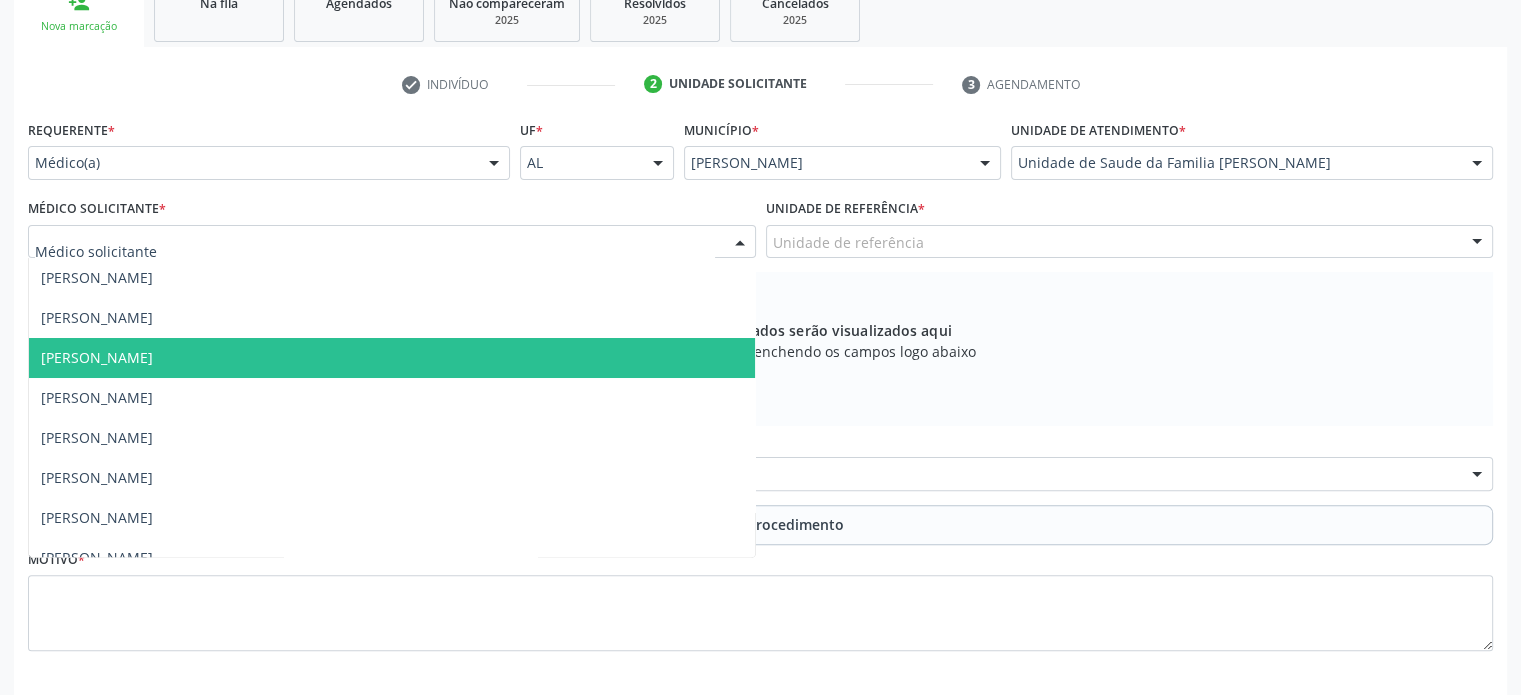 click on "[PERSON_NAME]" at bounding box center (97, 357) 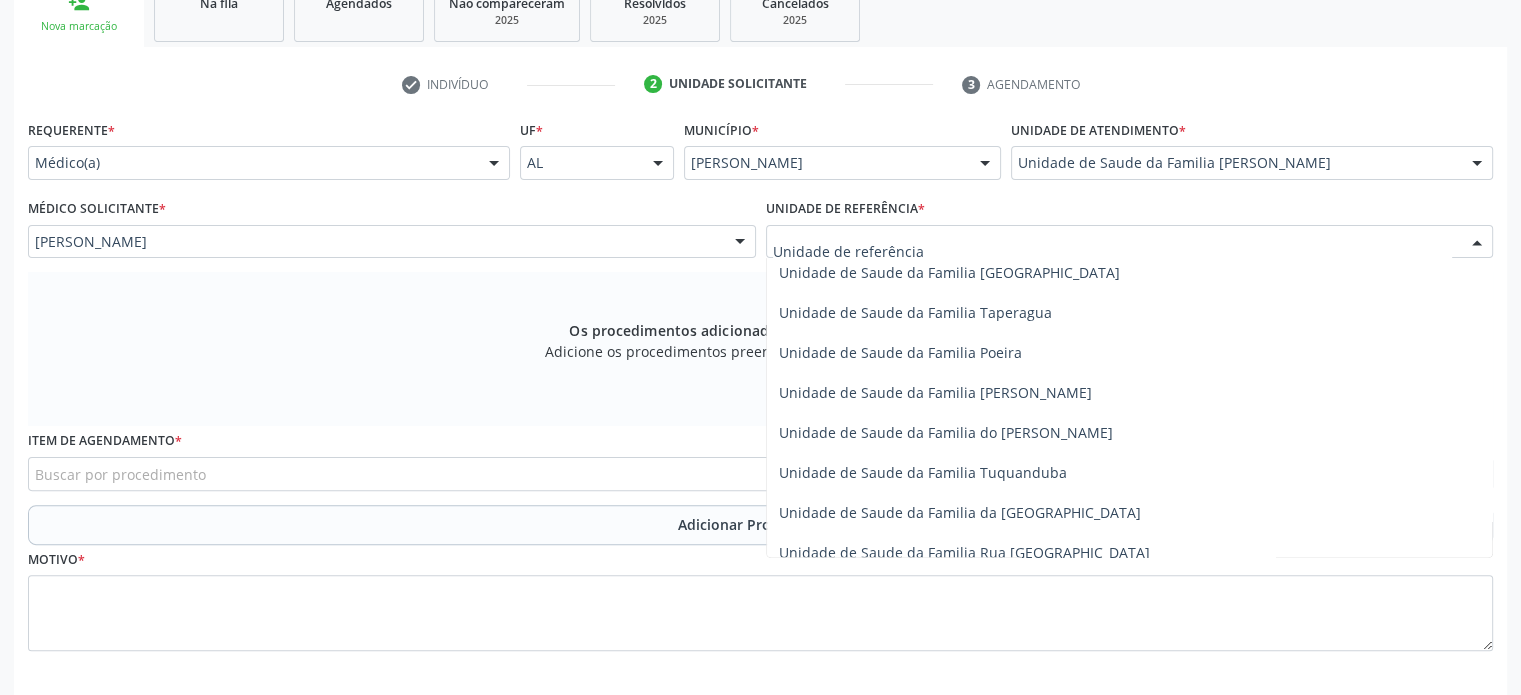 scroll, scrollTop: 247, scrollLeft: 0, axis: vertical 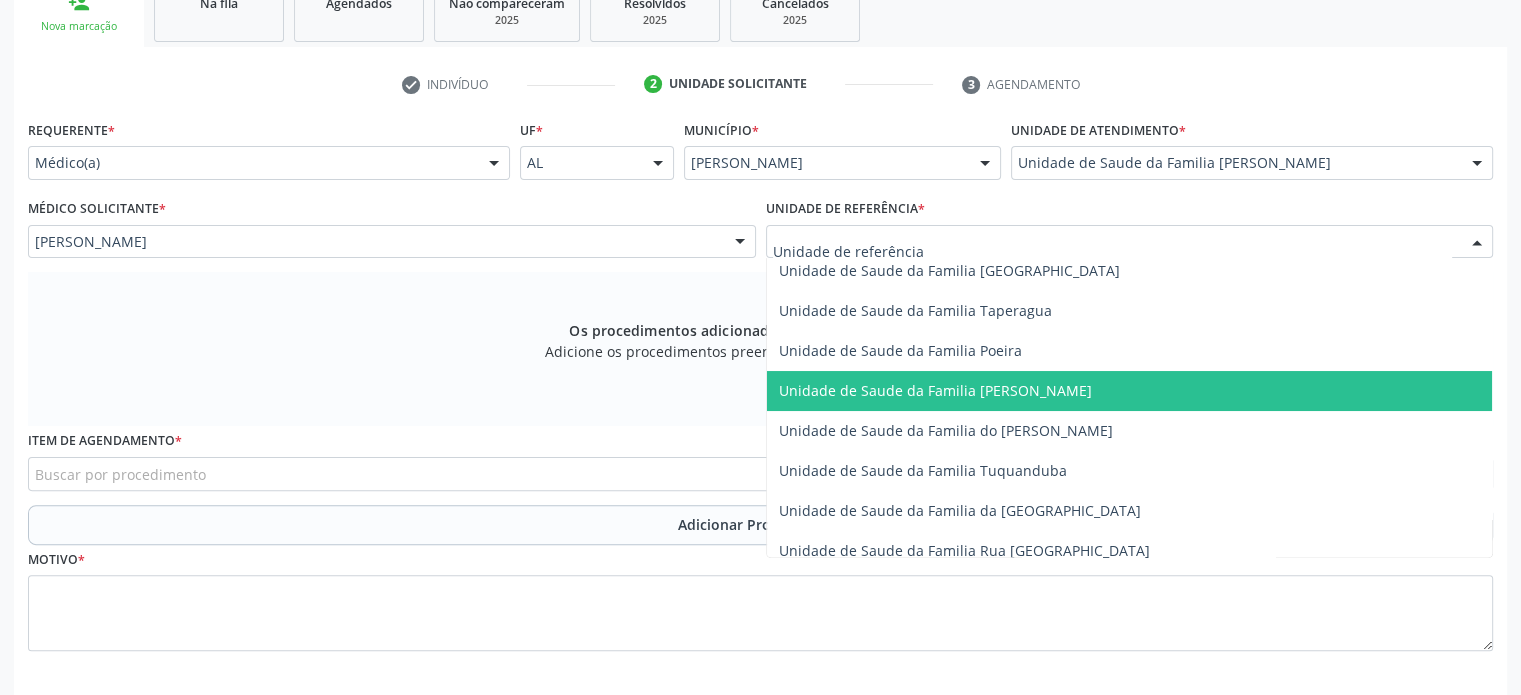 click on "Unidade de Saude da Familia [PERSON_NAME]" at bounding box center [1130, 391] 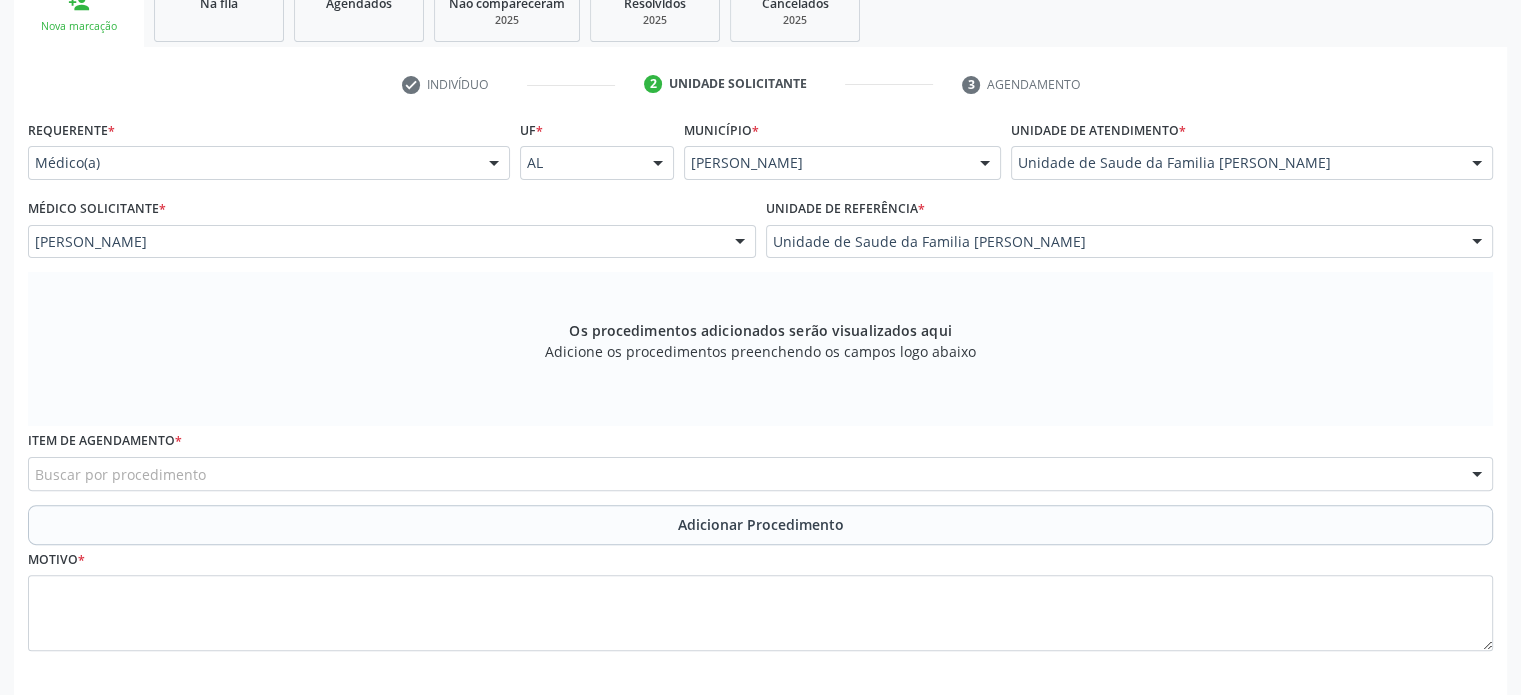 scroll, scrollTop: 548, scrollLeft: 0, axis: vertical 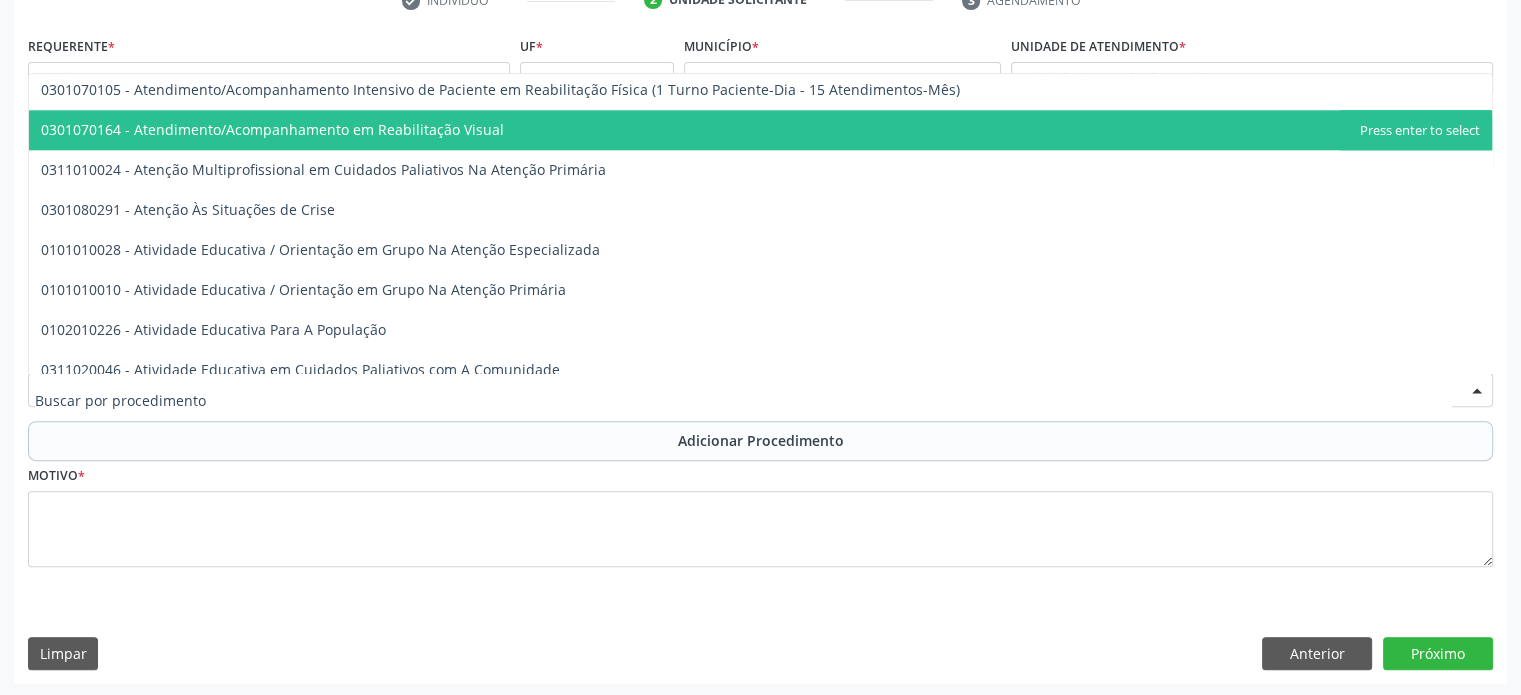 paste on "0201010437" 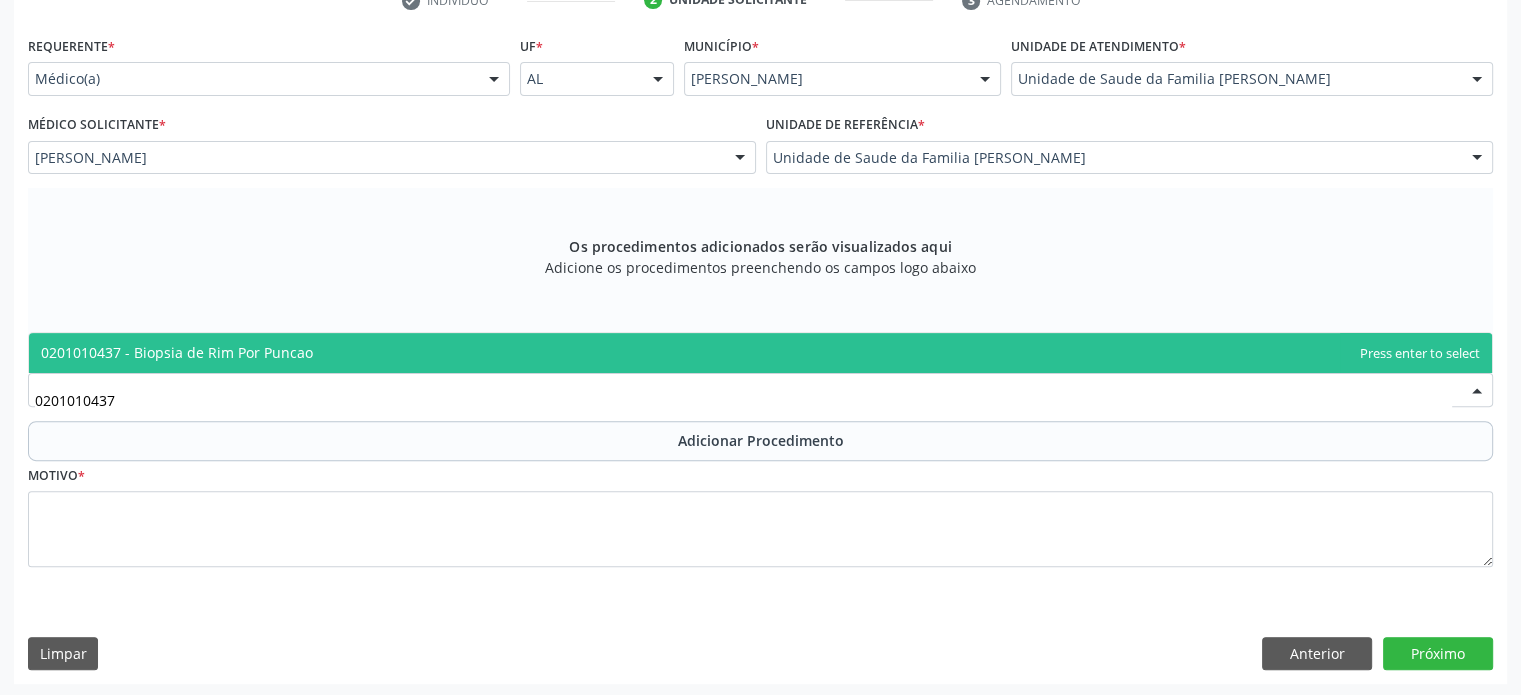 scroll, scrollTop: 0, scrollLeft: 0, axis: both 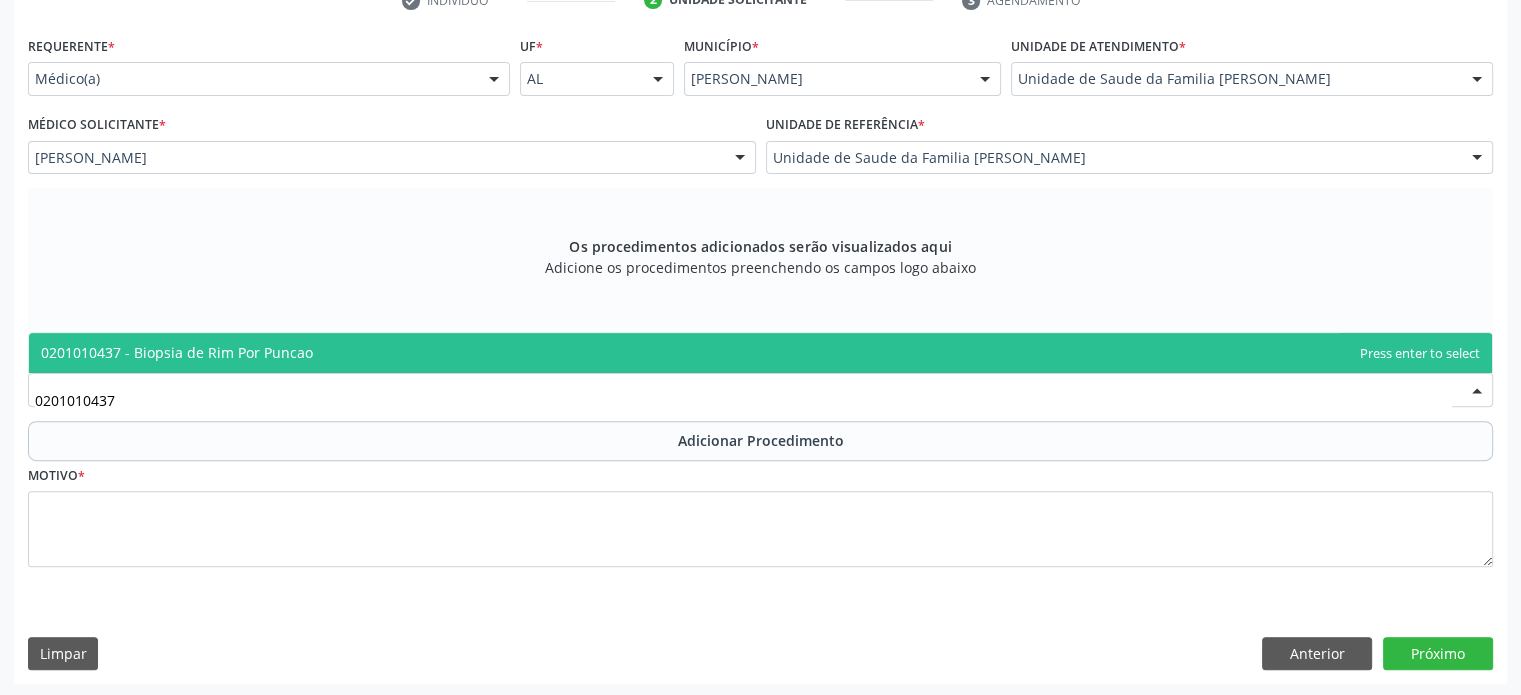 click on "0201010437" at bounding box center [743, 400] 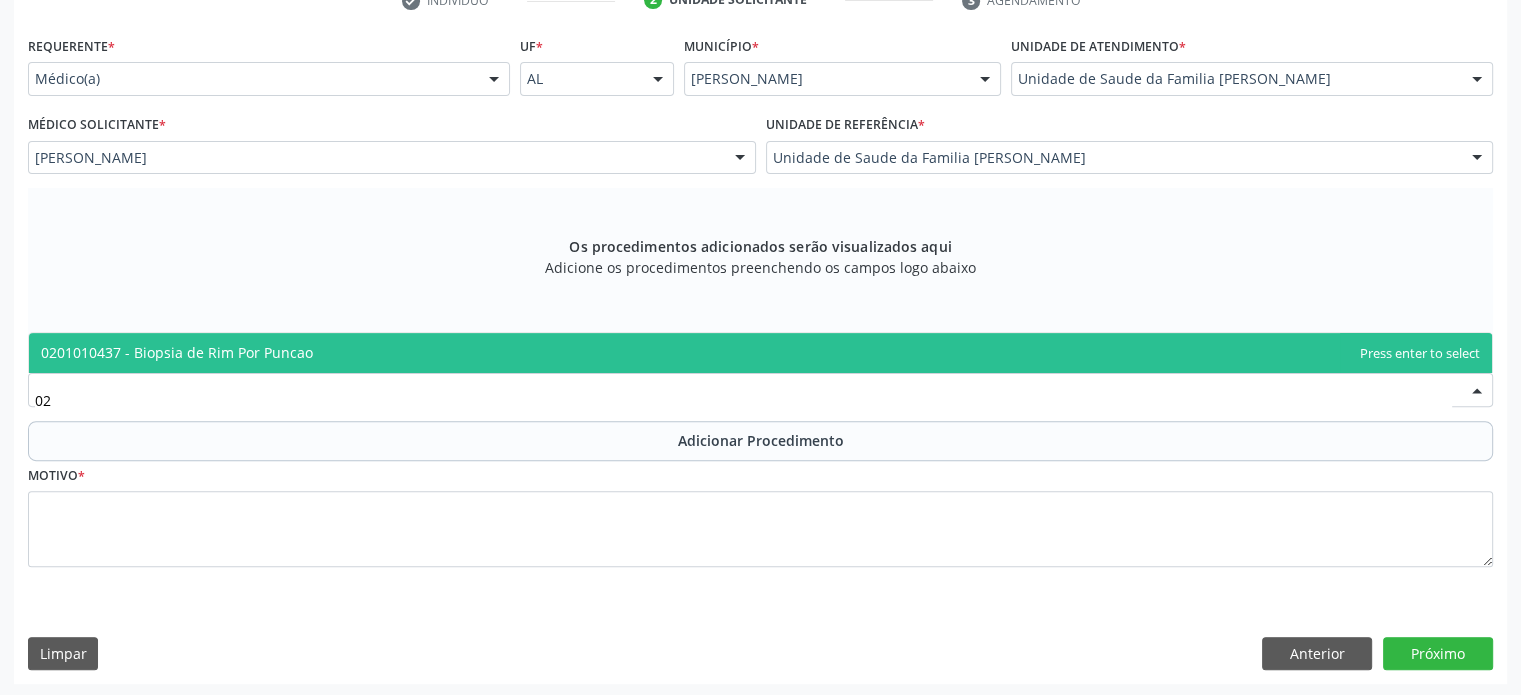 type on "0" 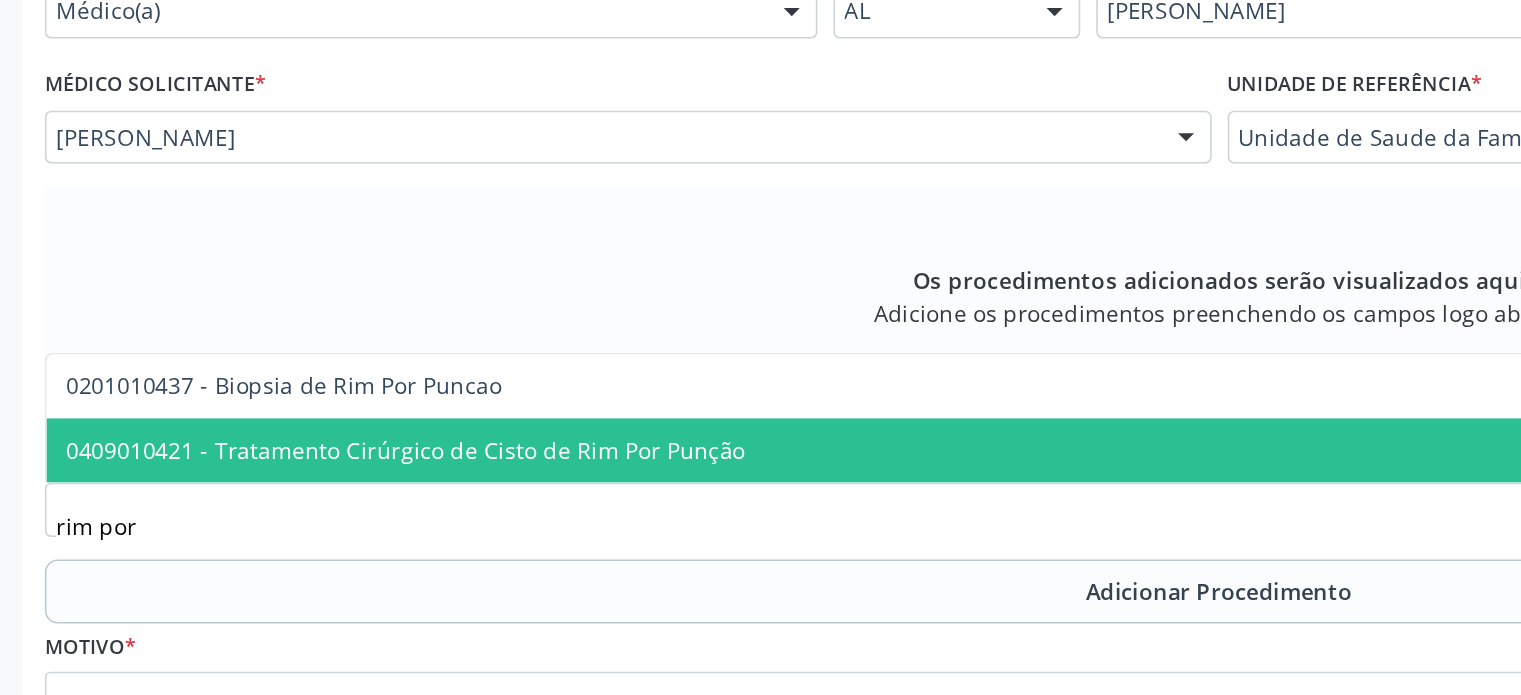 scroll, scrollTop: 547, scrollLeft: 0, axis: vertical 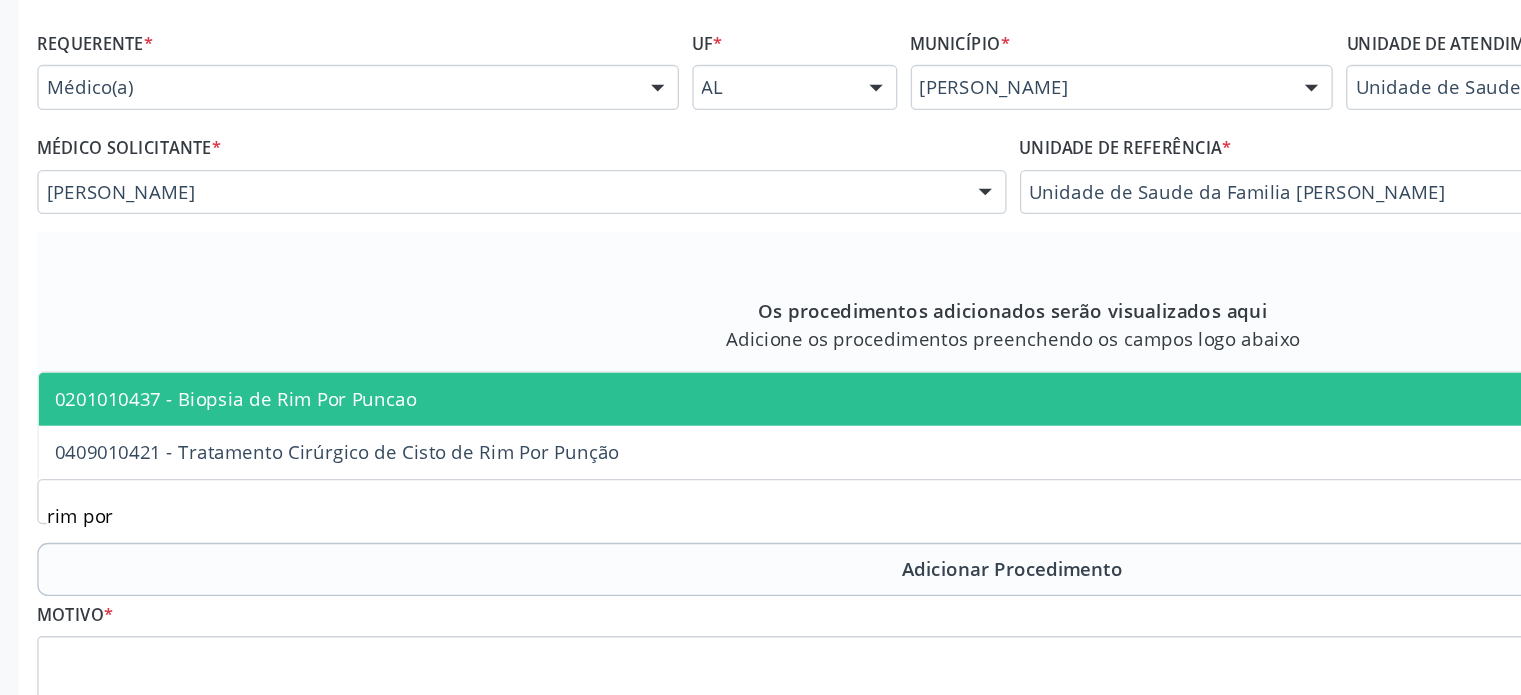click on "0201010437 - Biopsia de Rim Por Puncao" at bounding box center (177, 312) 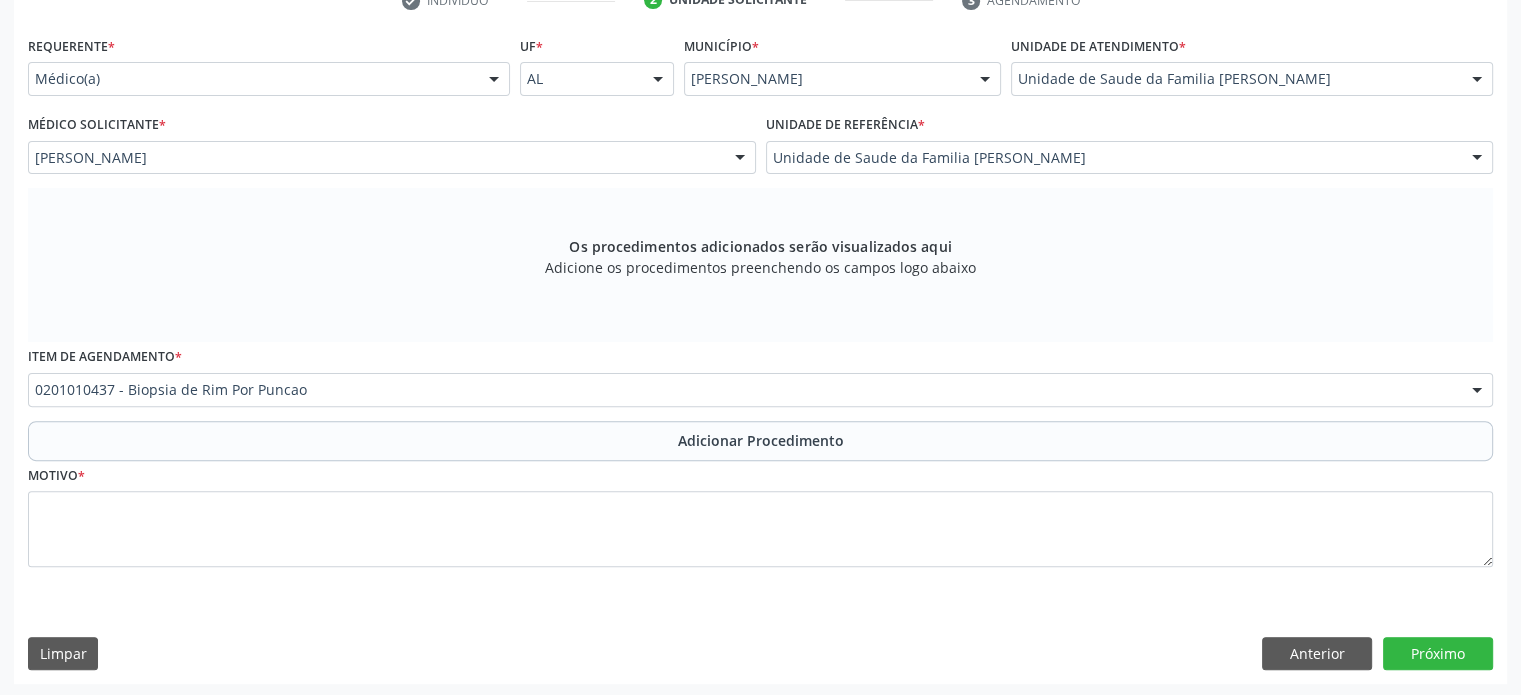 scroll, scrollTop: 547, scrollLeft: 0, axis: vertical 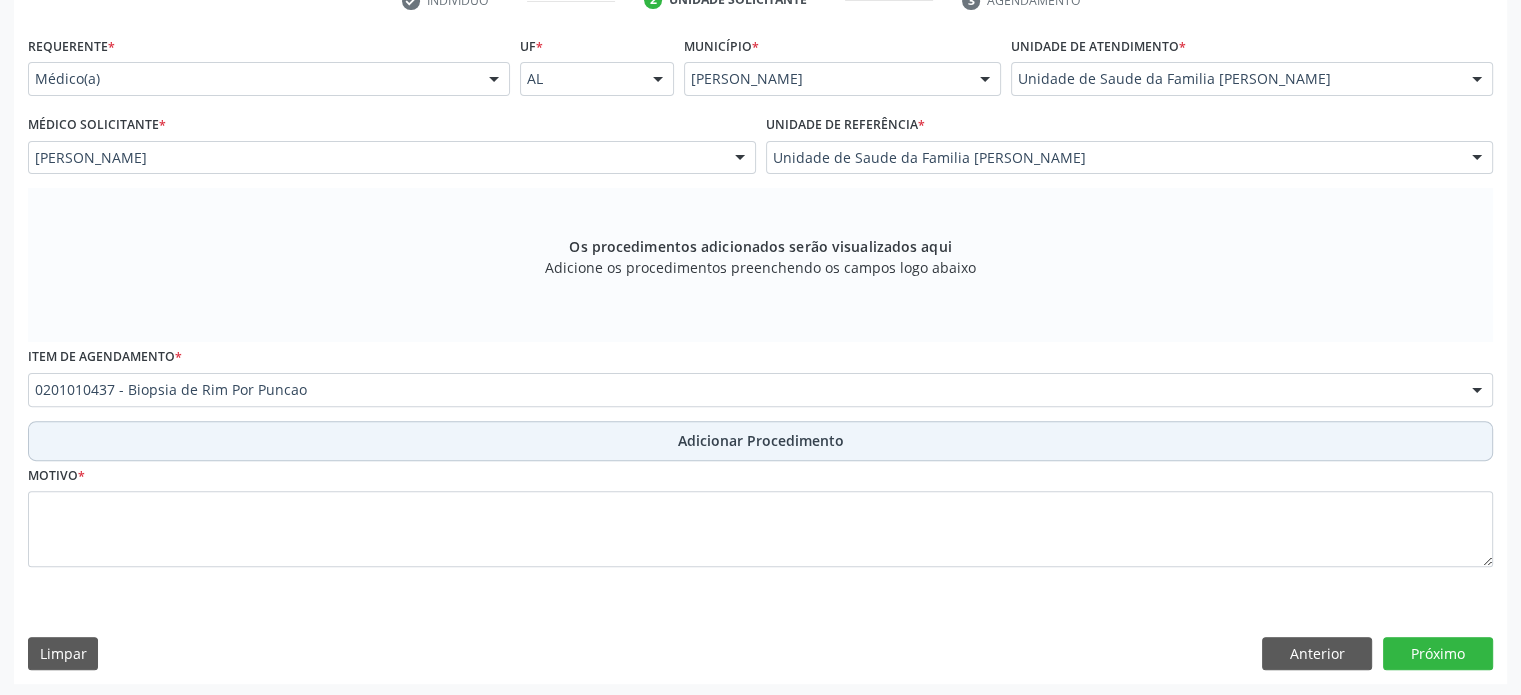 click on "Adicionar Procedimento" at bounding box center [761, 440] 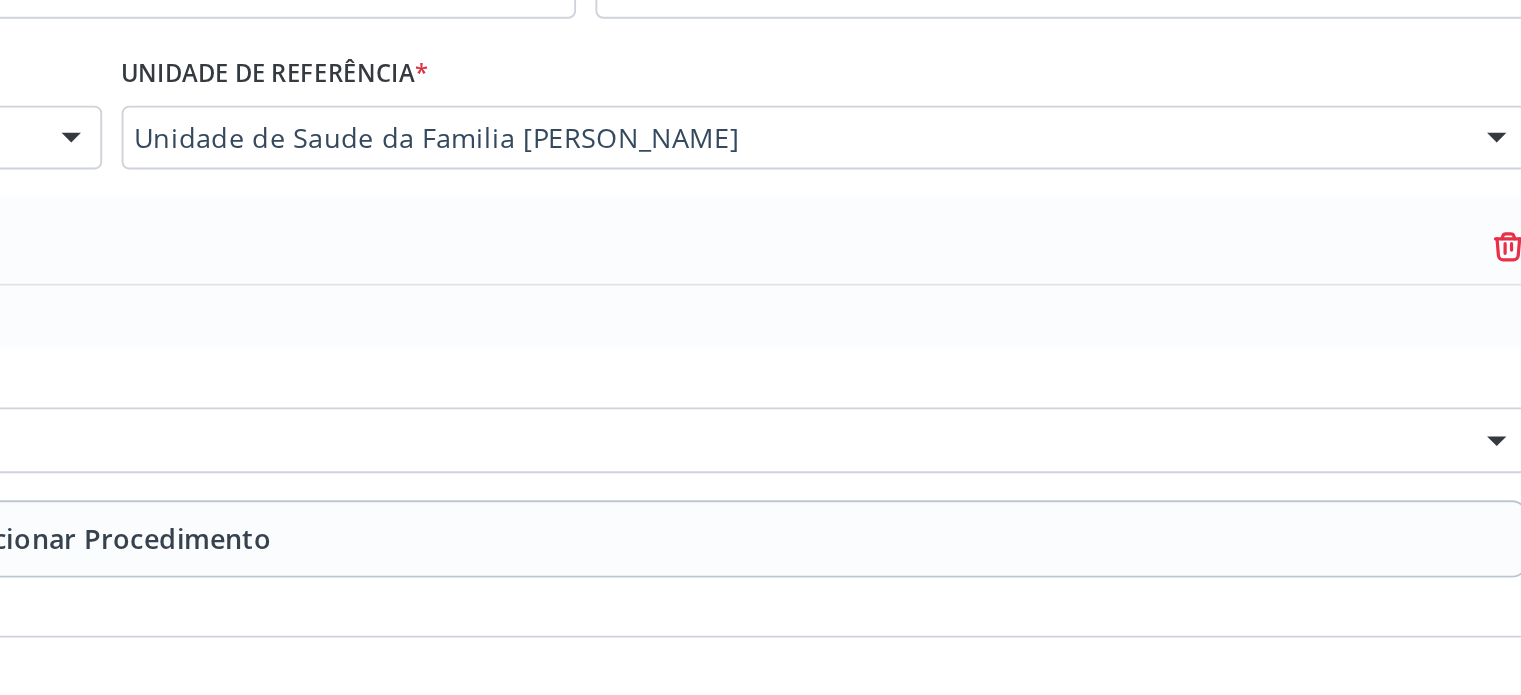 scroll, scrollTop: 472, scrollLeft: 0, axis: vertical 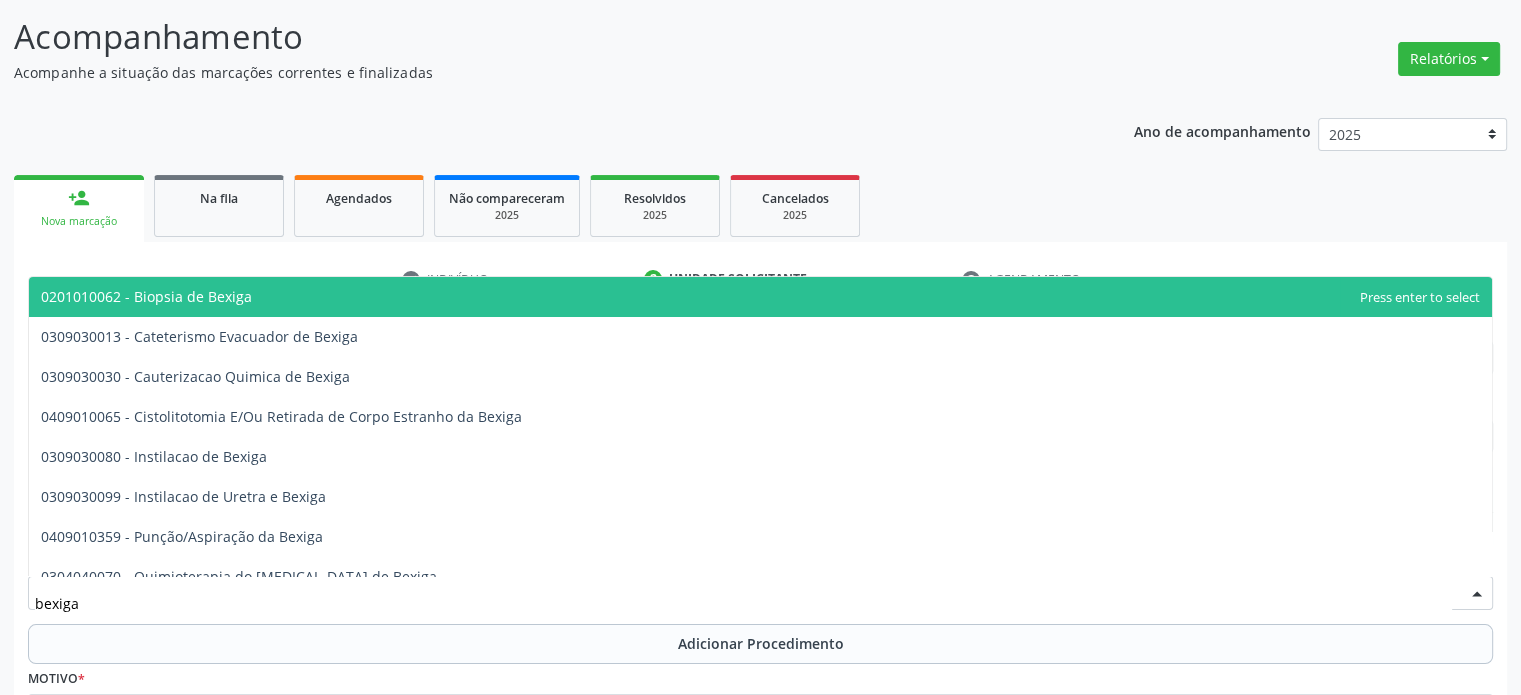 click on "0201010062 - Biopsia de Bexiga" at bounding box center (146, 296) 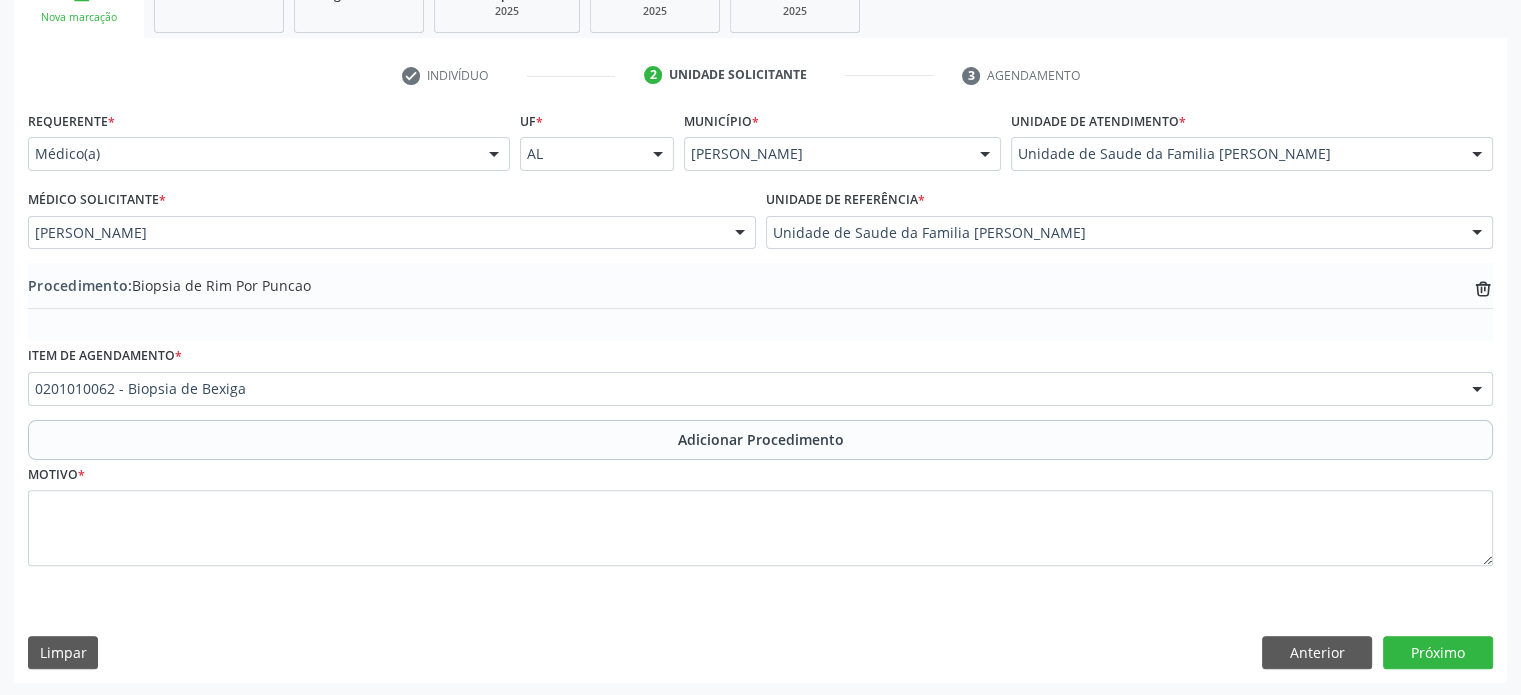 scroll, scrollTop: 472, scrollLeft: 0, axis: vertical 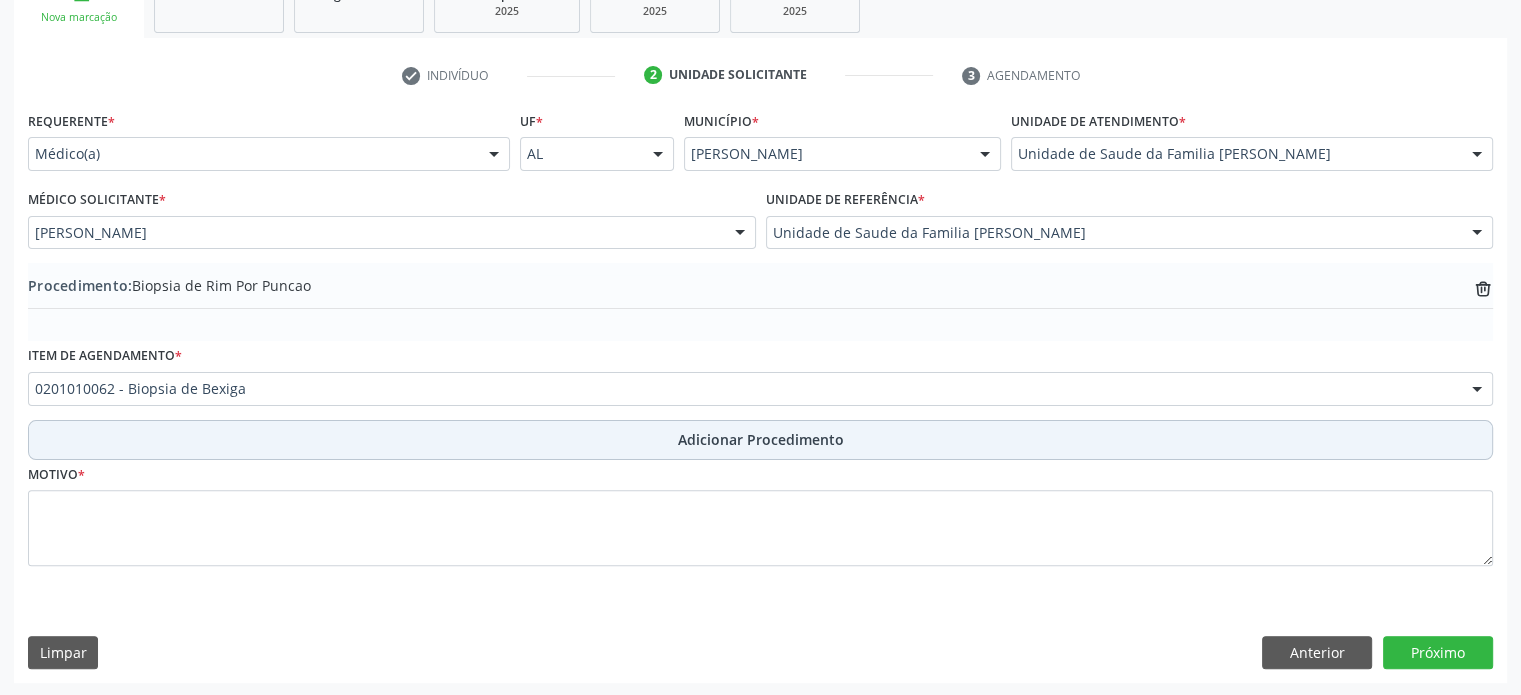 click on "Adicionar Procedimento" at bounding box center [760, 440] 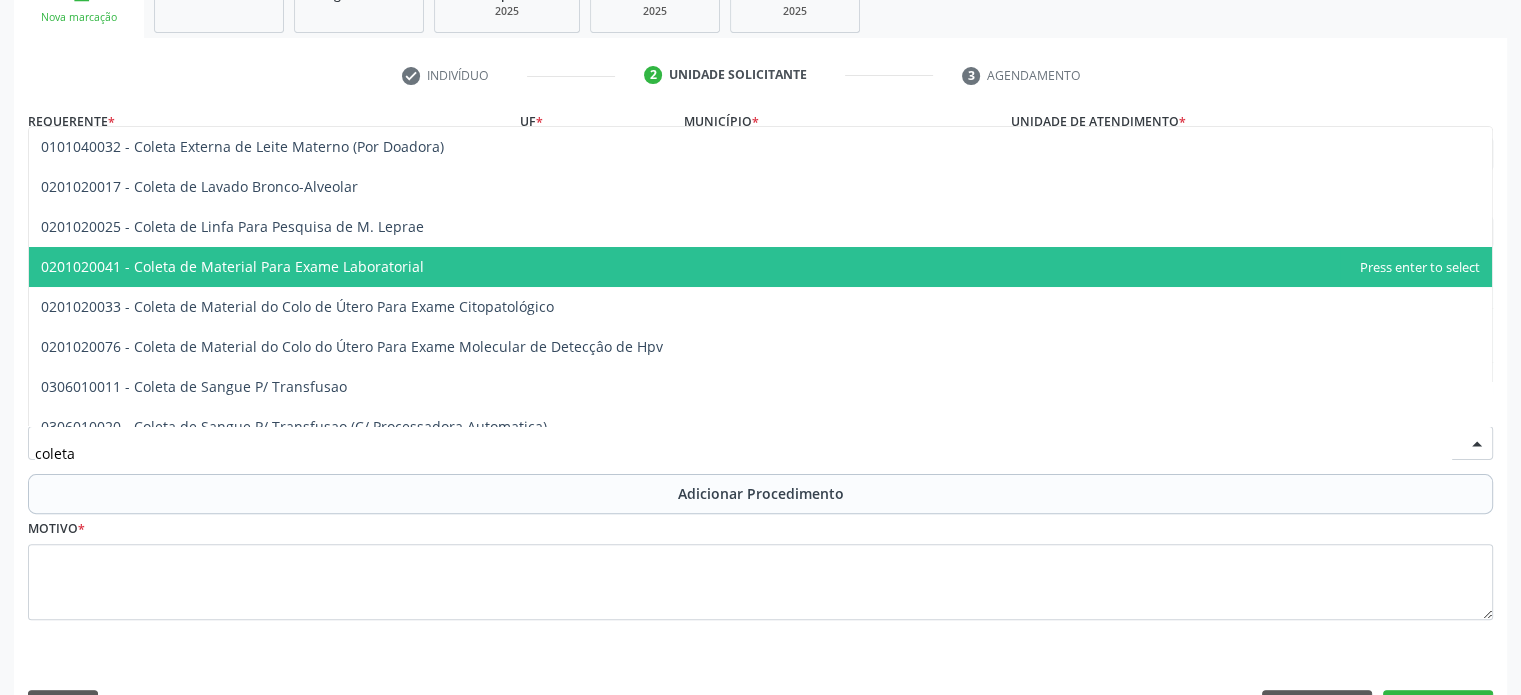 click on "0201020041 - Coleta de Material Para Exame Laboratorial" at bounding box center [232, 266] 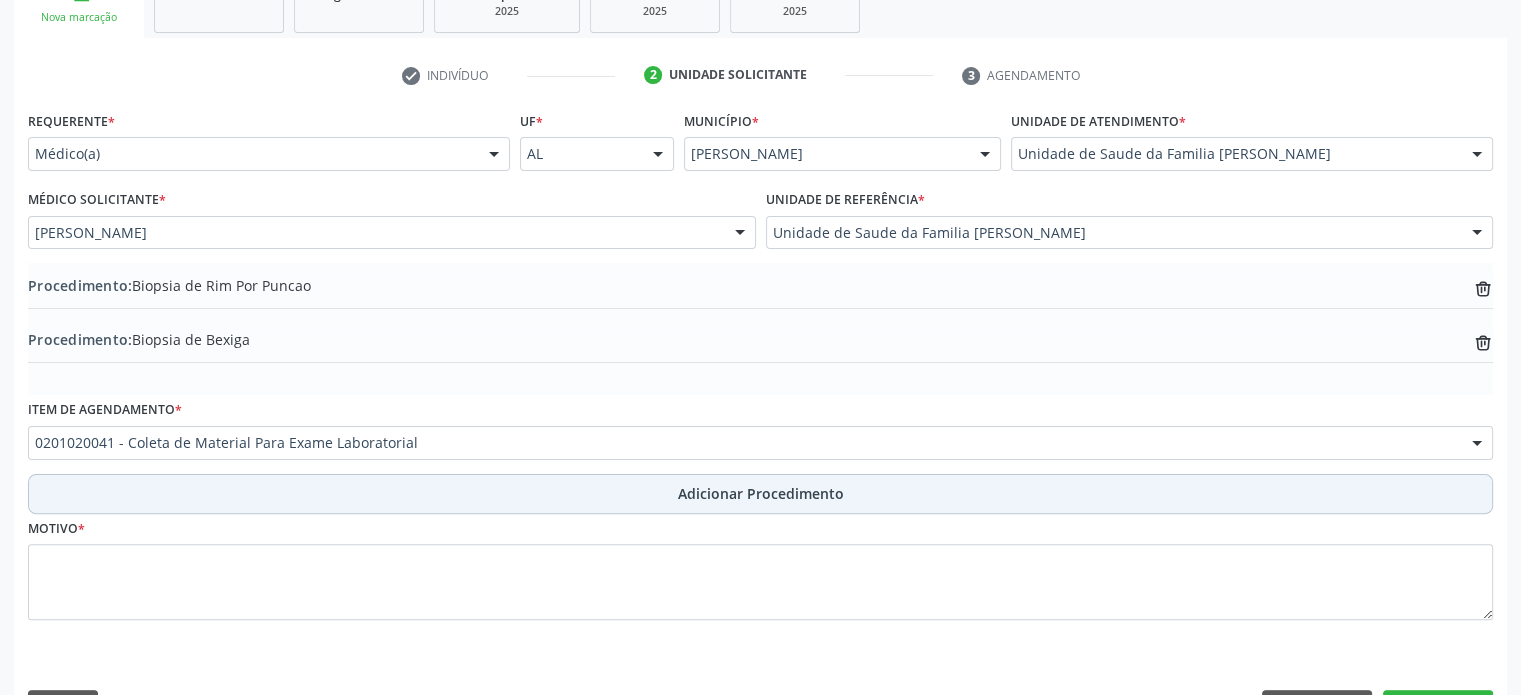 click on "Adicionar Procedimento" at bounding box center [760, 494] 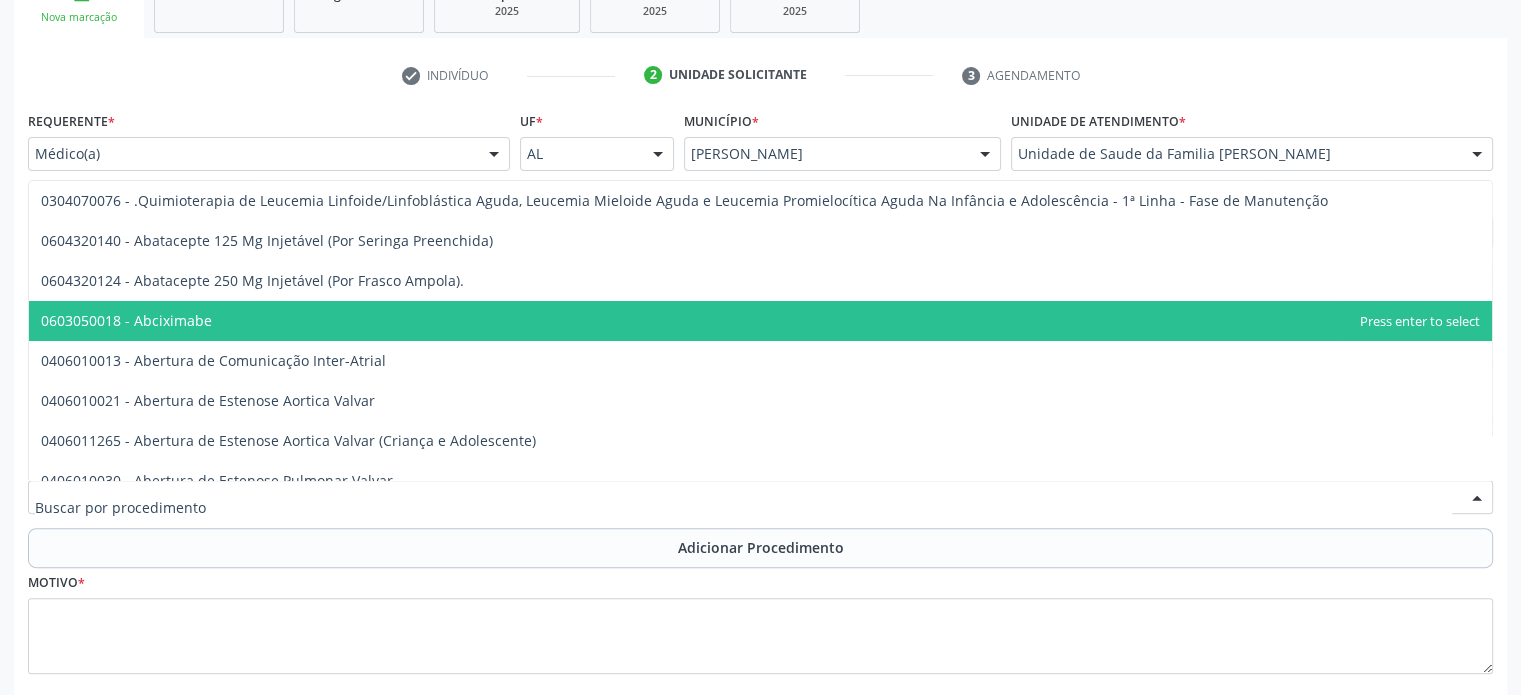 click at bounding box center (743, 507) 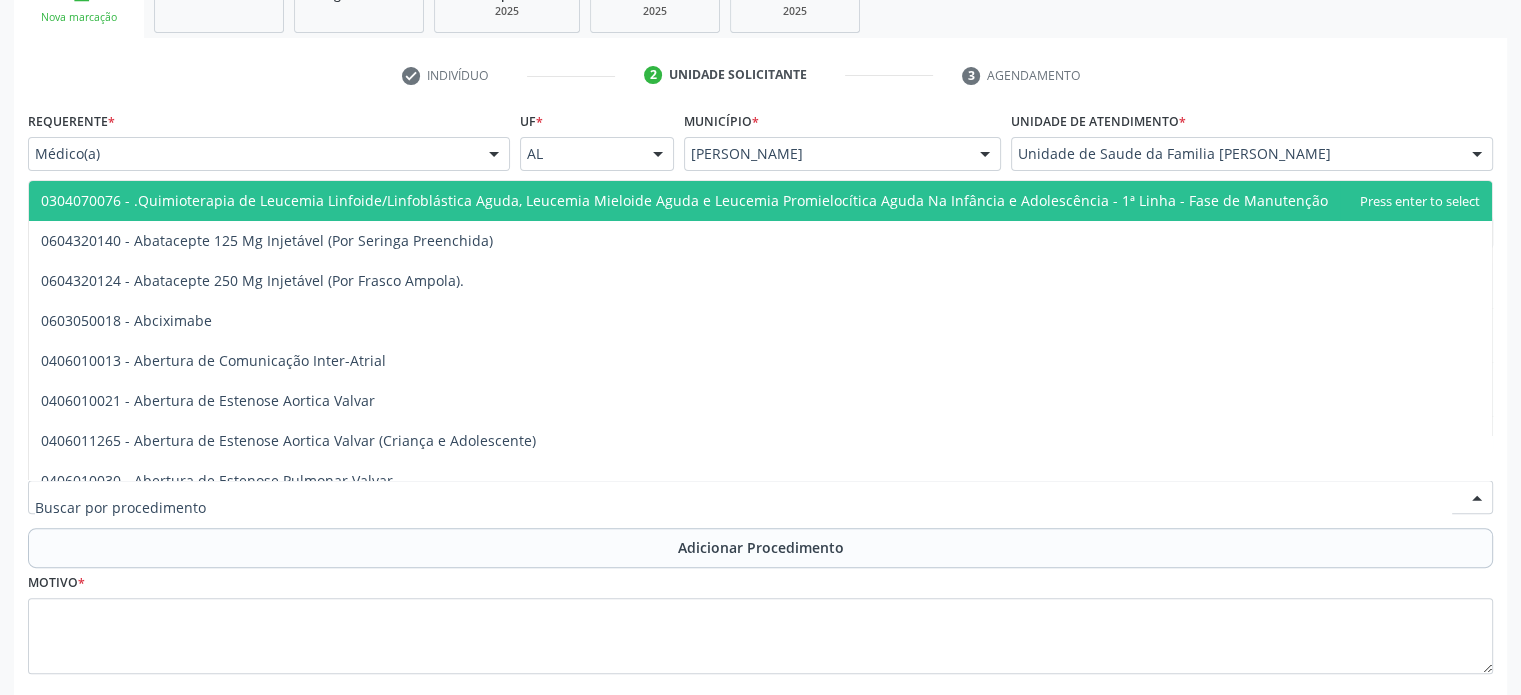 click on "check
Indivíduo
2
Unidade solicitante
3
Agendamento" at bounding box center [760, 75] 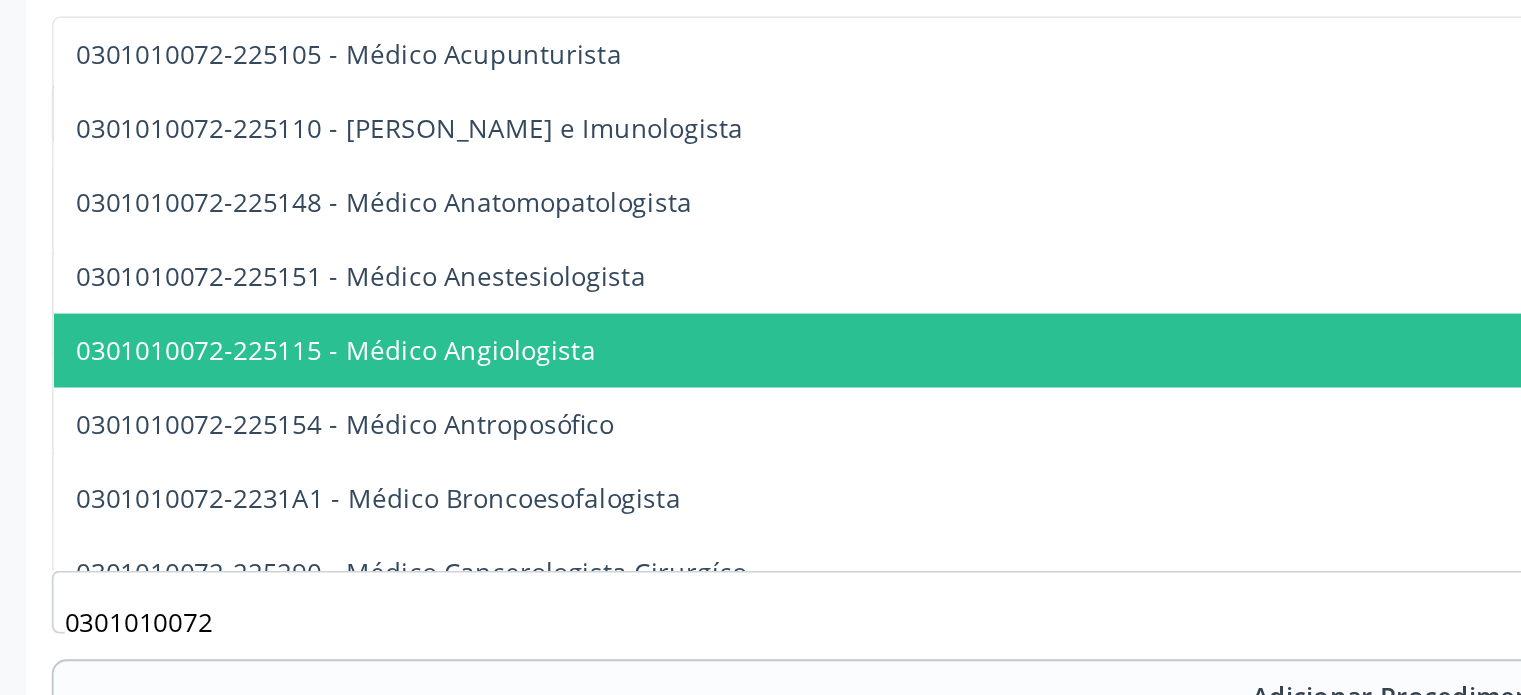 scroll, scrollTop: 472, scrollLeft: 0, axis: vertical 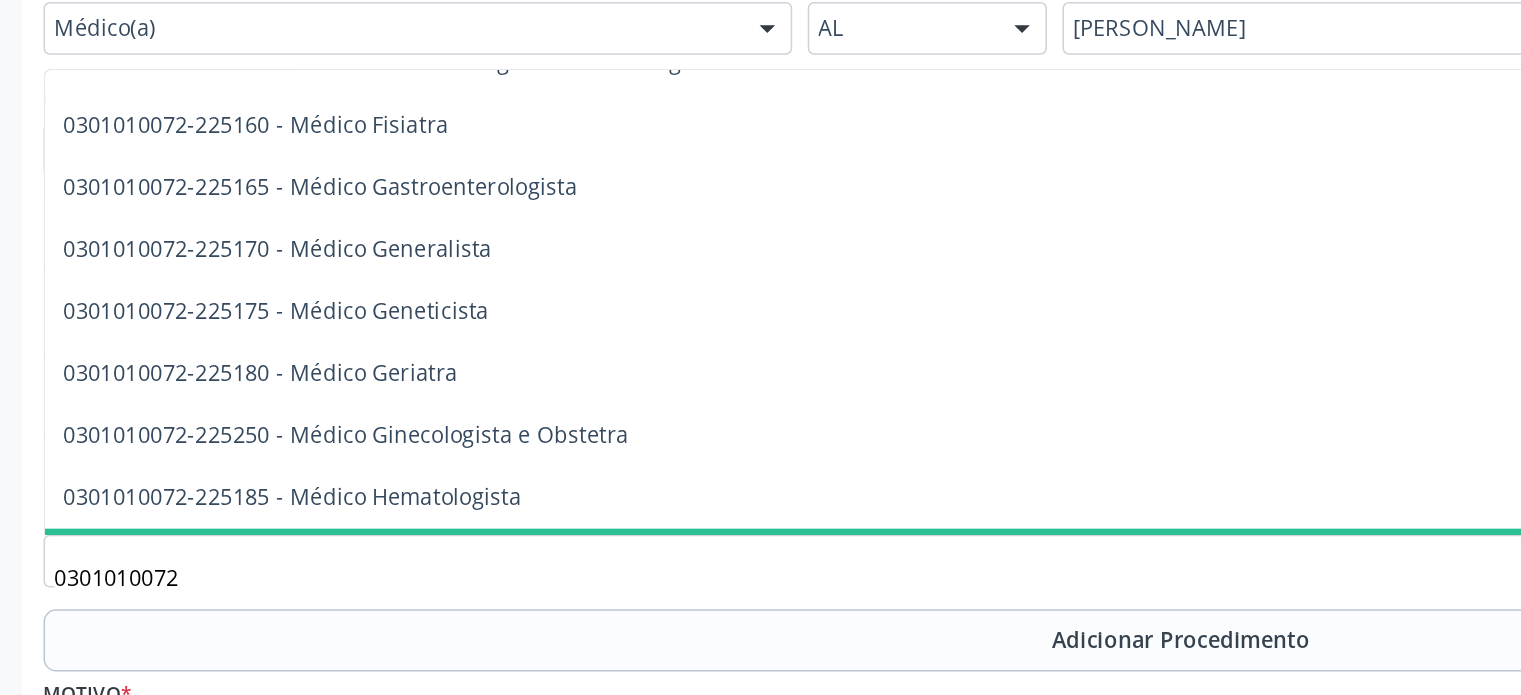 click on "0301010072" at bounding box center [743, 507] 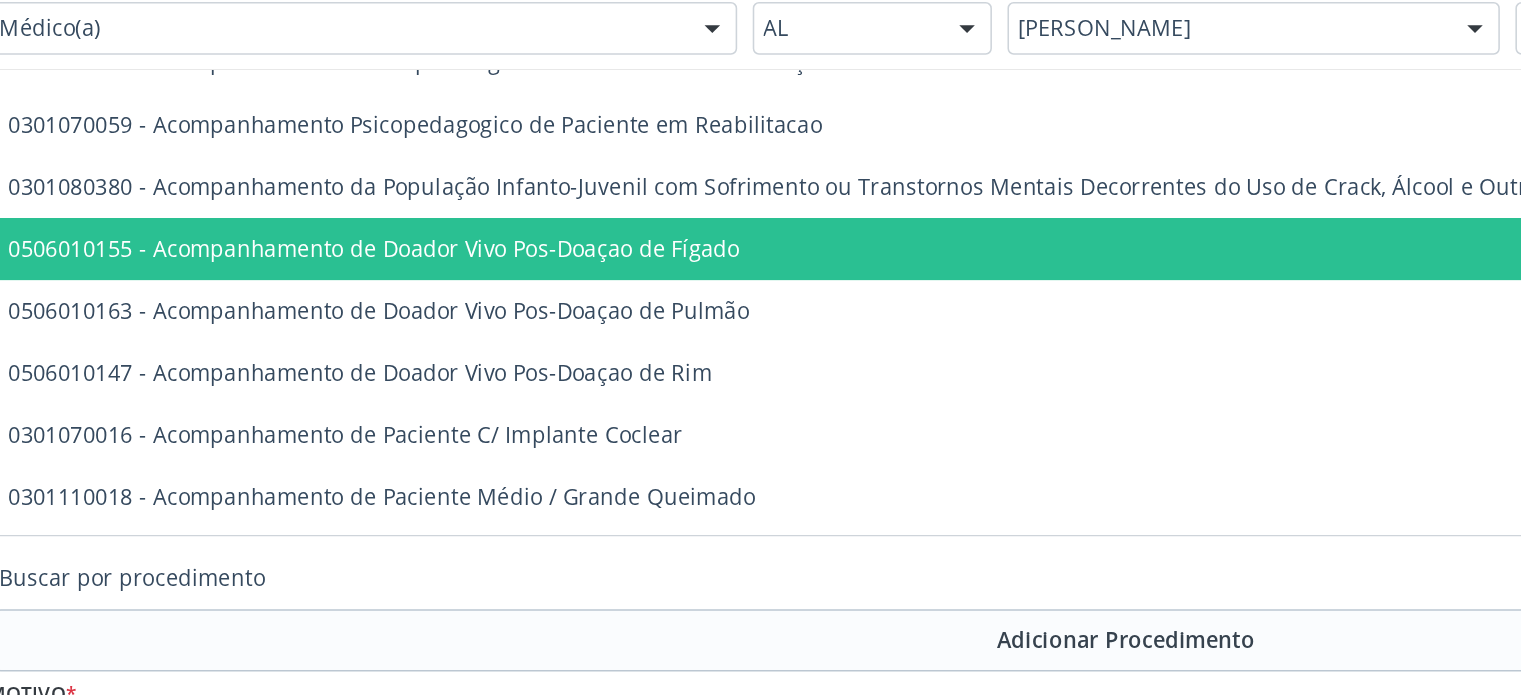 click at bounding box center [760, 497] 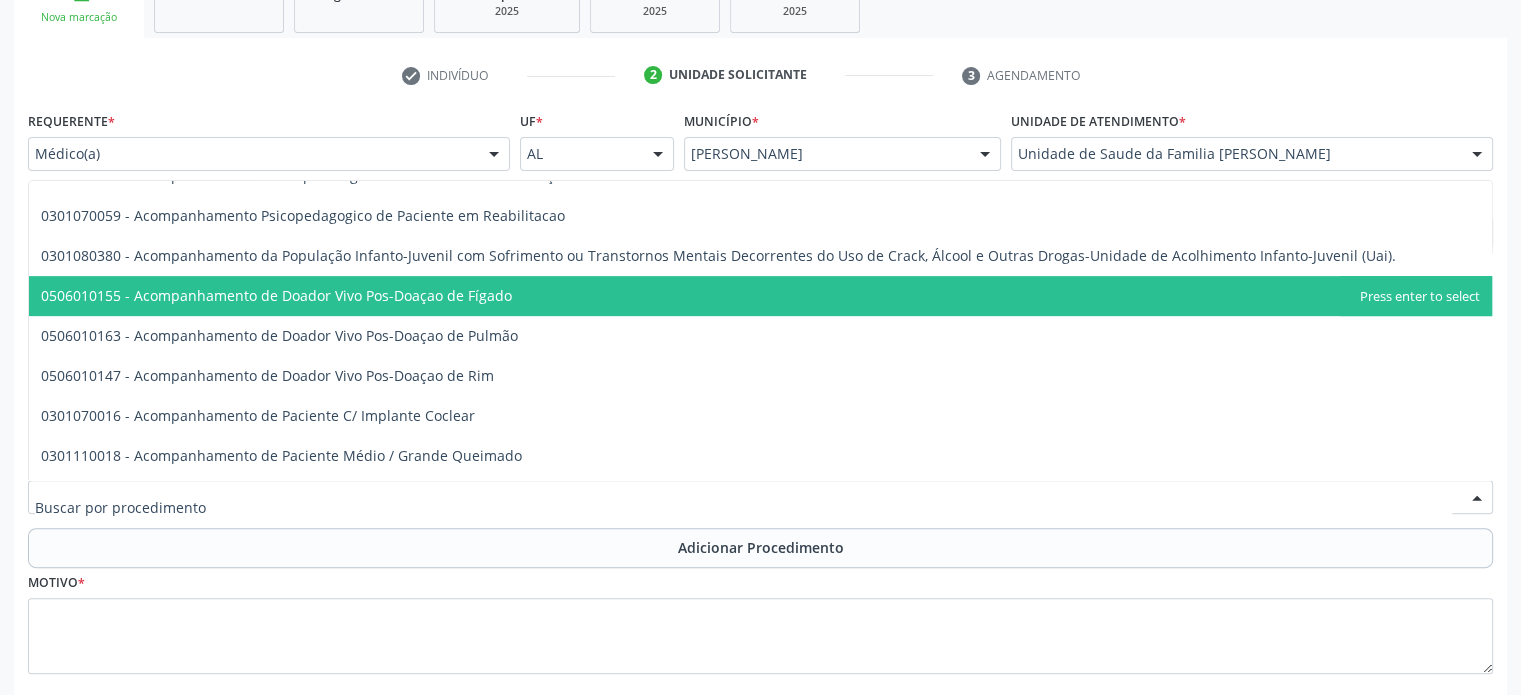 click at bounding box center (743, 507) 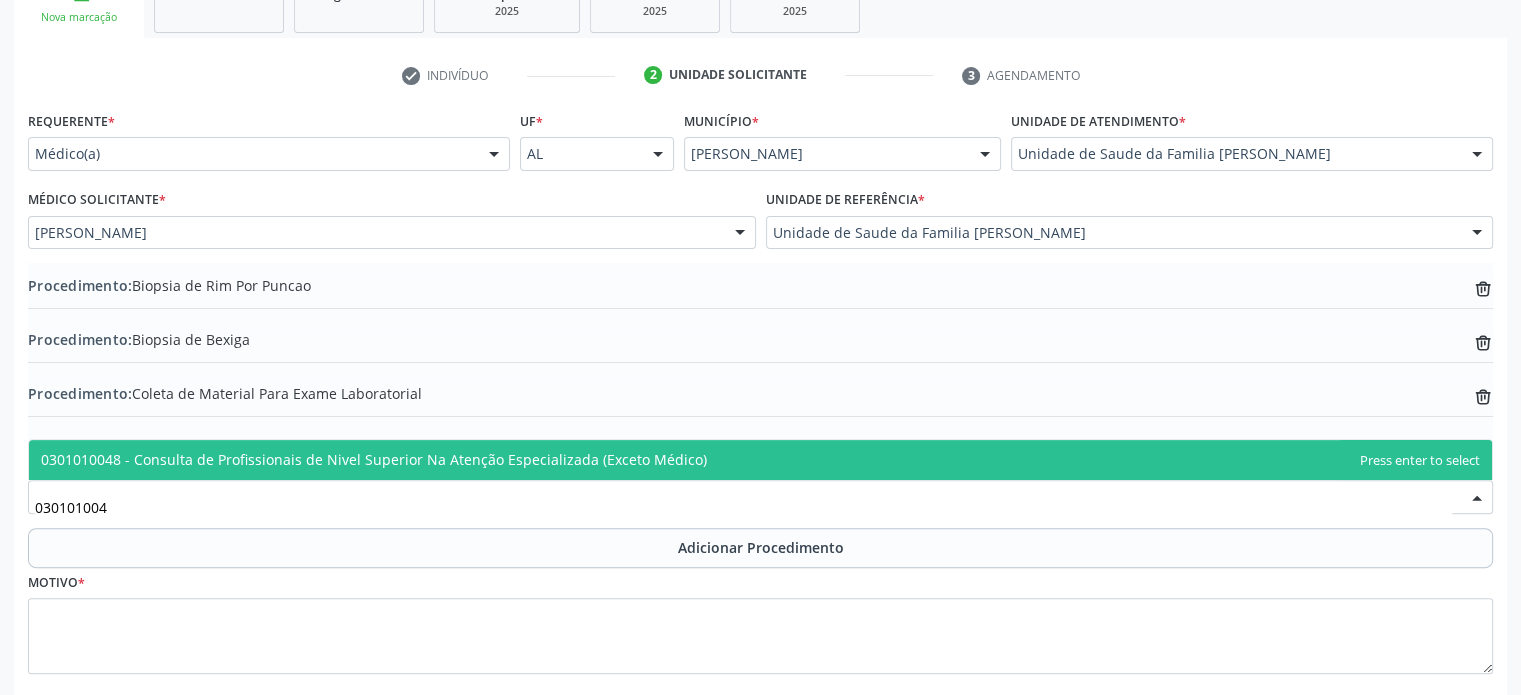 scroll, scrollTop: 0, scrollLeft: 0, axis: both 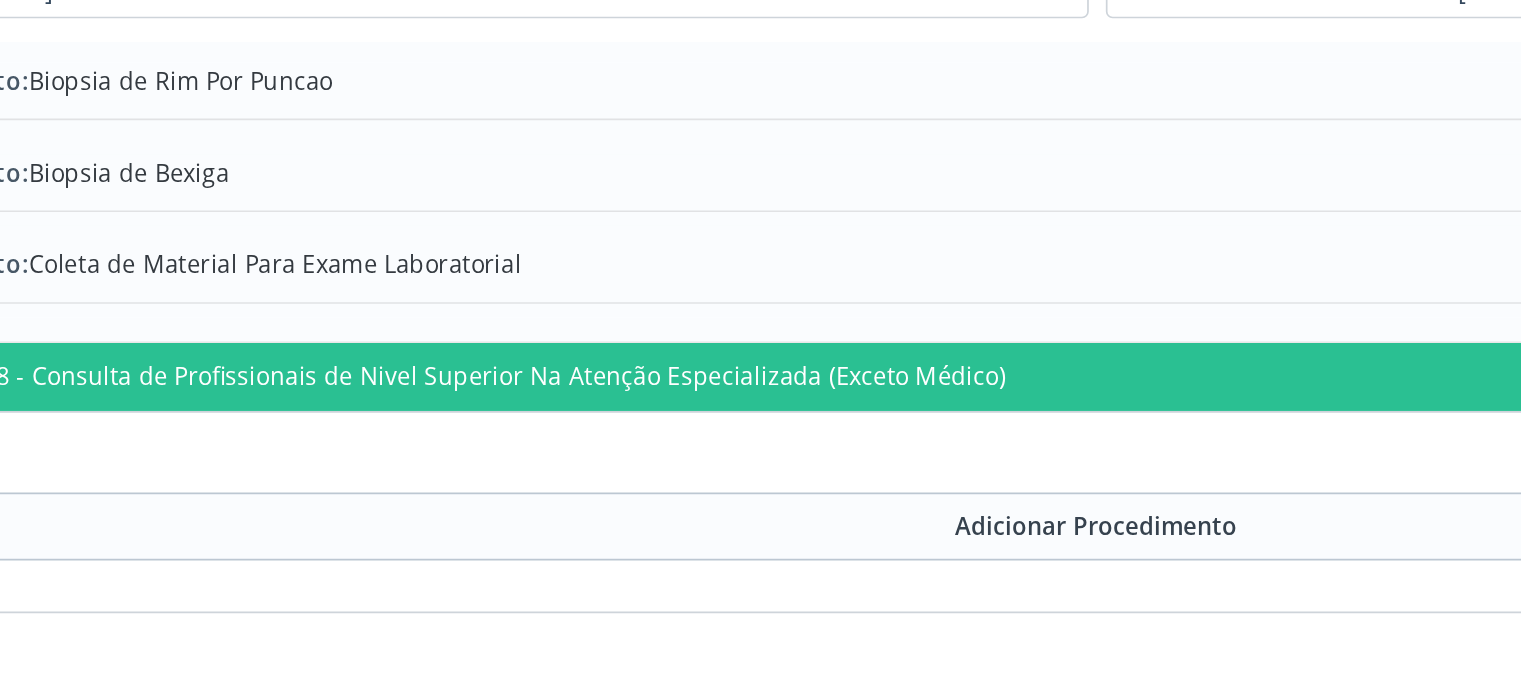 click on "0301010048 - Consulta de Profissionais de Nivel Superior Na Atenção Especializada (Exceto Médico)" at bounding box center (760, 460) 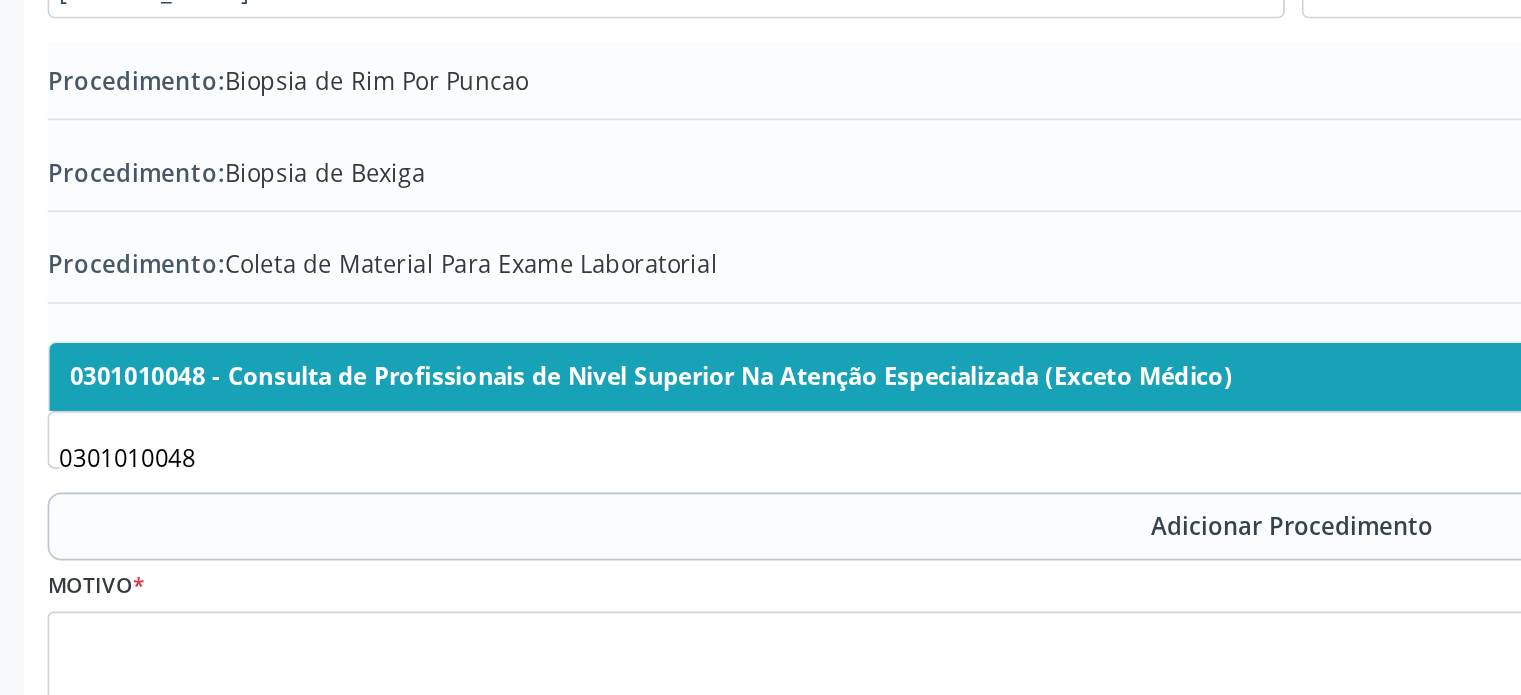 click on "0301010048 - Consulta de Profissionais de Nivel Superior Na Atenção Especializada (Exceto Médico)" at bounding box center [383, 459] 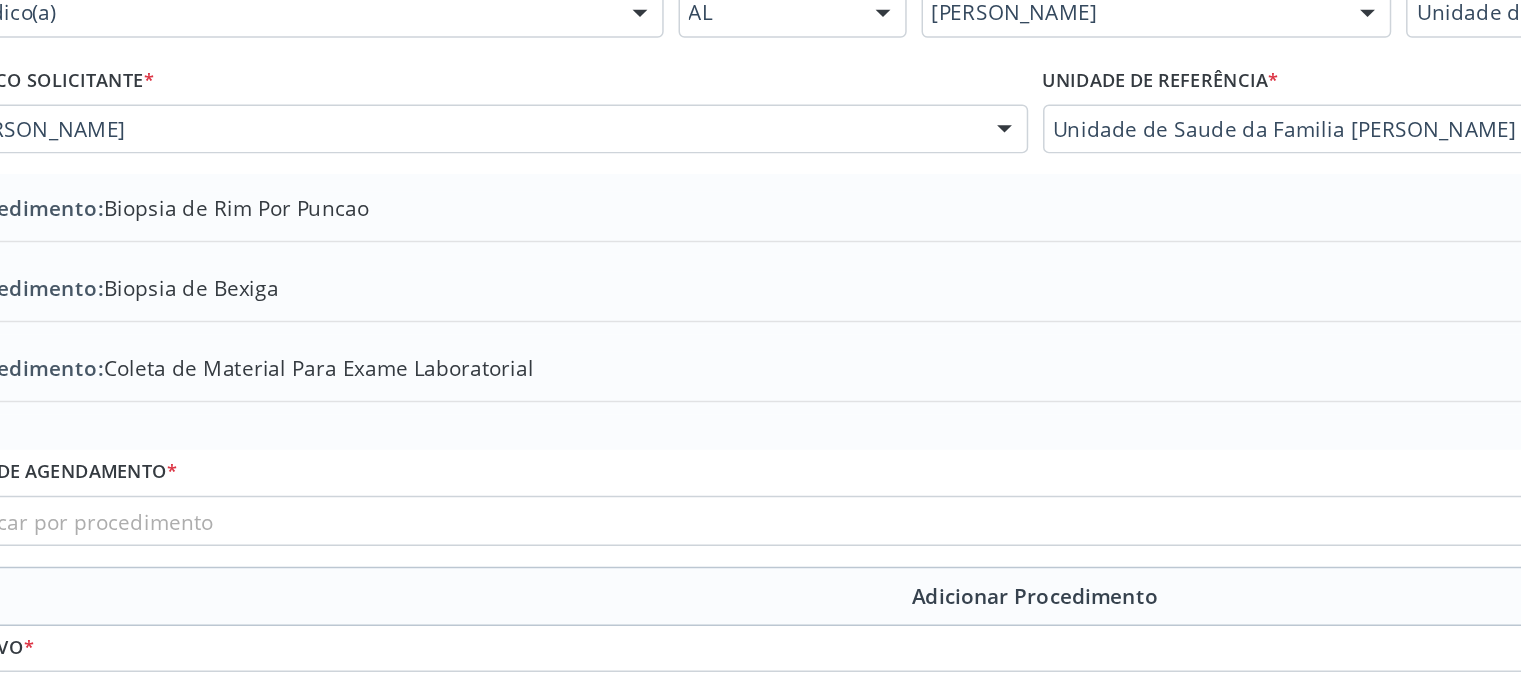 scroll, scrollTop: 465, scrollLeft: 0, axis: vertical 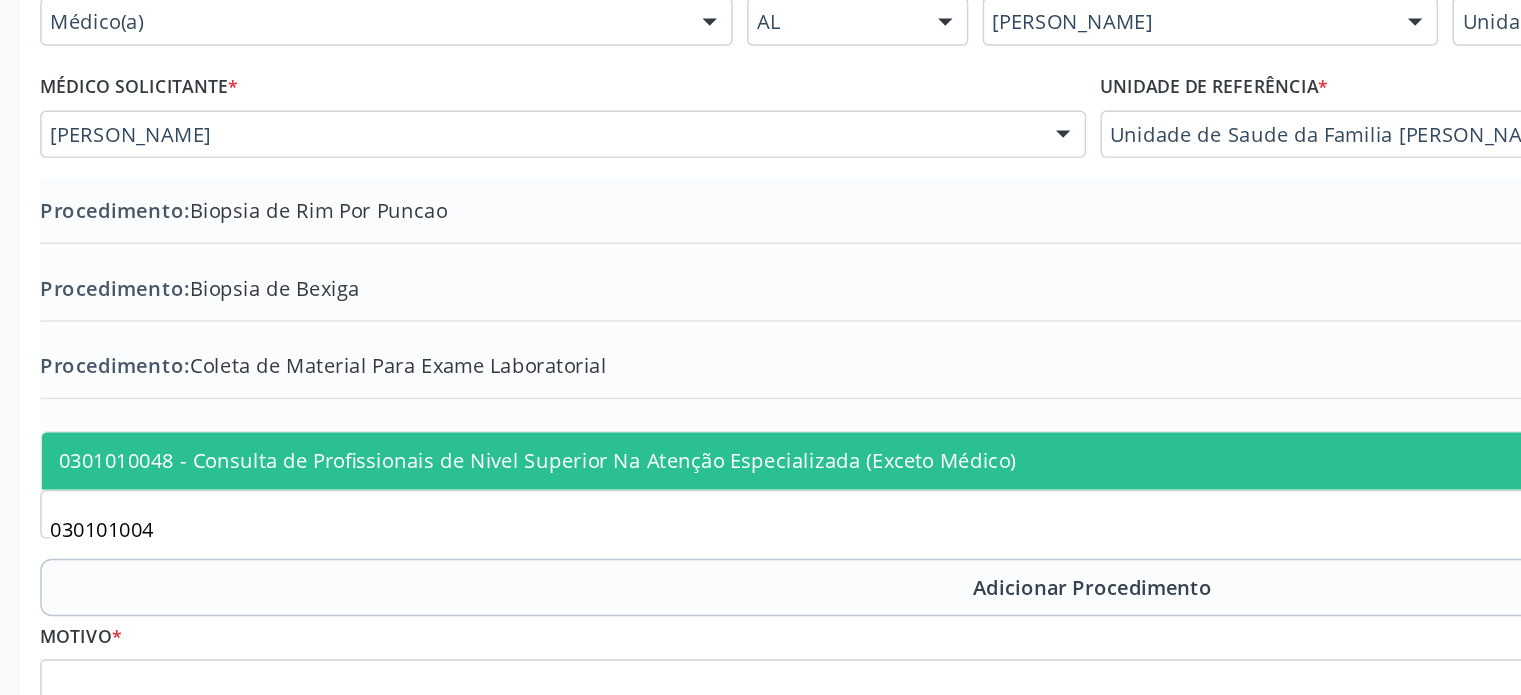 type on "0301010048" 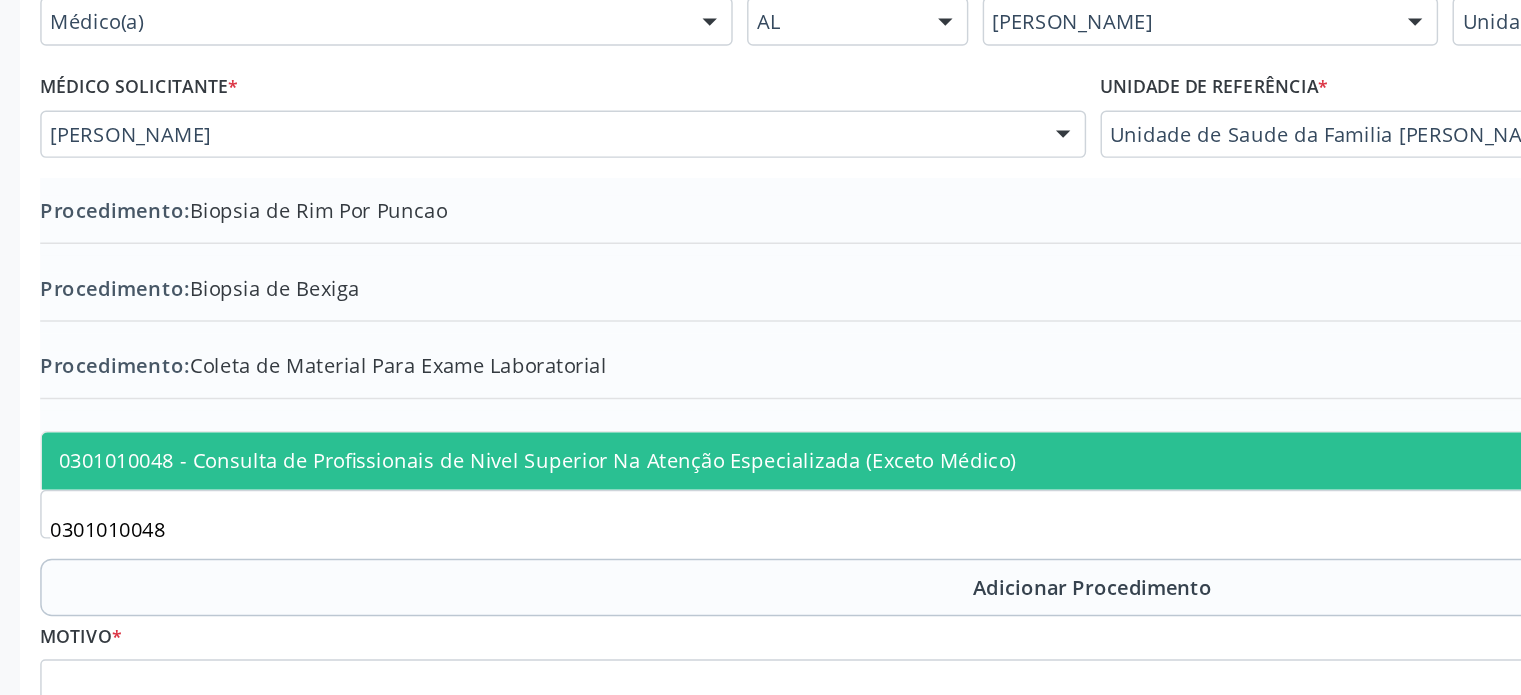 click on "0301010048 - Consulta de Profissionais de Nivel Superior Na Atenção Especializada (Exceto Médico)" at bounding box center [374, 466] 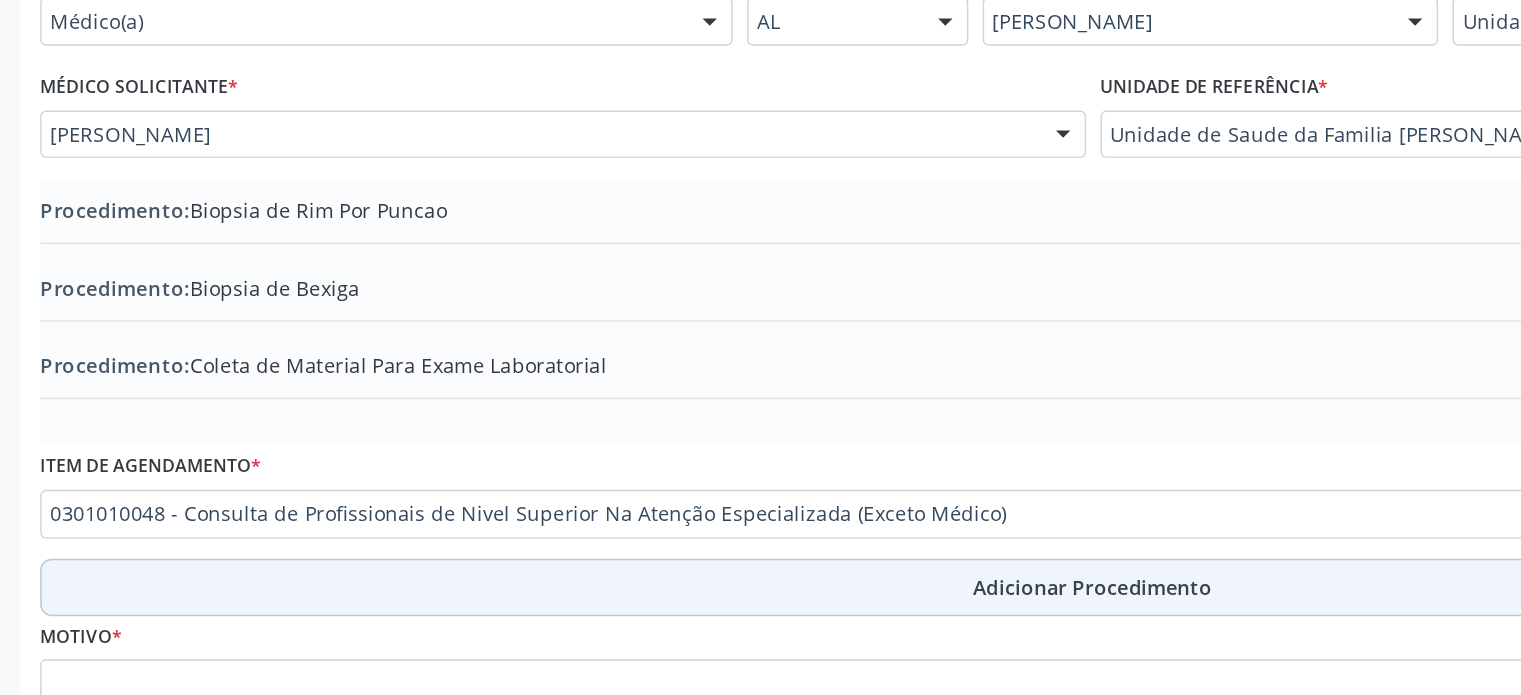 click on "Adicionar Procedimento" at bounding box center [760, 555] 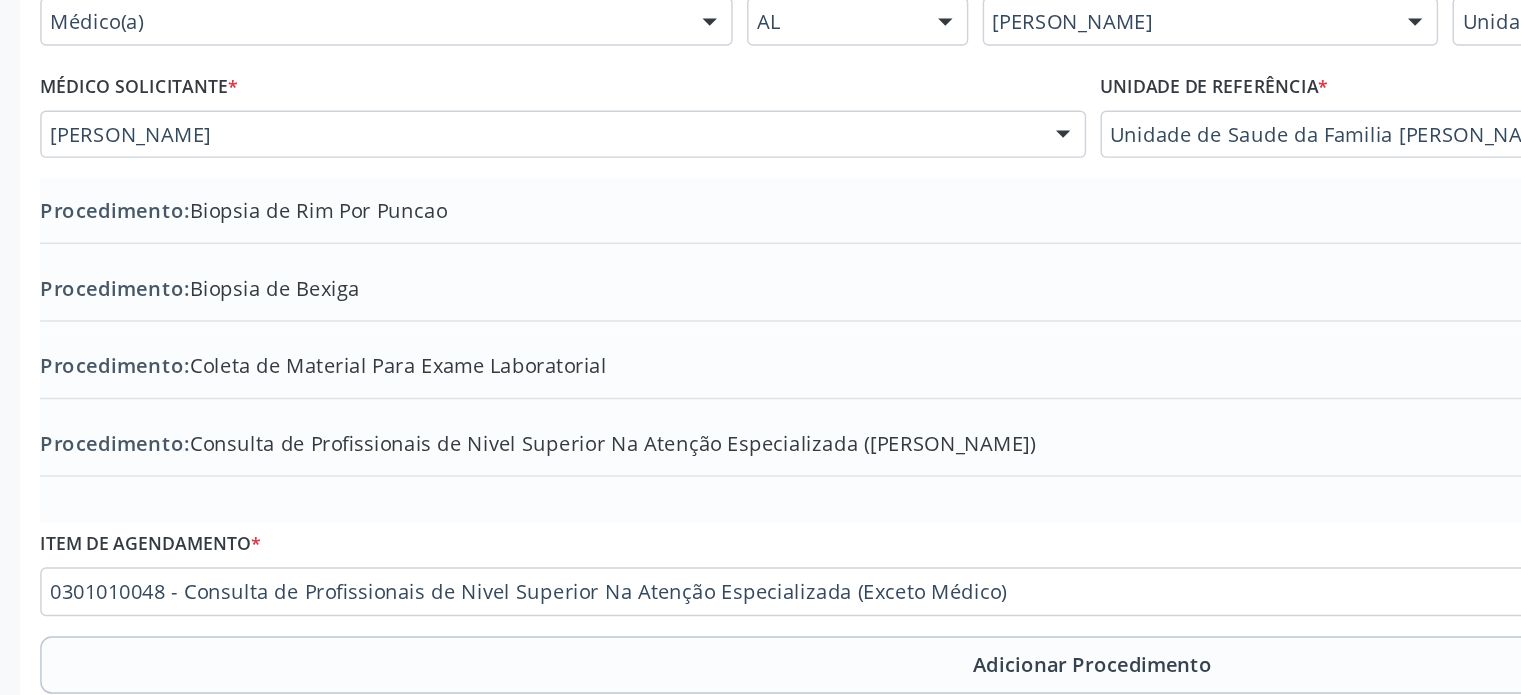 scroll, scrollTop: 464, scrollLeft: 0, axis: vertical 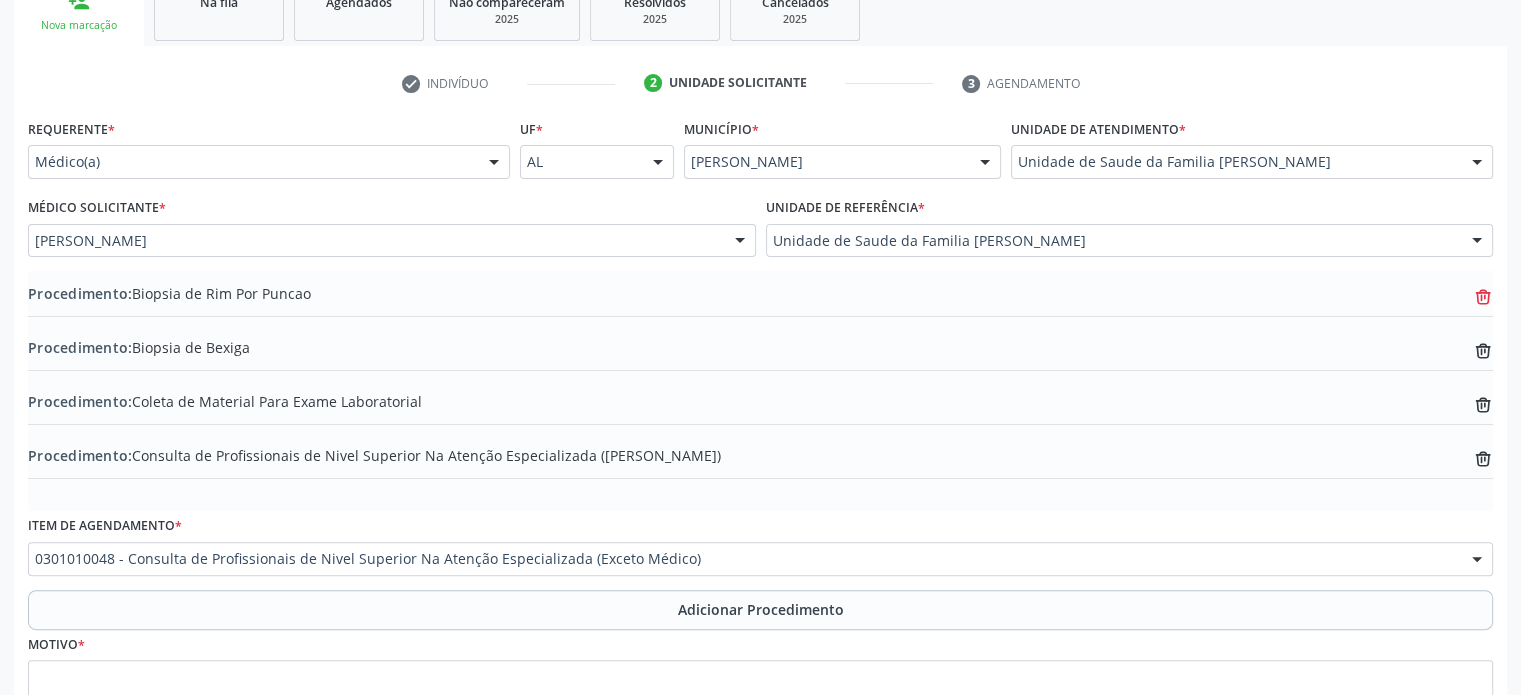 click 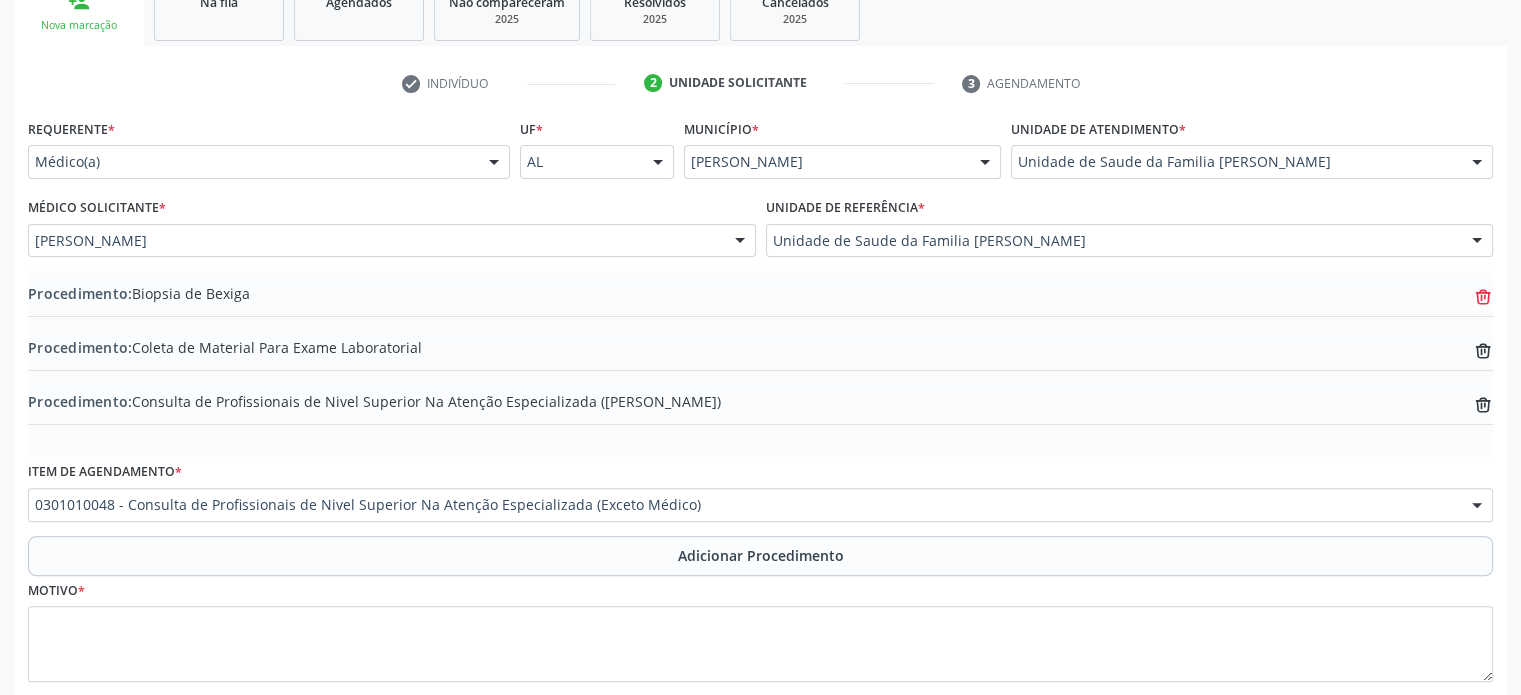 click 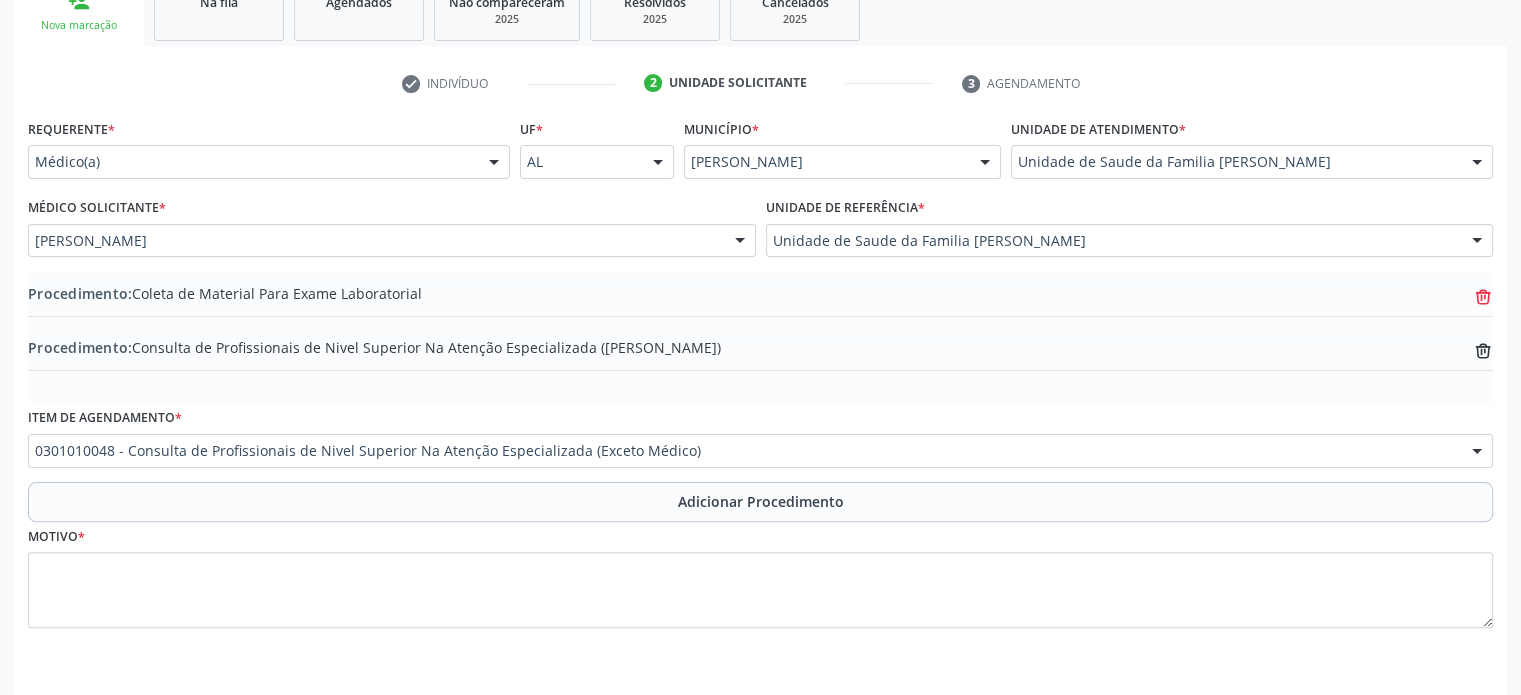 click 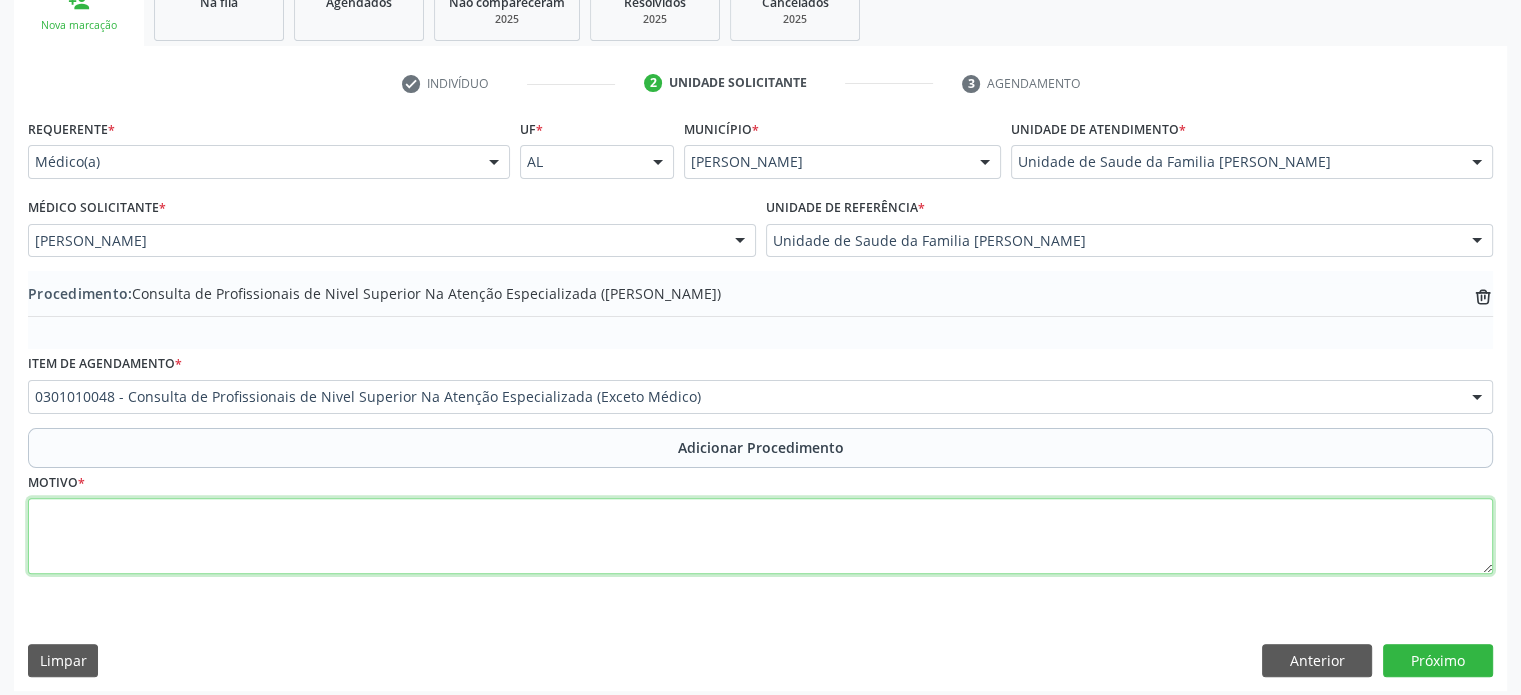 click at bounding box center [760, 536] 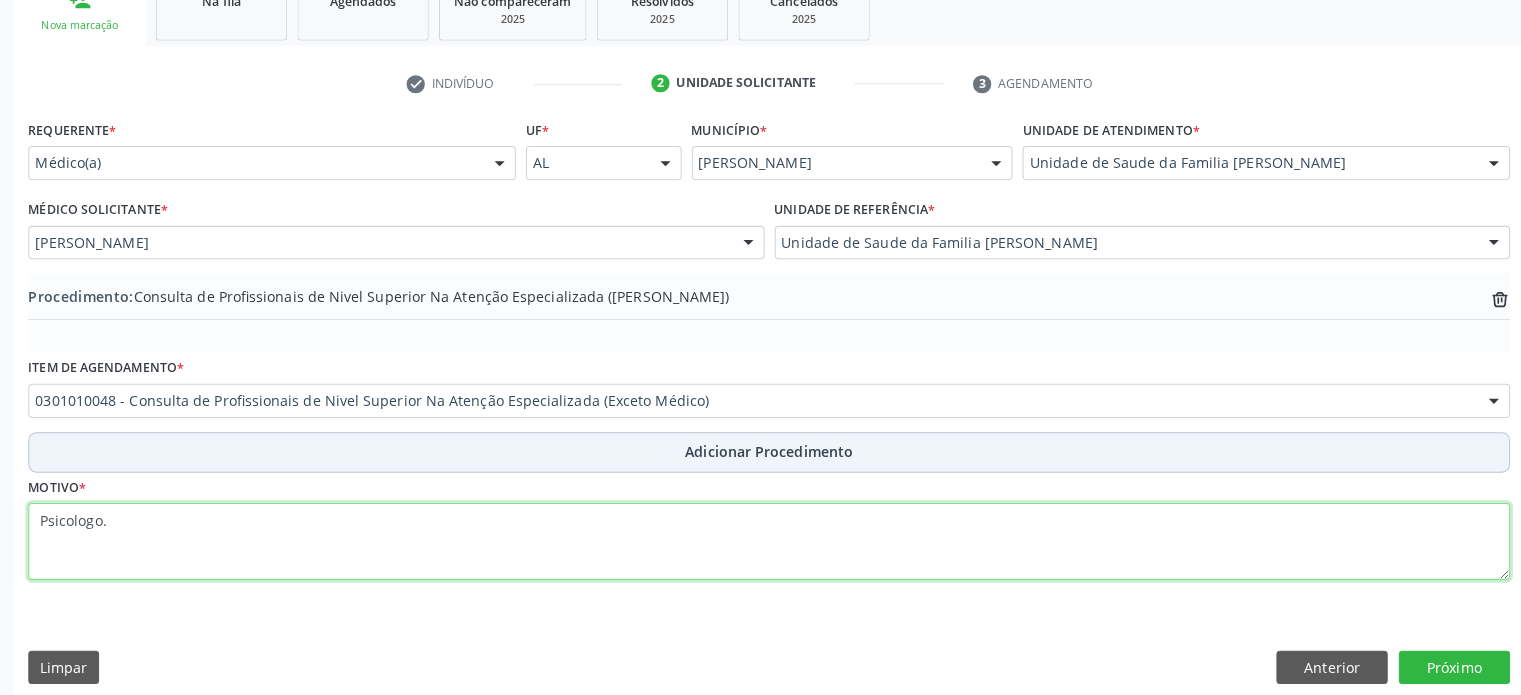 scroll, scrollTop: 460, scrollLeft: 0, axis: vertical 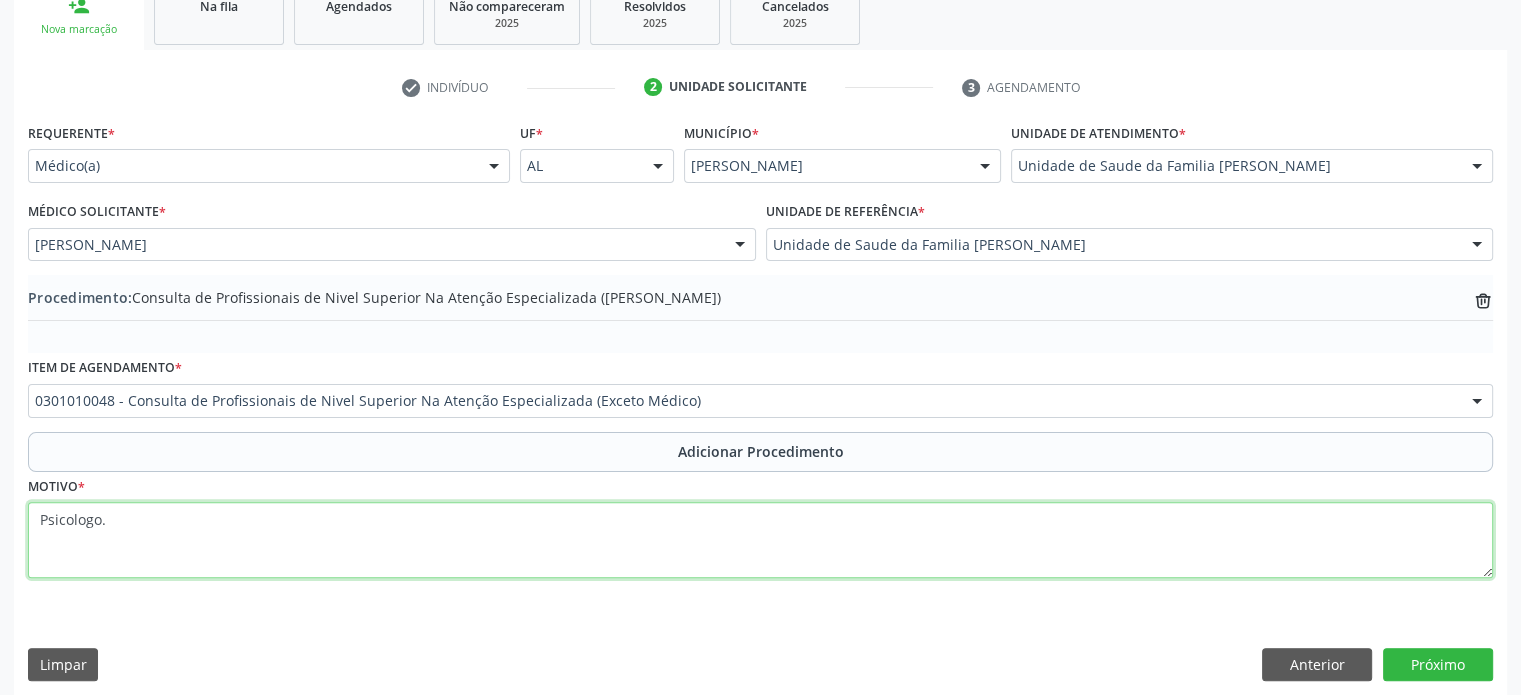 type on "Psicologo." 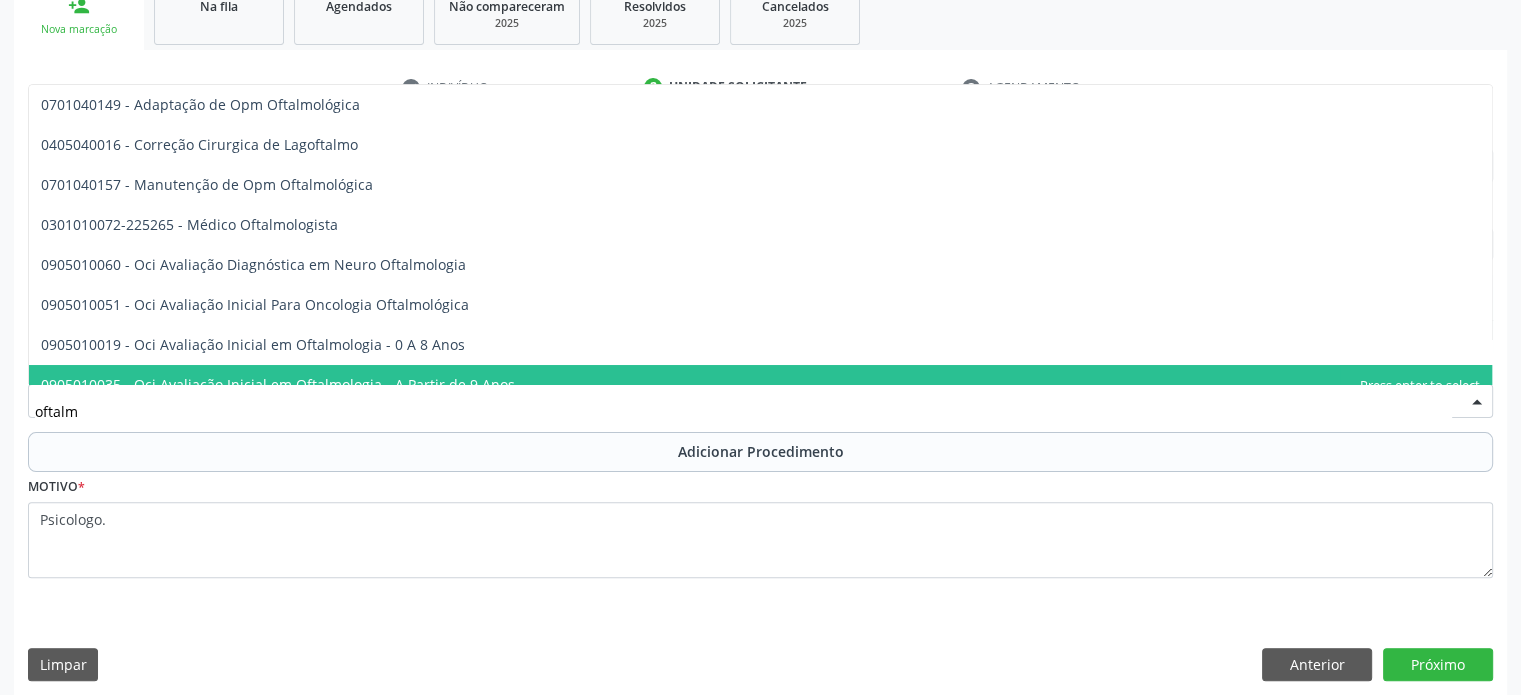 type on "oftalmo" 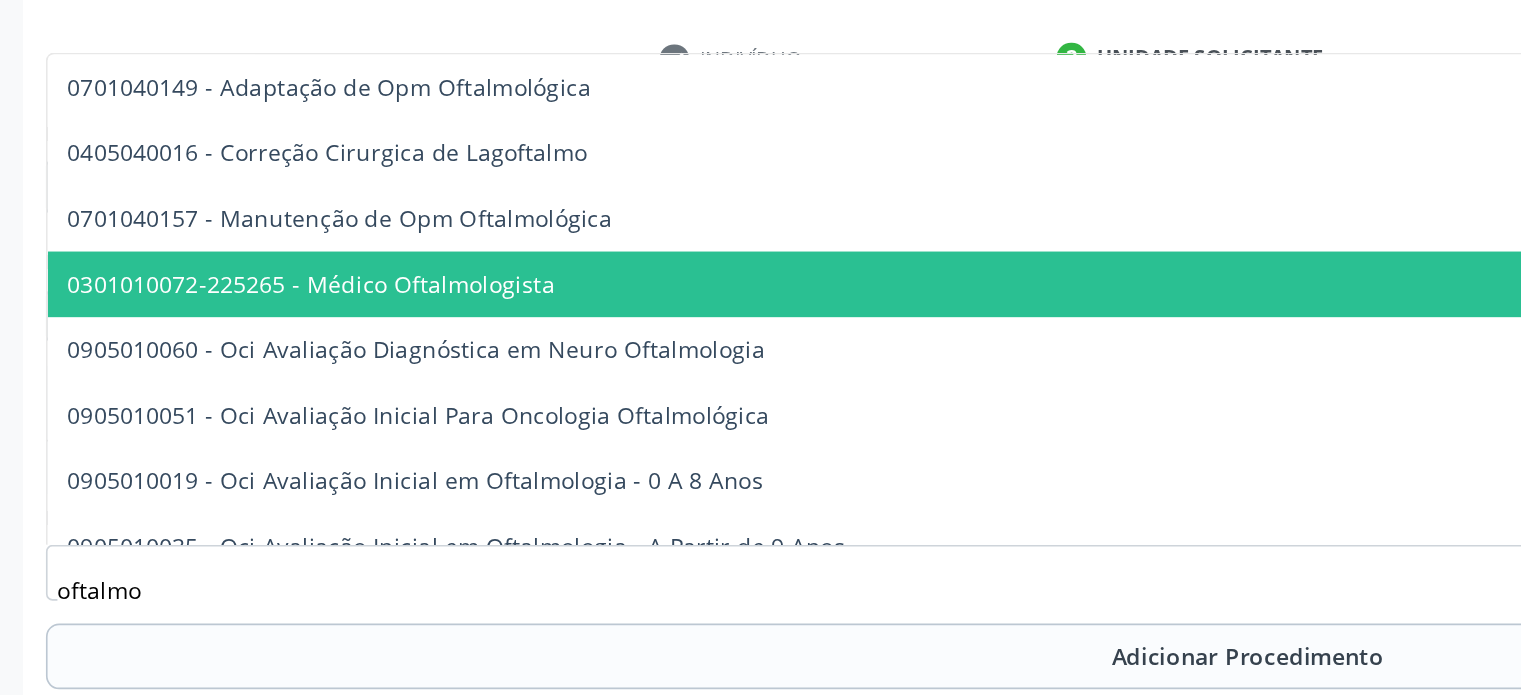 scroll, scrollTop: 460, scrollLeft: 0, axis: vertical 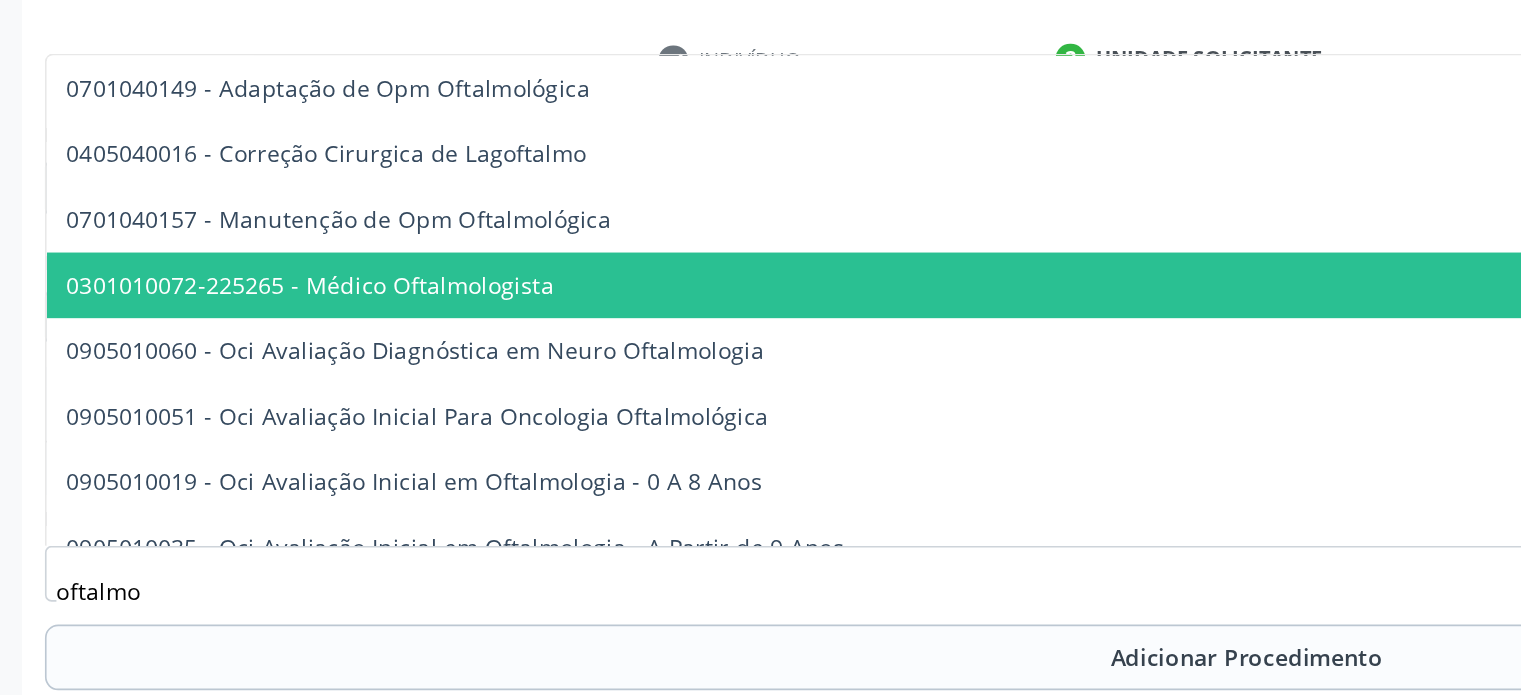click on "0301010072-225265 - Médico Oftalmologista" at bounding box center [189, 224] 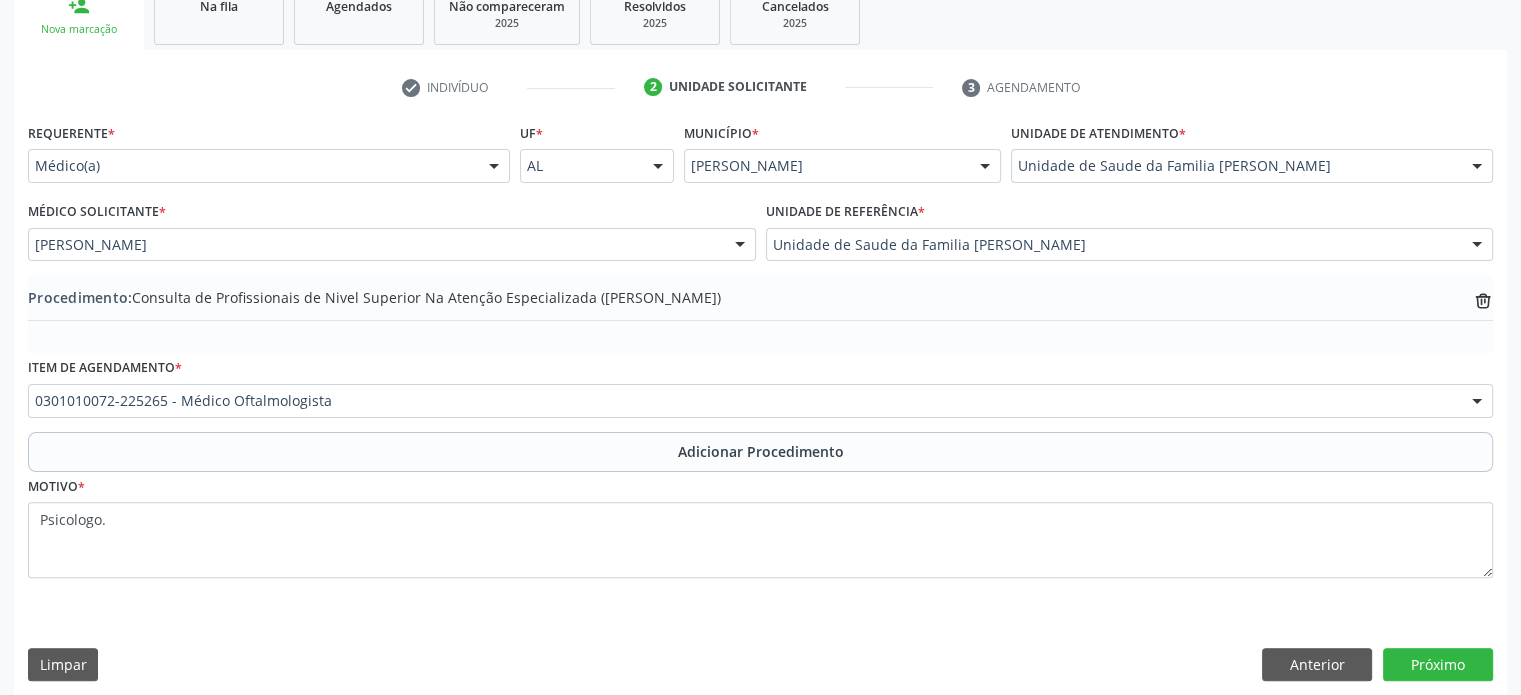 scroll, scrollTop: 472, scrollLeft: 0, axis: vertical 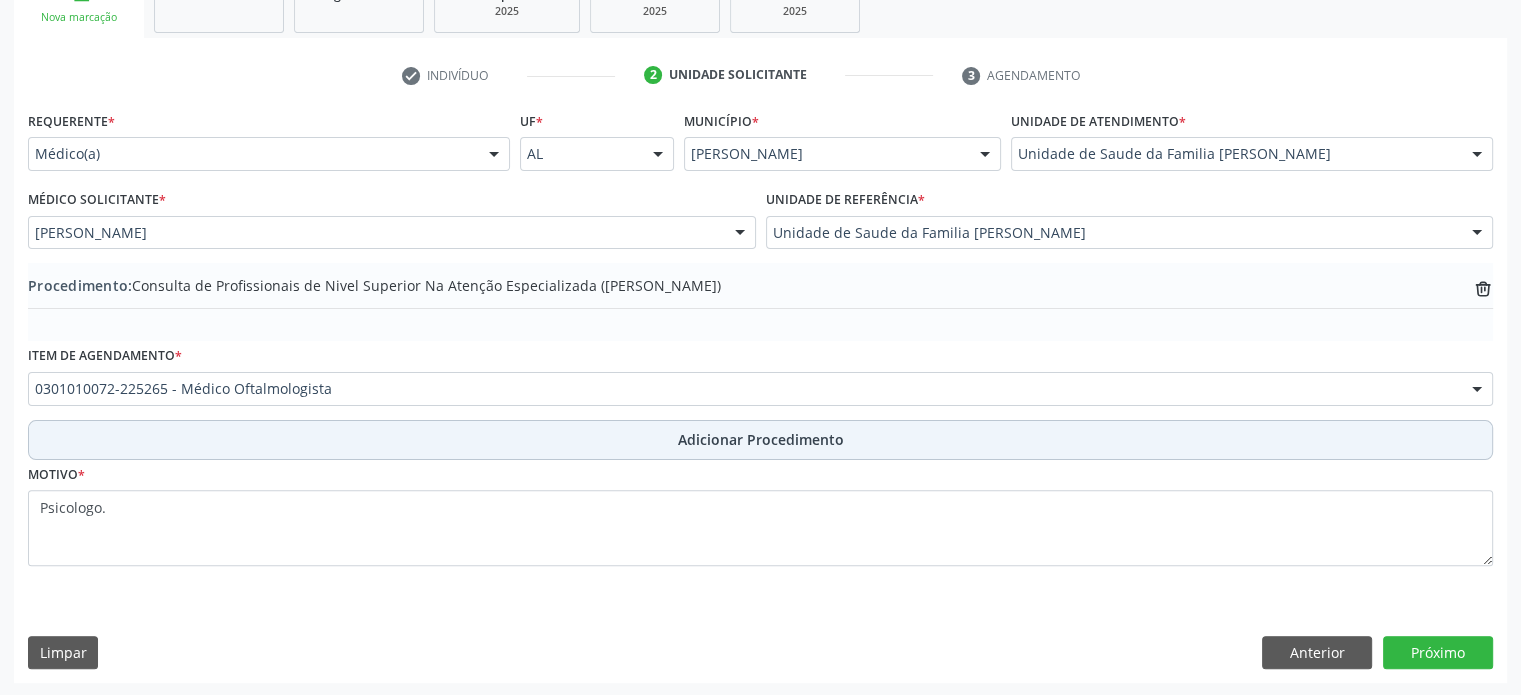 click on "Adicionar Procedimento" at bounding box center (760, 440) 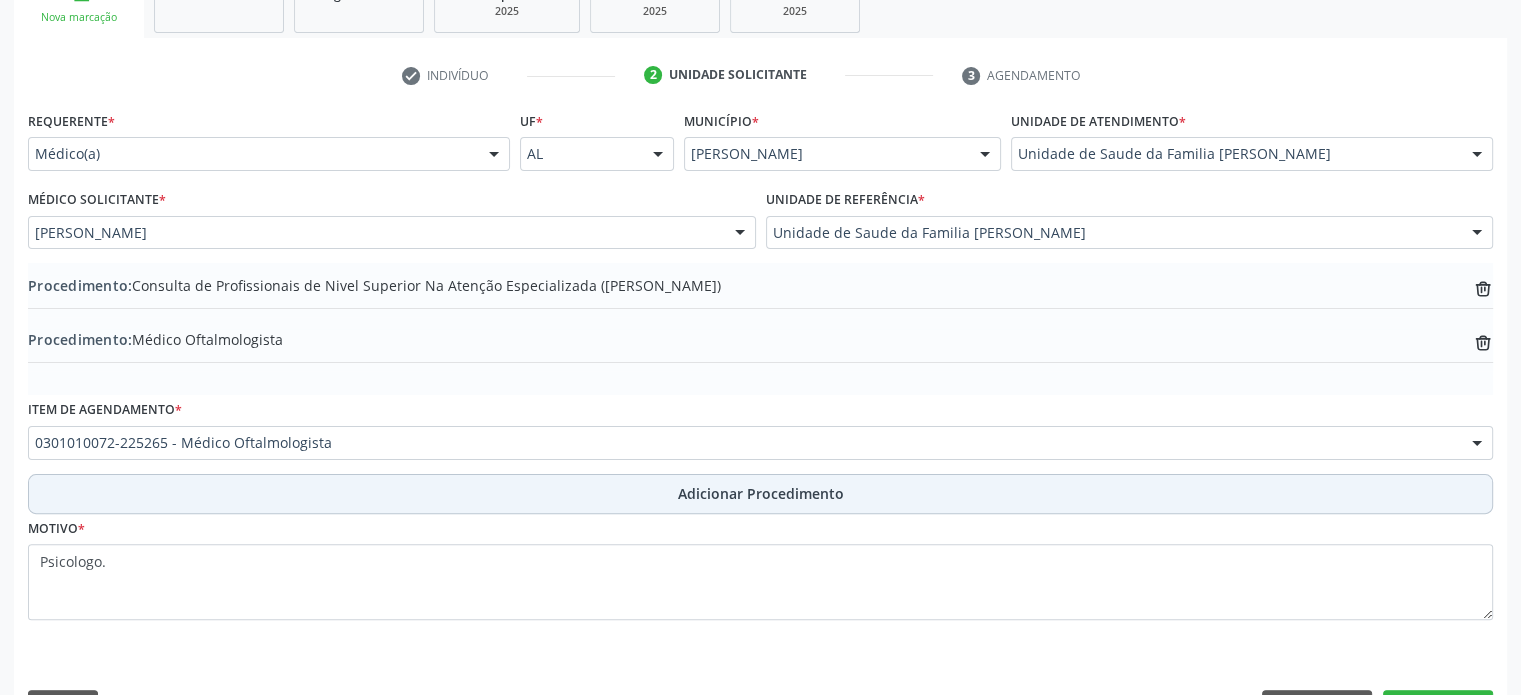 scroll, scrollTop: 526, scrollLeft: 0, axis: vertical 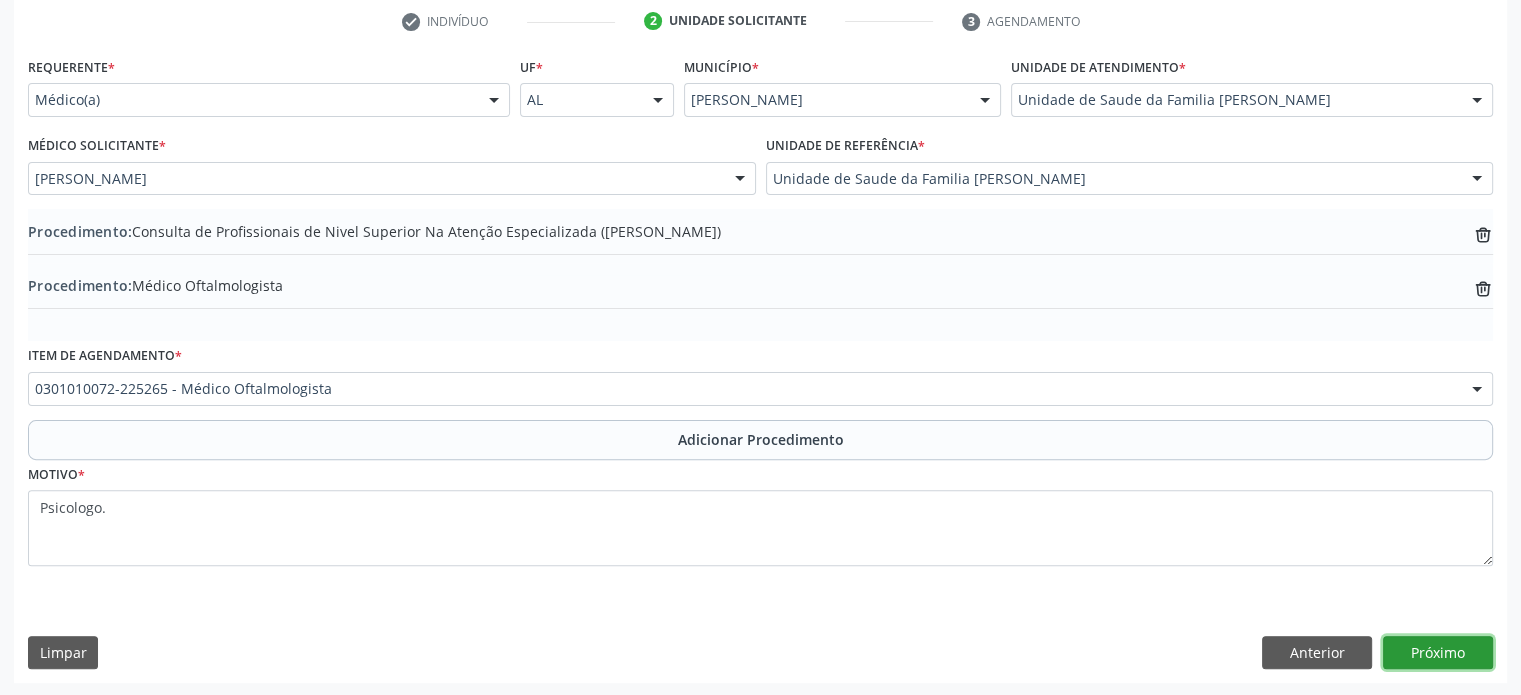 click on "Próximo" at bounding box center [1438, 653] 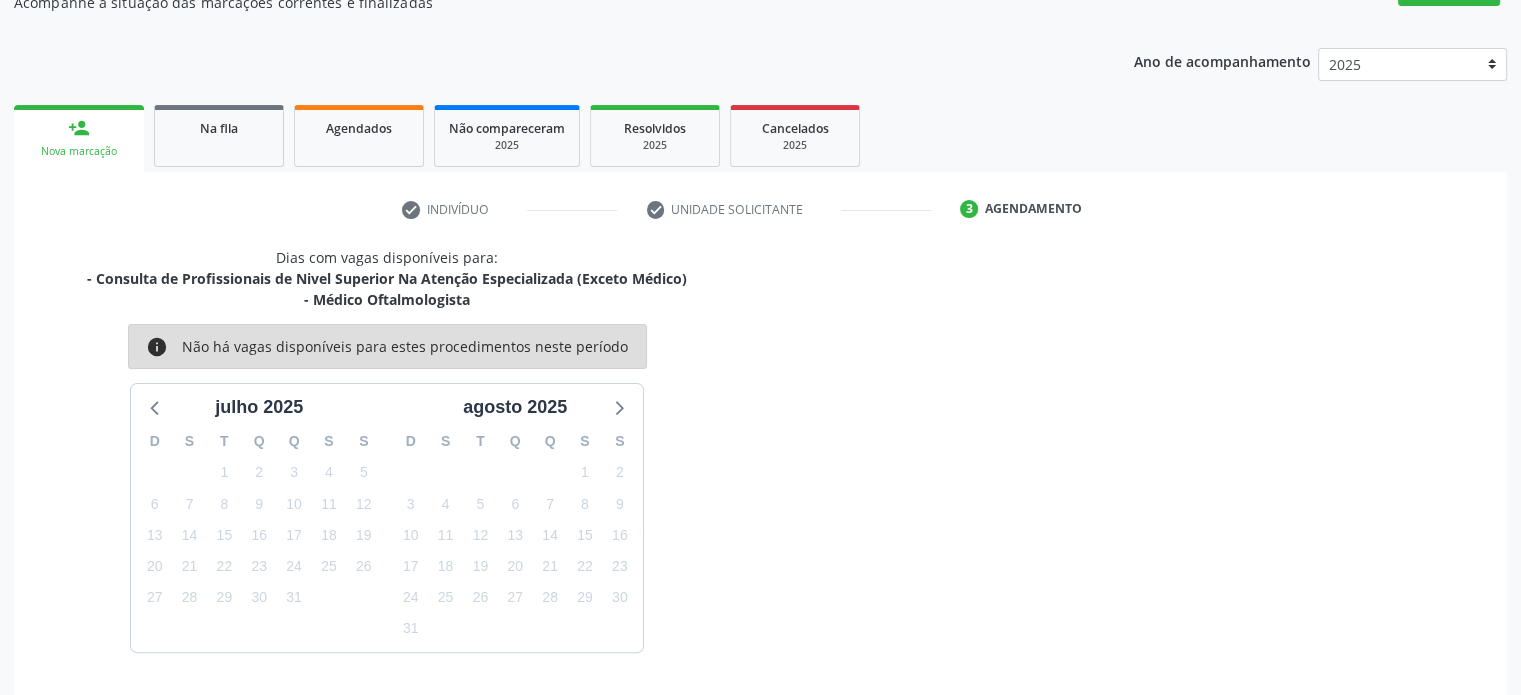 scroll, scrollTop: 397, scrollLeft: 0, axis: vertical 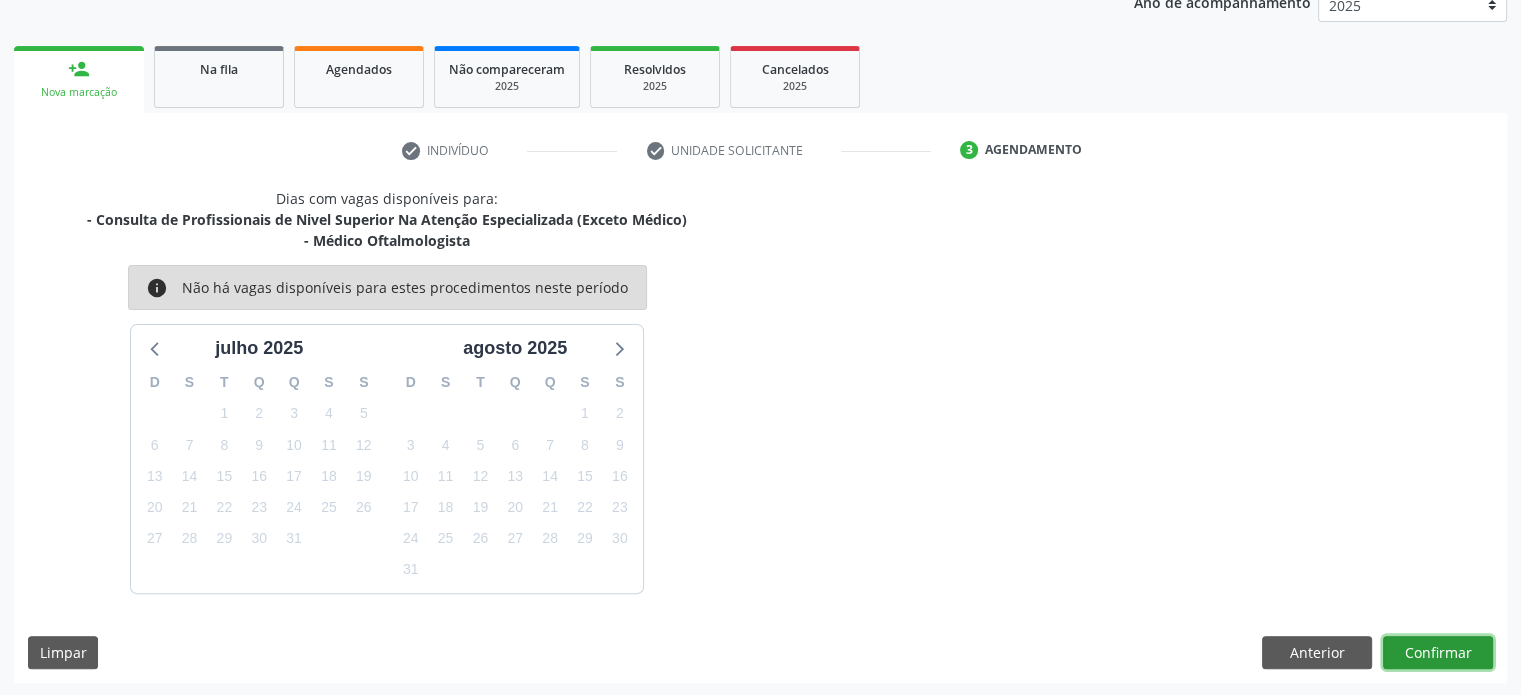 click on "Confirmar" at bounding box center [1438, 653] 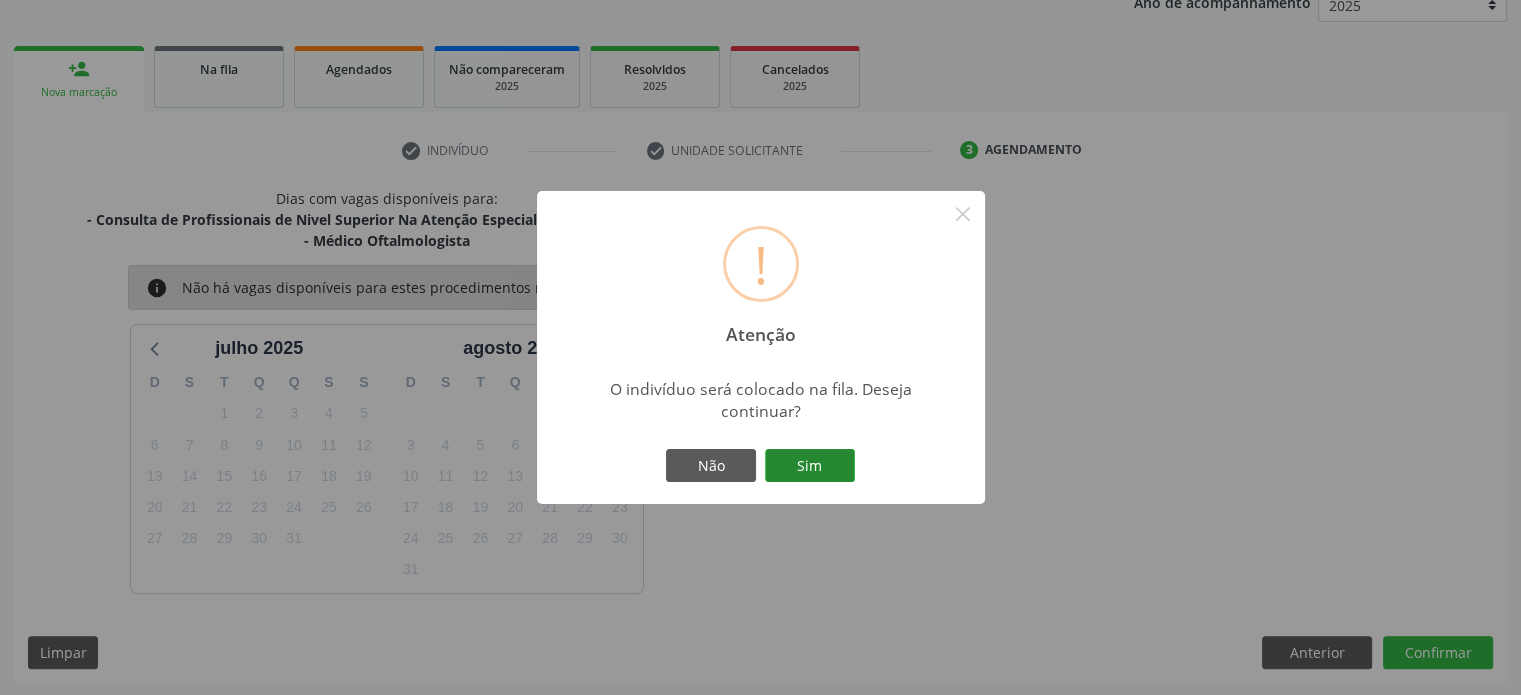 click on "Sim" at bounding box center (810, 466) 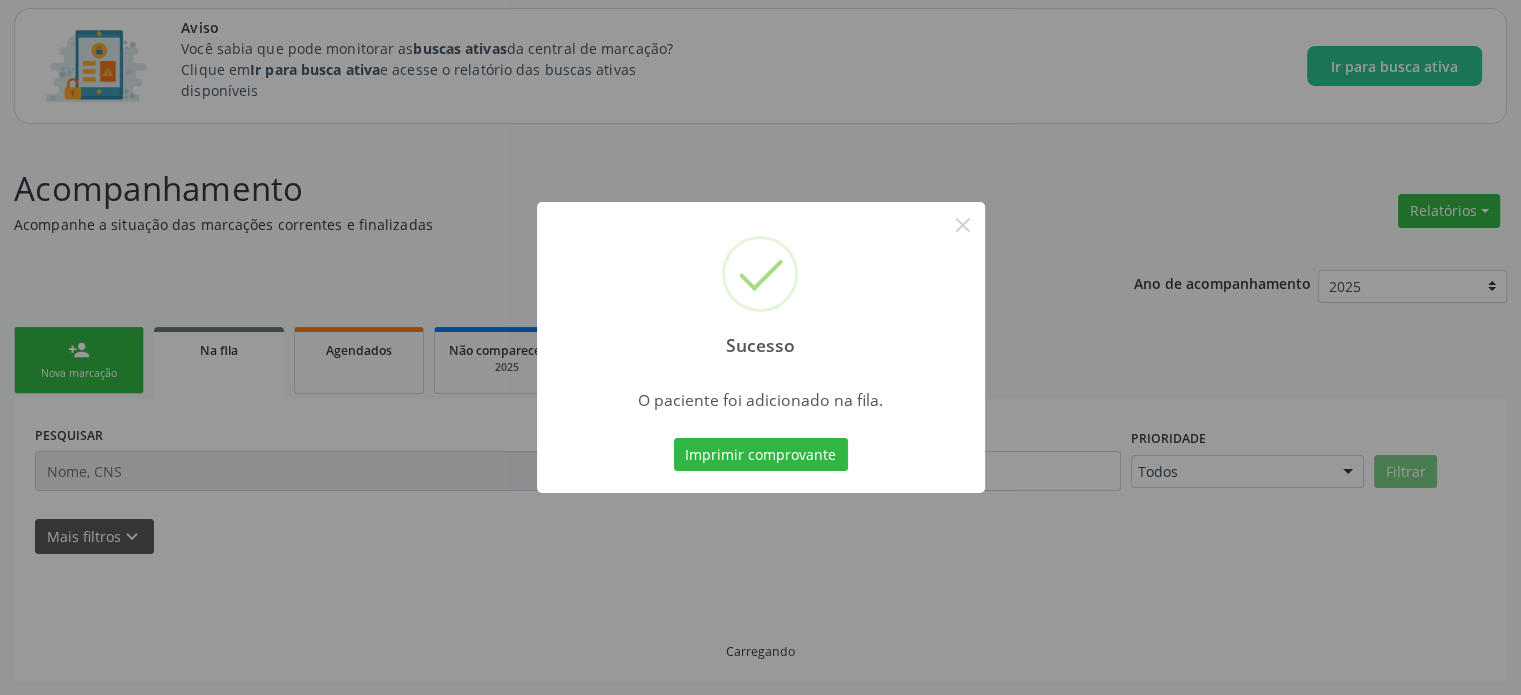 scroll, scrollTop: 114, scrollLeft: 0, axis: vertical 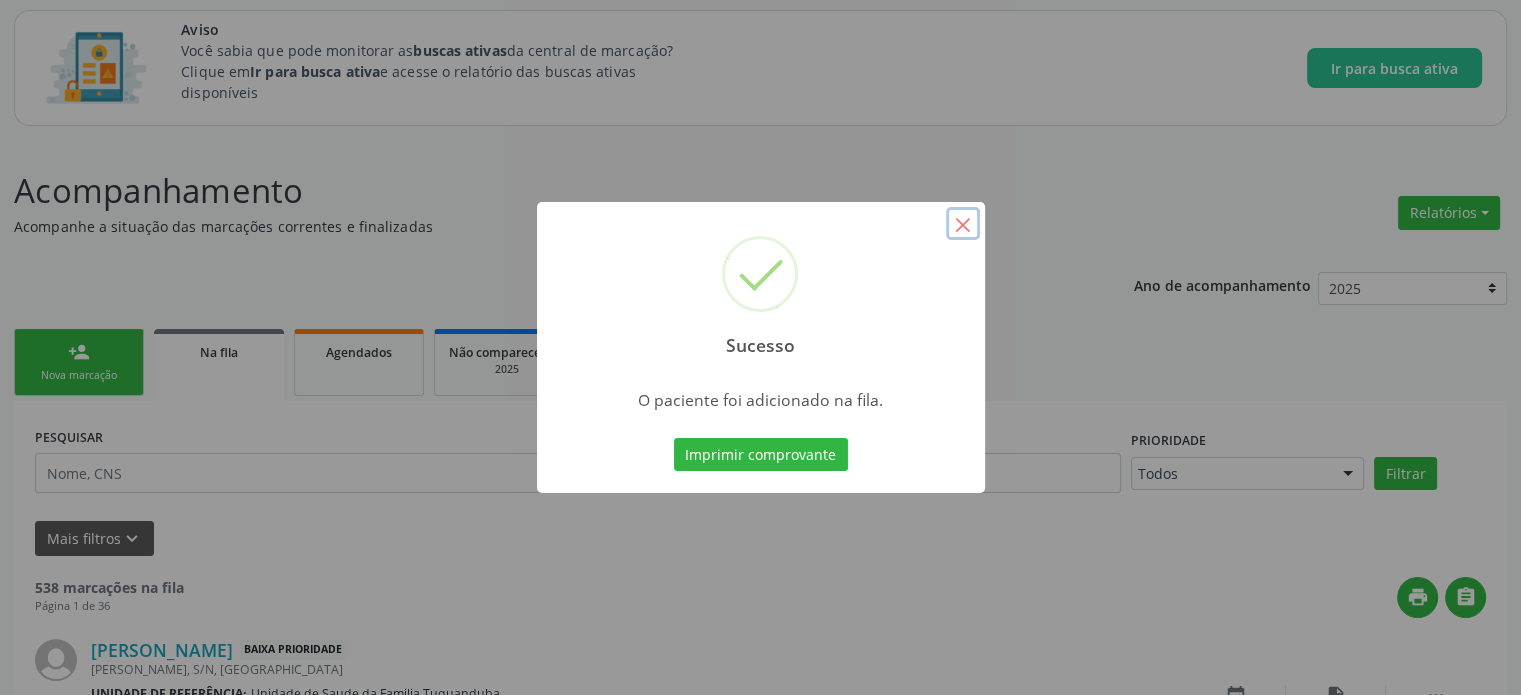 click on "×" at bounding box center [963, 224] 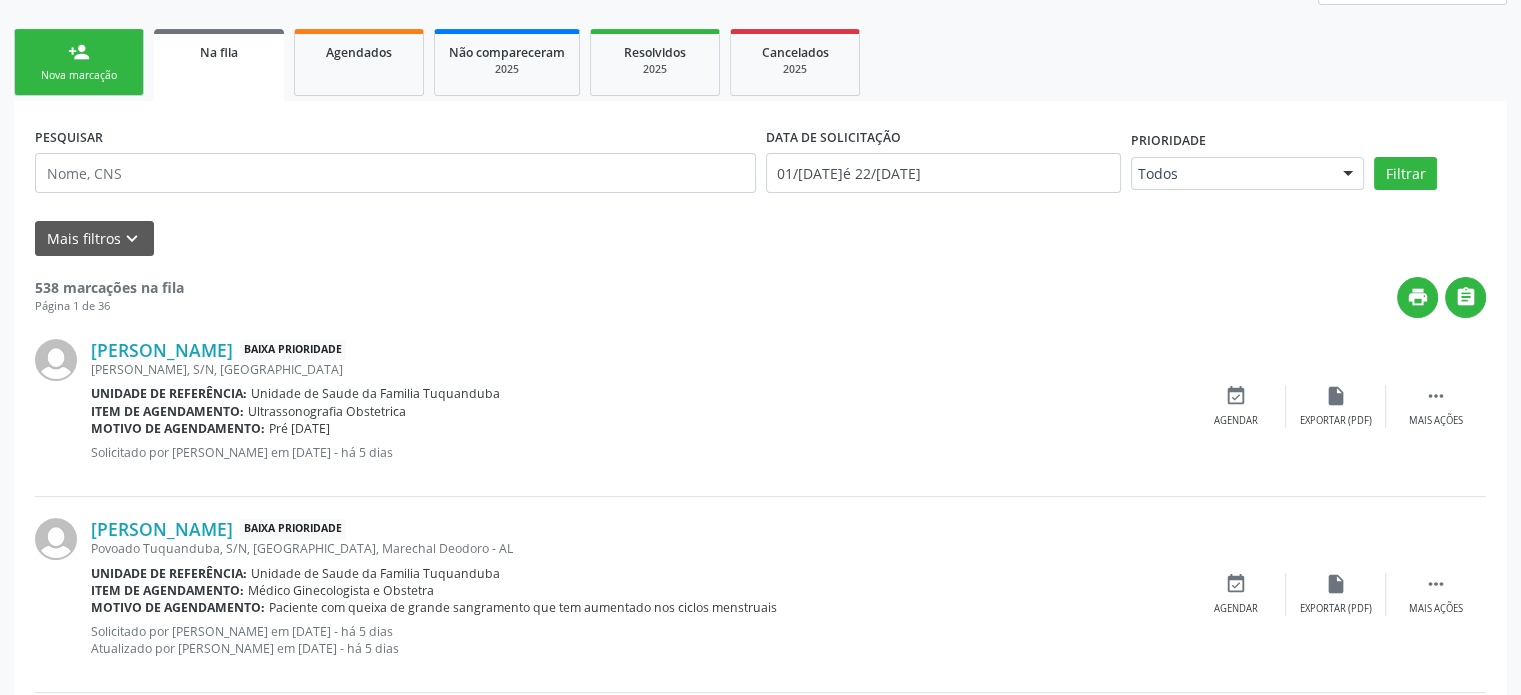 scroll, scrollTop: 412, scrollLeft: 0, axis: vertical 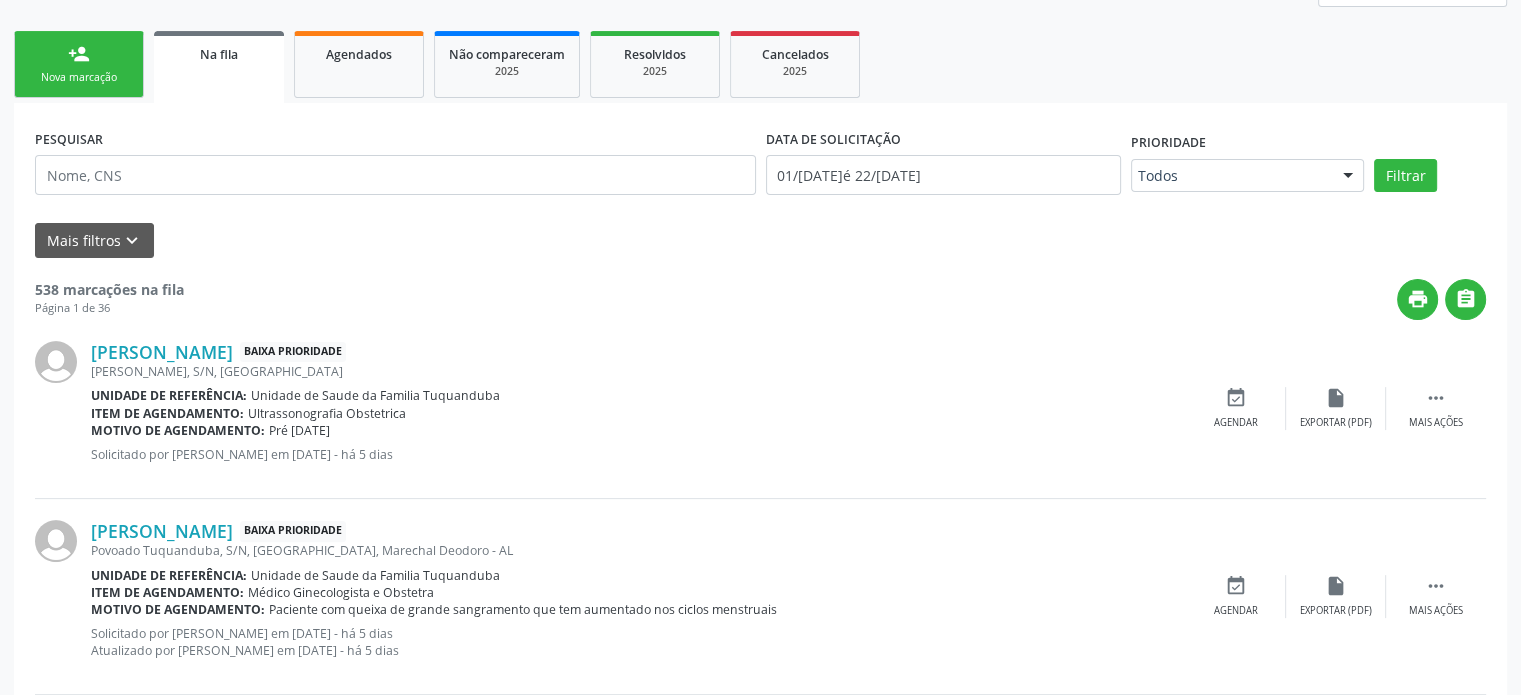 click on "Na fila" at bounding box center [219, 54] 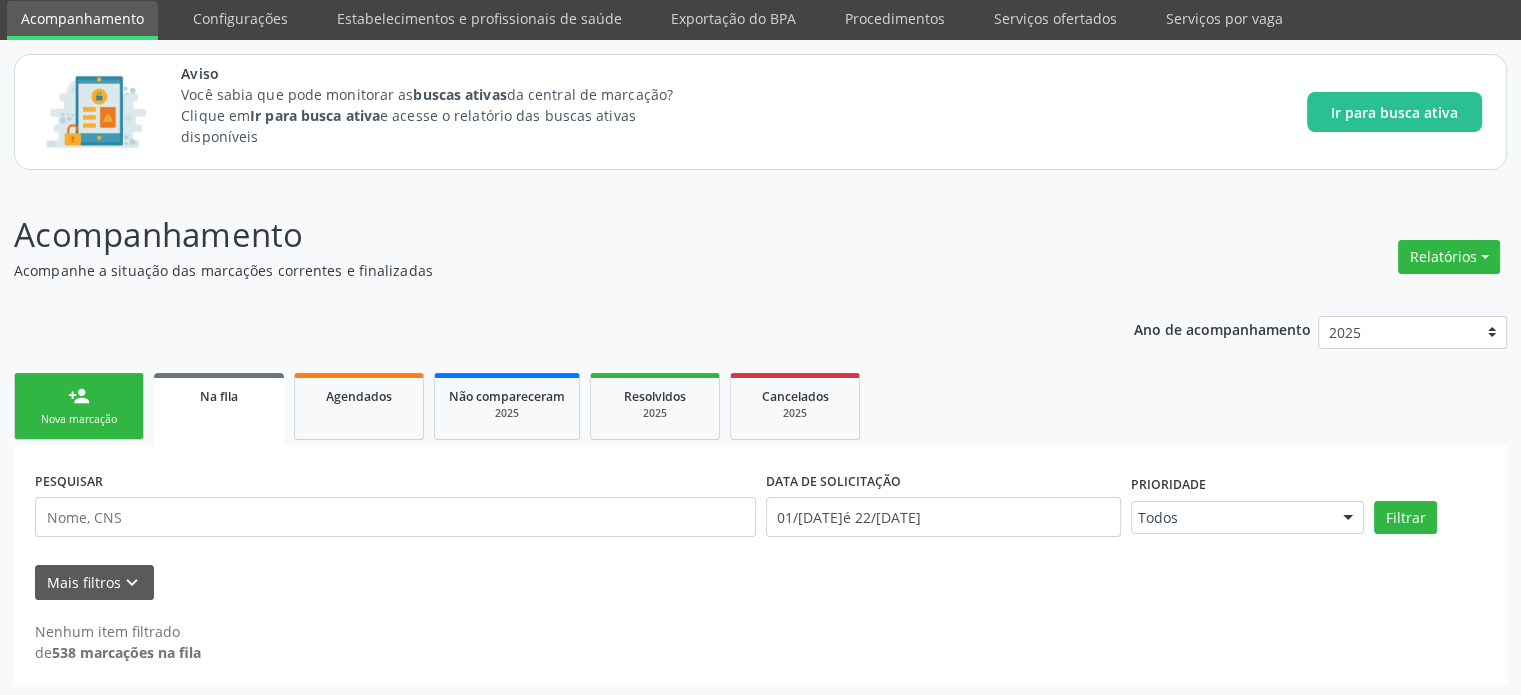 scroll, scrollTop: 71, scrollLeft: 0, axis: vertical 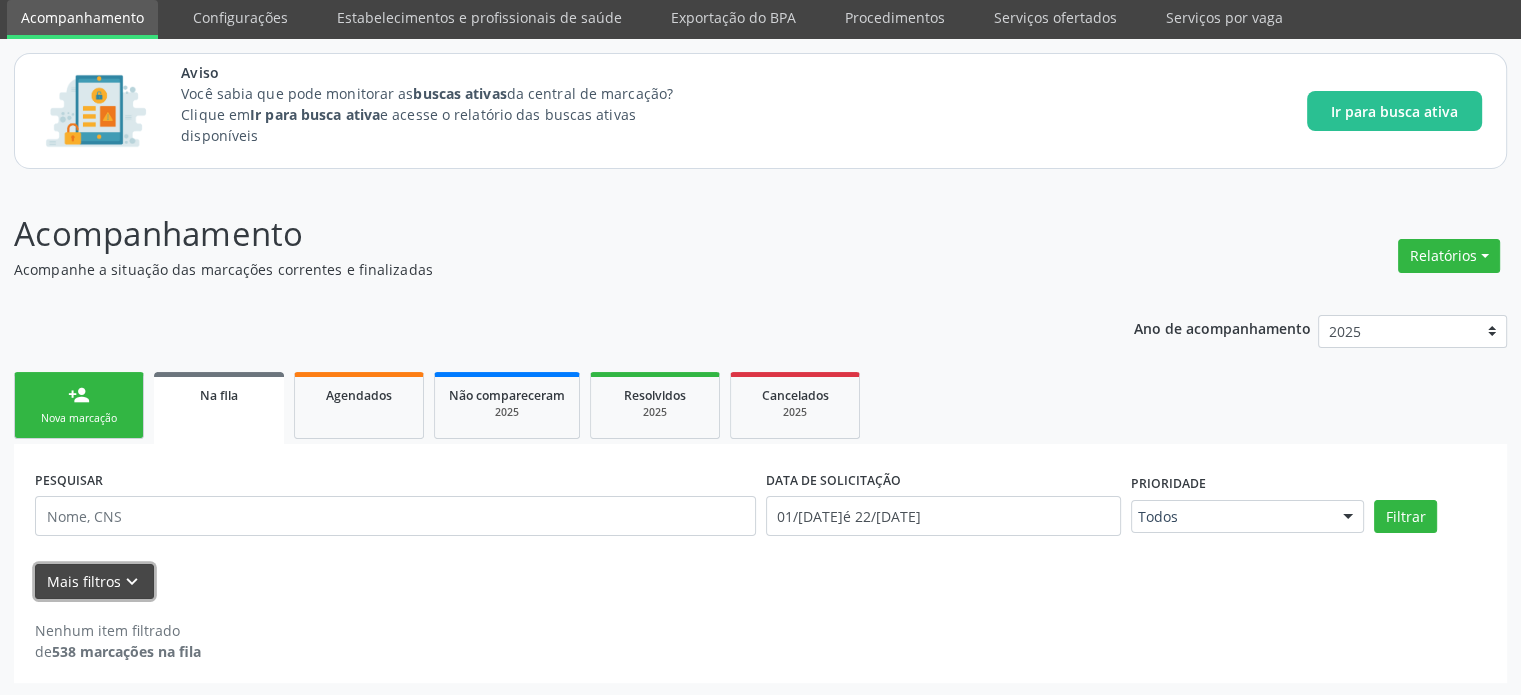click on "Mais filtros
keyboard_arrow_down" at bounding box center [94, 581] 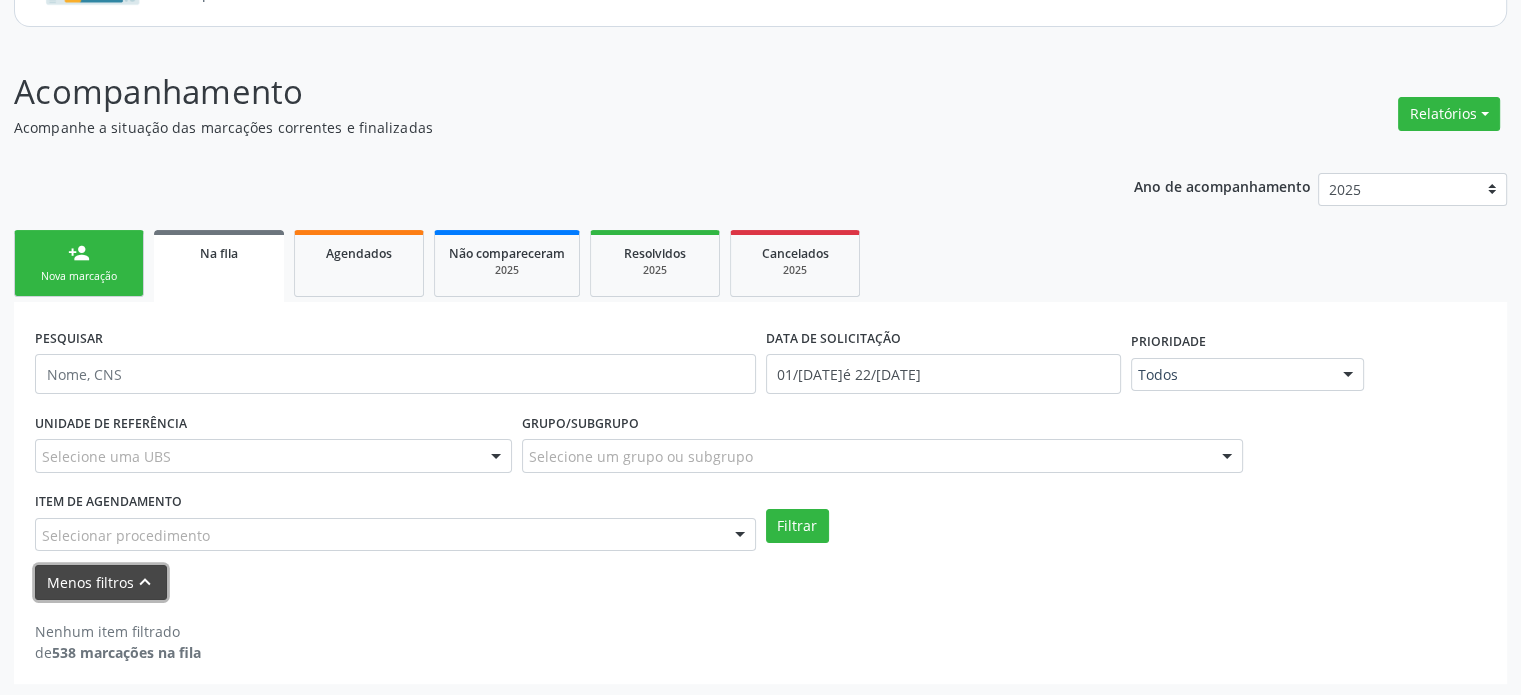 scroll, scrollTop: 212, scrollLeft: 0, axis: vertical 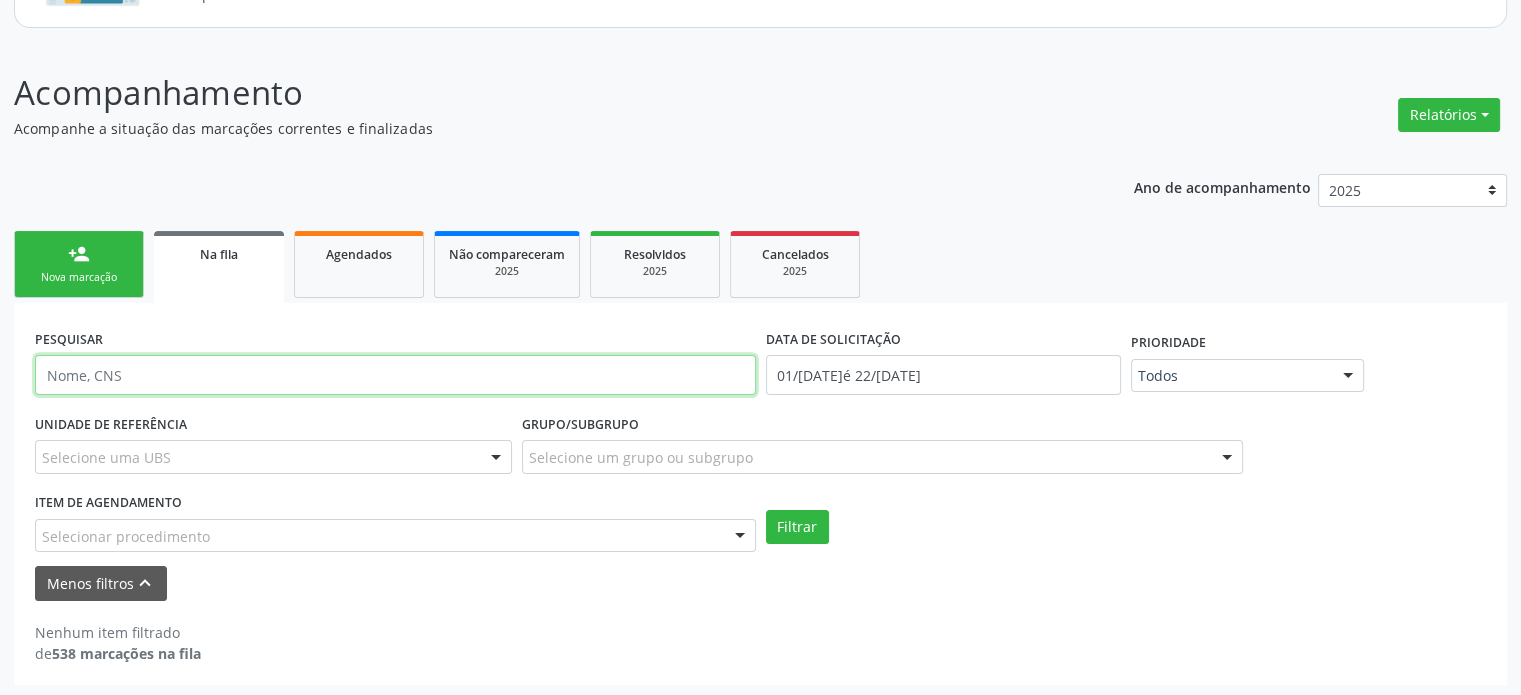 click at bounding box center (395, 375) 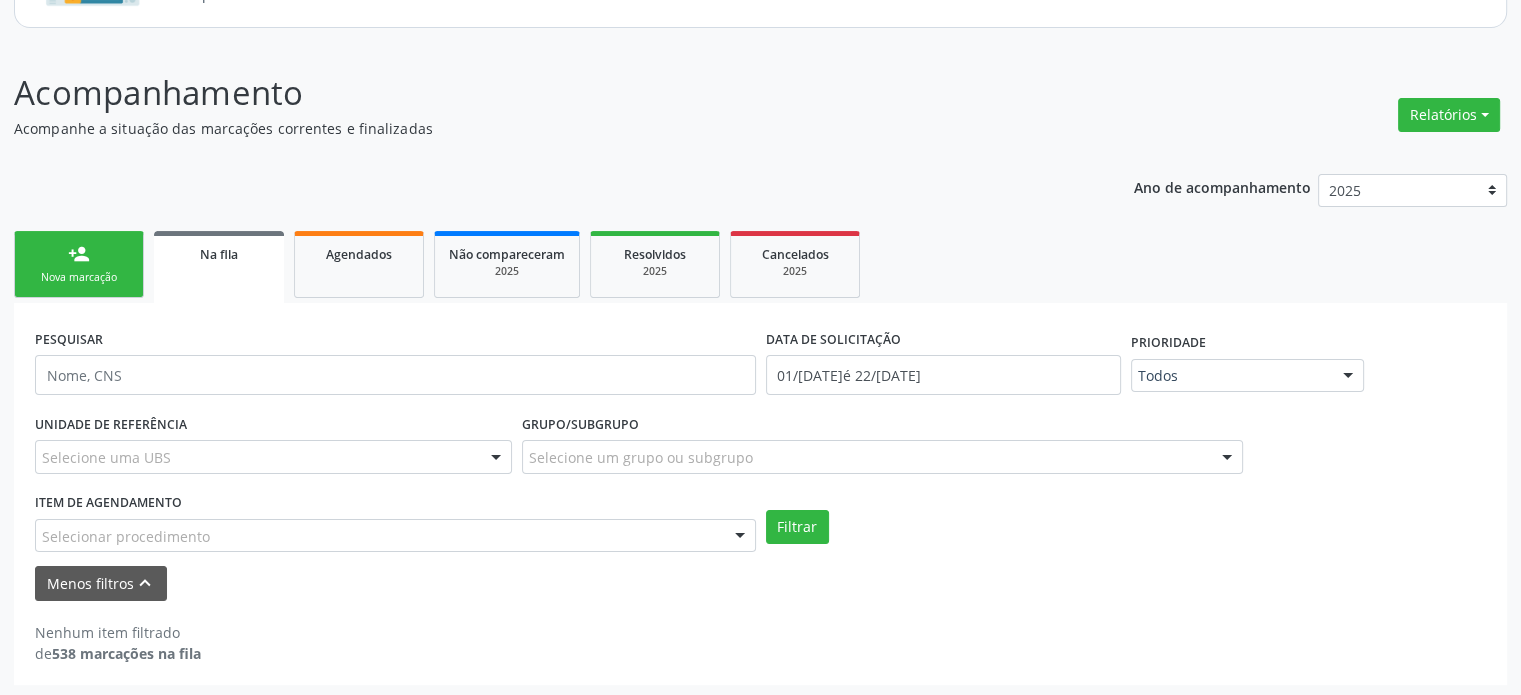 click on "PESQUISAR
DATA DE SOLICITAÇÃO
0[DATE] até 2[DATE]
Prioridade
Todos         Todos   Baixa Prioridade   Média Prioridade   Alta Prioridade
Nenhum resultado encontrado para: "   "
Não há nenhuma opção para ser exibida.
UNIDADE DE REFERÊNCIA
Selecione uma UBS
Todas as UBS   Unidade de Saude da Familia de Malhadas   Unidade de Saude da Familia Santa Rita Maria do C A Soares   Unidade de Saude da Familia Barra Nova   Unidade de Saude da Familia Massagueira   Unidade de Saude da Familia [PERSON_NAME]   Unidade de Saude da Familia do Denison Amorim   Unidade de Saude da Familia [GEOGRAPHIC_DATA]   Unidade de Saude da Familia Taperagua   Unidade de Saude da Familia Poeira   Unidade de Saude da Familia Barro Vermelho   Unidade de Saude da Familia do [PERSON_NAME]   Unidade de Saude da Familia Tuquanduba   Unidade de Saude da Familia da [GEOGRAPHIC_DATA]                   "" at bounding box center (760, 493) 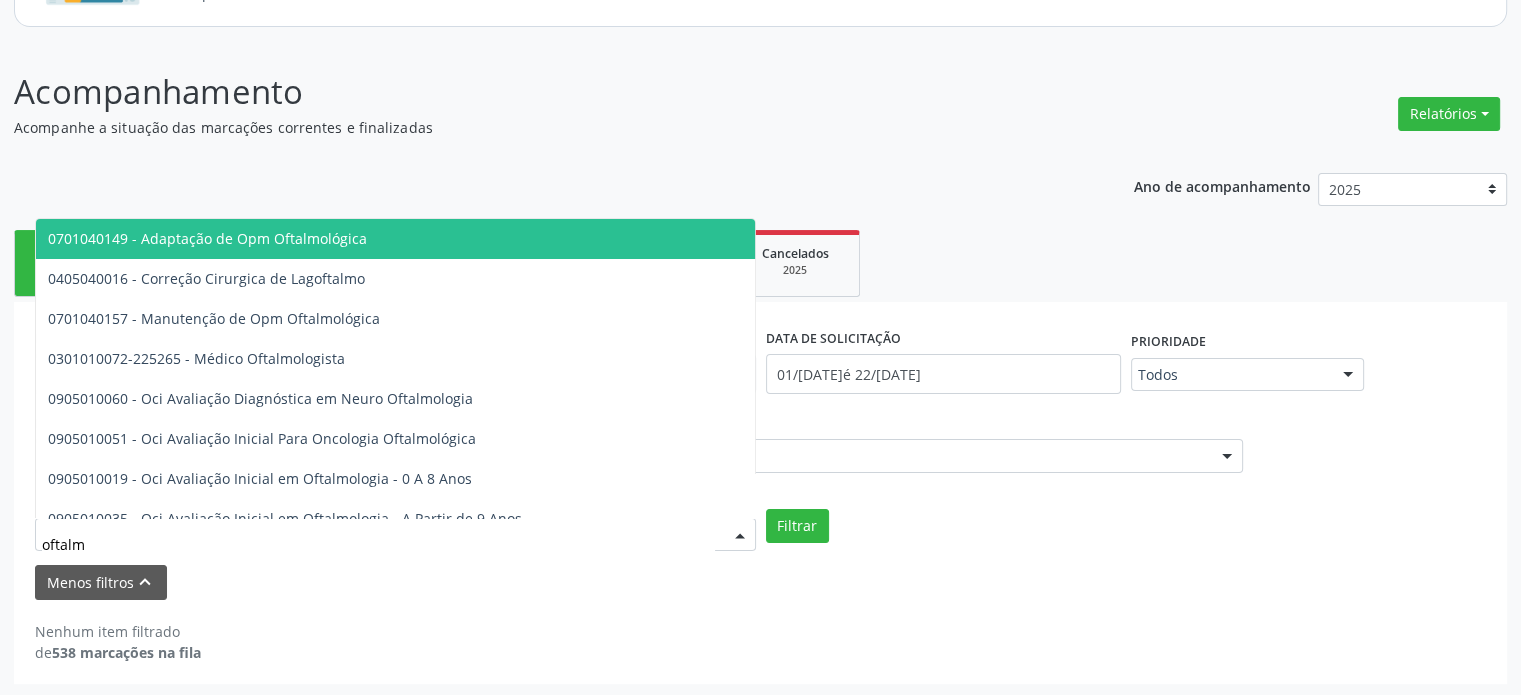 type on "oftalmo" 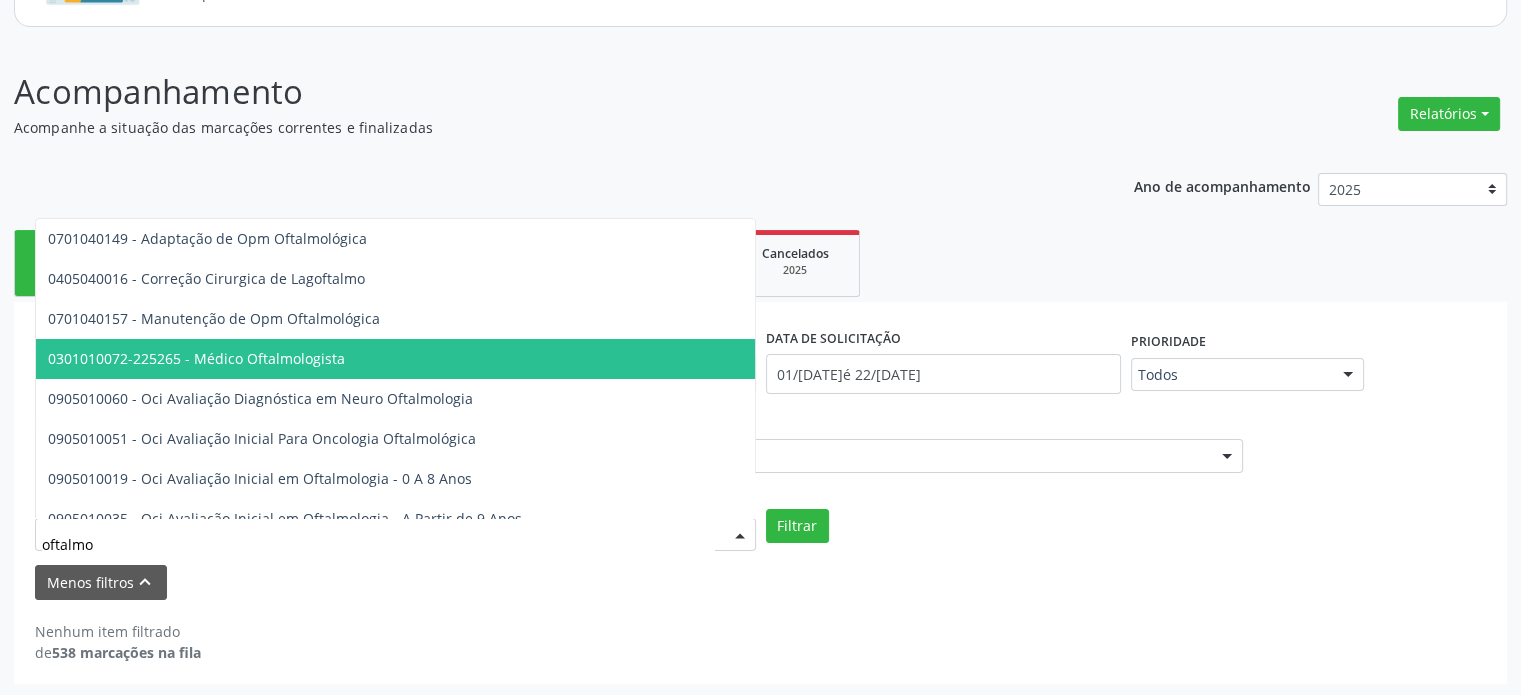 click on "0301010072-225265 - Médico Oftalmologista" at bounding box center [196, 358] 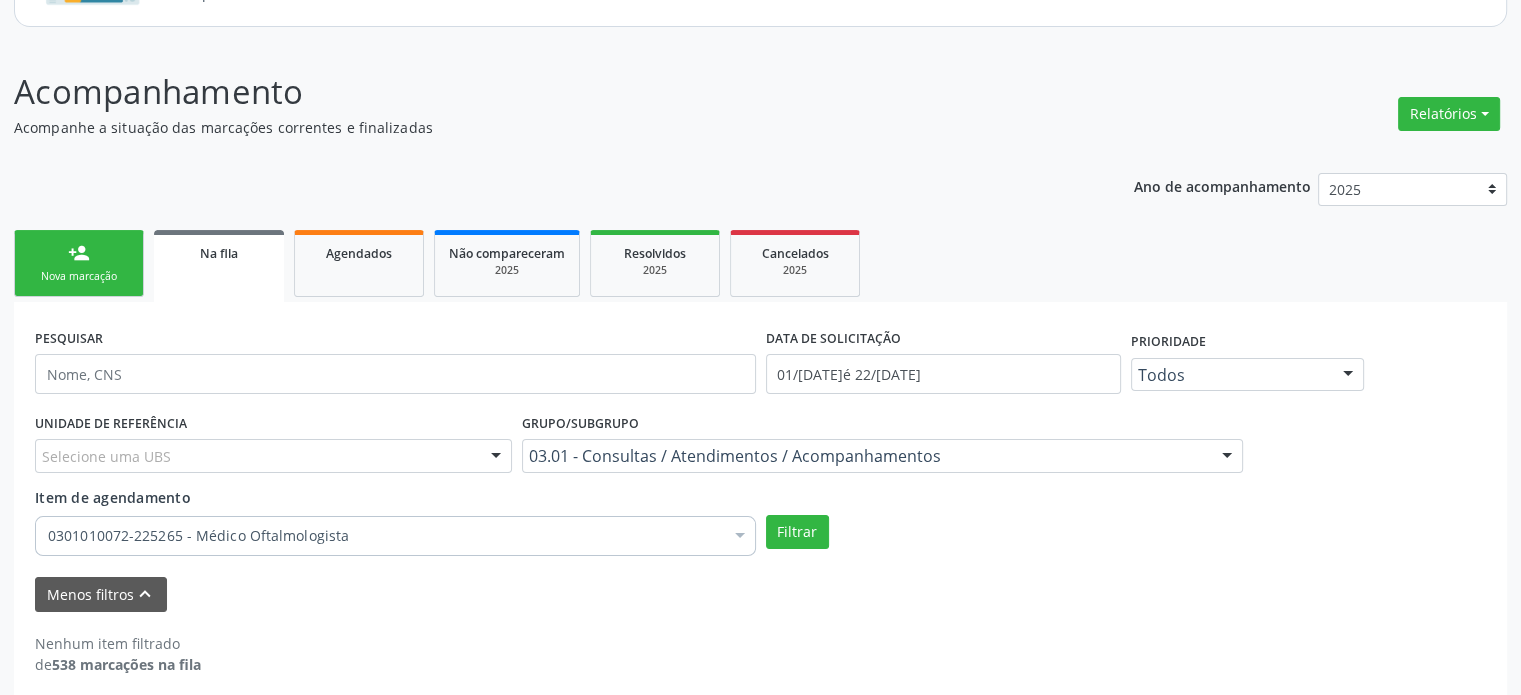scroll, scrollTop: 225, scrollLeft: 0, axis: vertical 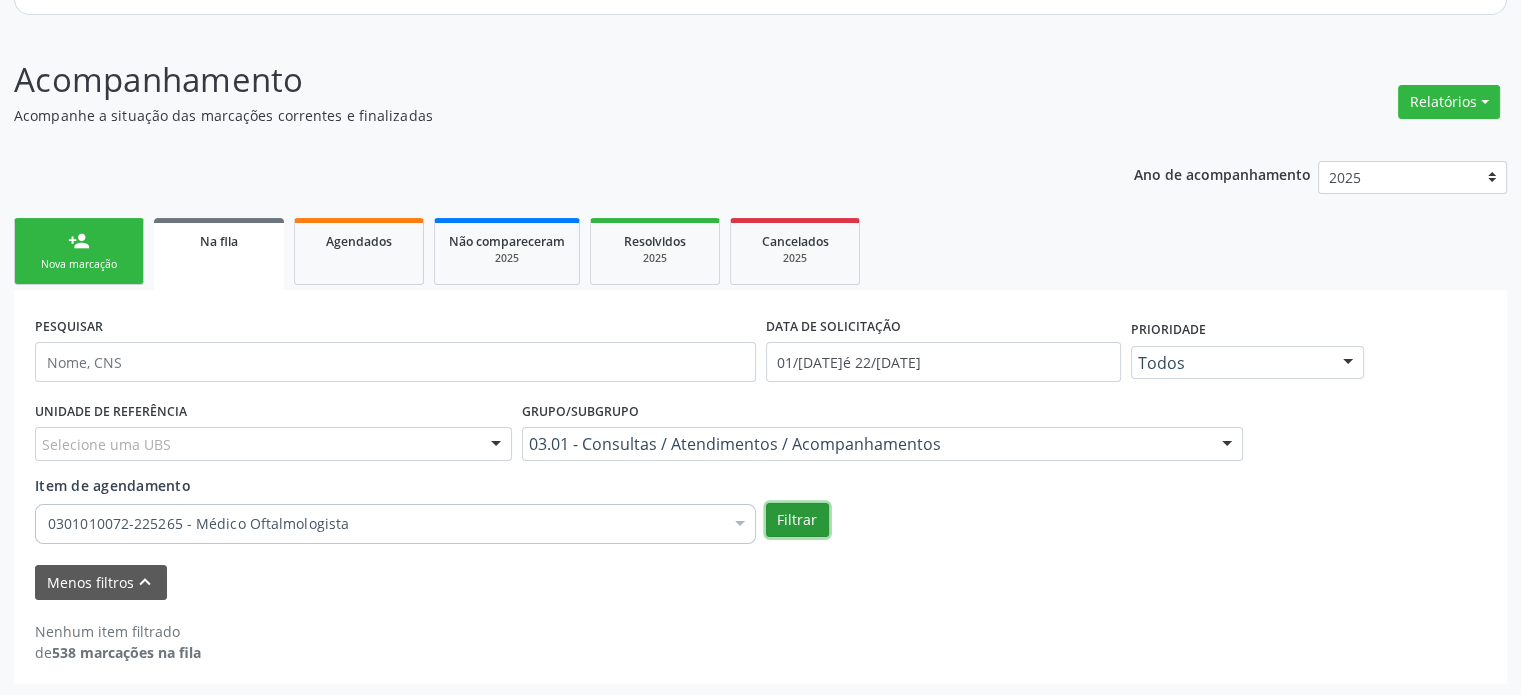 click on "Filtrar" at bounding box center (797, 520) 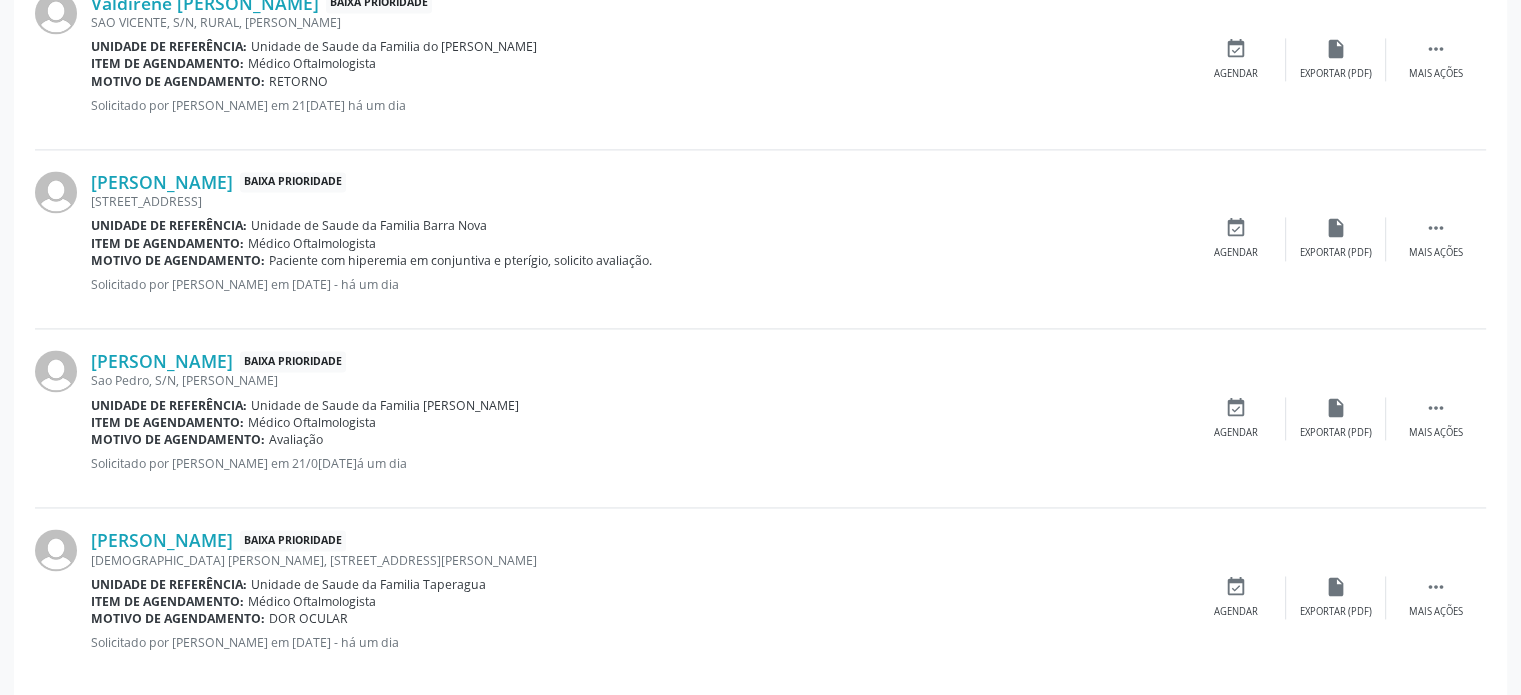 scroll, scrollTop: 3000, scrollLeft: 0, axis: vertical 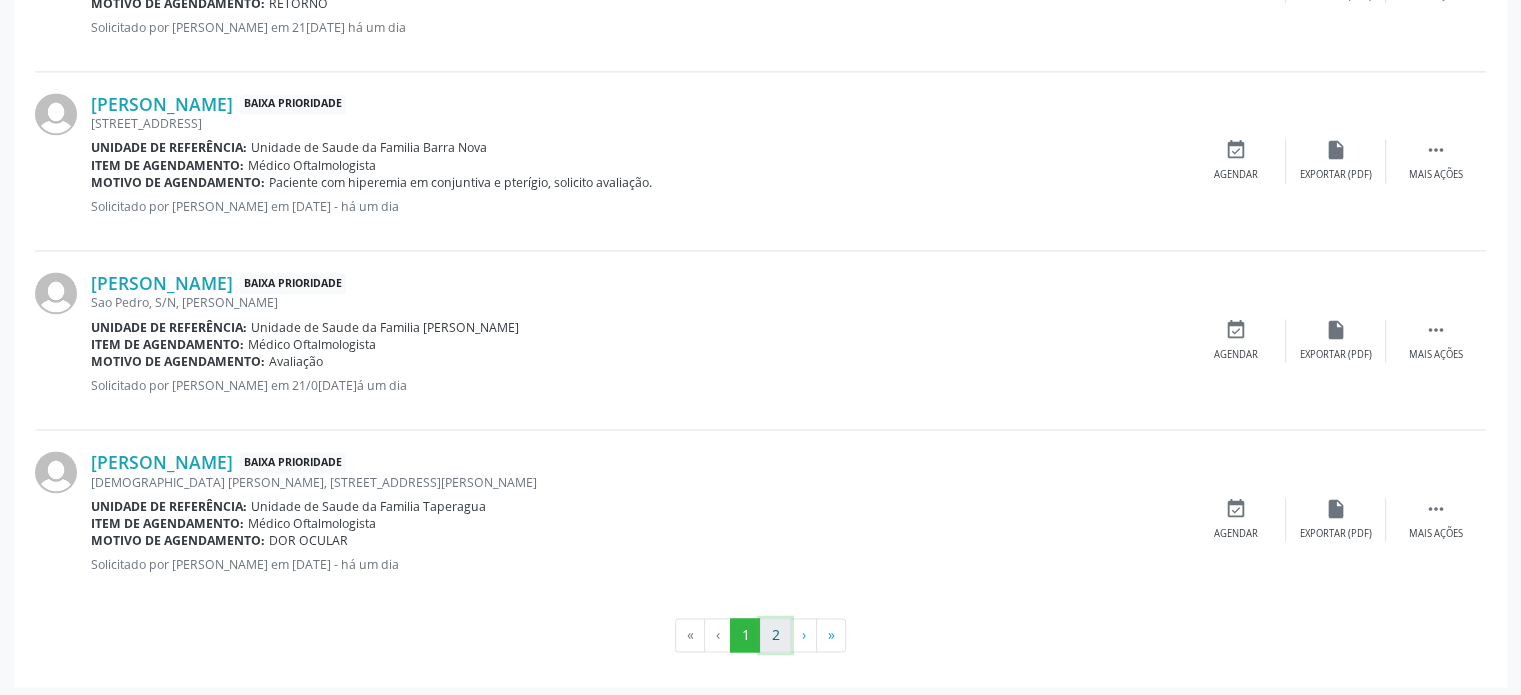 click on "2" at bounding box center (775, 635) 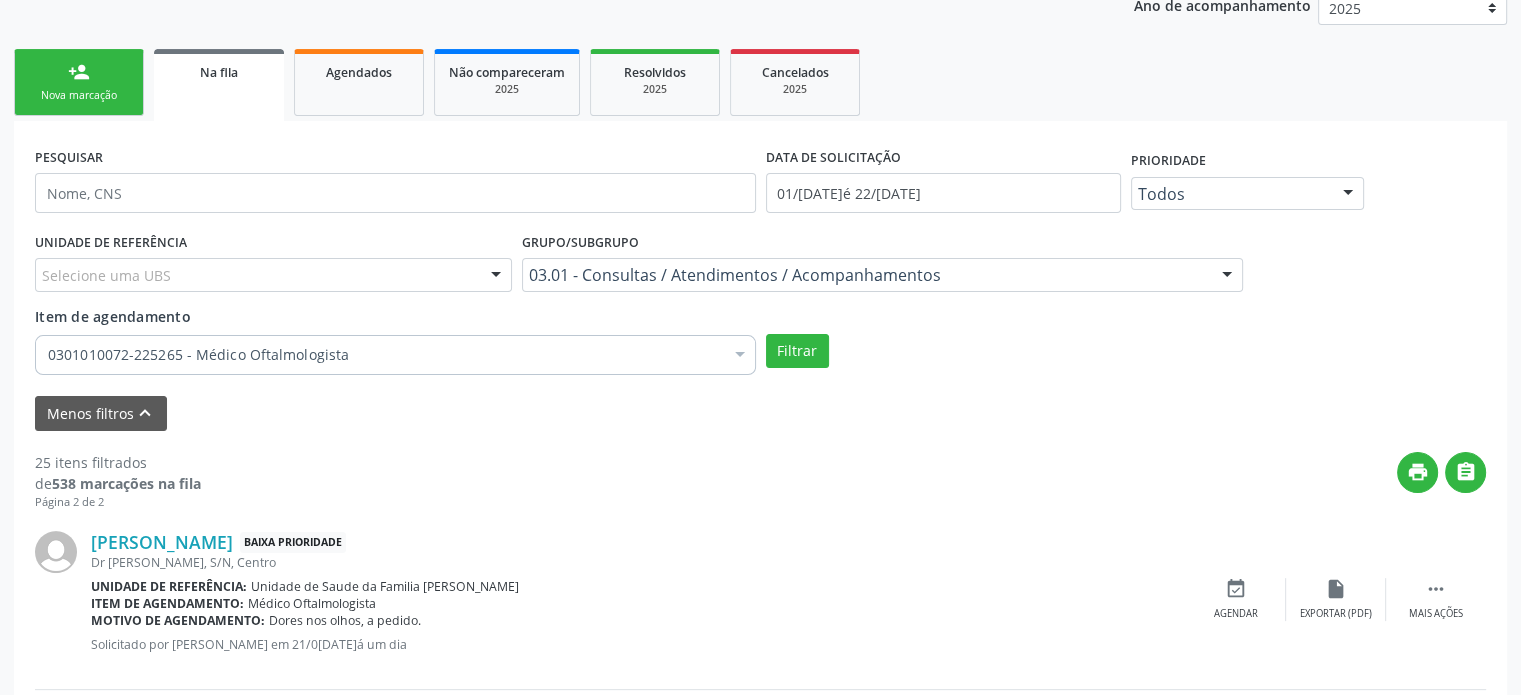 scroll, scrollTop: 390, scrollLeft: 0, axis: vertical 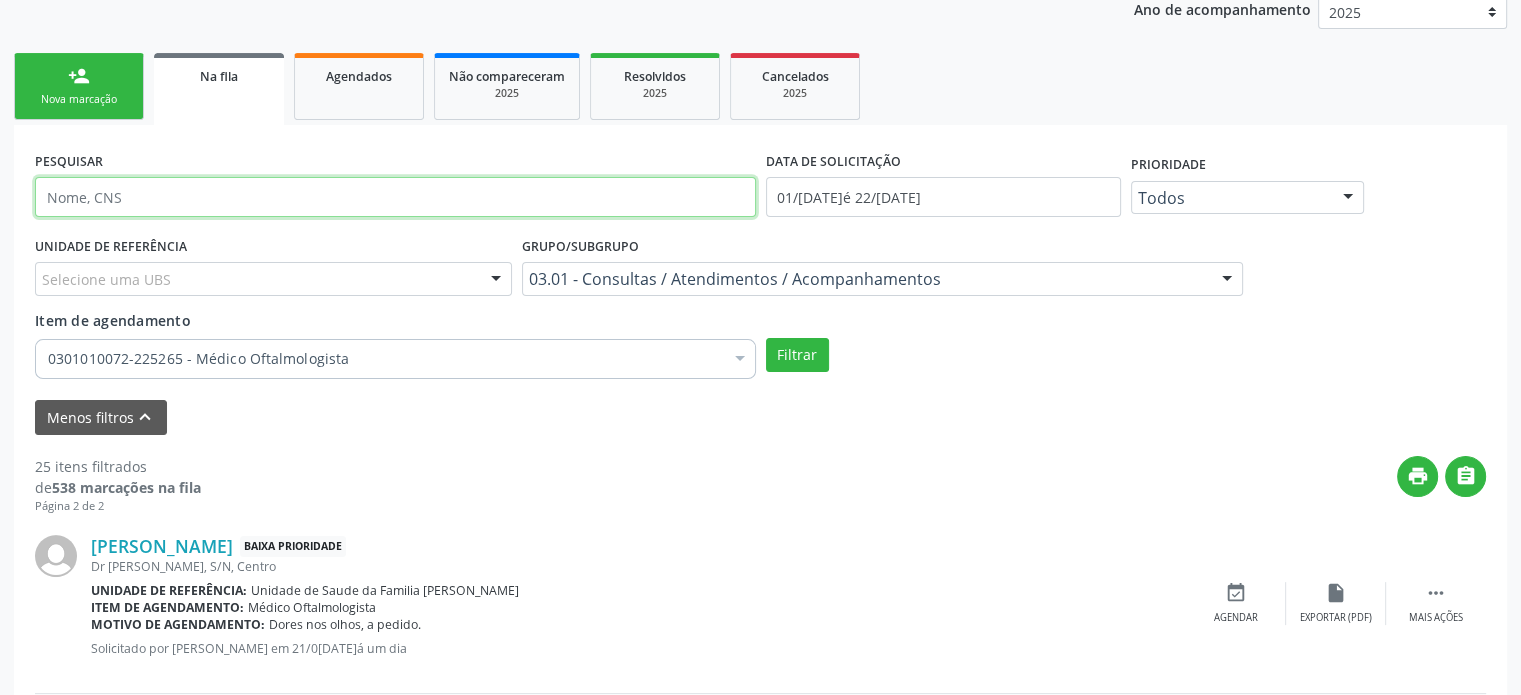 click at bounding box center [395, 197] 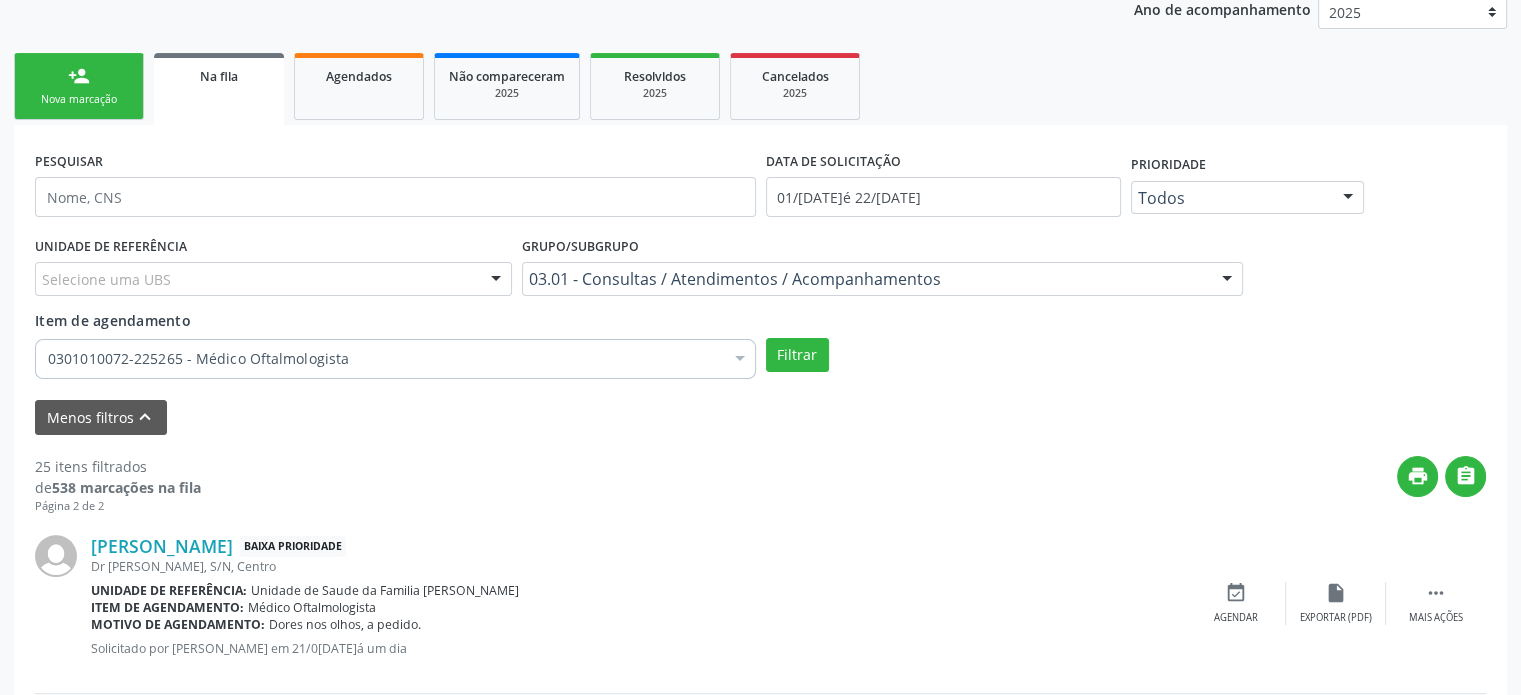 click on "PESQUISAR
DATA DE SOLICITAÇÃO
0[DATE] até 2[DATE]
Prioridade
Todos         Todos   Baixa Prioridade   Média Prioridade   Alta Prioridade
Nenhum resultado encontrado para: "   "
Não há nenhuma opção para ser exibida.
UNIDADE DE REFERÊNCIA
Selecione uma UBS
Todas as UBS   Unidade de Saude da Familia de Malhadas   Unidade de Saude da Familia Santa Rita Maria do C A Soares   Unidade de Saude da Familia Barra Nova   Unidade de Saude da Familia Massagueira   Unidade de Saude da Familia [PERSON_NAME]   Unidade de Saude da Familia do Denison Amorim   Unidade de Saude da Familia [GEOGRAPHIC_DATA]   Unidade de Saude da Familia Taperagua   Unidade de Saude da Familia Poeira   Unidade de Saude da Familia Barro Vermelho   Unidade de Saude da Familia do [PERSON_NAME]   Unidade de Saude da Familia Tuquanduba   Unidade de Saude da Familia da [GEOGRAPHIC_DATA]                   "" at bounding box center [760, 290] 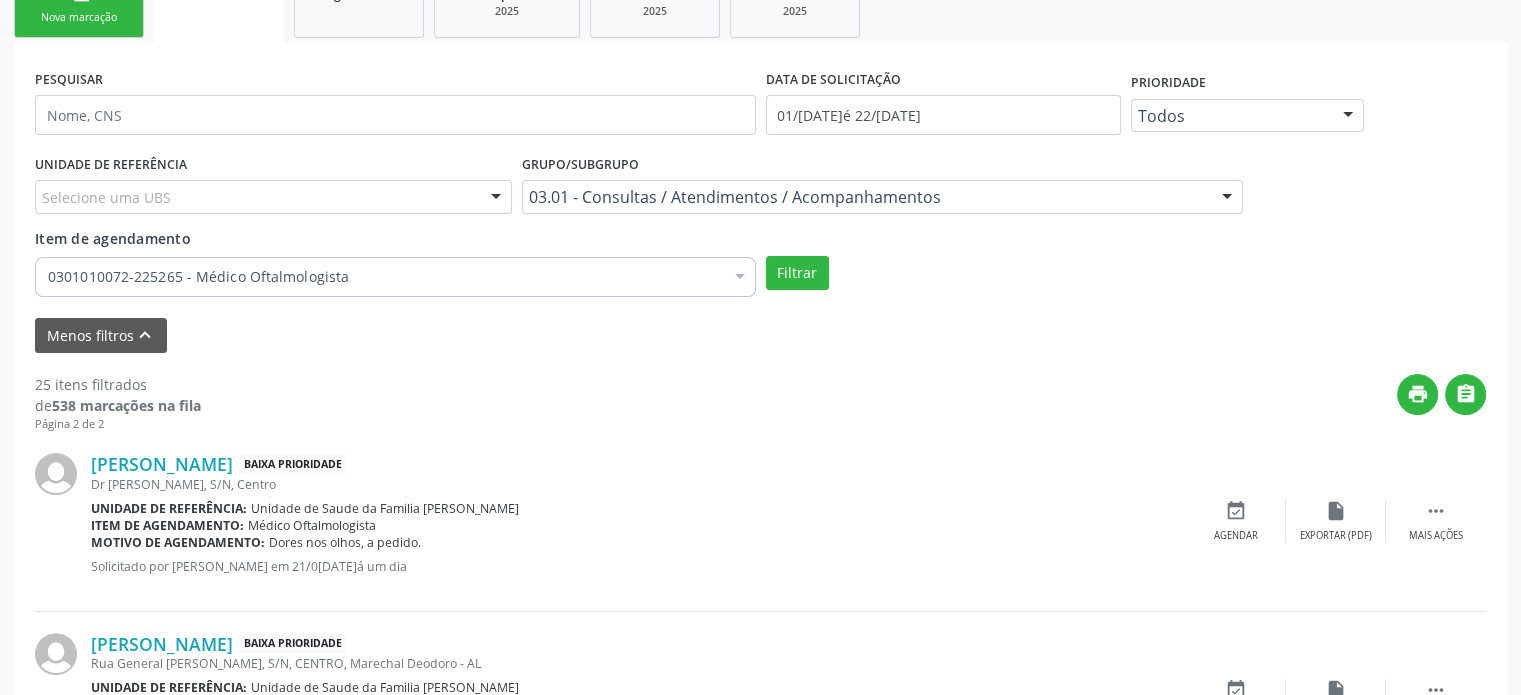 scroll, scrollTop: 465, scrollLeft: 0, axis: vertical 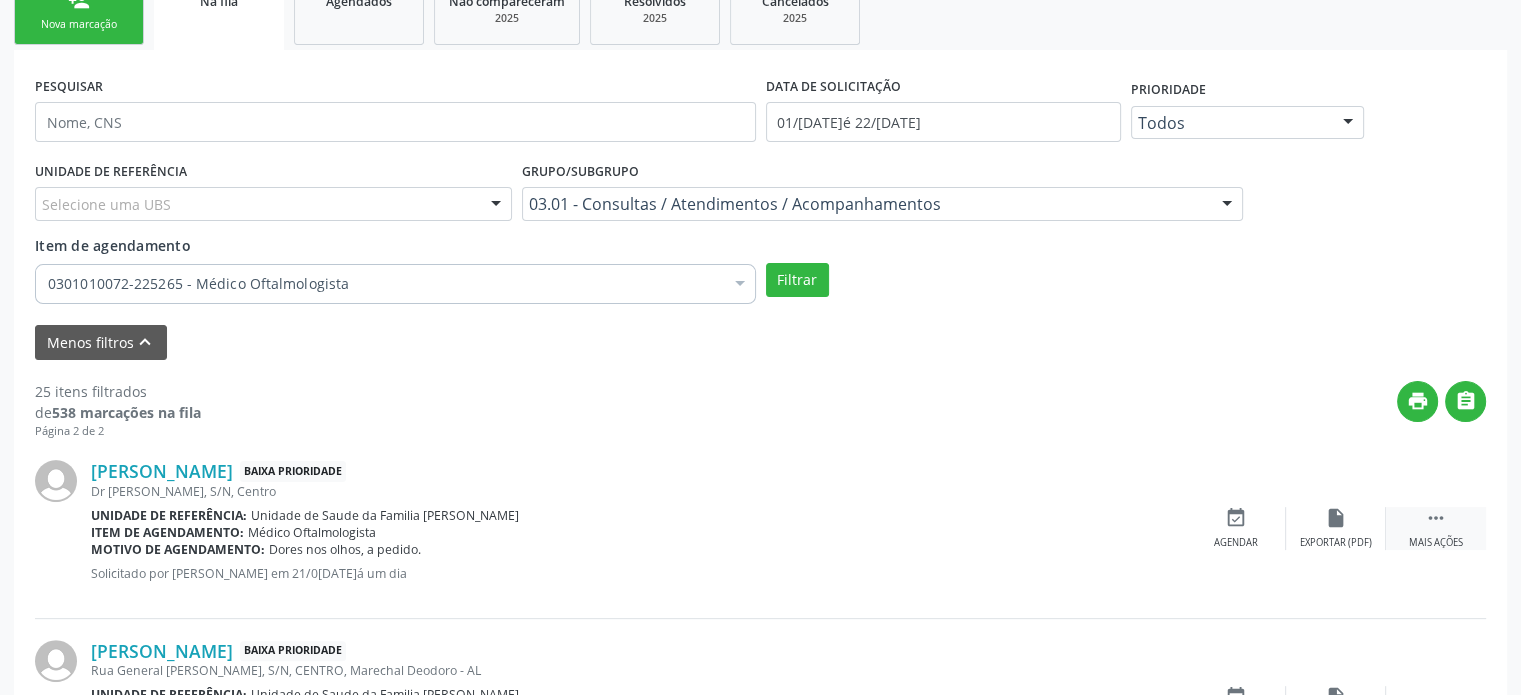 click on "Mais ações" at bounding box center [1436, 543] 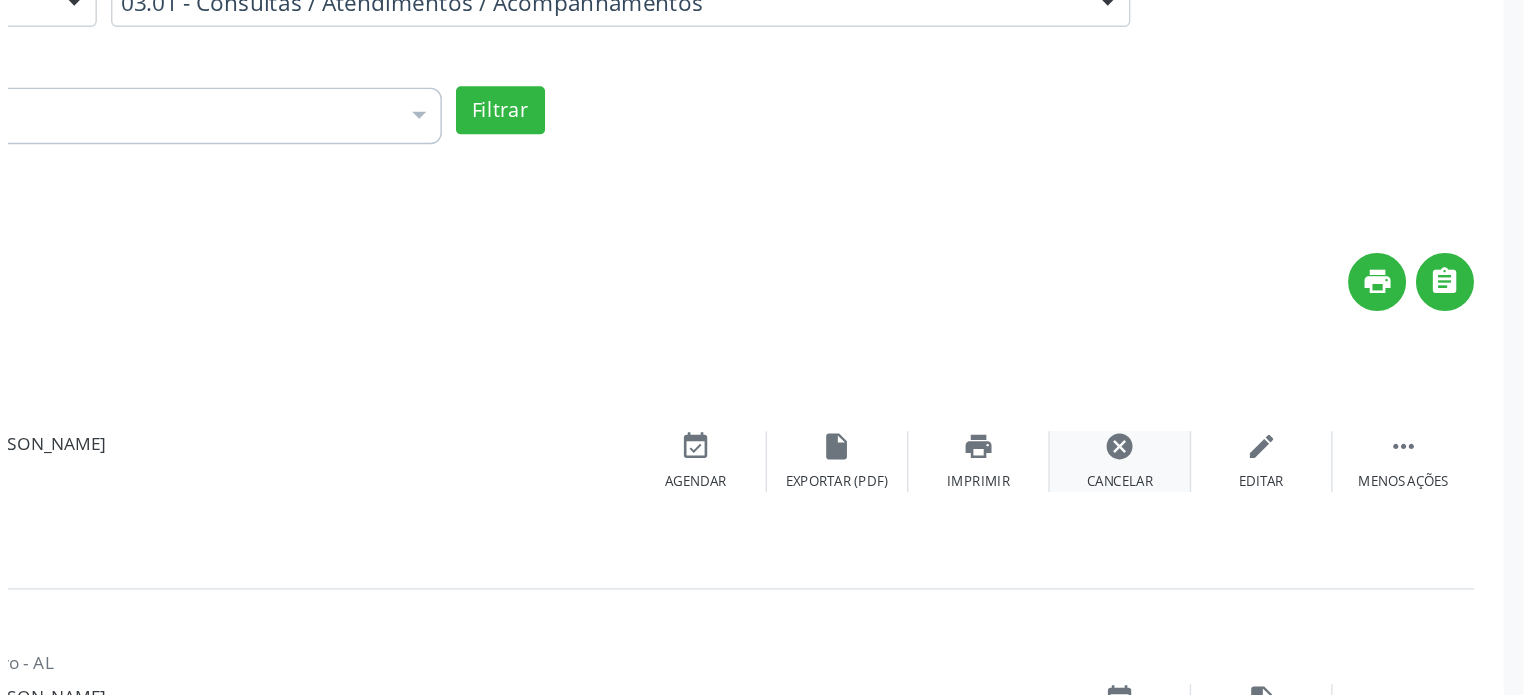 scroll, scrollTop: 463, scrollLeft: 0, axis: vertical 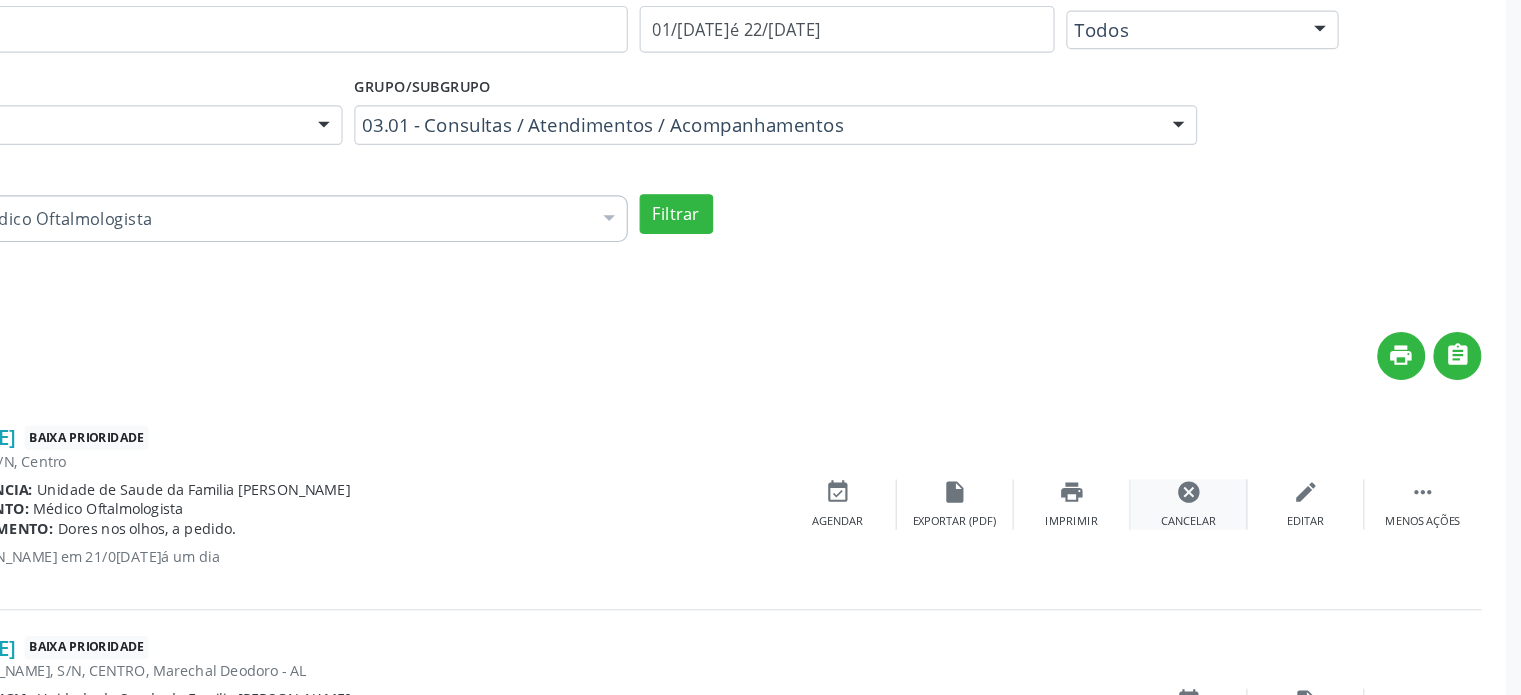 click on "cancel" at bounding box center [1236, 520] 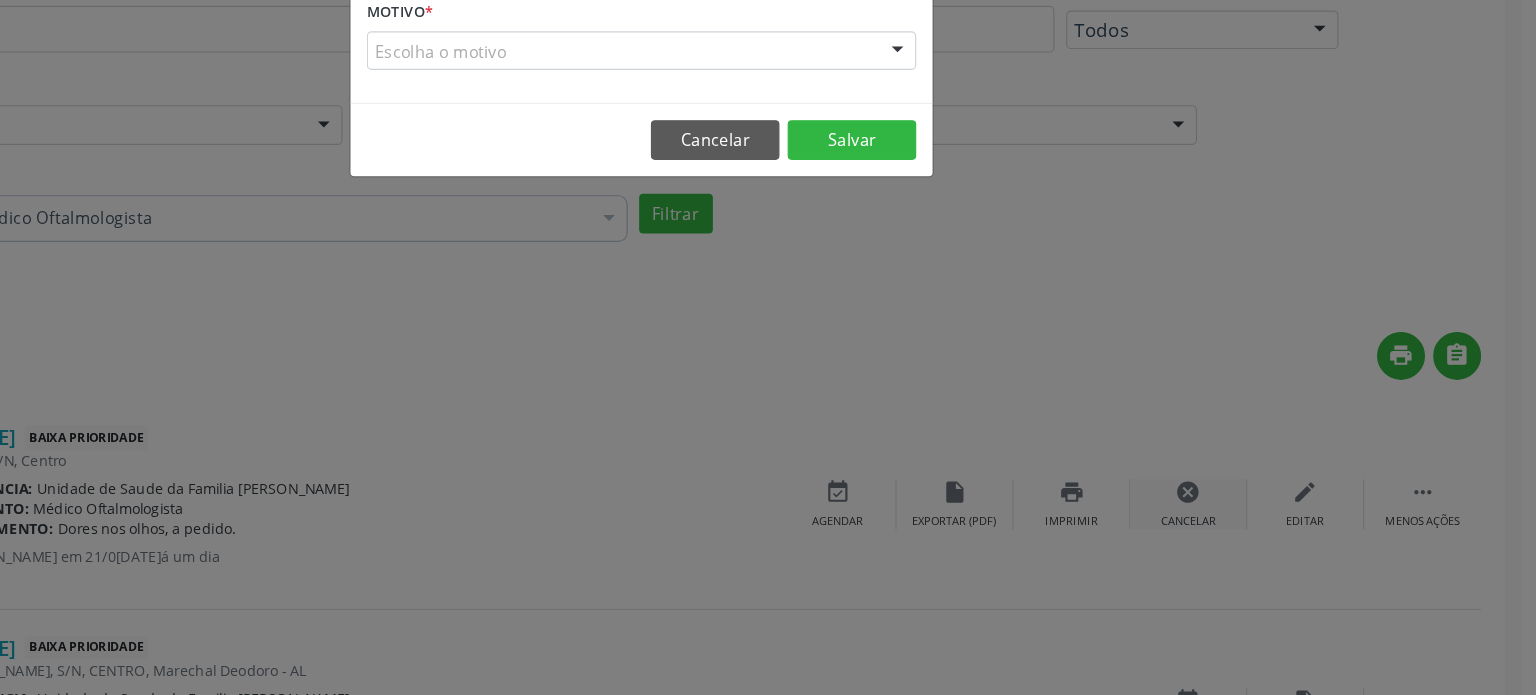 scroll, scrollTop: 463, scrollLeft: 0, axis: vertical 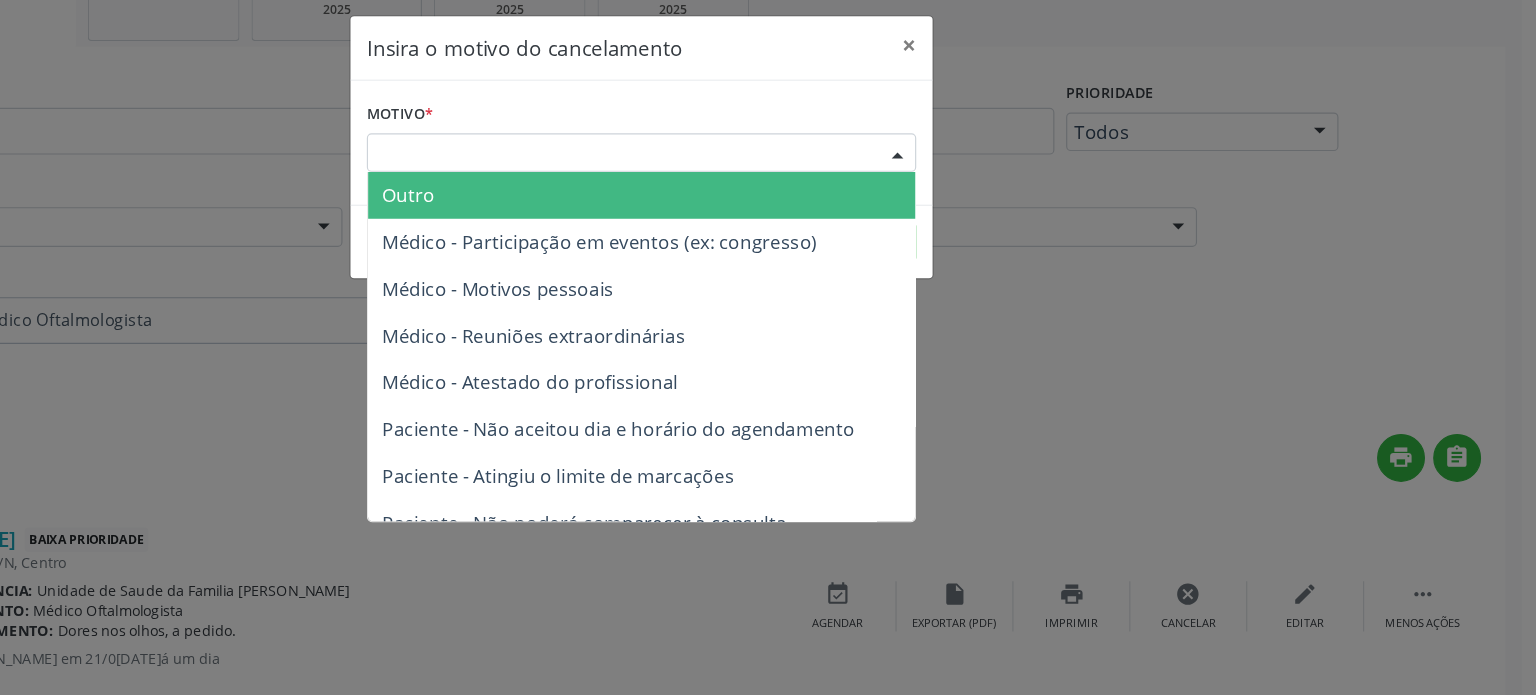 click on "Escolha o motivo" at bounding box center [768, 143] 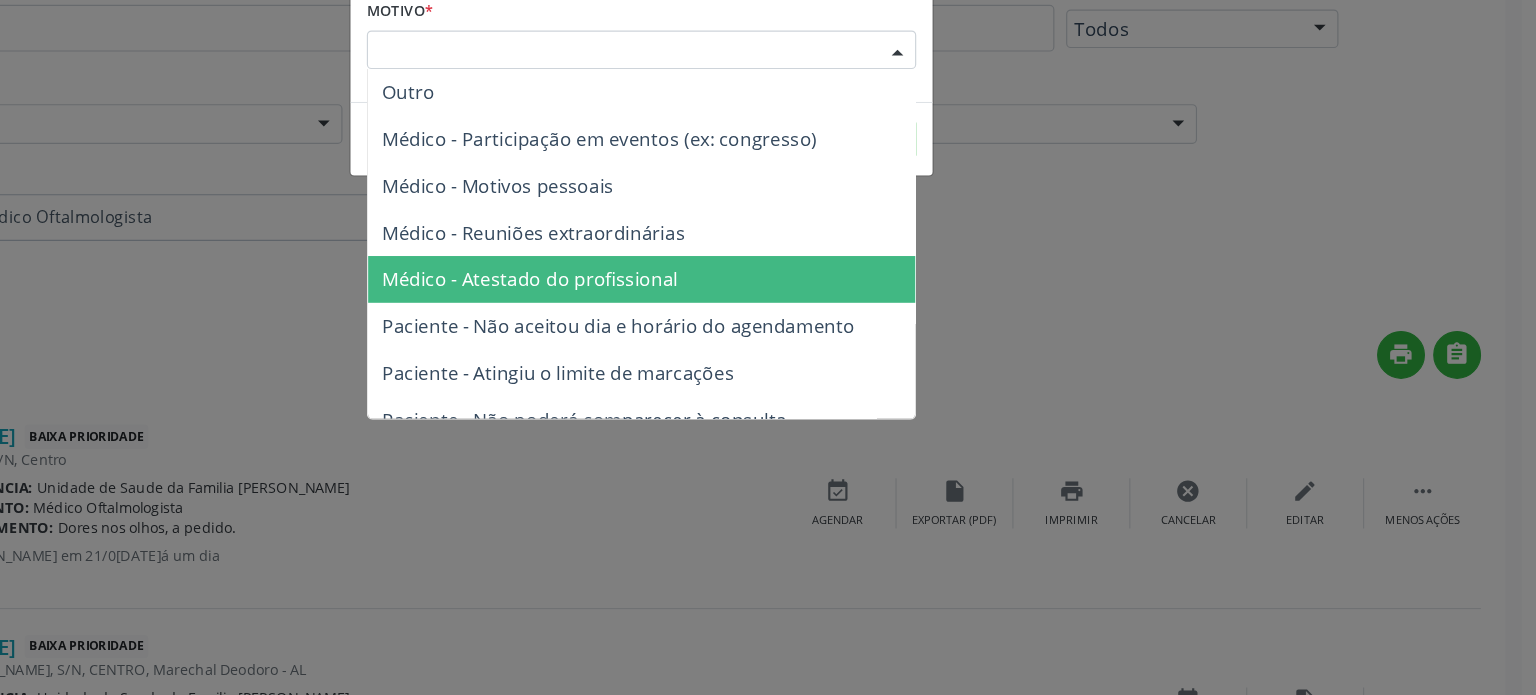 scroll, scrollTop: 462, scrollLeft: 0, axis: vertical 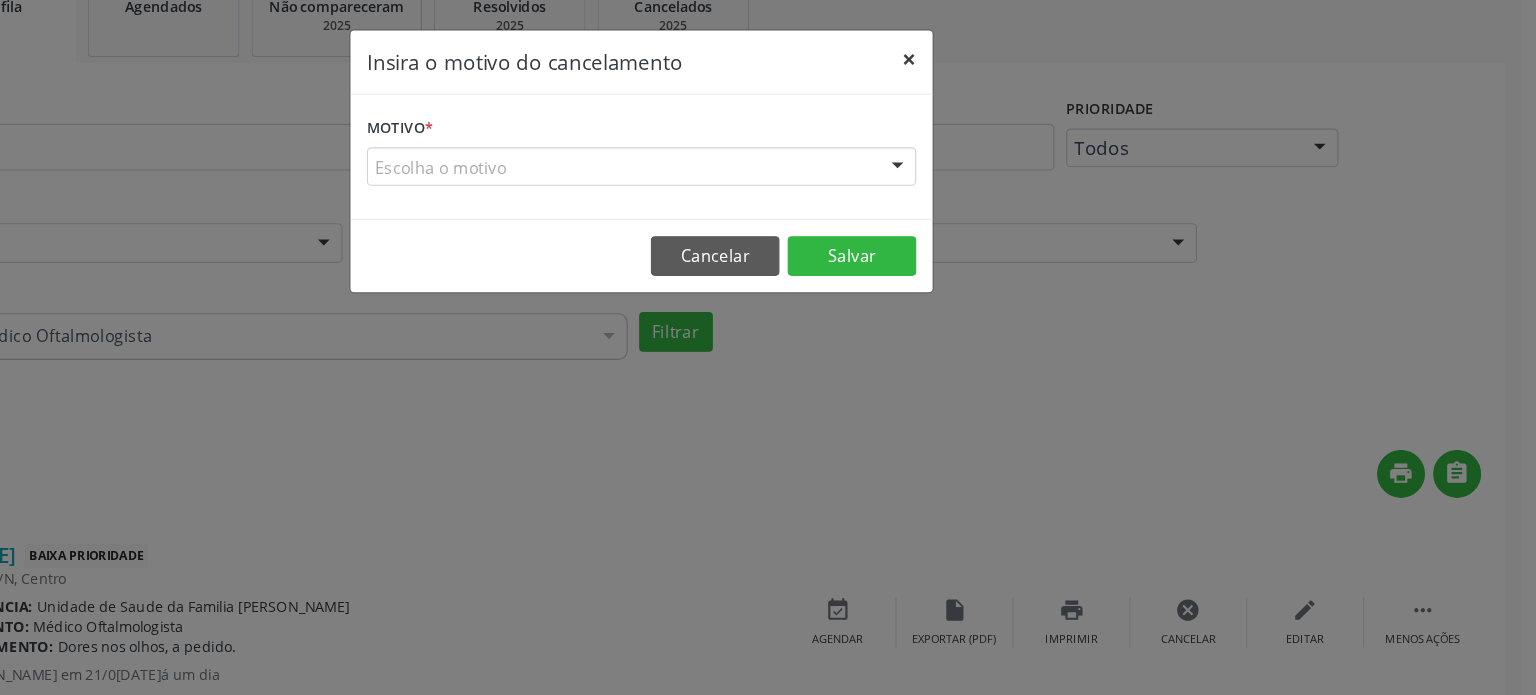 click on "×" at bounding box center [997, 50] 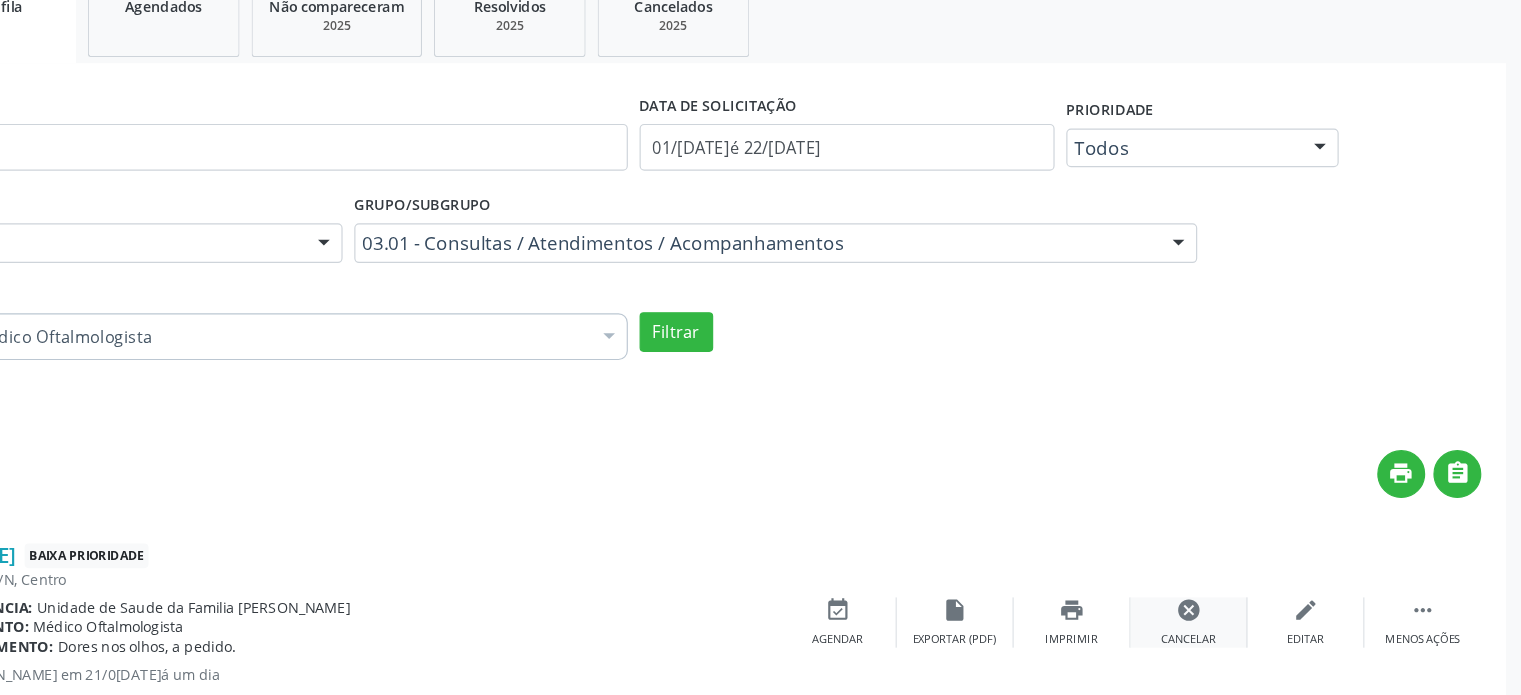 click on "Cancelar" at bounding box center (1235, 547) 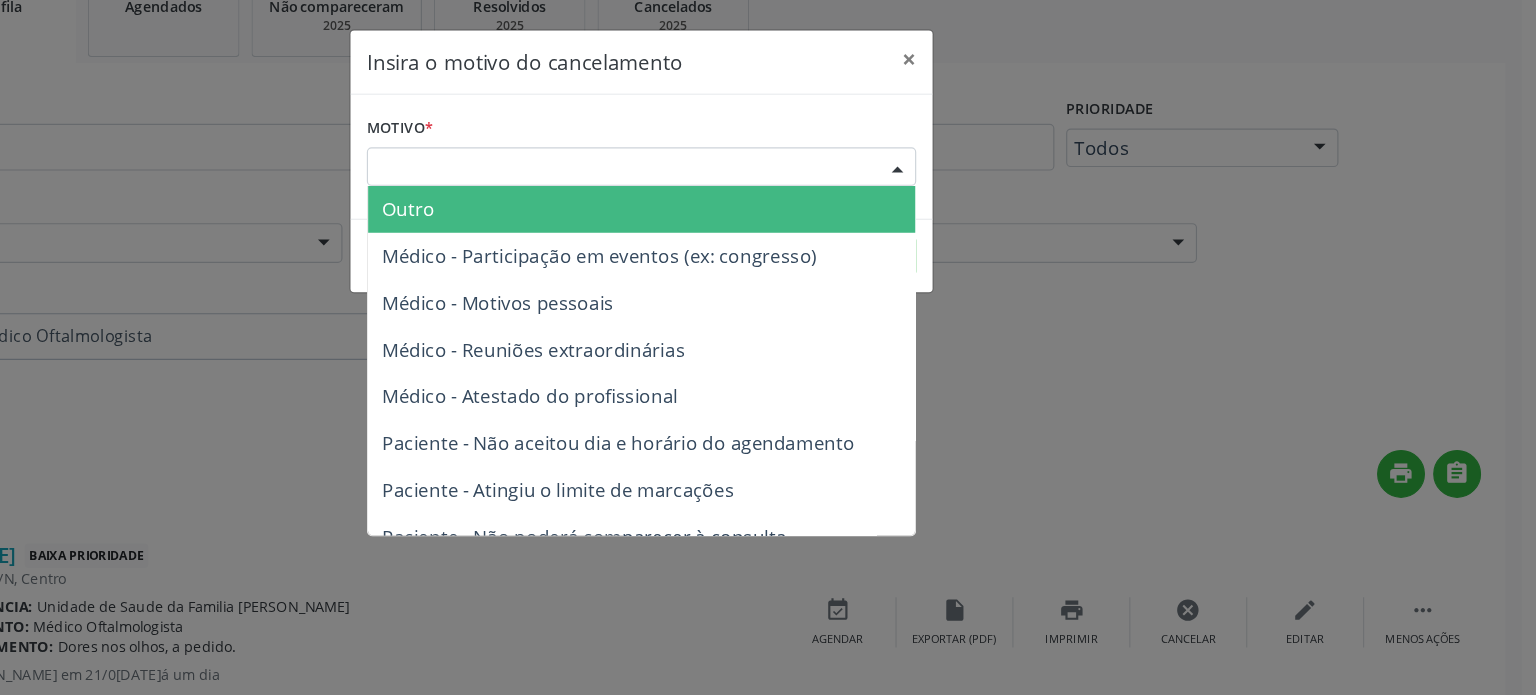 click on "Escolha o motivo" at bounding box center (768, 143) 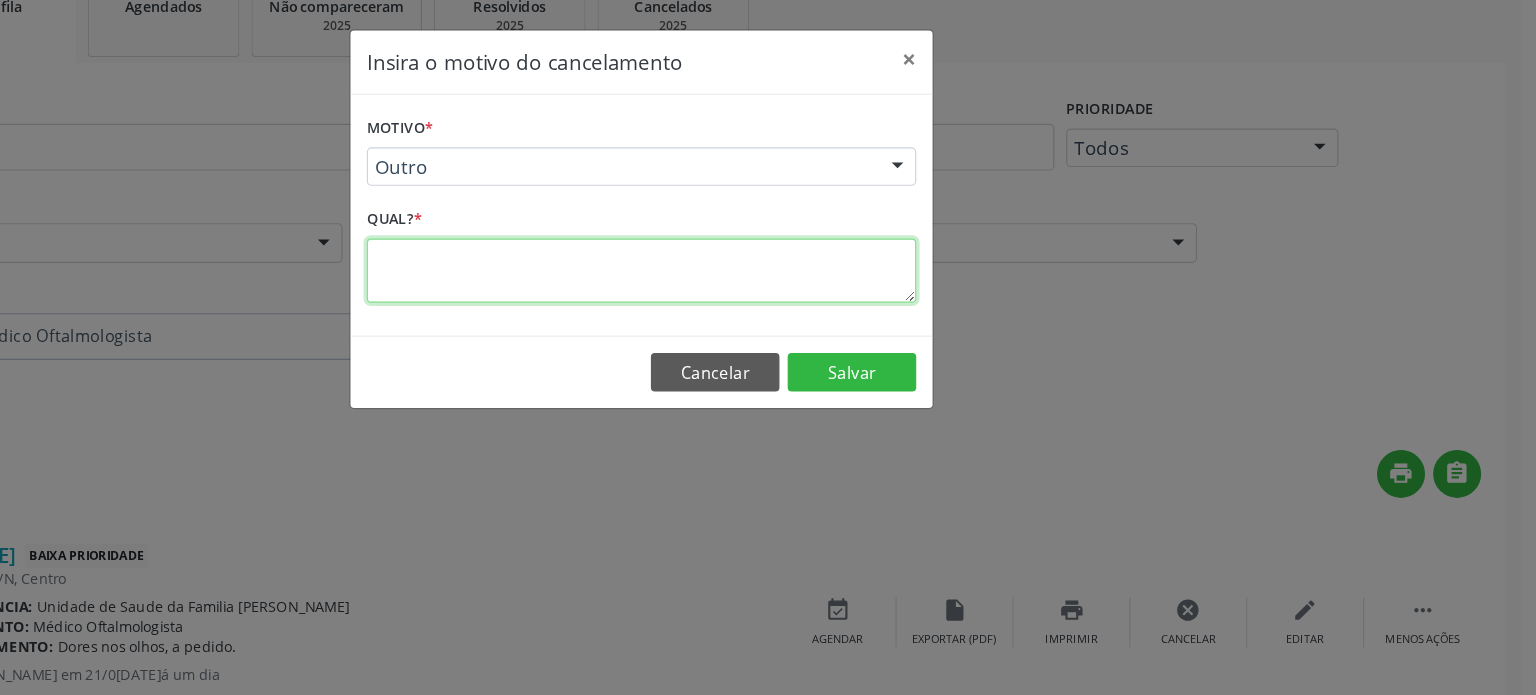 click at bounding box center [768, 231] 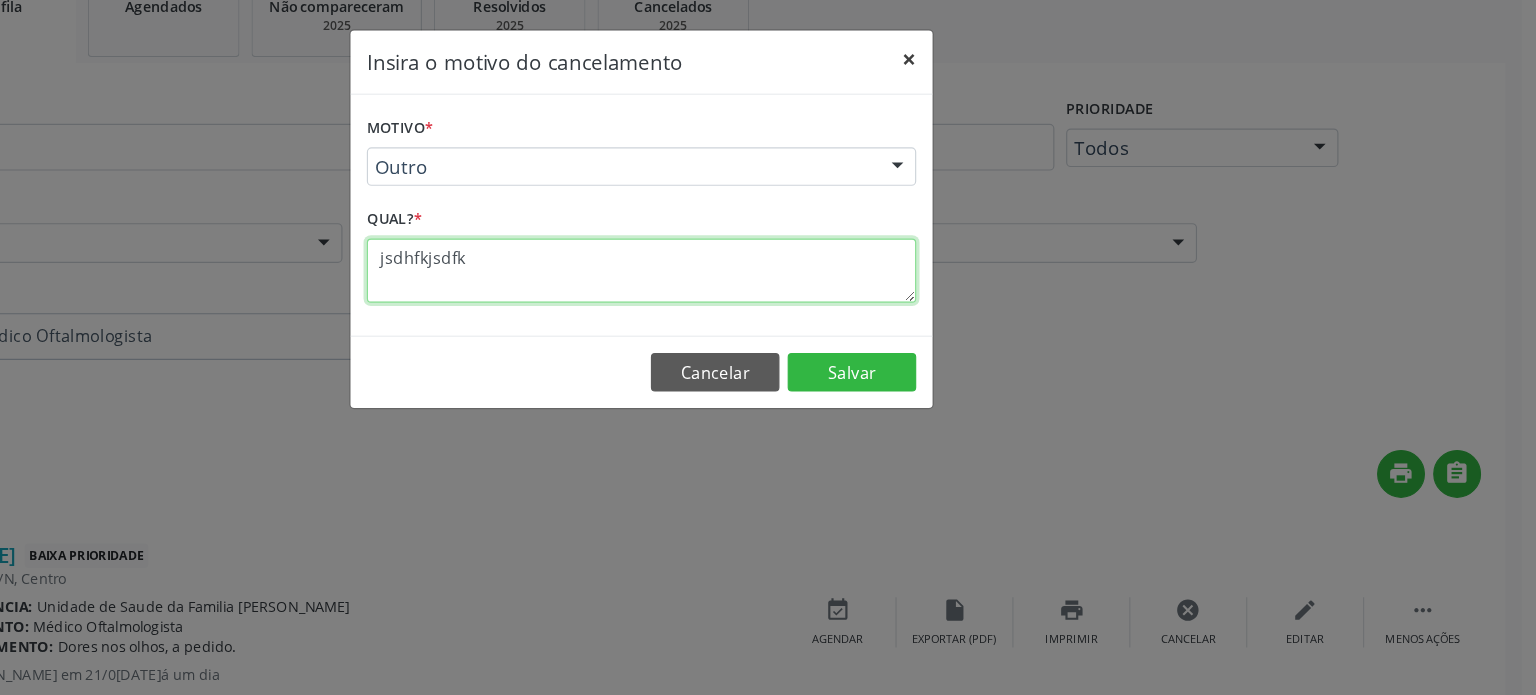 type on "jsdhfkjsdfk" 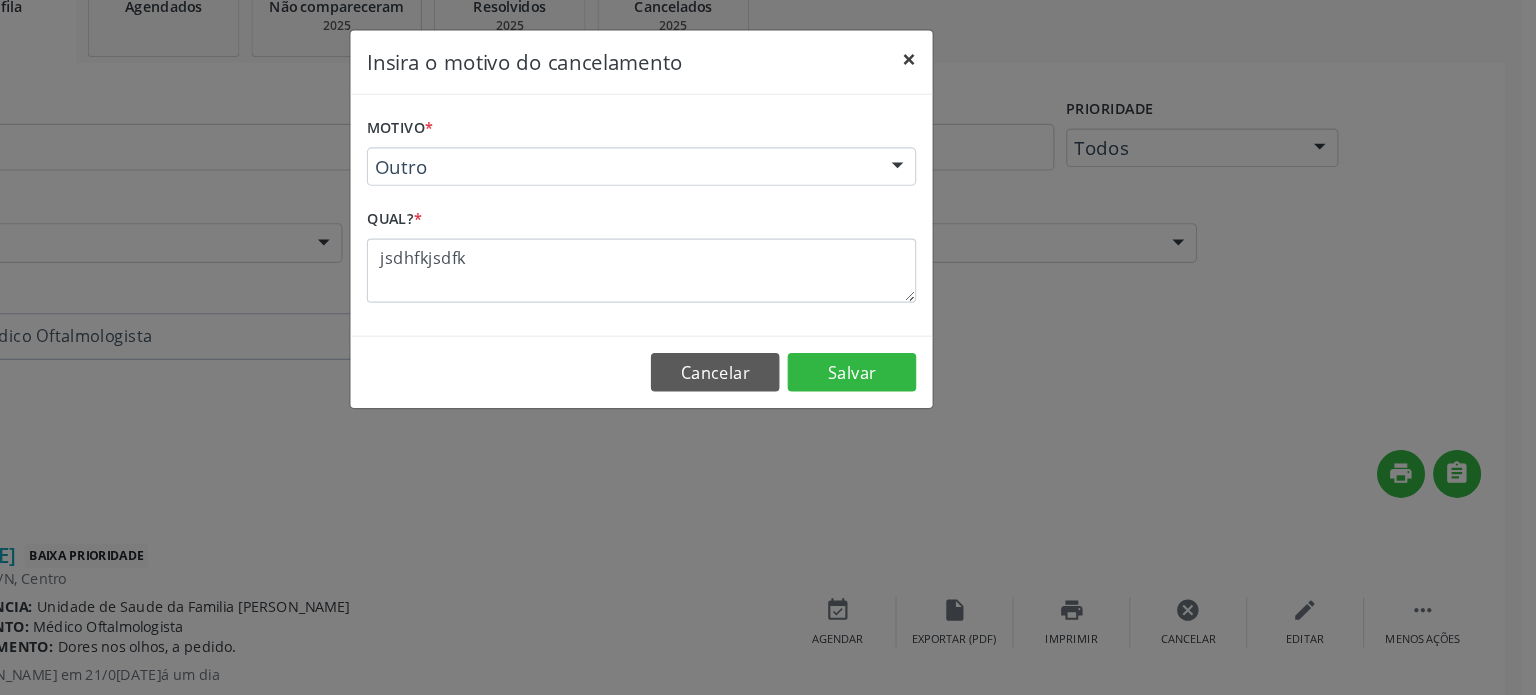 click on "×" at bounding box center [997, 50] 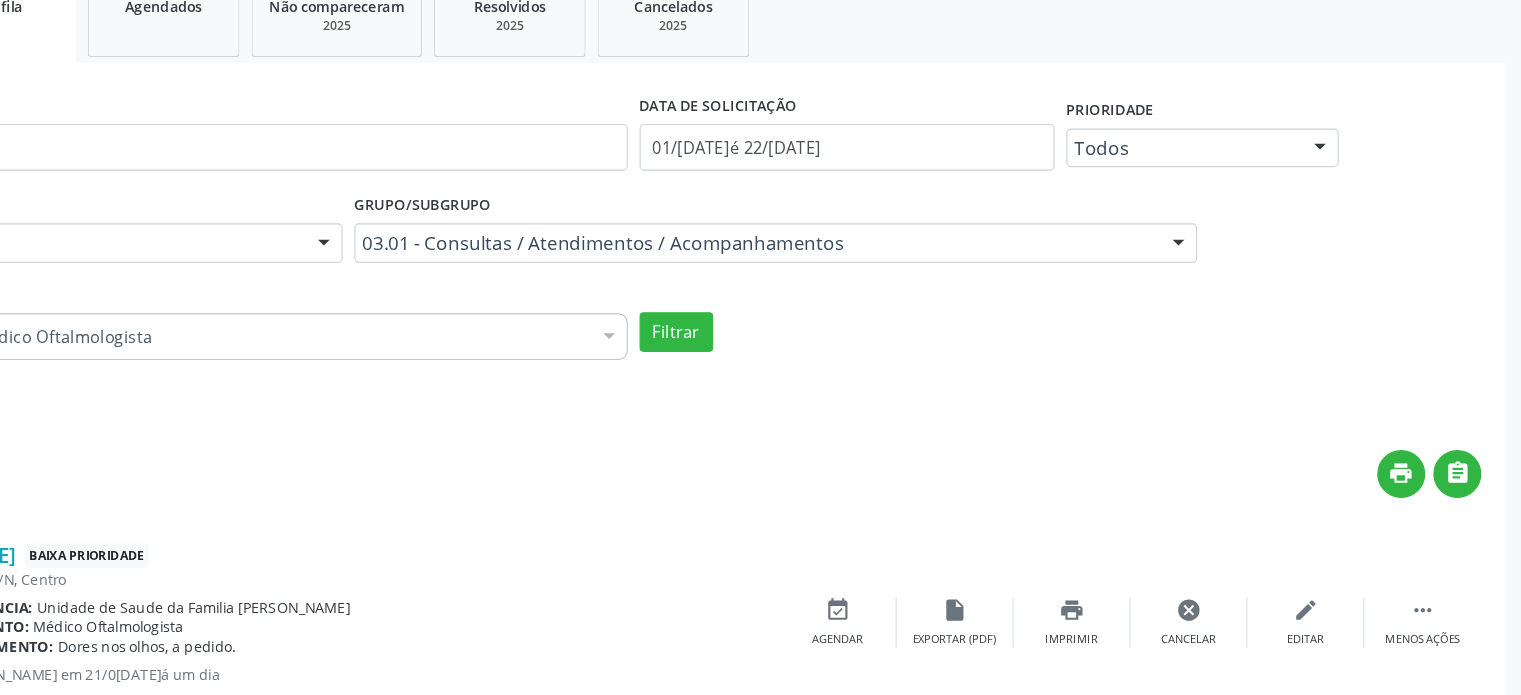 scroll, scrollTop: 512, scrollLeft: 0, axis: vertical 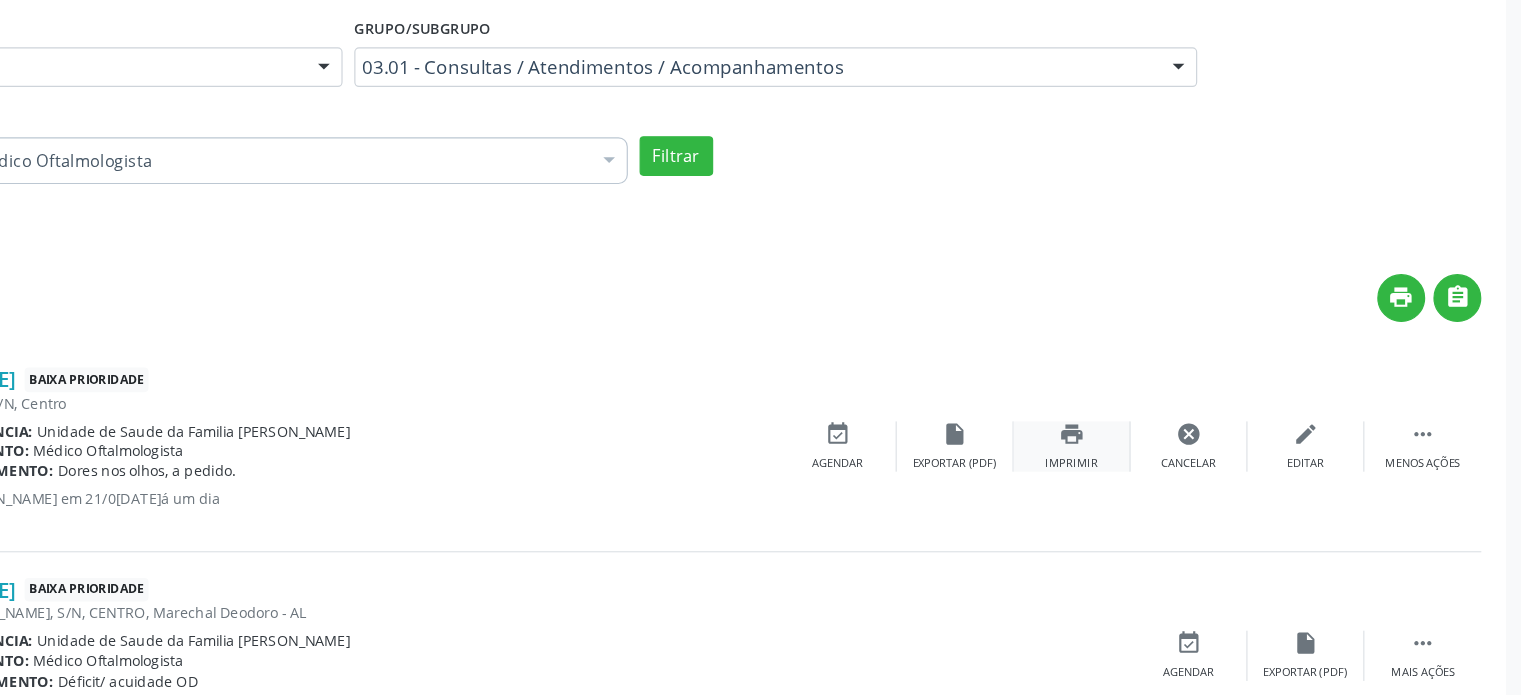 click on "print" at bounding box center (1136, 471) 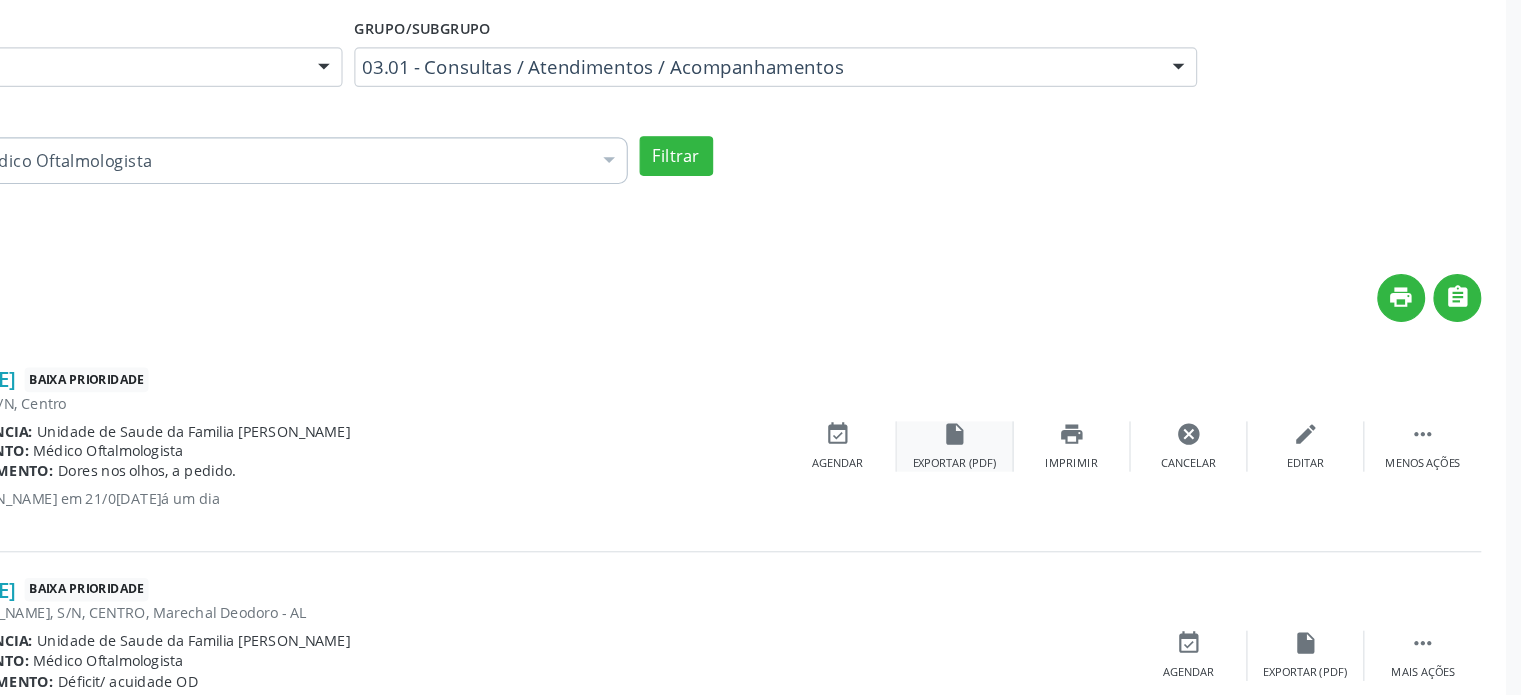 click on "Exportar (PDF)" at bounding box center (1036, 496) 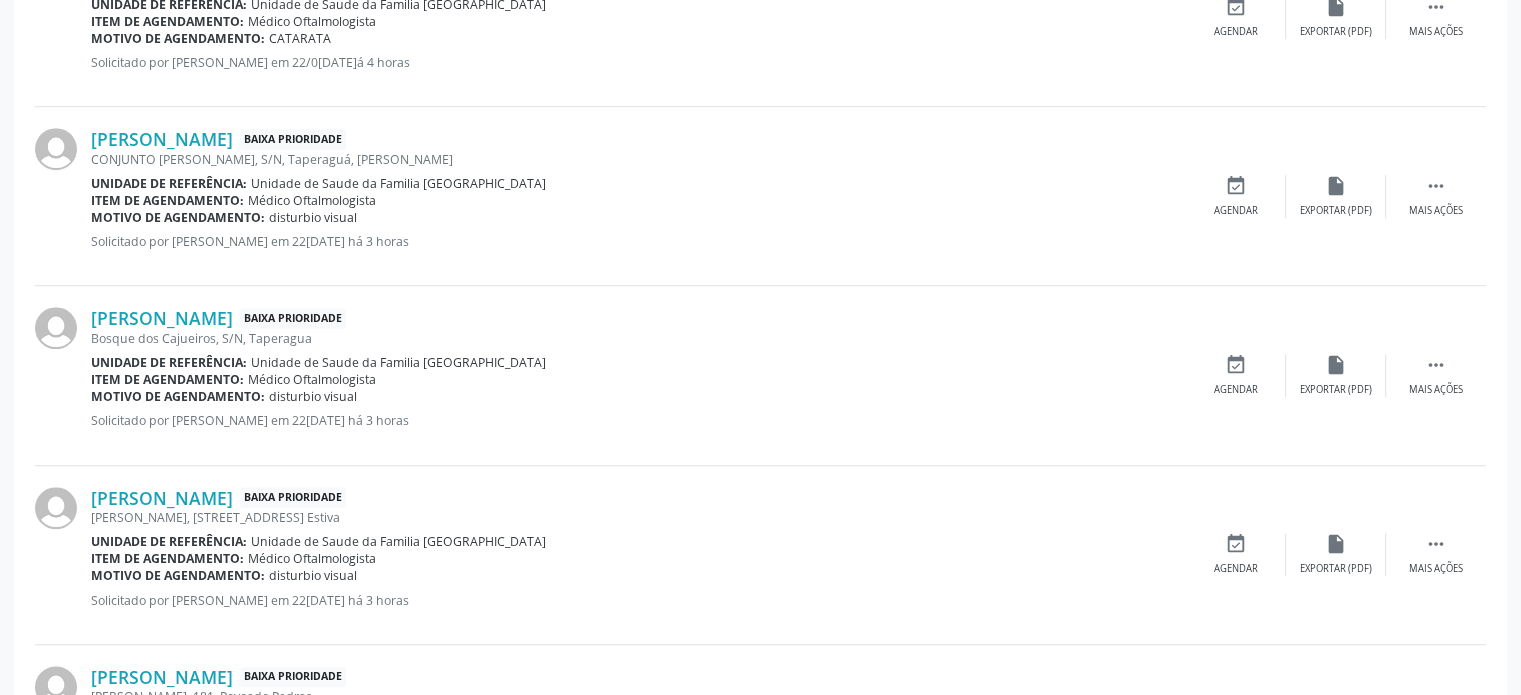 scroll, scrollTop: 2105, scrollLeft: 0, axis: vertical 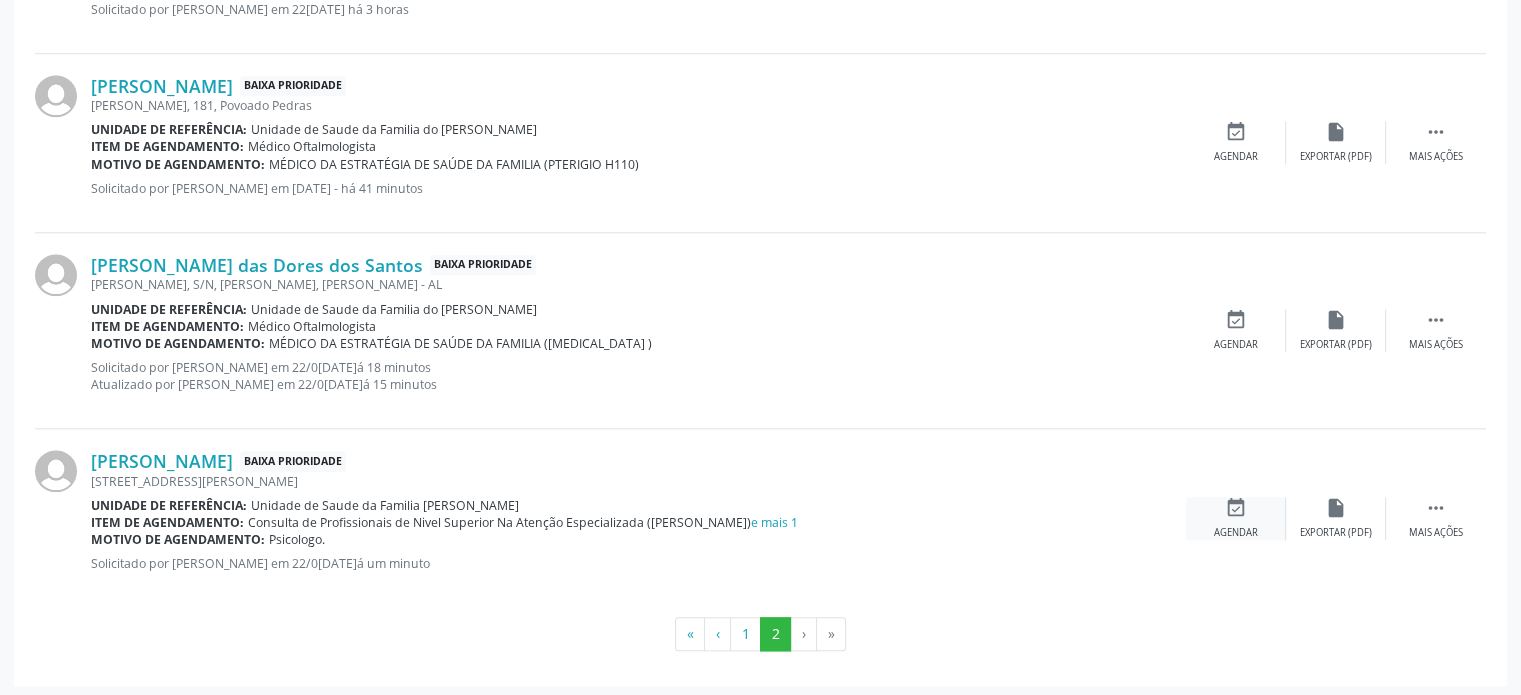 click on "event_available" at bounding box center (1236, 508) 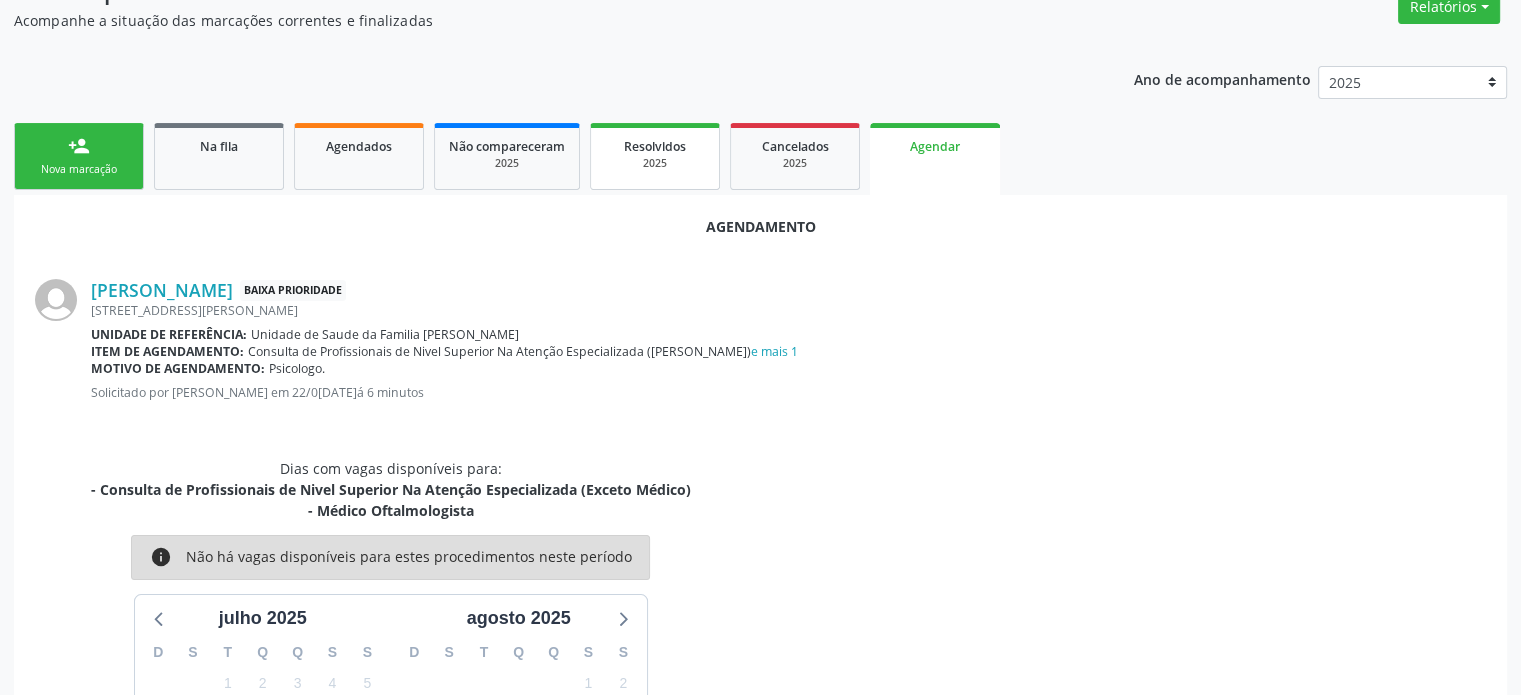 scroll, scrollTop: 568, scrollLeft: 0, axis: vertical 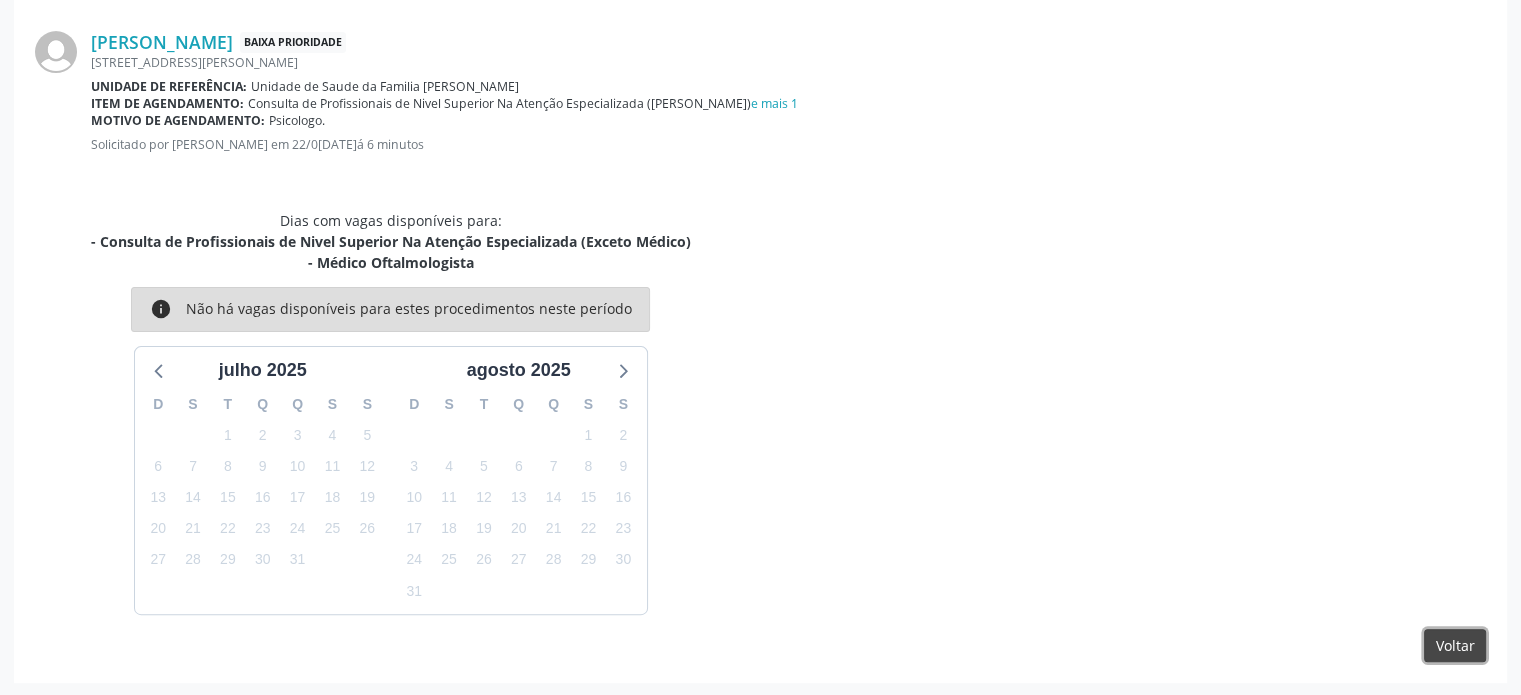 click on "Voltar" at bounding box center (1455, 646) 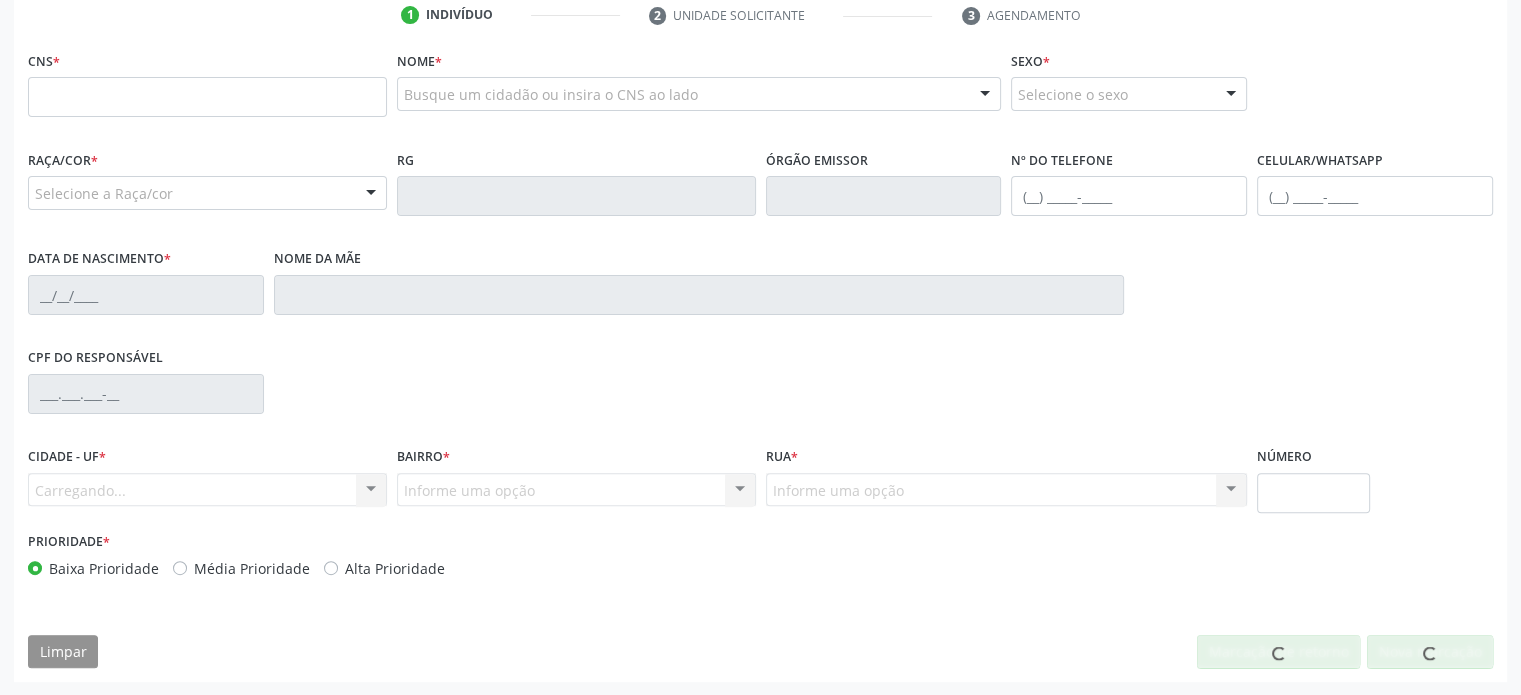click on "Órgão emissor" at bounding box center [884, 194] 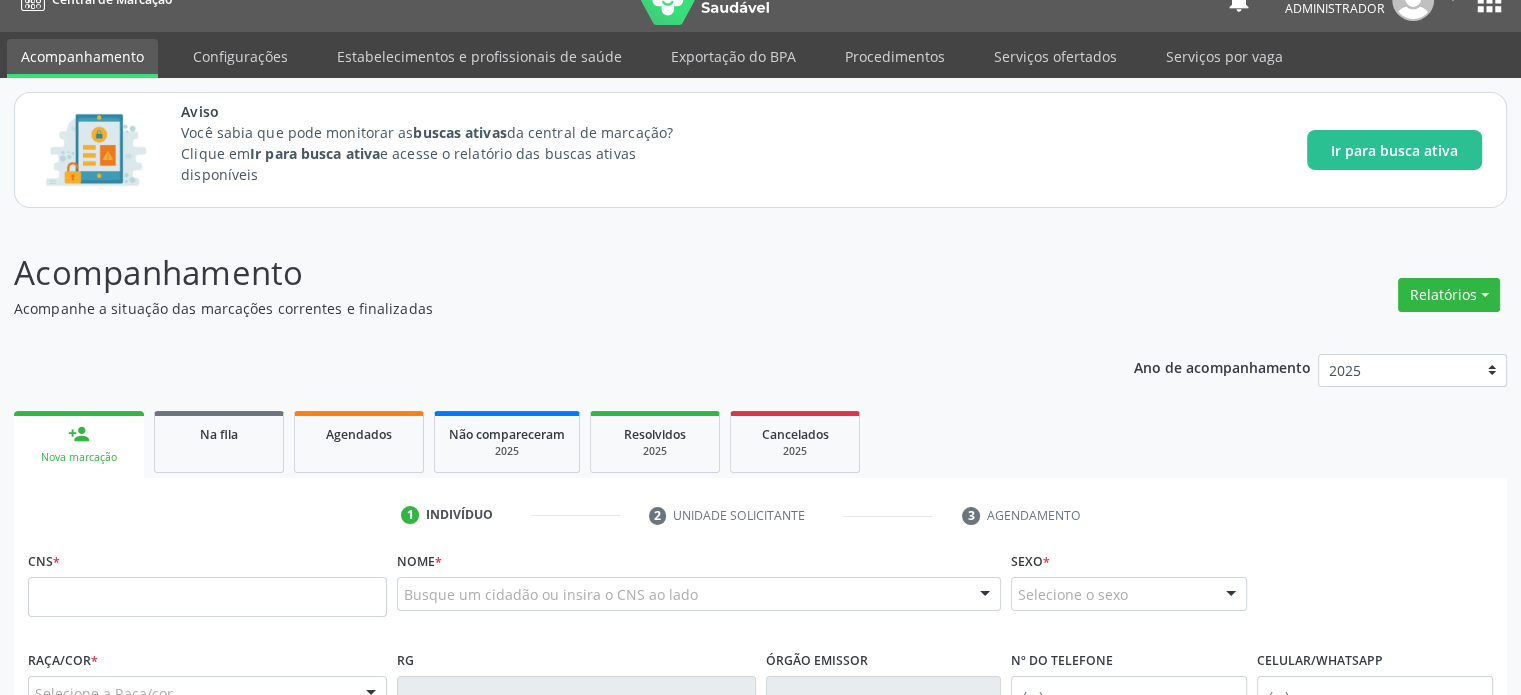 scroll, scrollTop: 0, scrollLeft: 0, axis: both 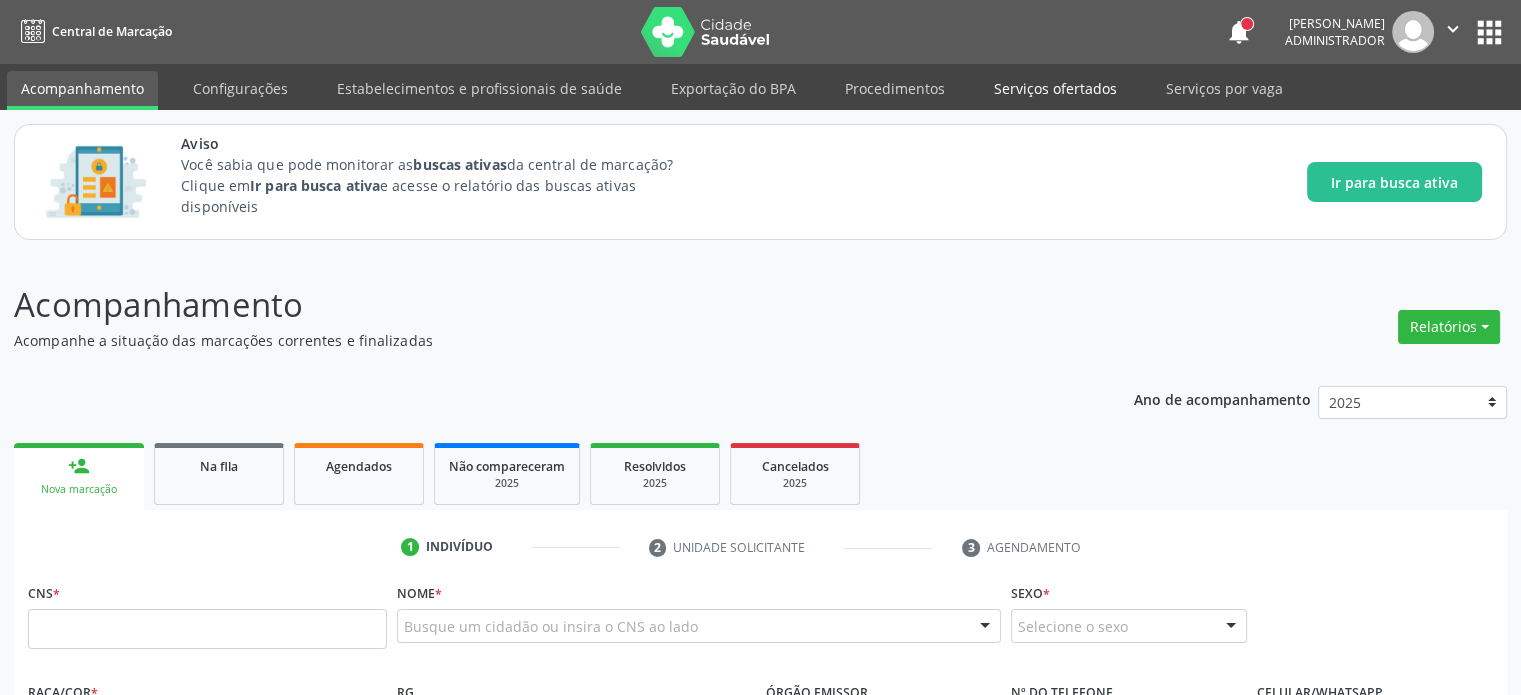 click on "Serviços ofertados" at bounding box center [1055, 88] 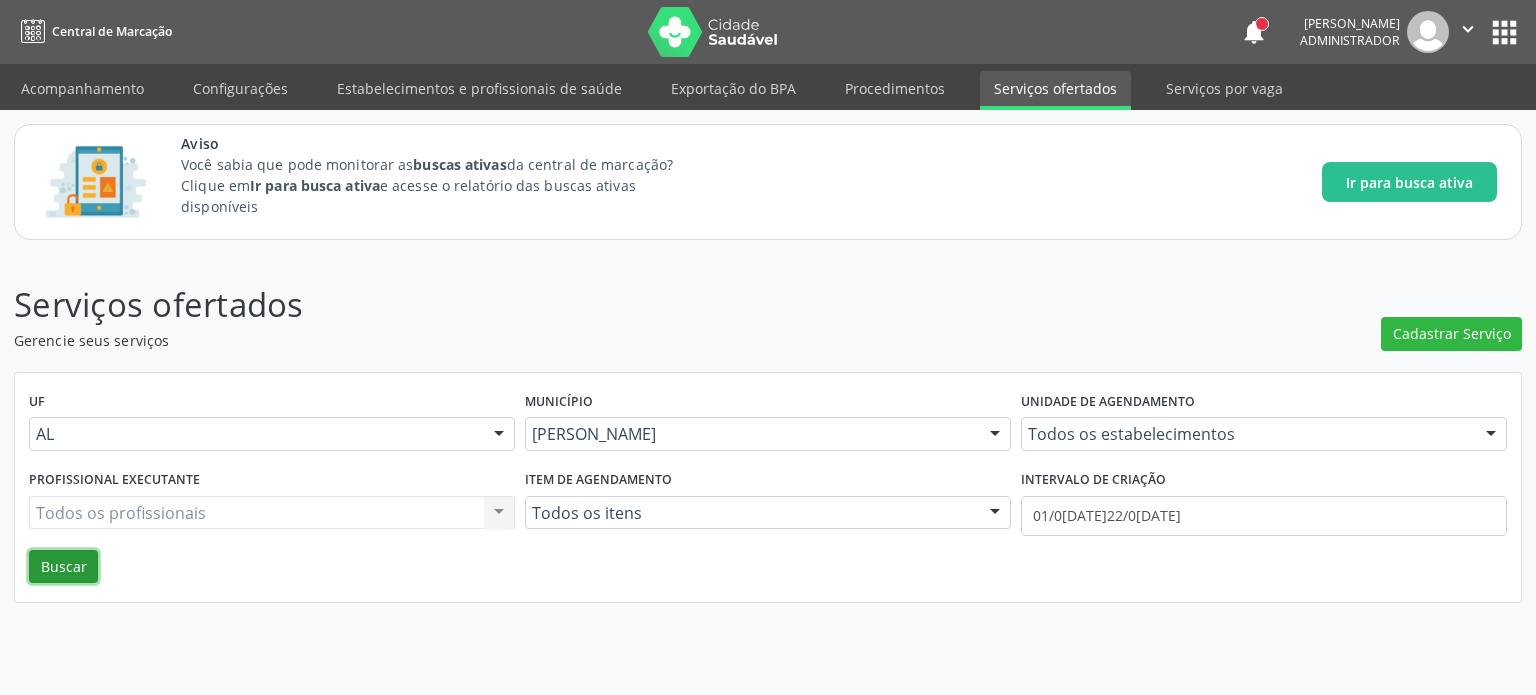 click on "Buscar" at bounding box center (63, 567) 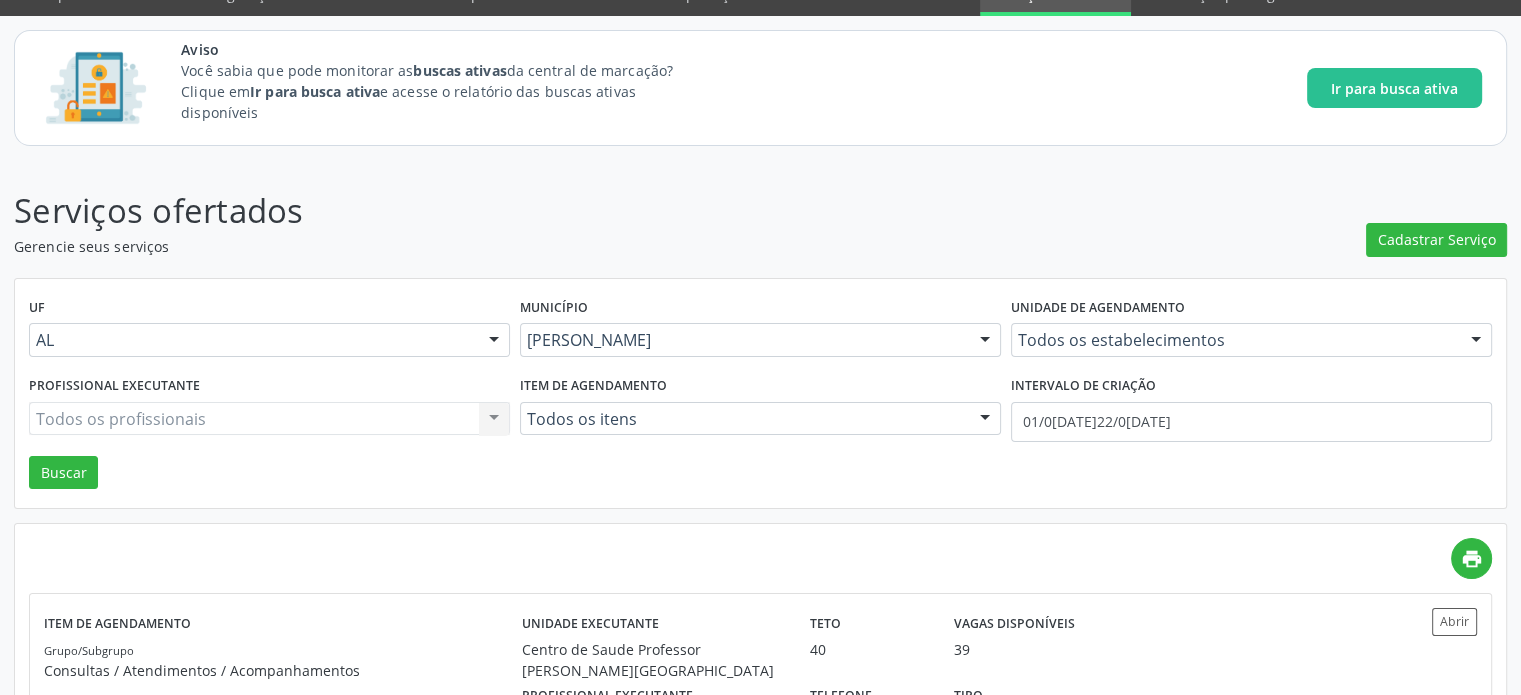 scroll, scrollTop: 0, scrollLeft: 0, axis: both 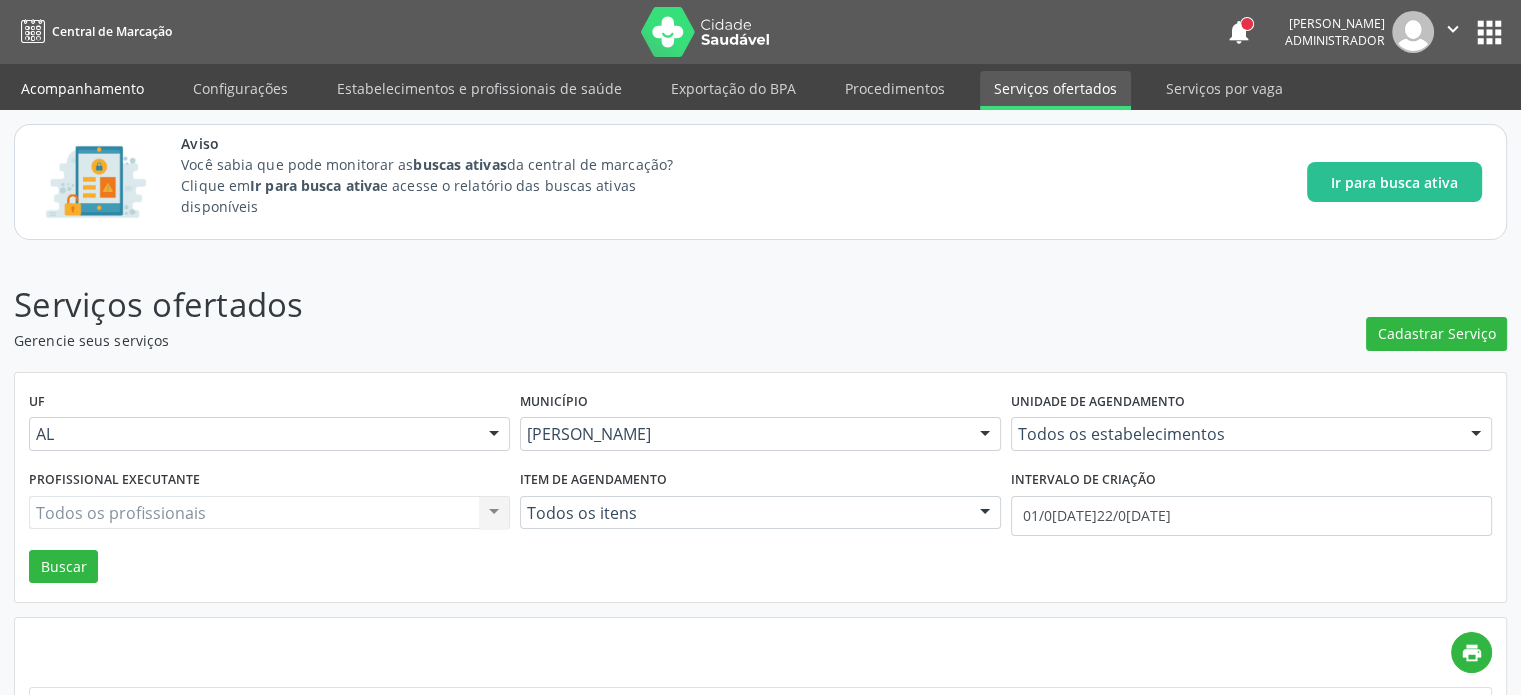 click on "Acompanhamento" at bounding box center [82, 88] 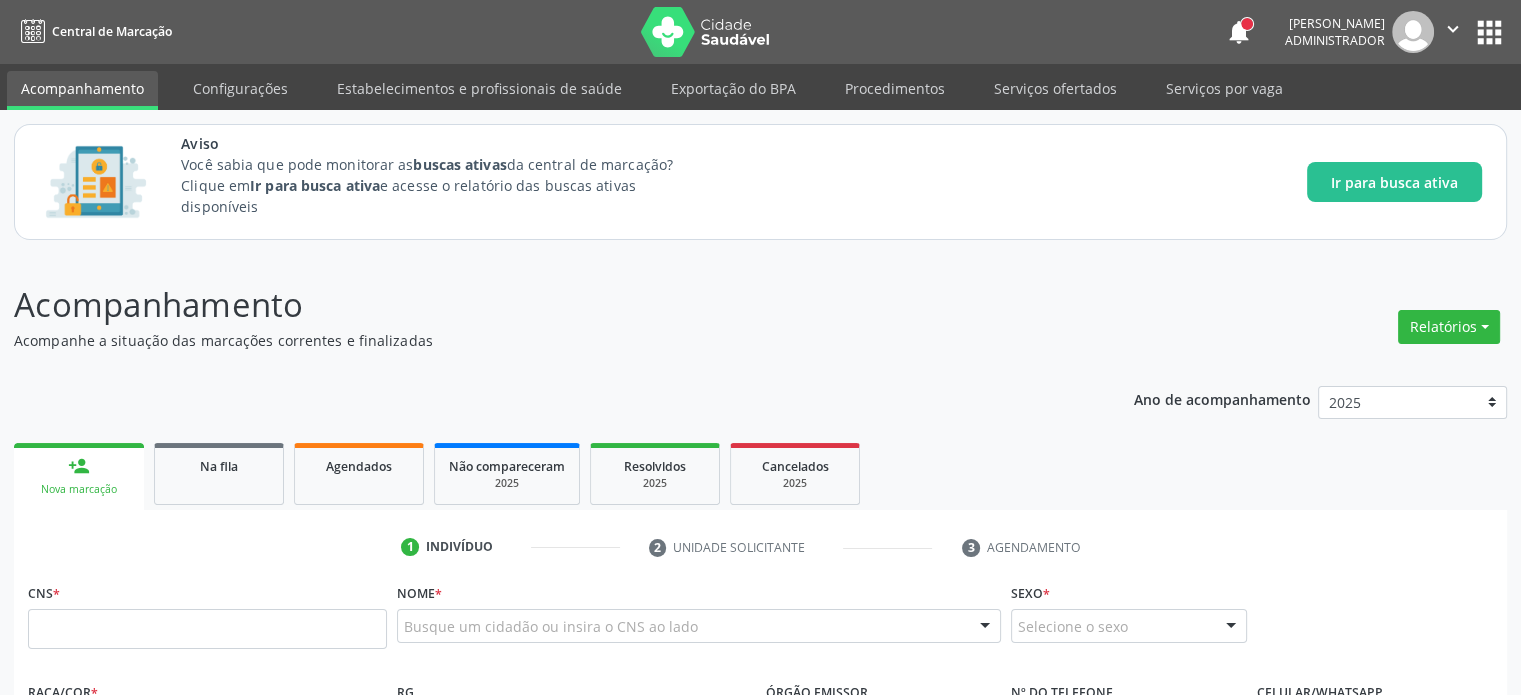 scroll, scrollTop: 288, scrollLeft: 0, axis: vertical 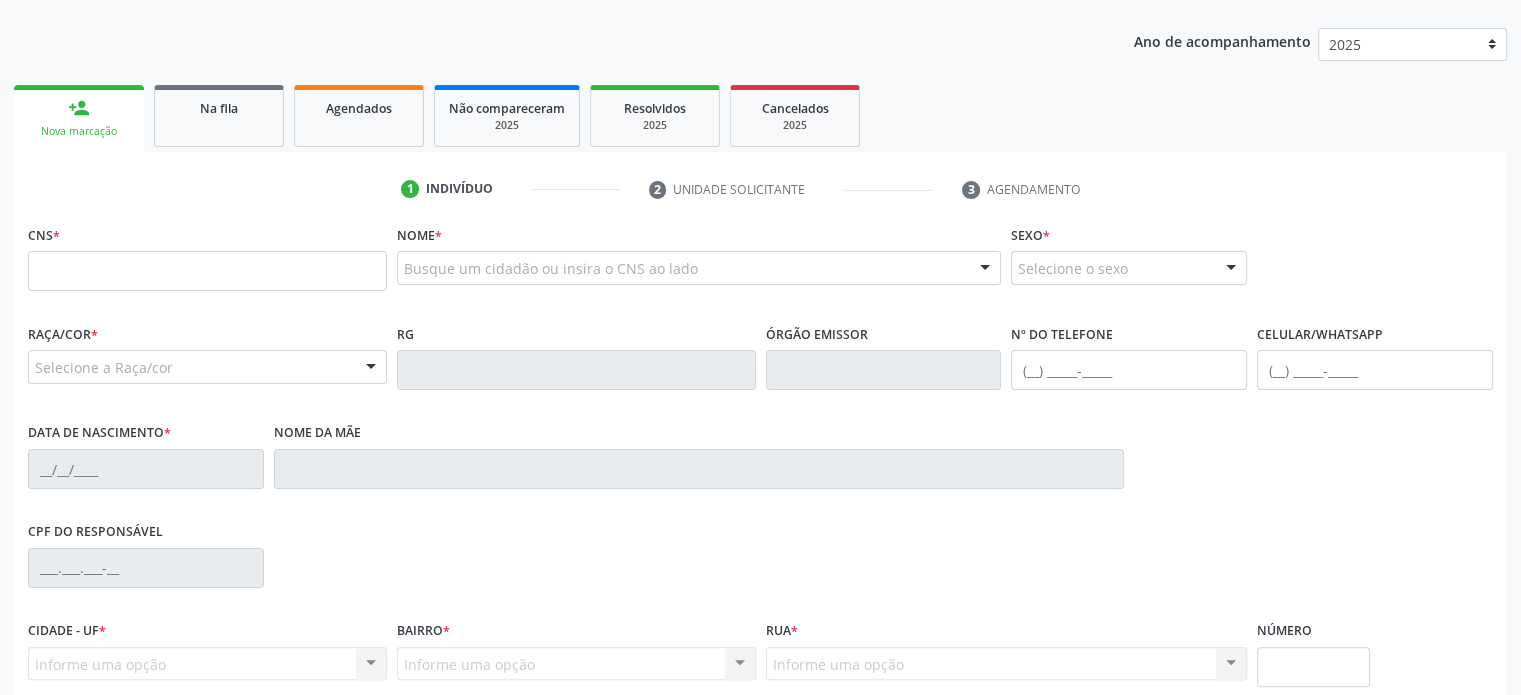 click on "Nome da mãe" at bounding box center [699, 467] 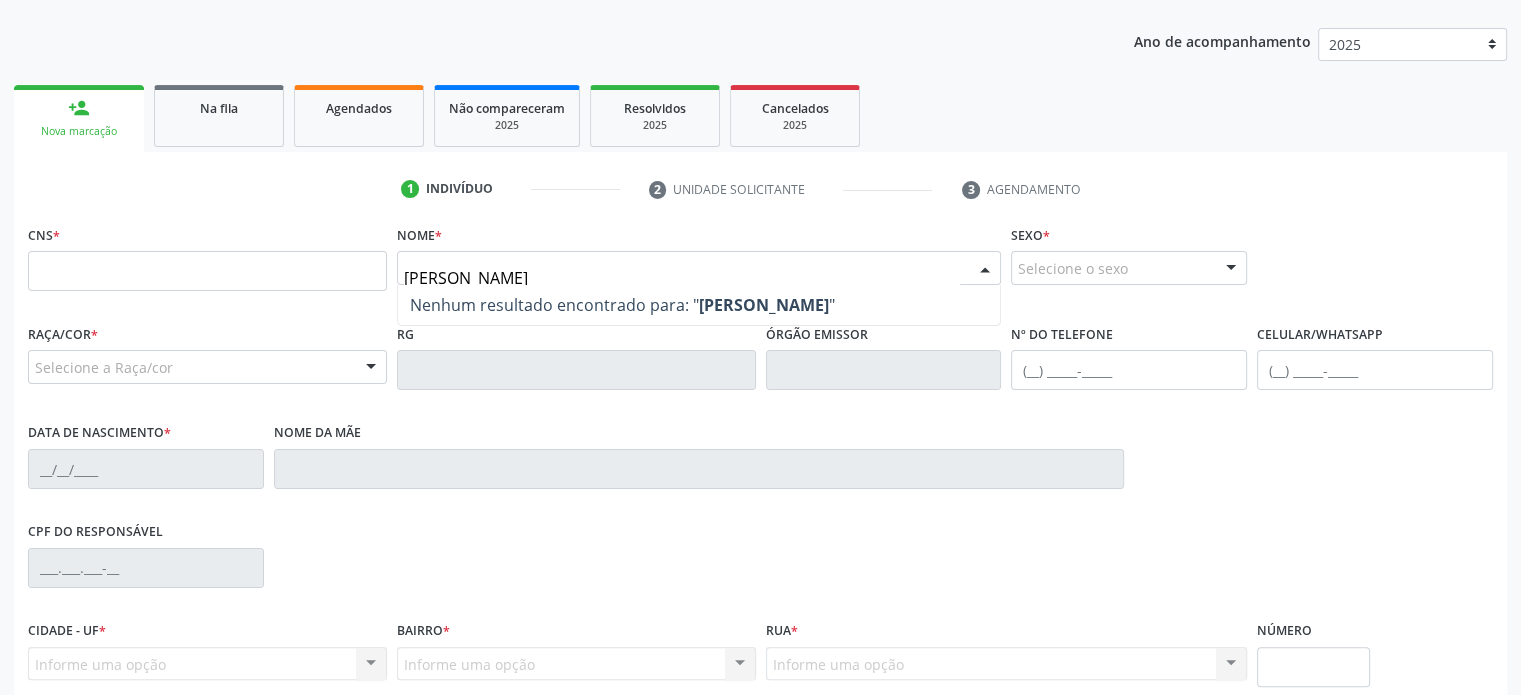 type on "[PERSON_NAME]" 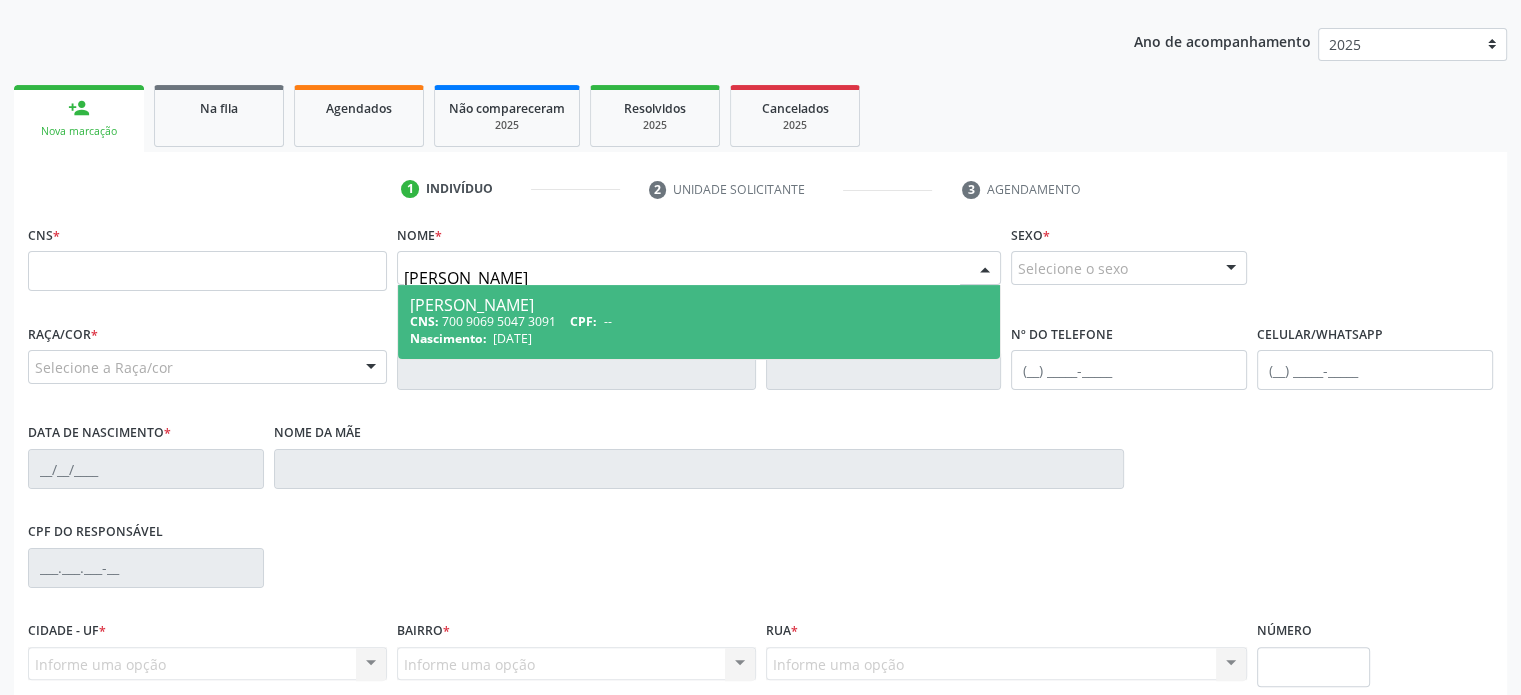 click on "[PERSON_NAME]" at bounding box center (699, 305) 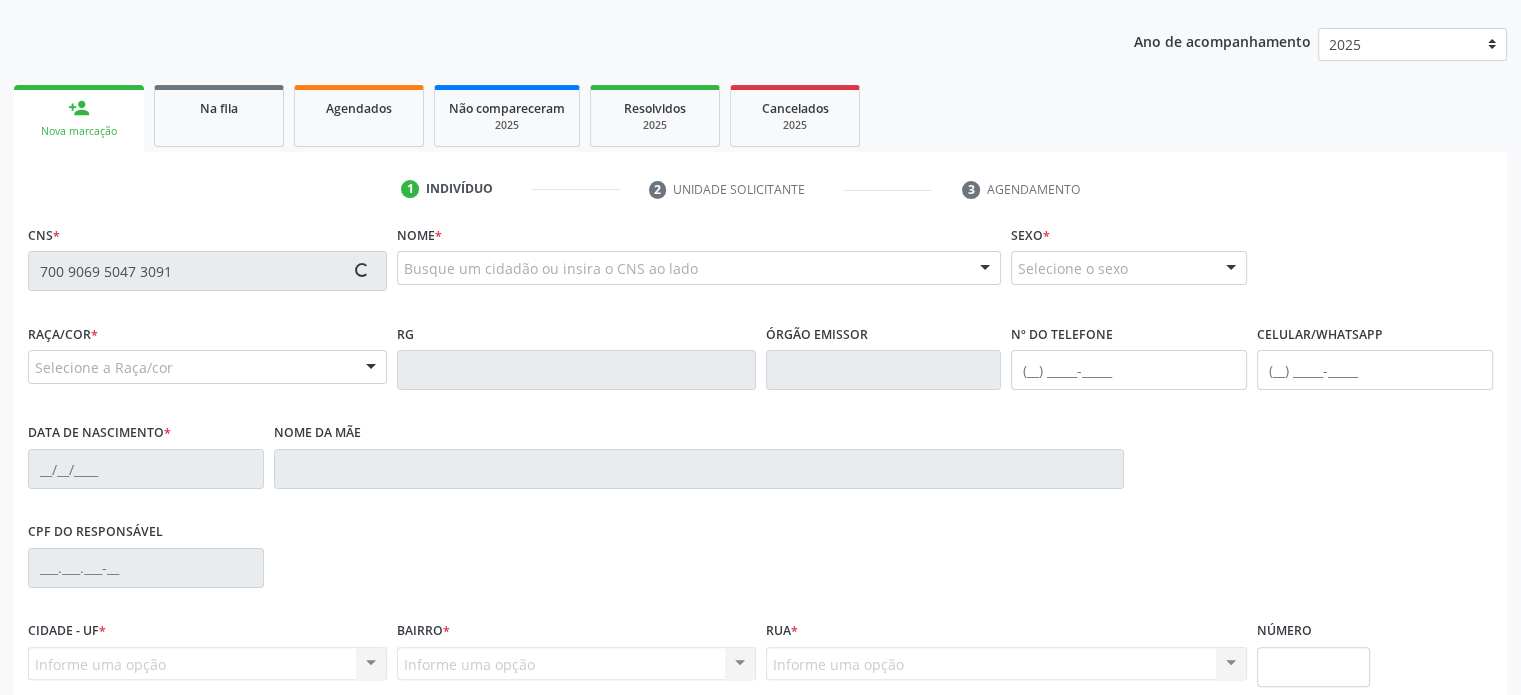 scroll, scrollTop: 532, scrollLeft: 0, axis: vertical 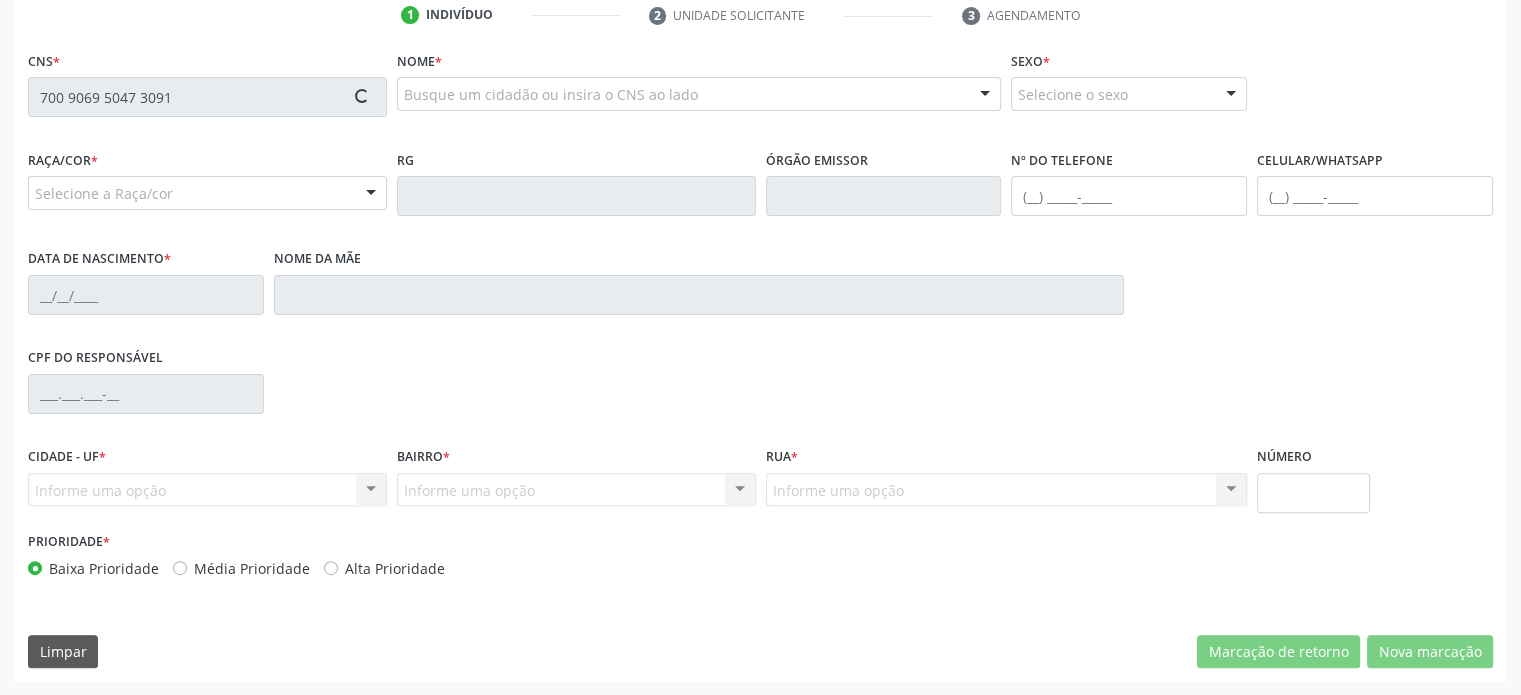 type on "700 9069 5047 3091" 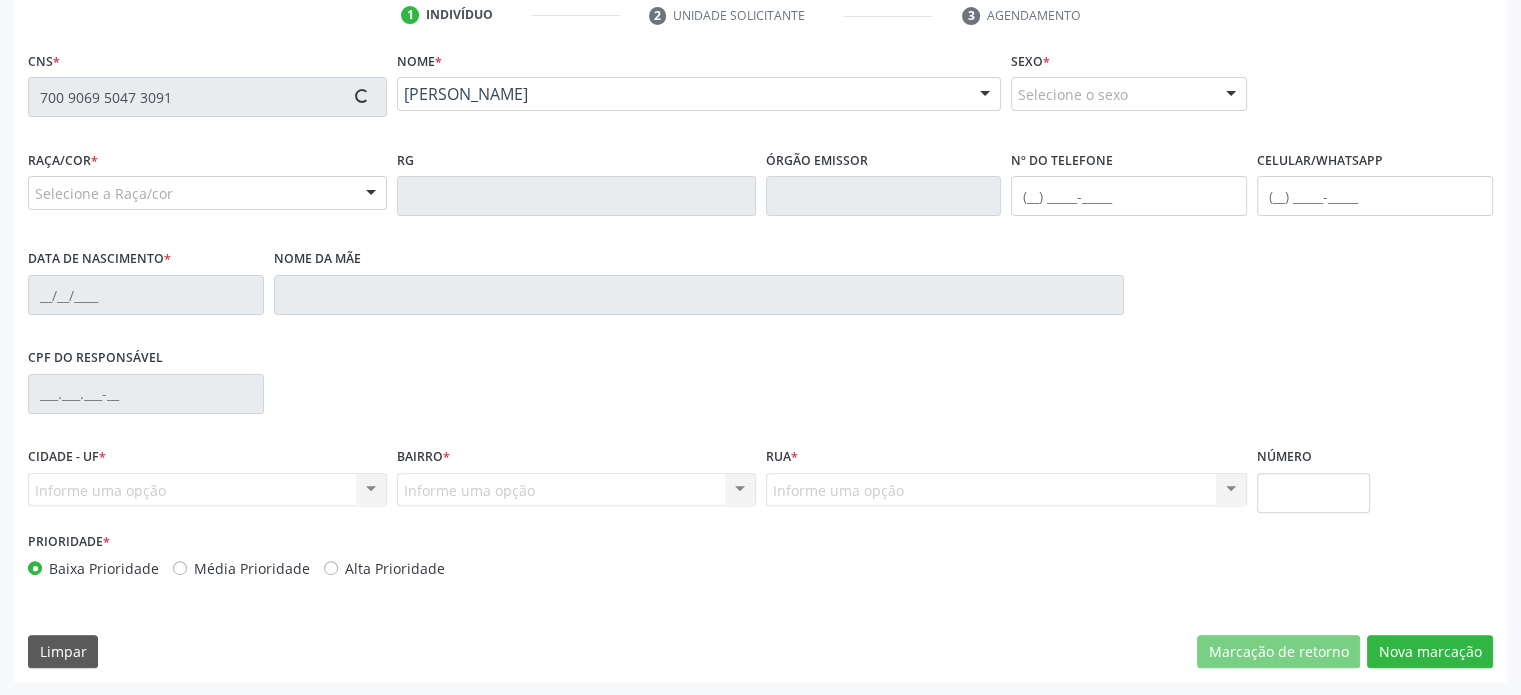 drag, startPoint x: 884, startPoint y: 502, endPoint x: 640, endPoint y: 392, distance: 267.64902 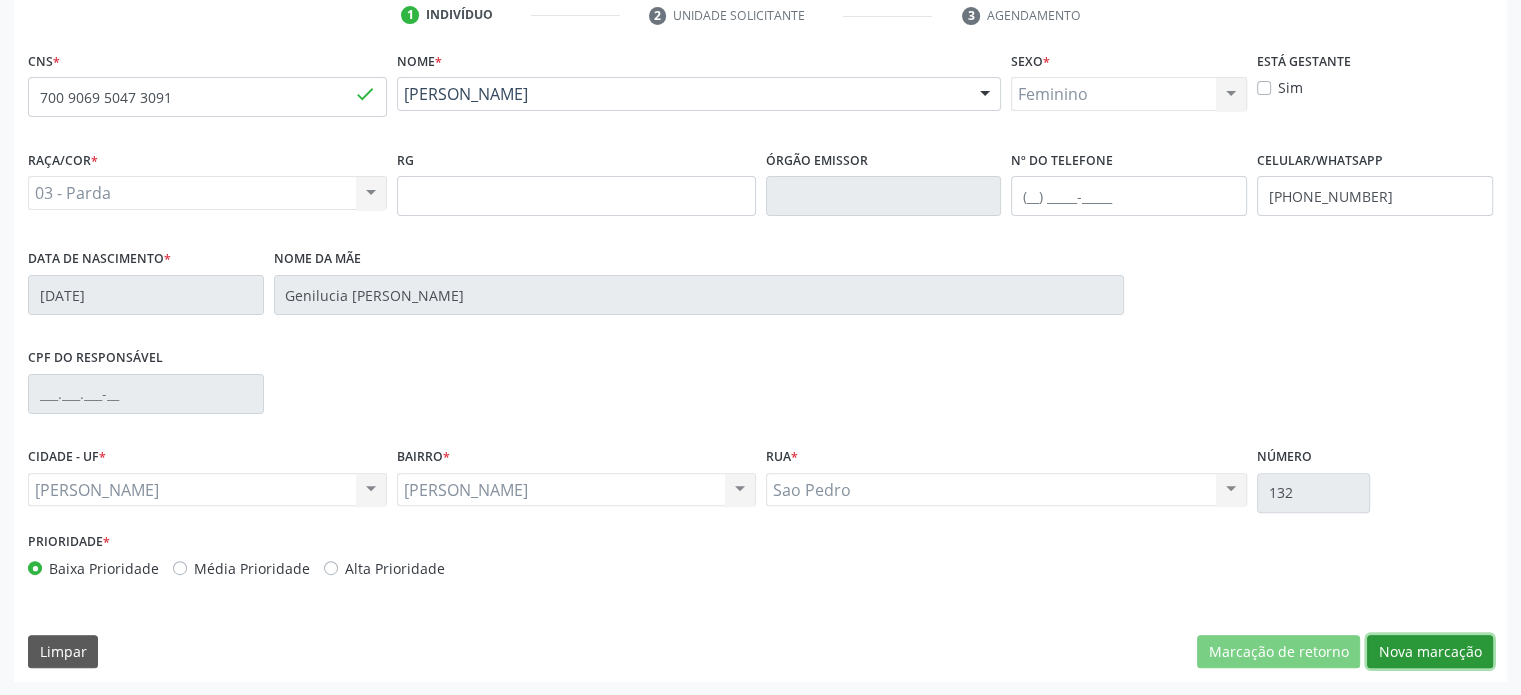 click on "Nova marcação" at bounding box center (1430, 652) 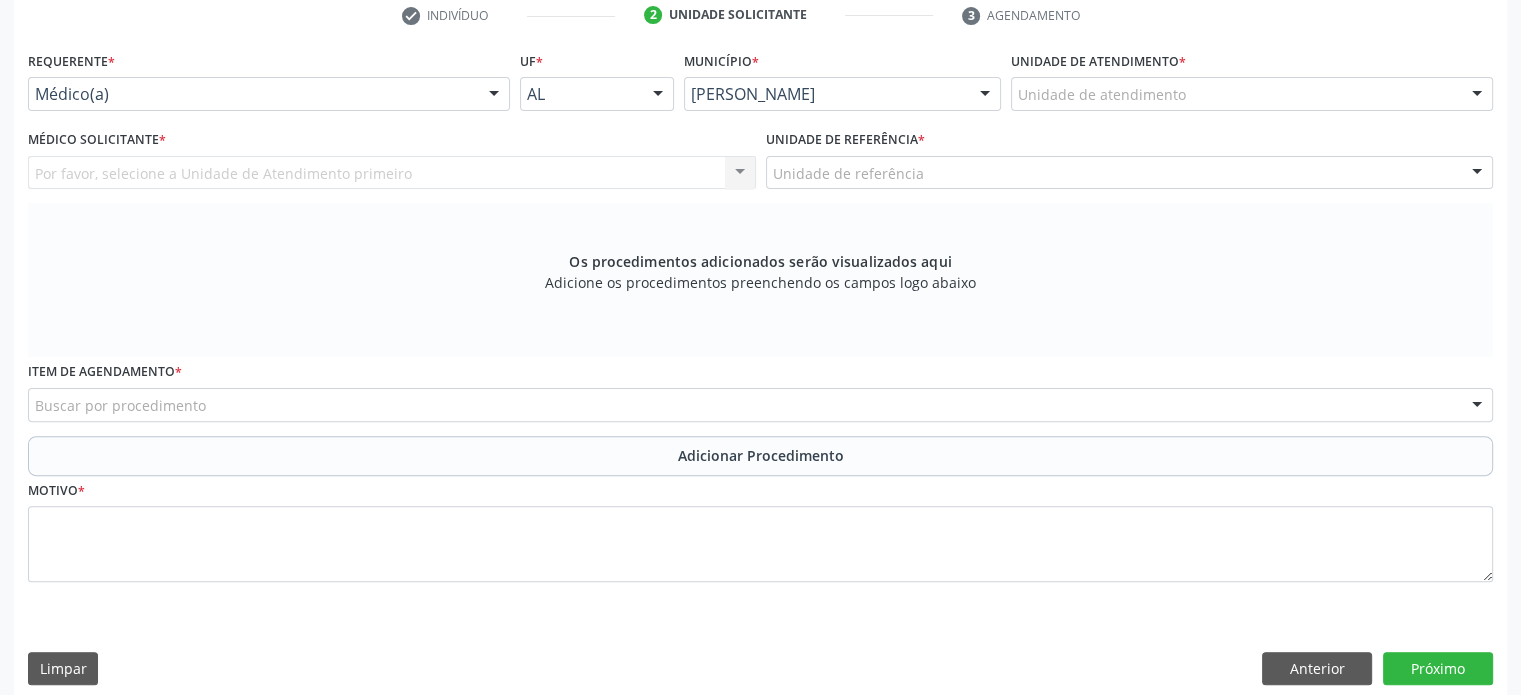 scroll, scrollTop: 532, scrollLeft: 0, axis: vertical 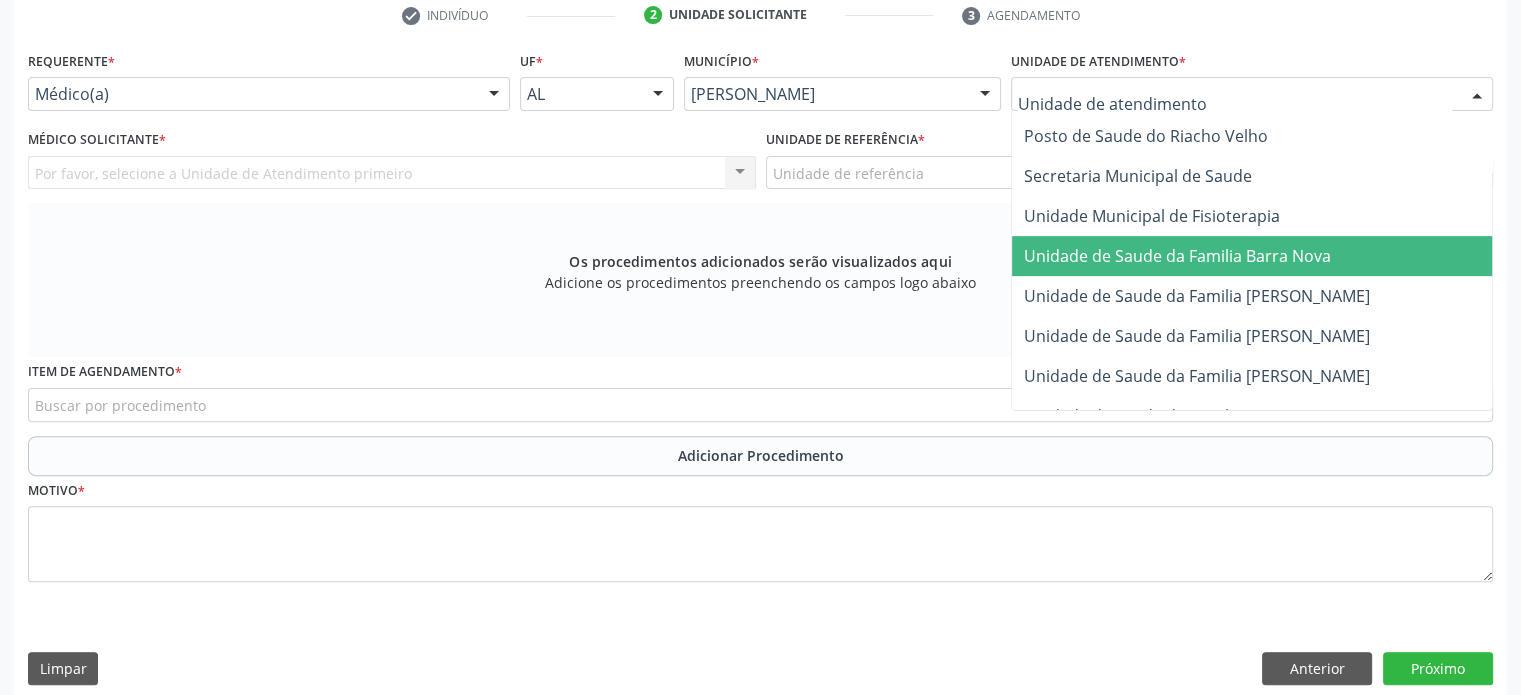 click on "Unidade de Saude da Familia Barra Nova" at bounding box center (1286, 256) 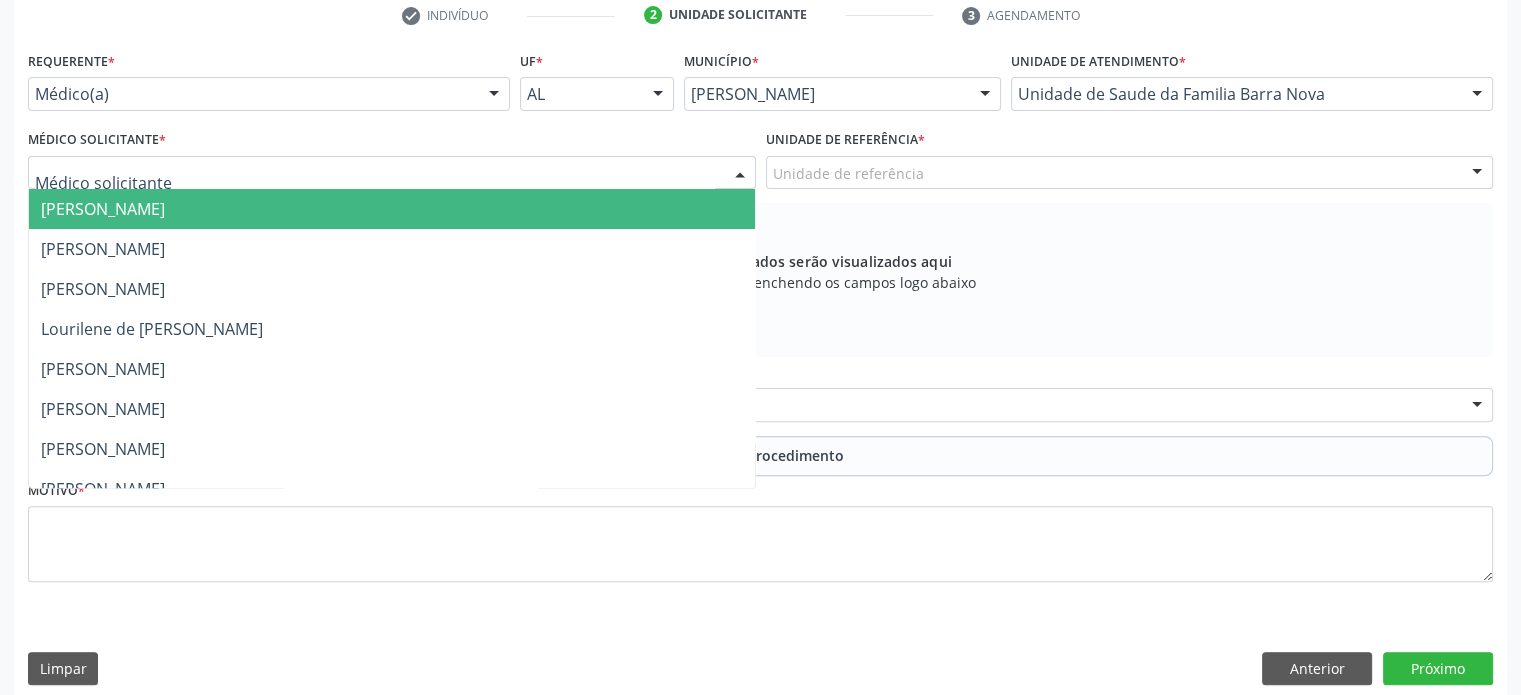 click at bounding box center [392, 173] 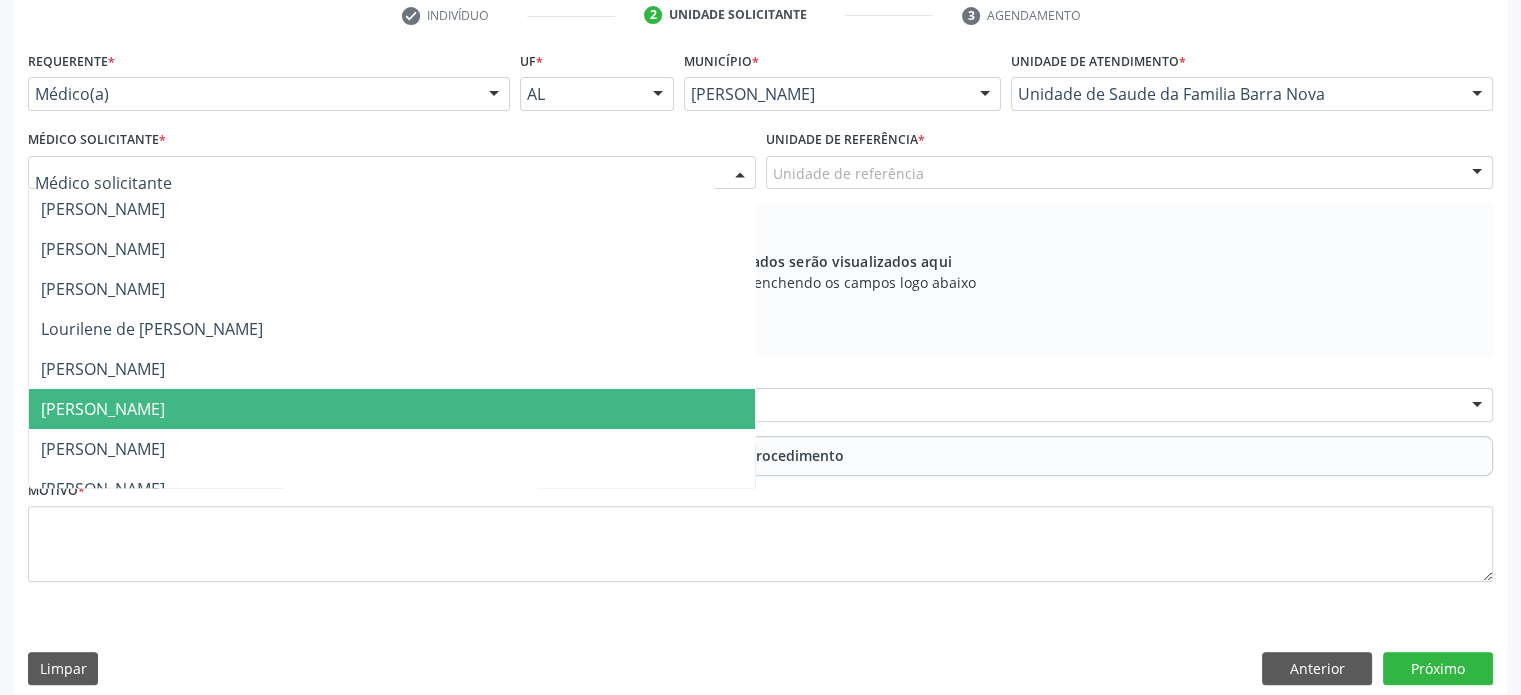 scroll, scrollTop: 60, scrollLeft: 0, axis: vertical 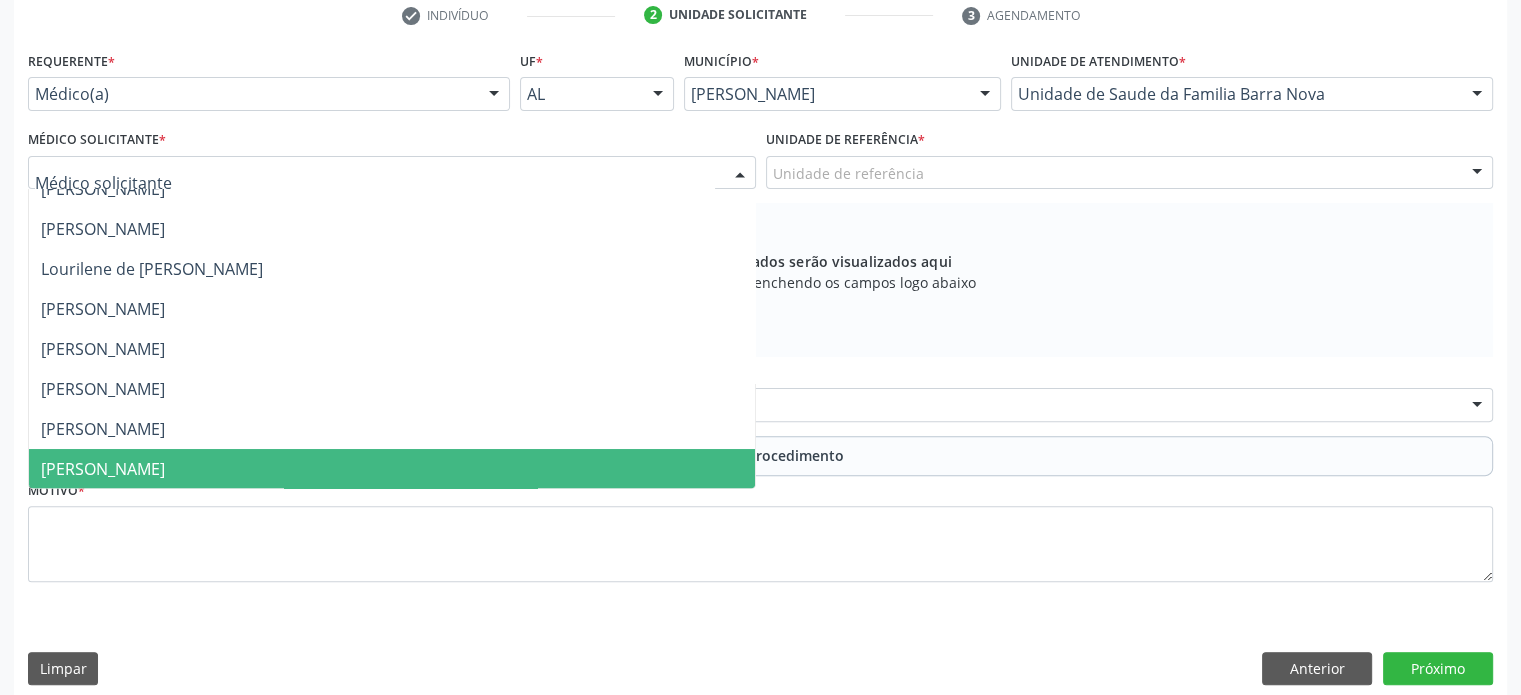 click on "[PERSON_NAME]" at bounding box center (103, 469) 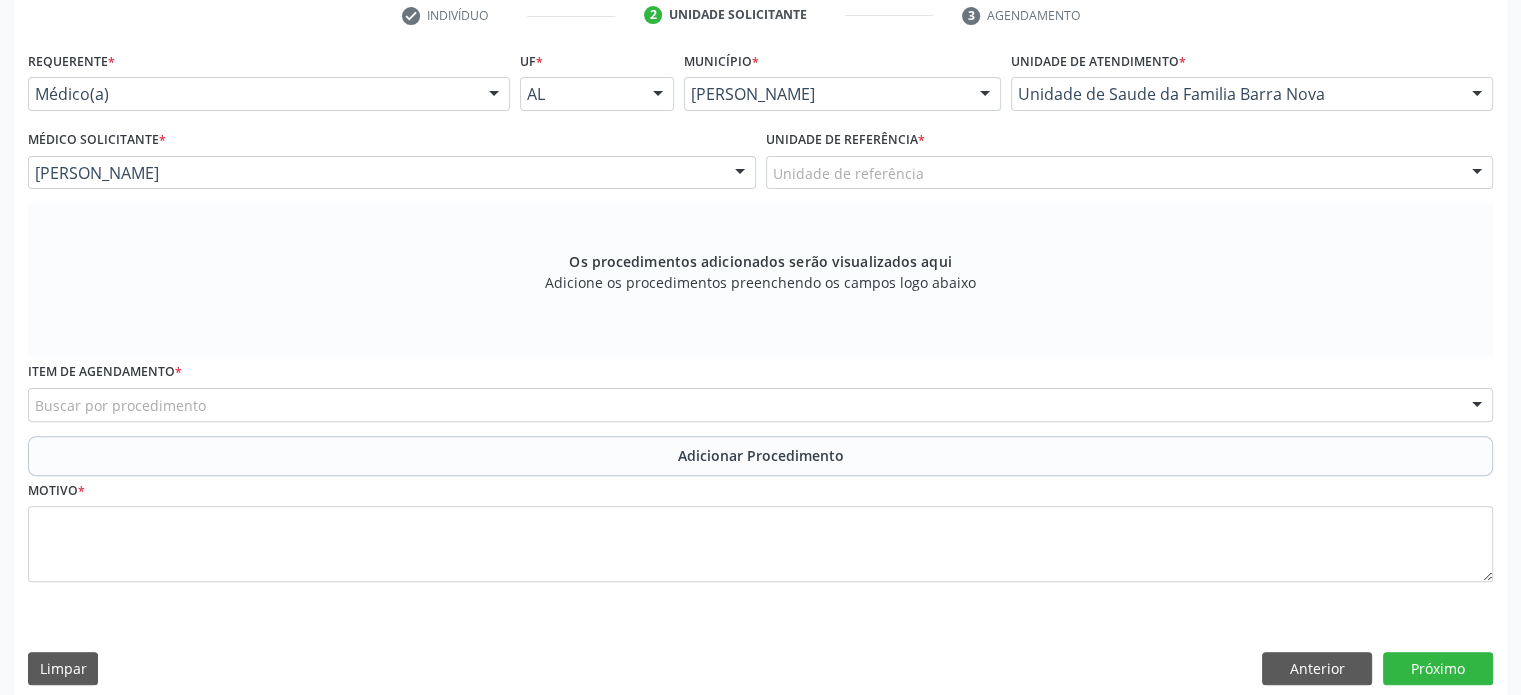click on "Unidade de referência" at bounding box center (1130, 173) 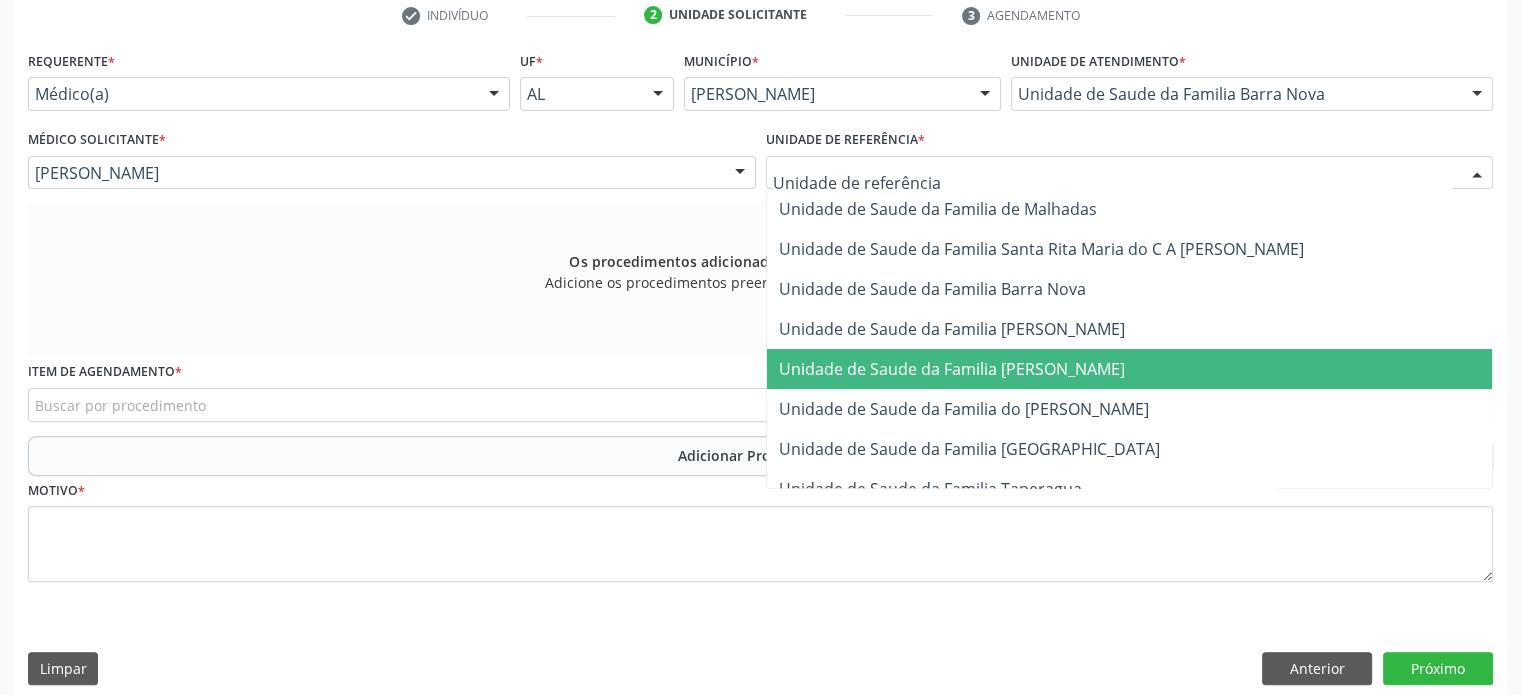 click on "Unidade de Saude da Familia [PERSON_NAME]" at bounding box center (952, 369) 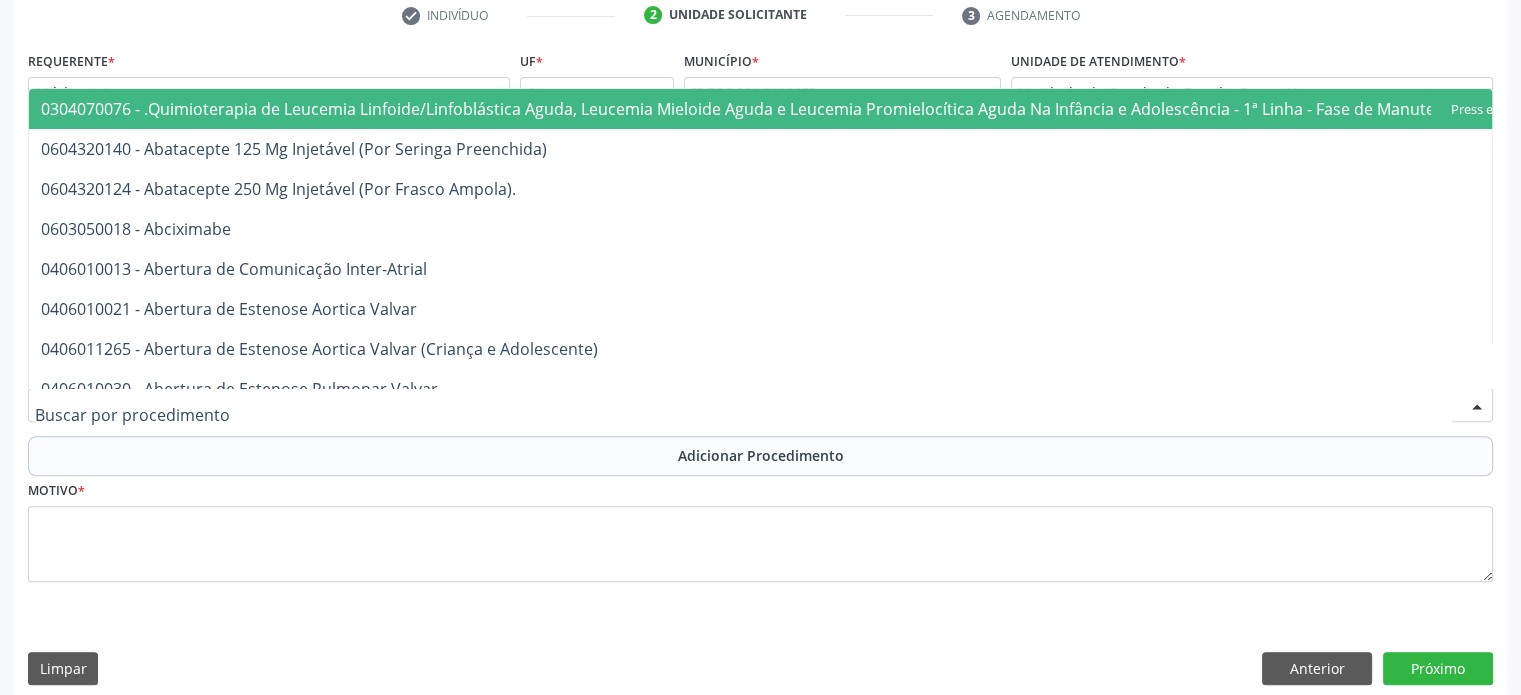 click on "0304070076 - .Quimioterapia de Leucemia Linfoide/Linfoblástica Aguda, Leucemia Mieloide Aguda e Leucemia Promielocítica Aguda Na Infância e Adolescência - 1ª Linha - Fase de Manutenção   0604320140 - Abatacepte 125 Mg Injetável (Por Seringa Preenchida)   0604320124 - Abatacepte 250 Mg Injetável (Por Frasco Ampola).   0603050018 - Abciximabe   0406010013 - Abertura de Comunicação Inter-Atrial   0406010021 - Abertura de Estenose Aortica Valvar   0406011265 - Abertura de Estenose Aortica Valvar (Criança e Adolescente)   0406010030 - Abertura de Estenose Pulmonar Valvar   0406011273 - Abertura de Estenose Pulmonar Valvar (Criança e Adolescente)   0301080011 - Abordagem Cognitiva Comportamental do Fumante (Por Atendimento / Paciente)   0307020010 - Acesso A Polpa Dentaria e Medicacao (Por Dente)   0604660030 - Acetazolamida 250 Mg (Por Comprimido)   0202010783 - Acidez Titulável no Leite Humano (Dornic)   0604600011 - Acitretina 10 Mg (Por Capsula)" at bounding box center (760, 405) 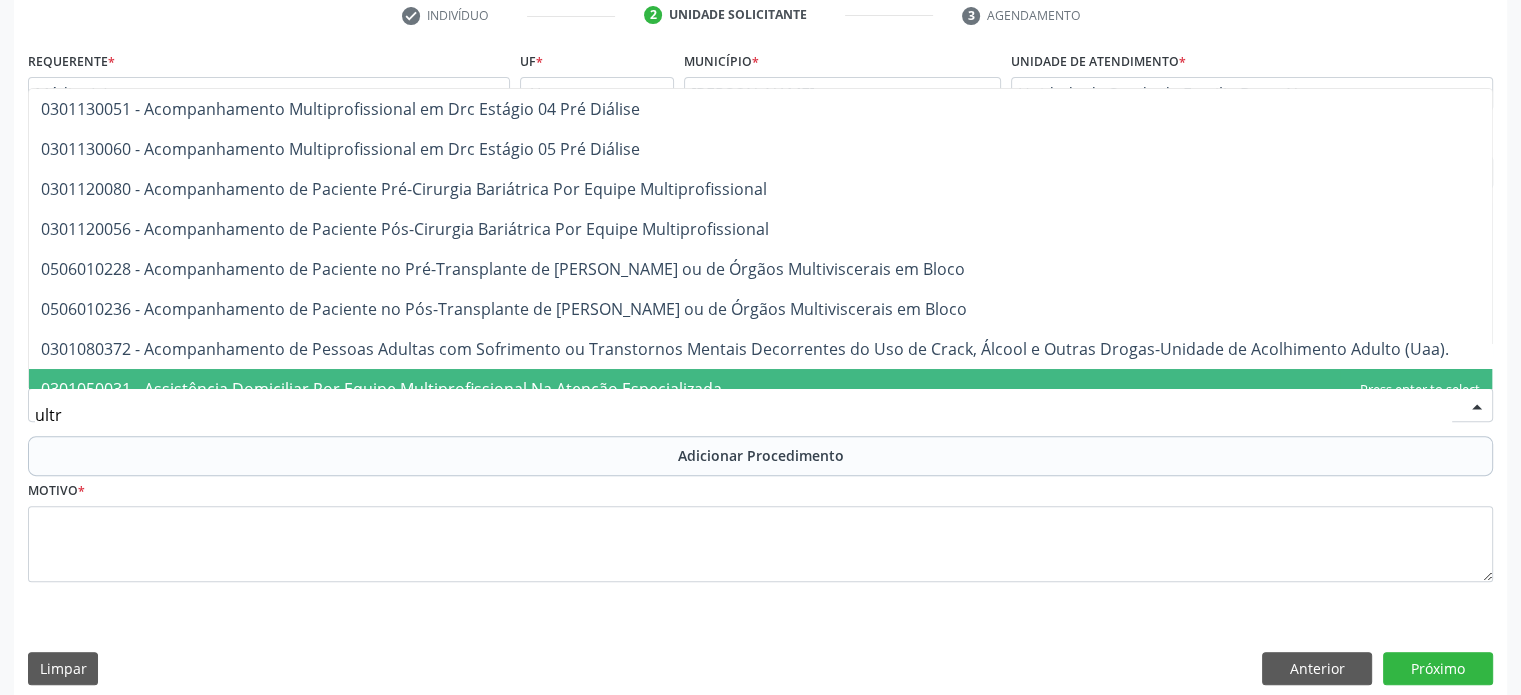 type on "ultra" 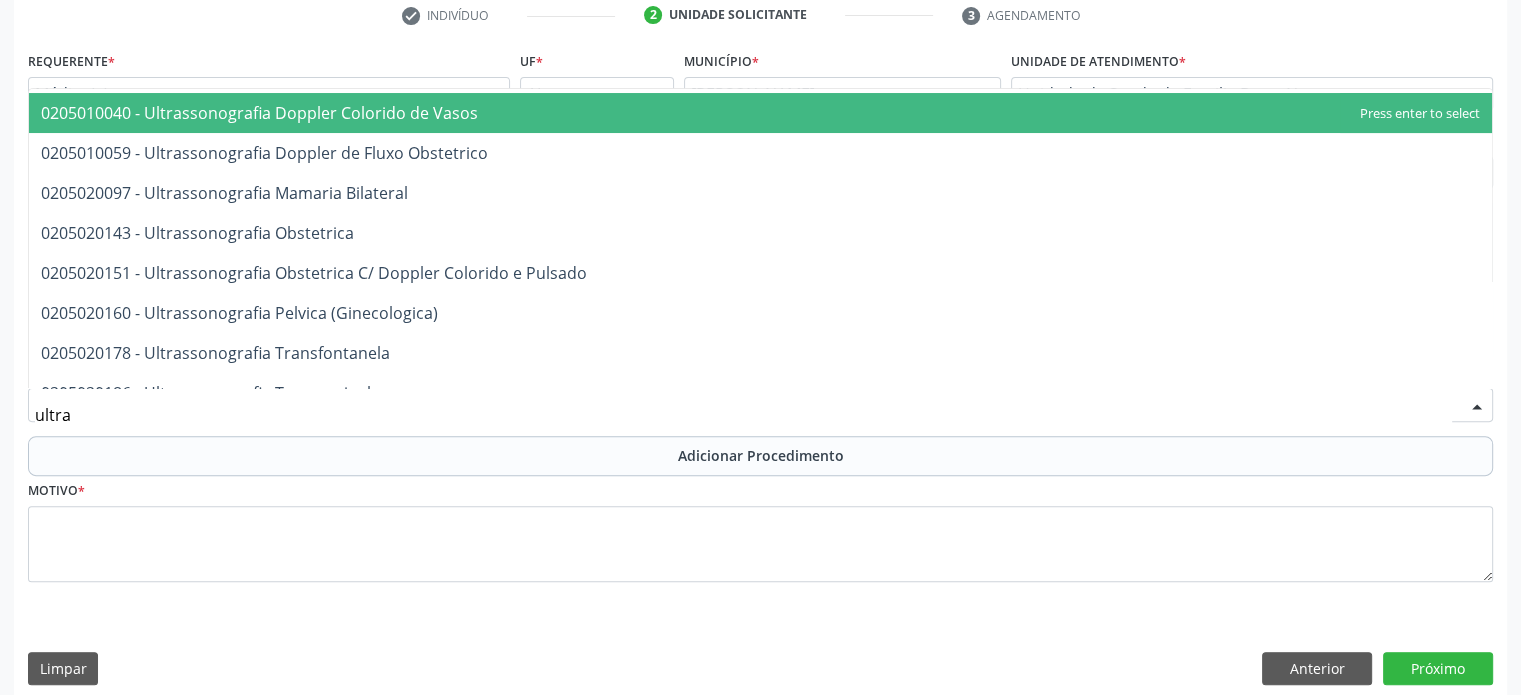 scroll, scrollTop: 320, scrollLeft: 0, axis: vertical 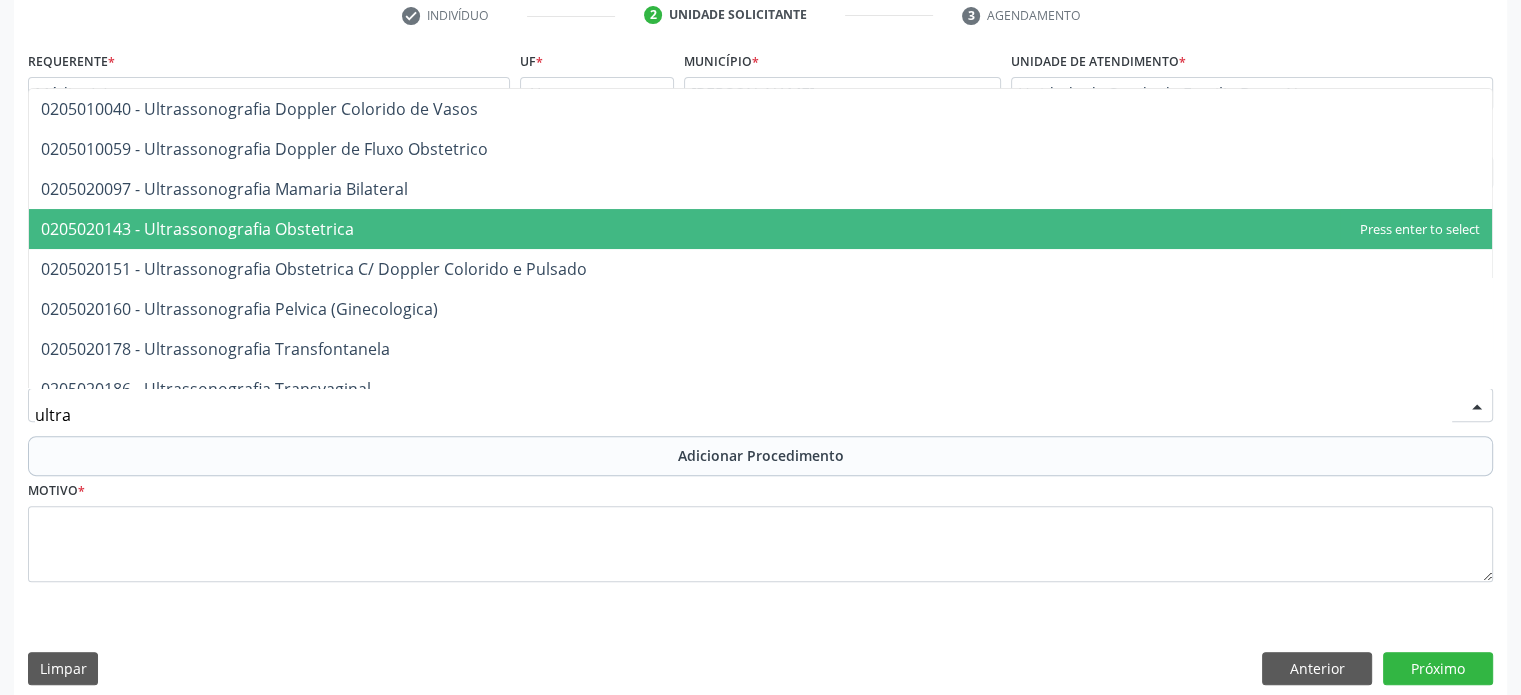 click on "0205020143 - Ultrassonografia Obstetrica" at bounding box center [197, 229] 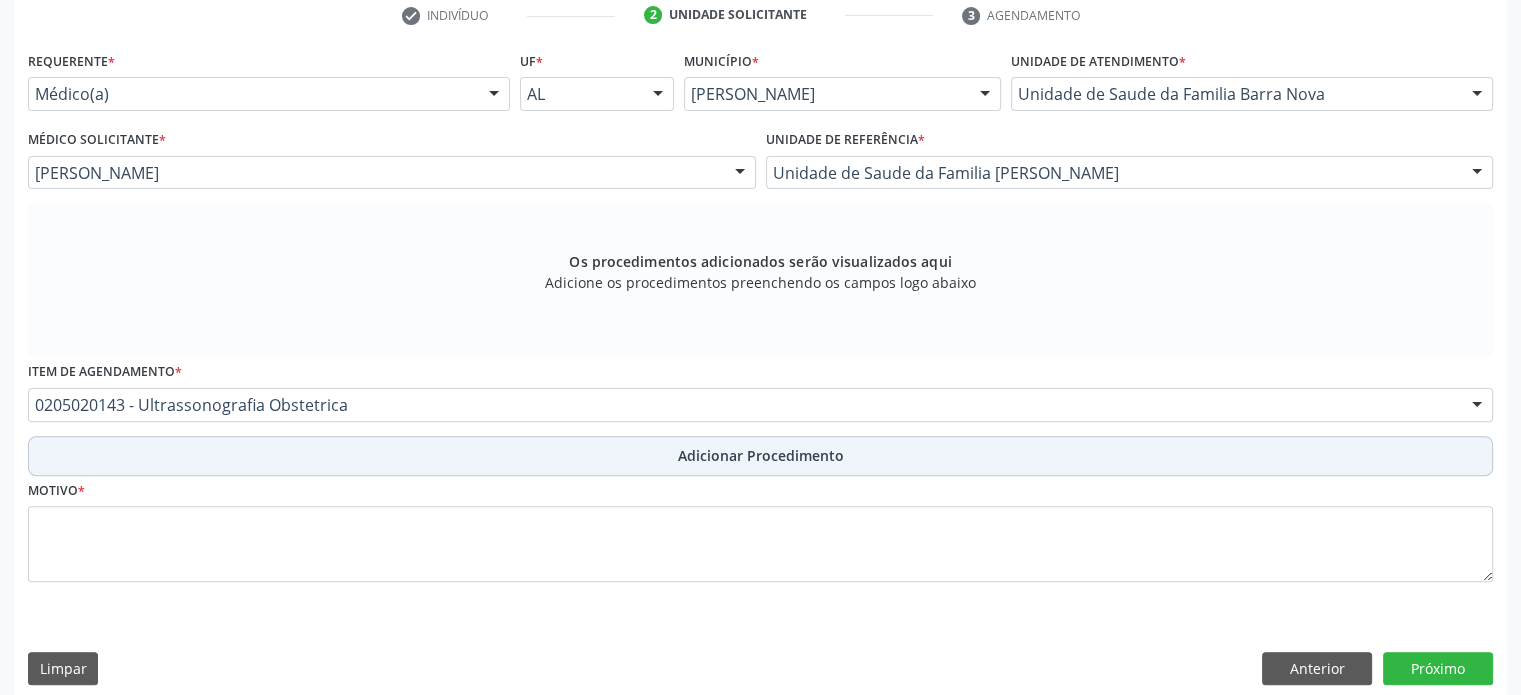 click on "Adicionar Procedimento" at bounding box center [760, 456] 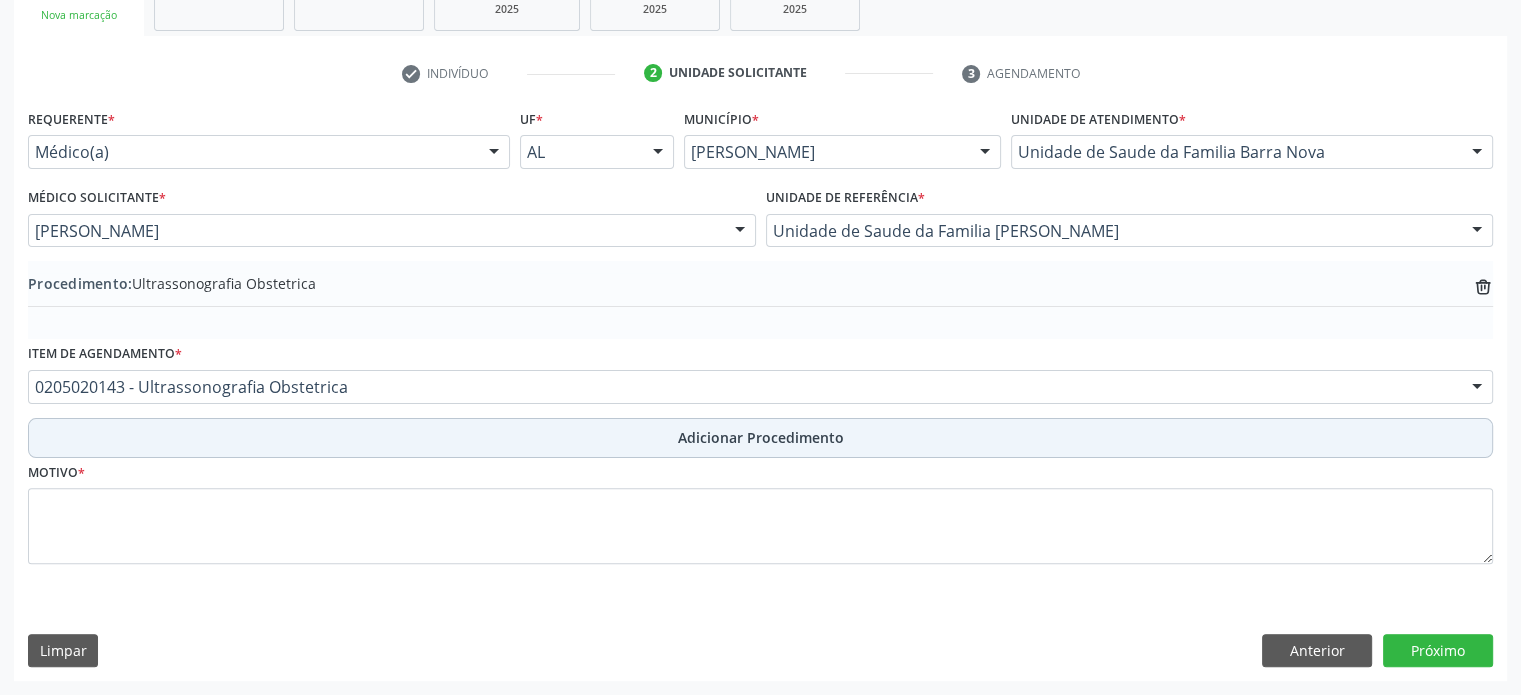 scroll, scrollTop: 472, scrollLeft: 0, axis: vertical 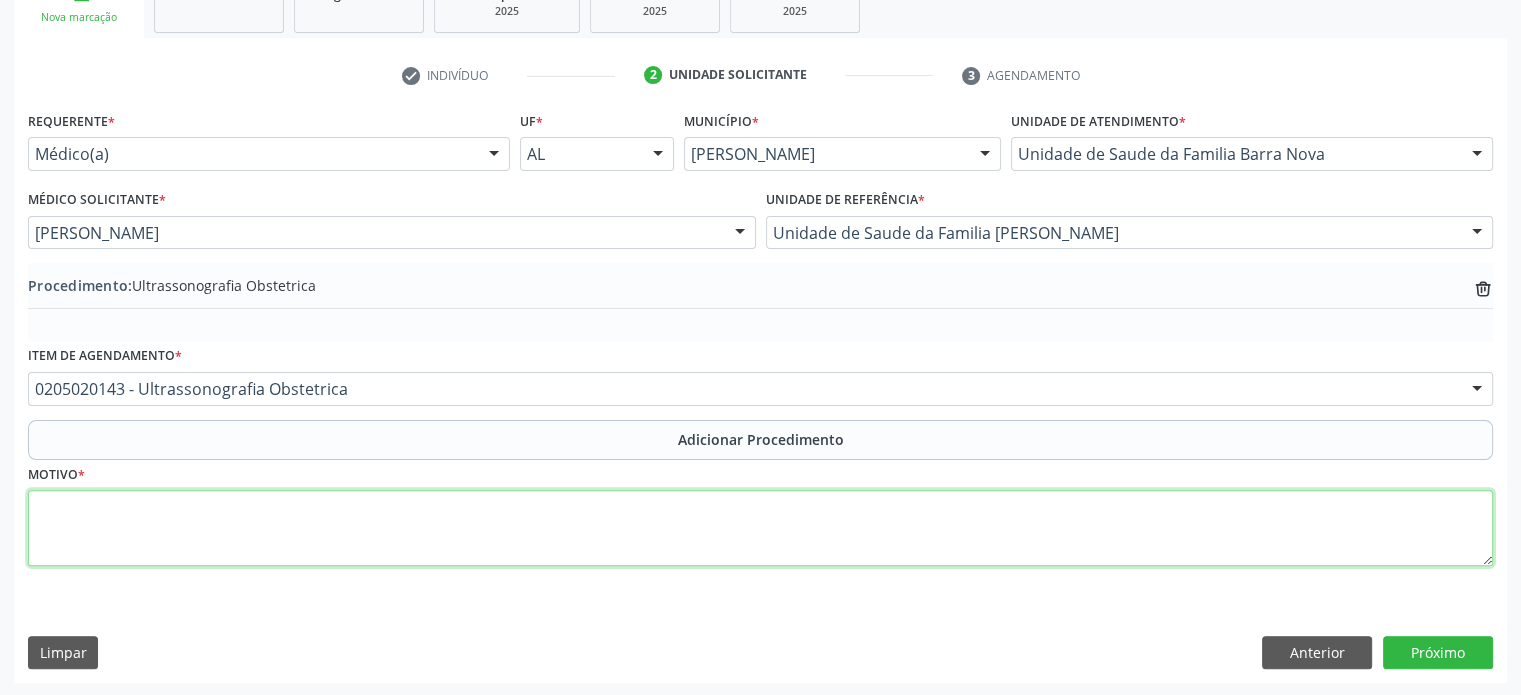 click at bounding box center [760, 528] 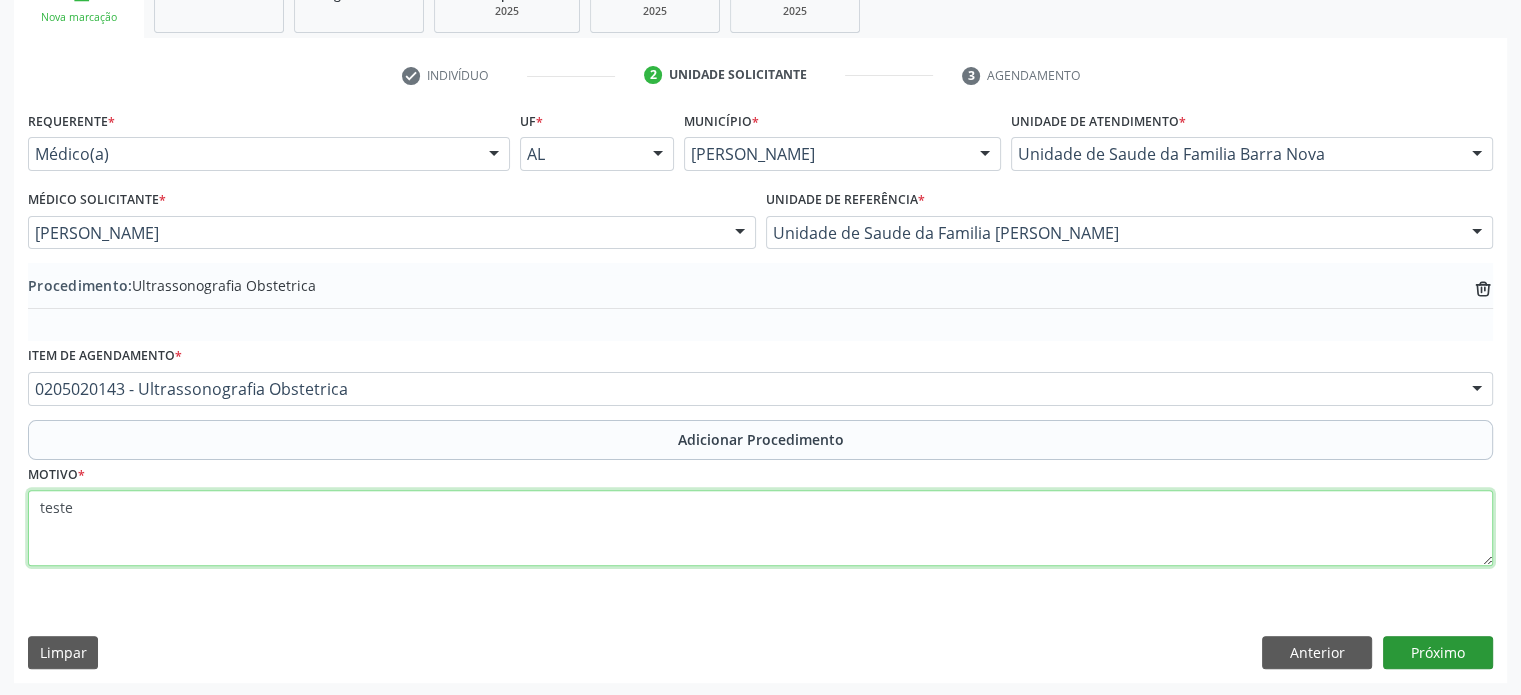 type on "teste" 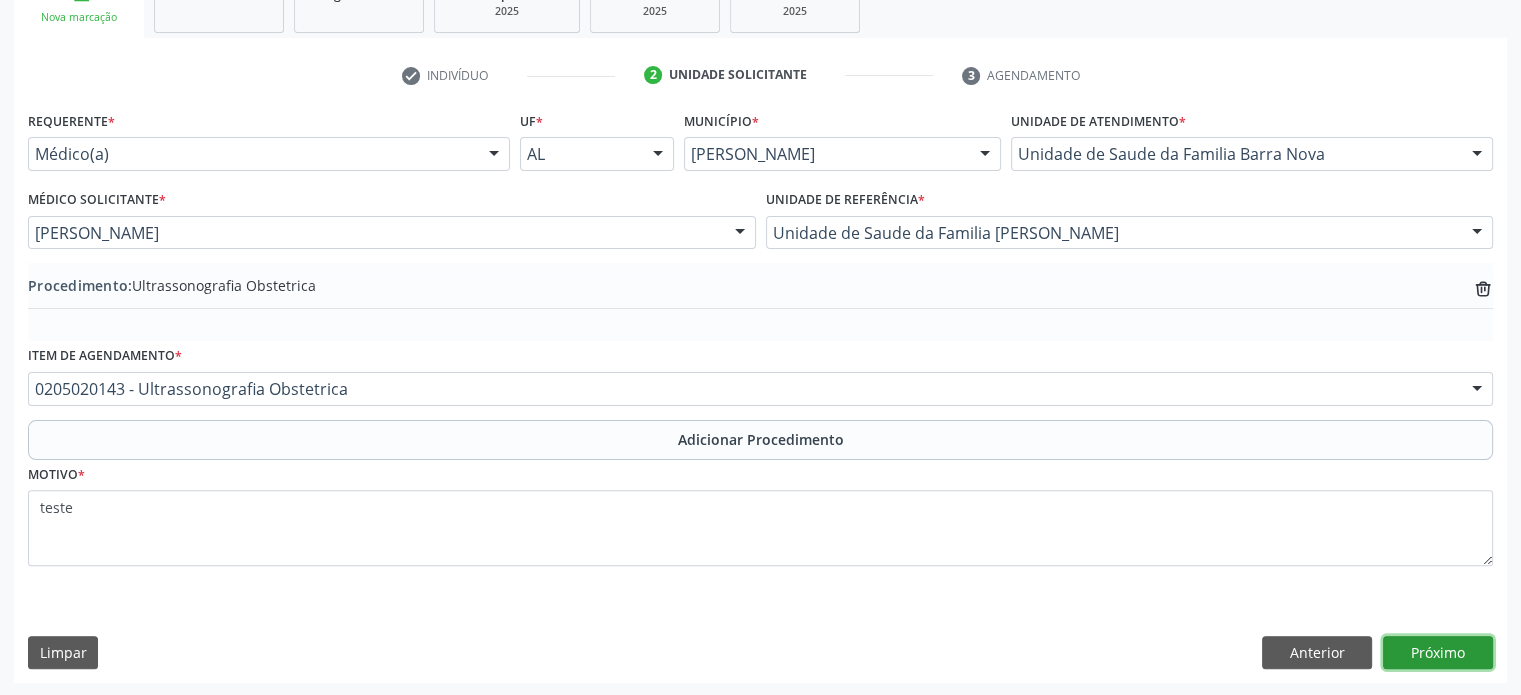 click on "Próximo" at bounding box center [1438, 653] 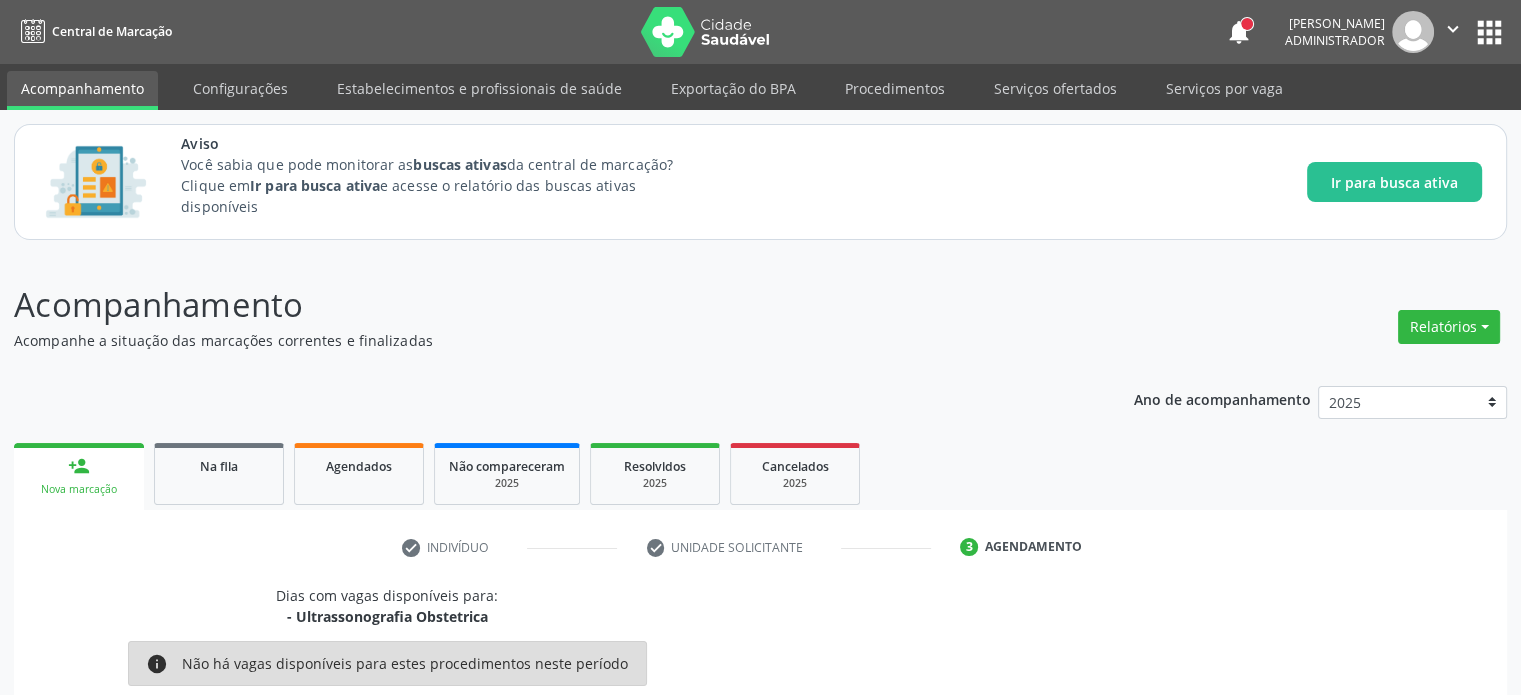 scroll, scrollTop: 0, scrollLeft: 0, axis: both 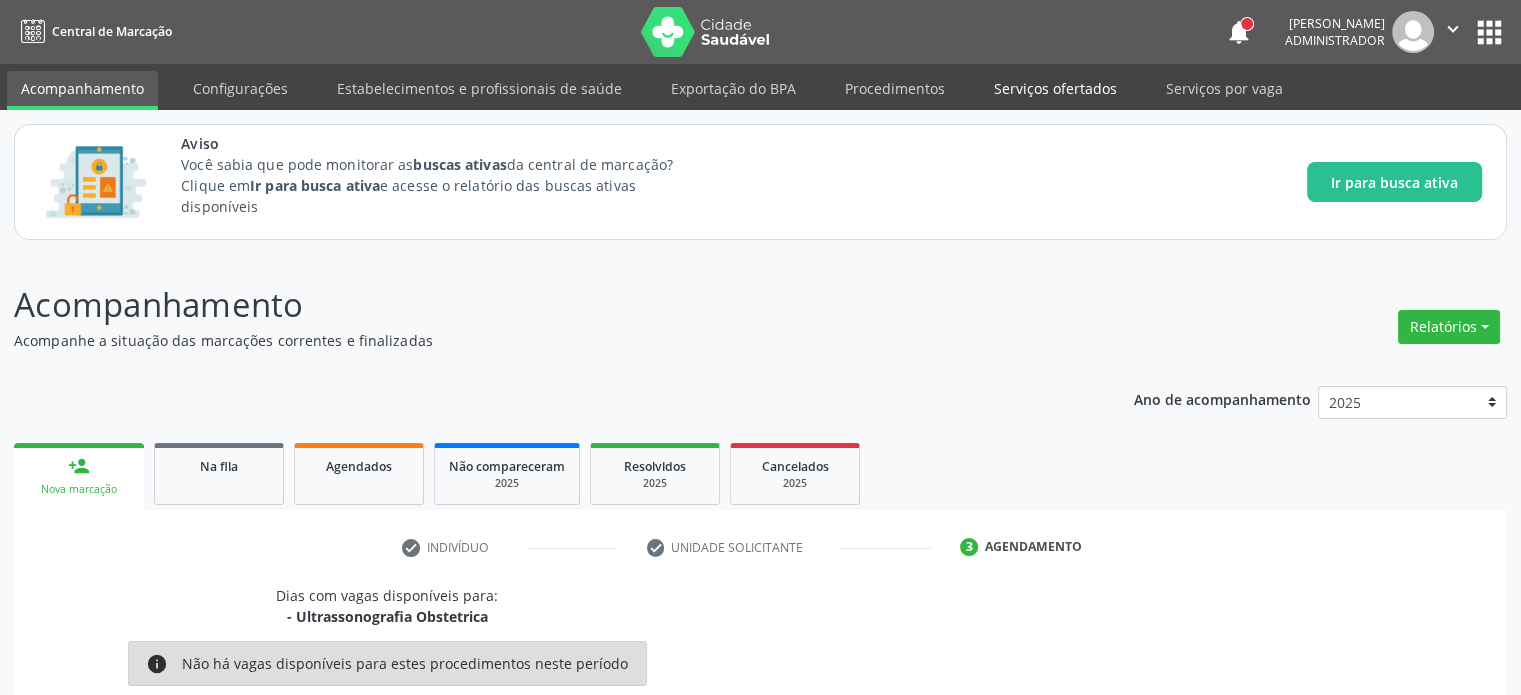 click on "Serviços ofertados" at bounding box center [1055, 88] 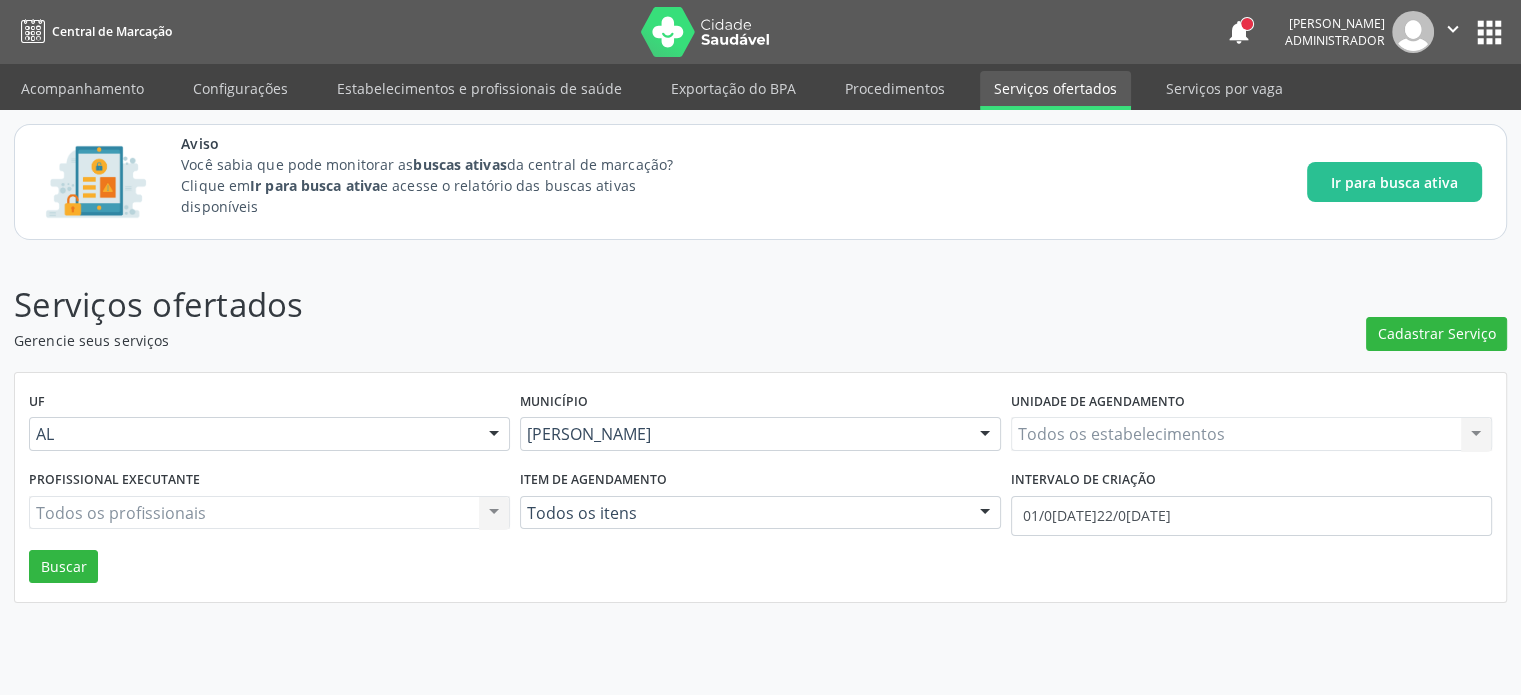 scroll, scrollTop: 0, scrollLeft: 0, axis: both 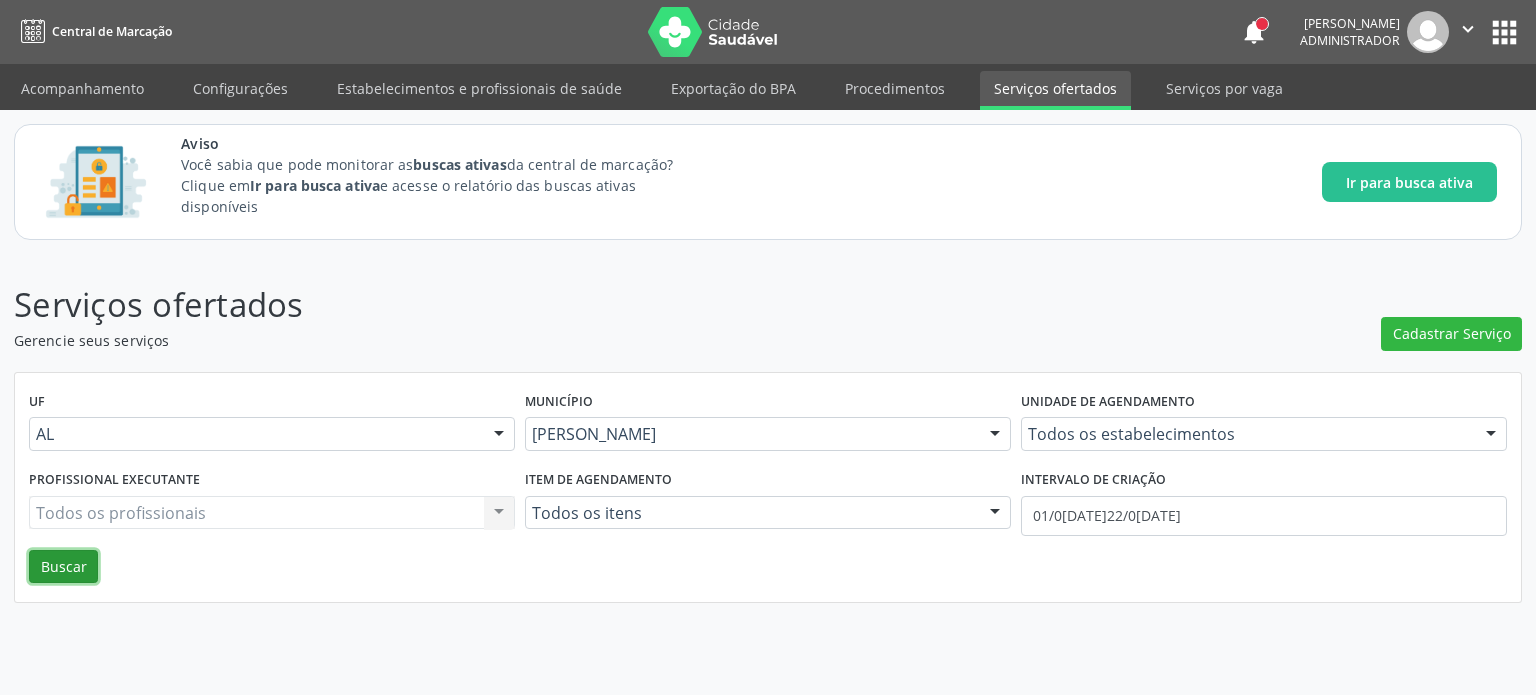 click on "Buscar" at bounding box center (63, 567) 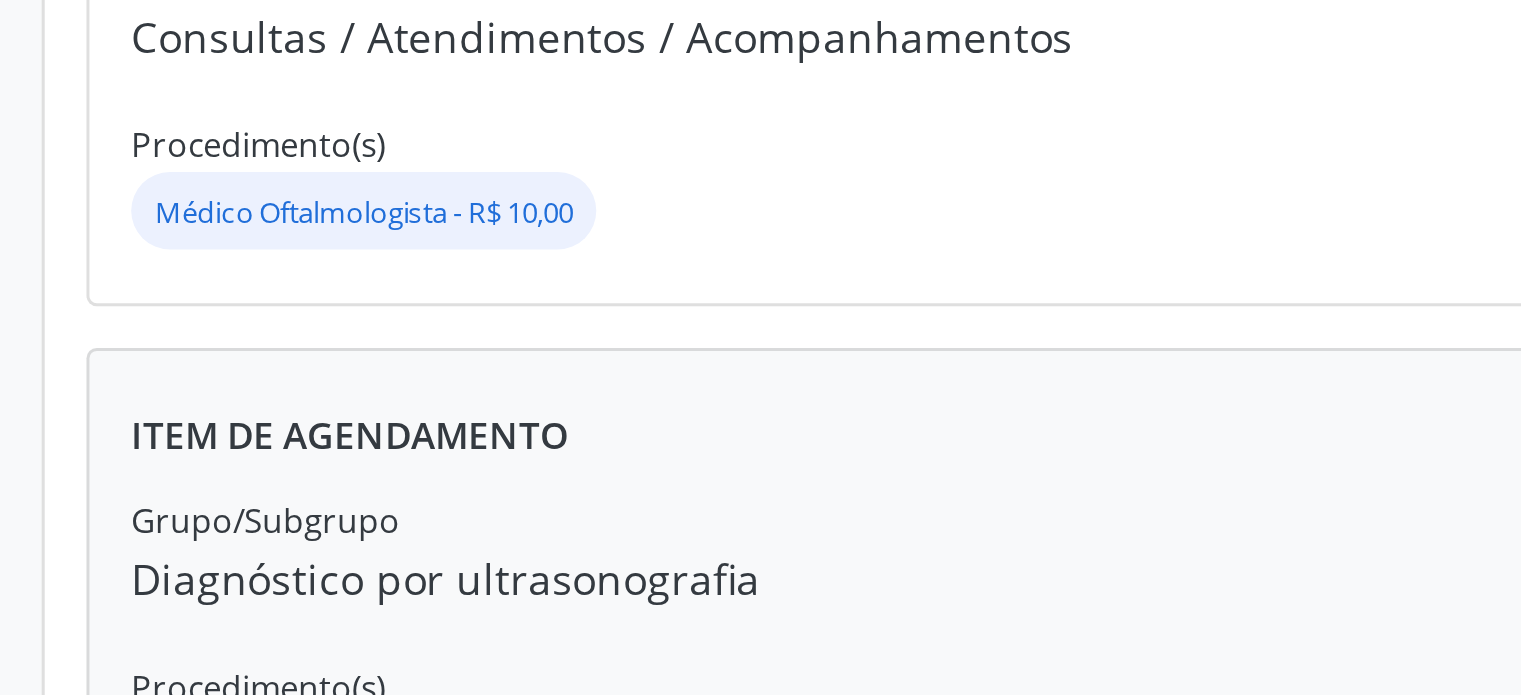 scroll, scrollTop: 381, scrollLeft: 0, axis: vertical 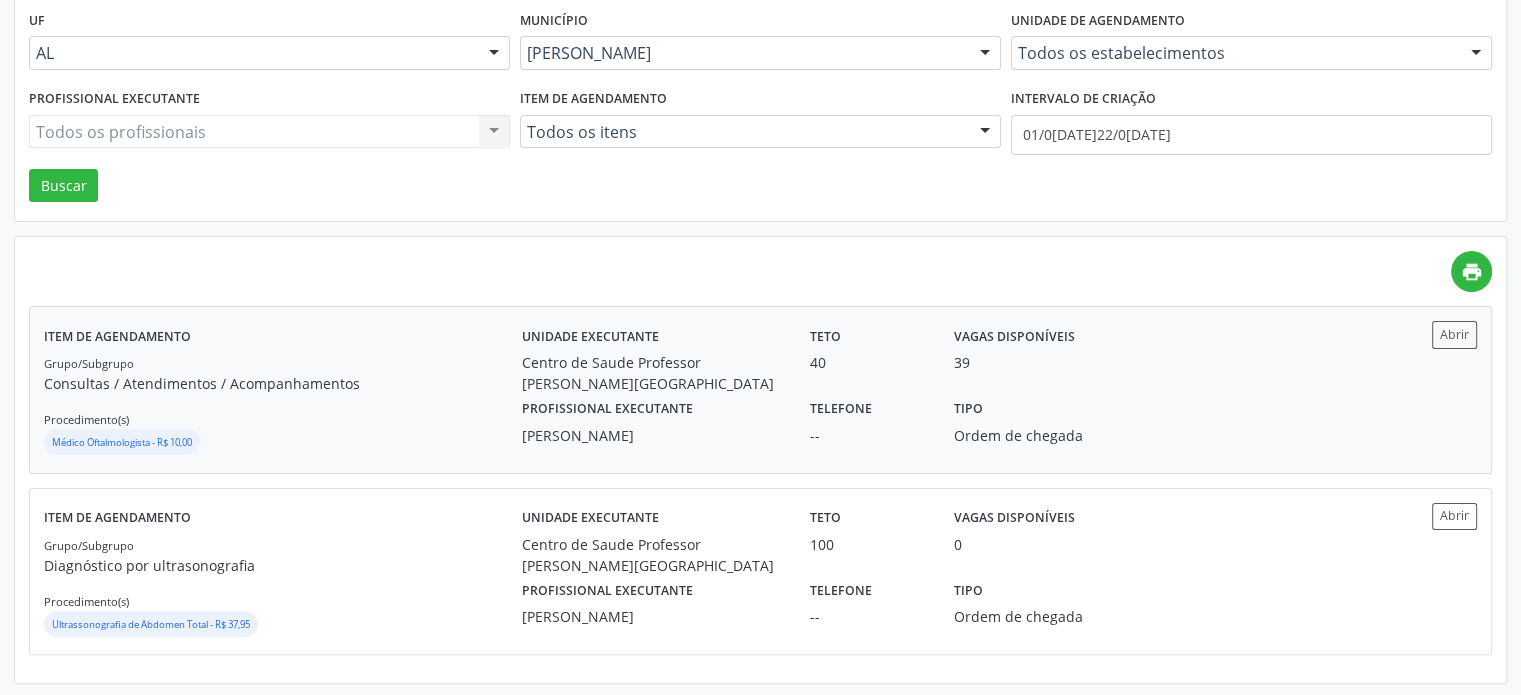 click on "Consultas / Atendimentos / Acompanhamentos" at bounding box center (283, 383) 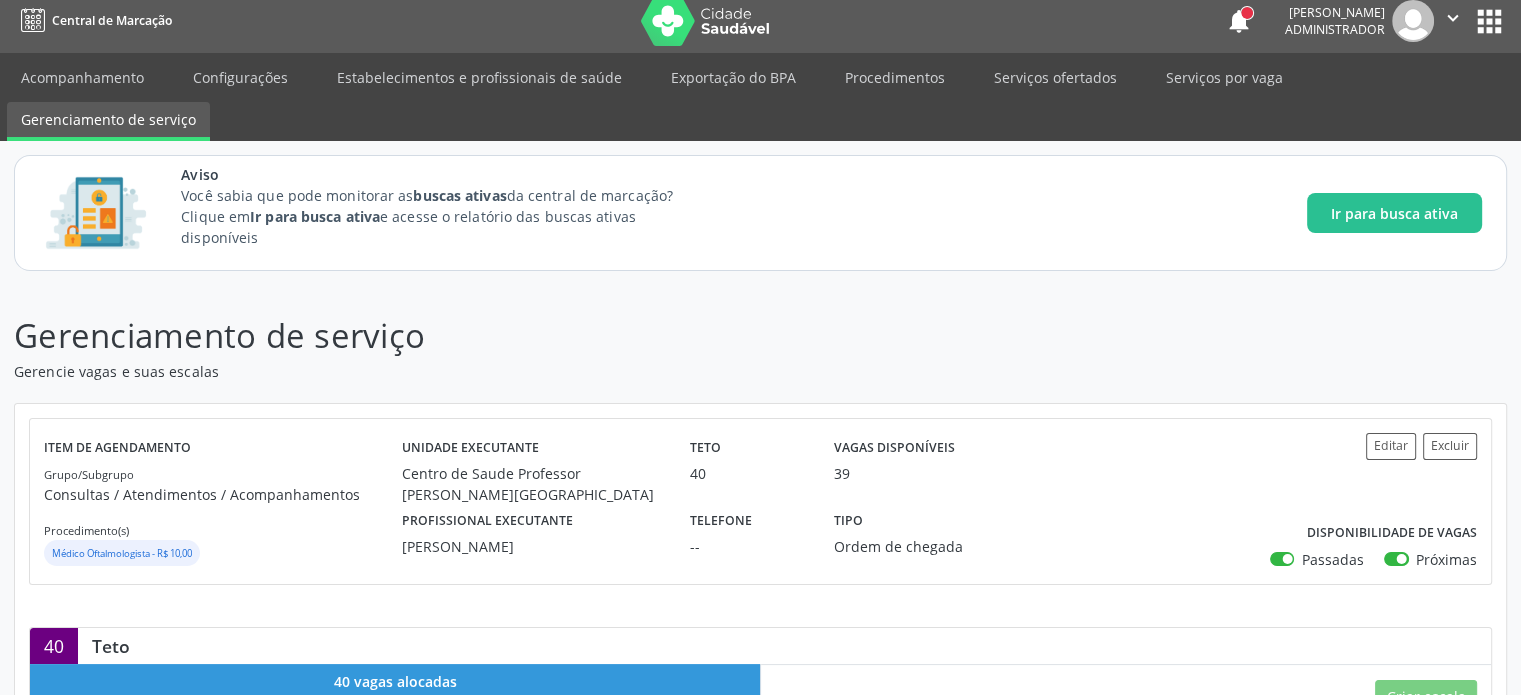 scroll, scrollTop: 0, scrollLeft: 0, axis: both 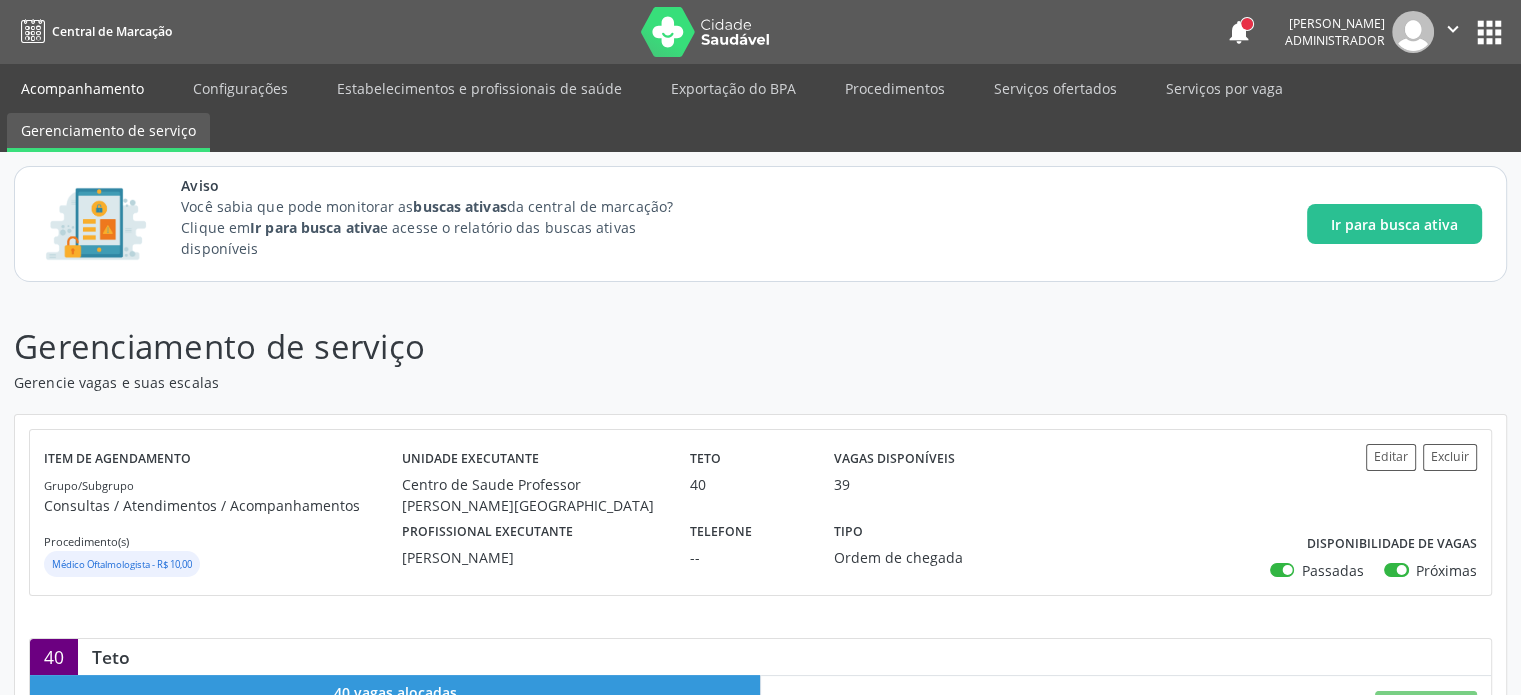 click on "Acompanhamento" at bounding box center [82, 88] 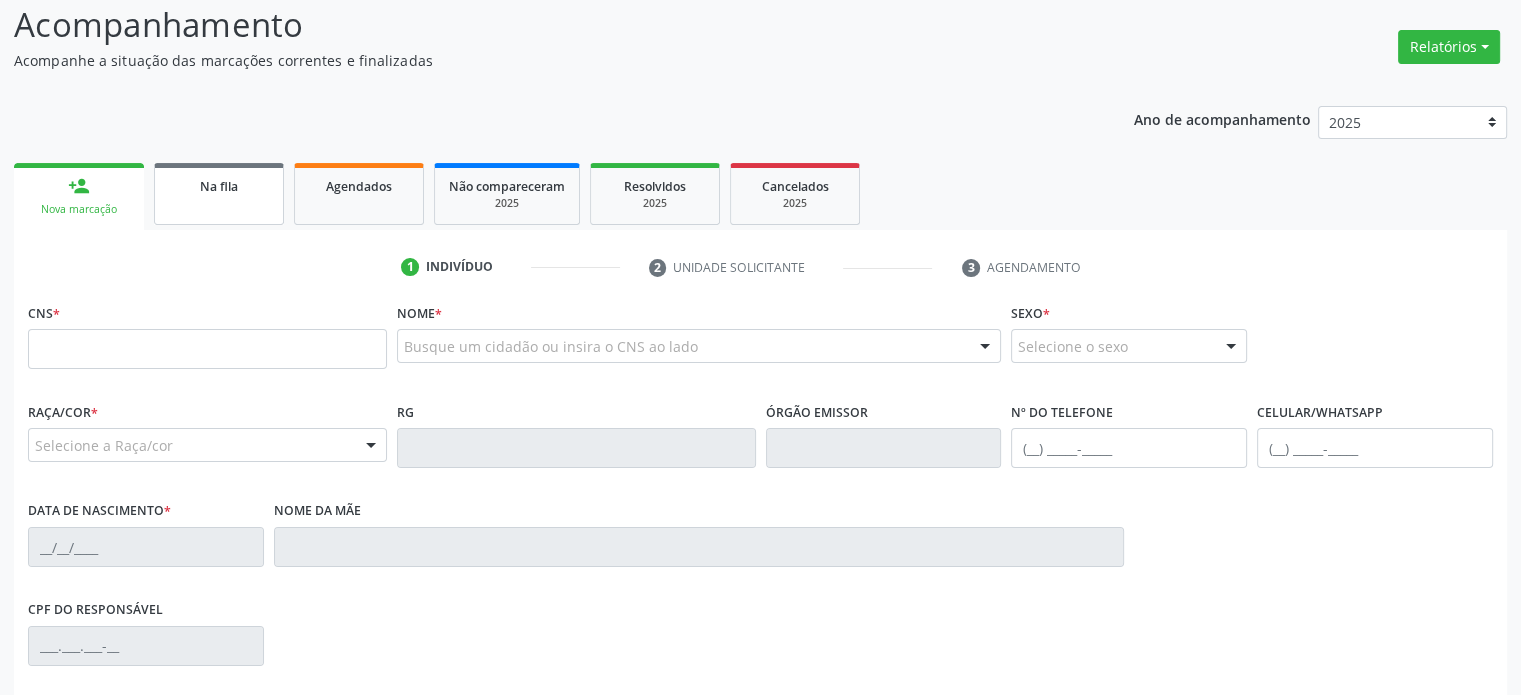 scroll, scrollTop: 296, scrollLeft: 0, axis: vertical 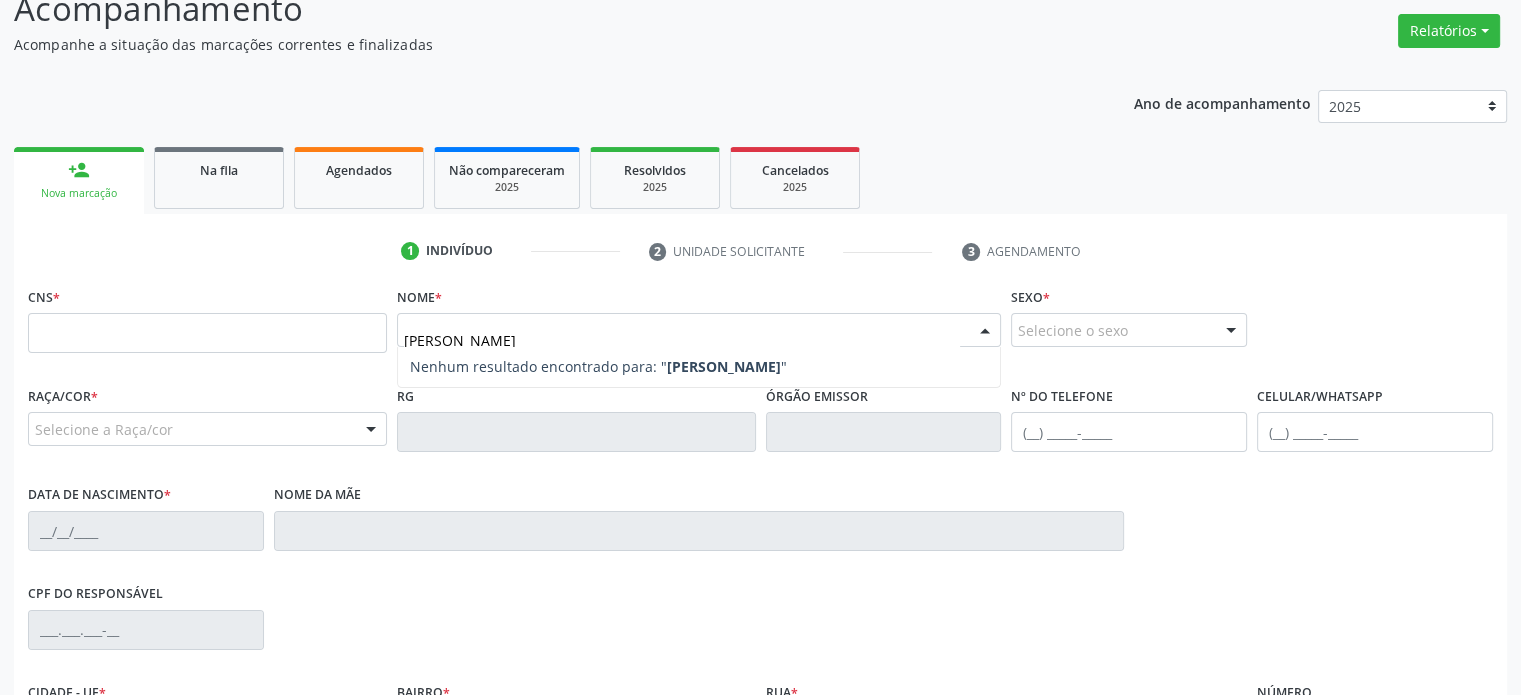 type on "[PERSON_NAME]" 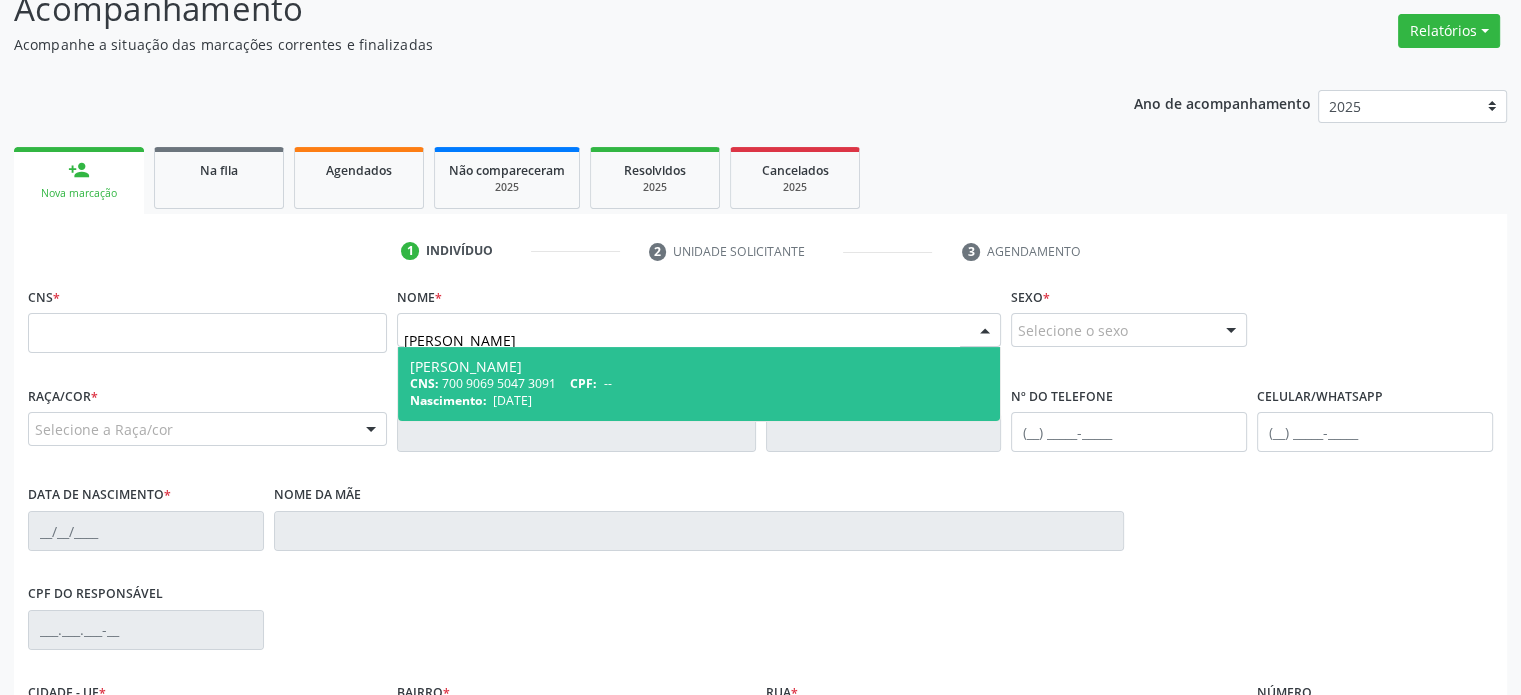 click on "CNS:
700 9069 5047 3091
CPF:    --" at bounding box center [699, 383] 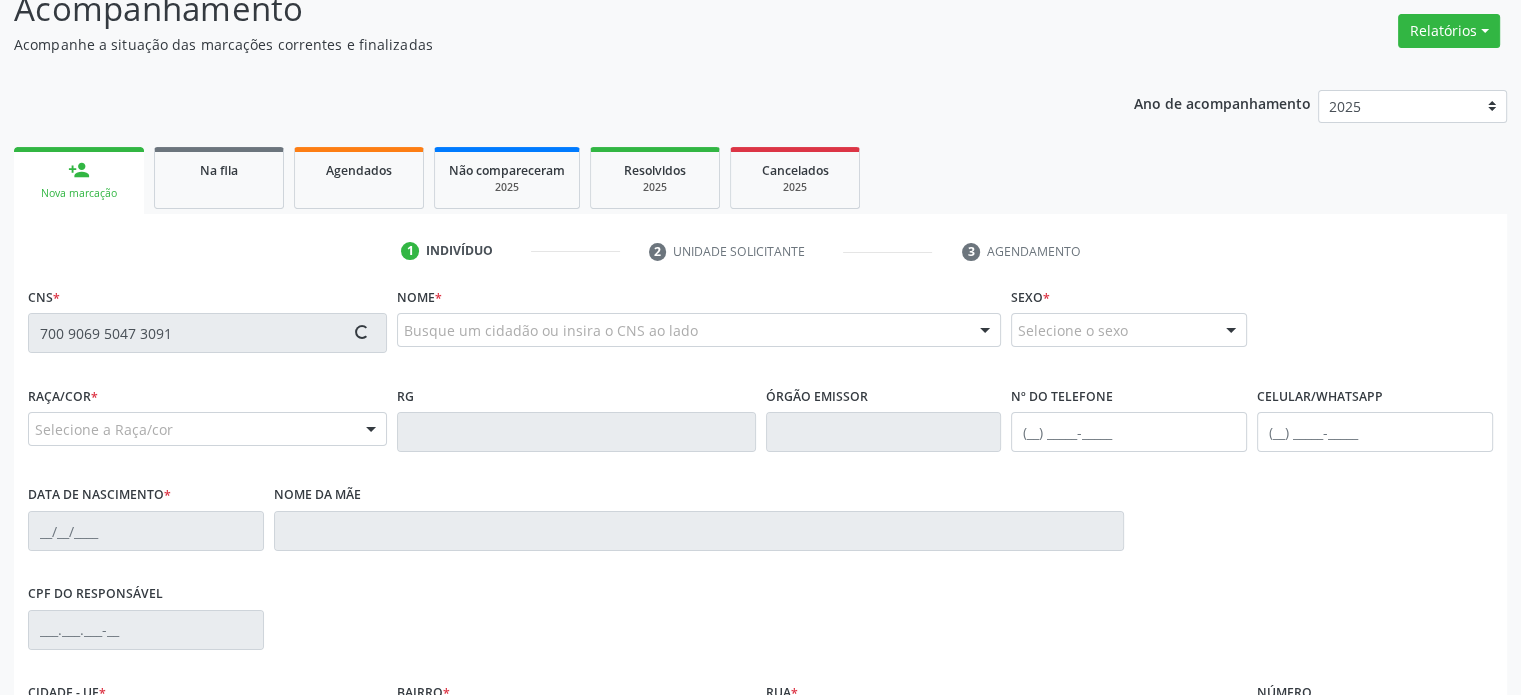 type 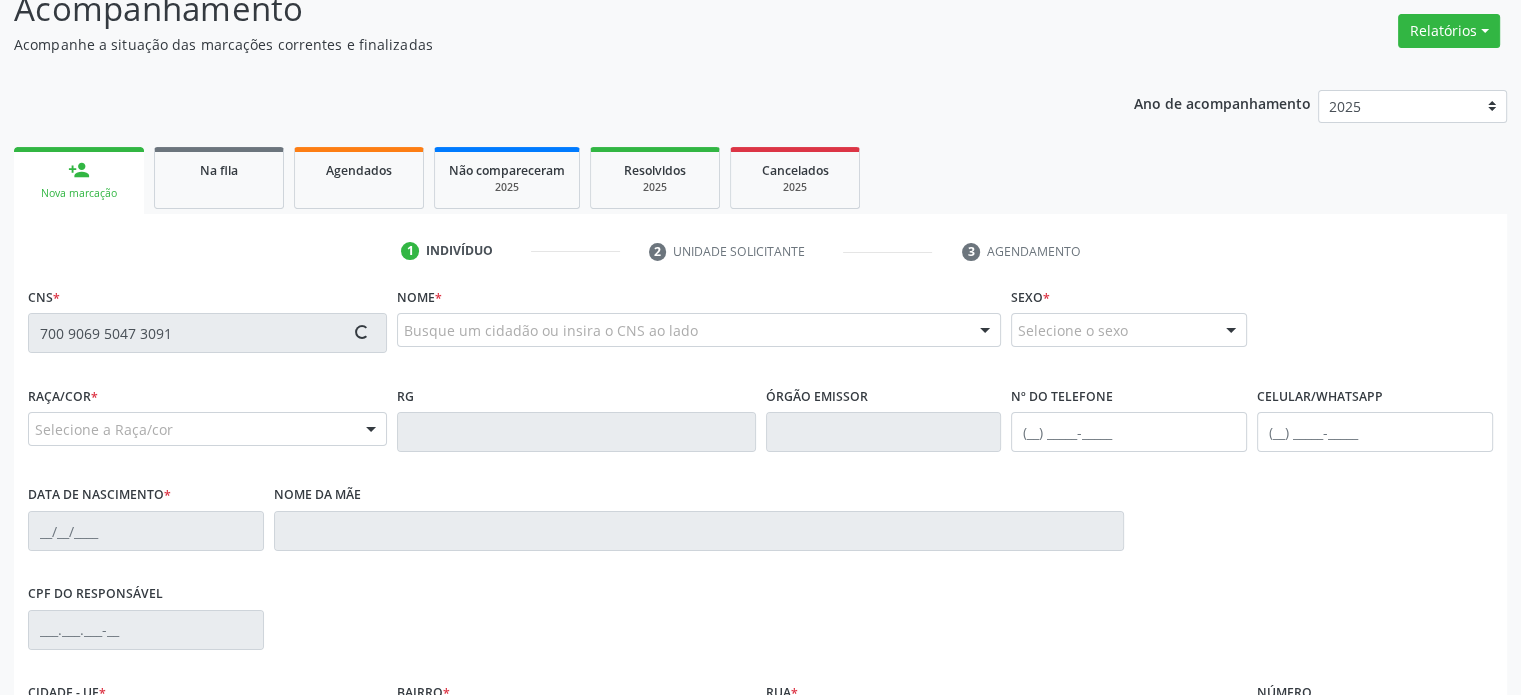 type 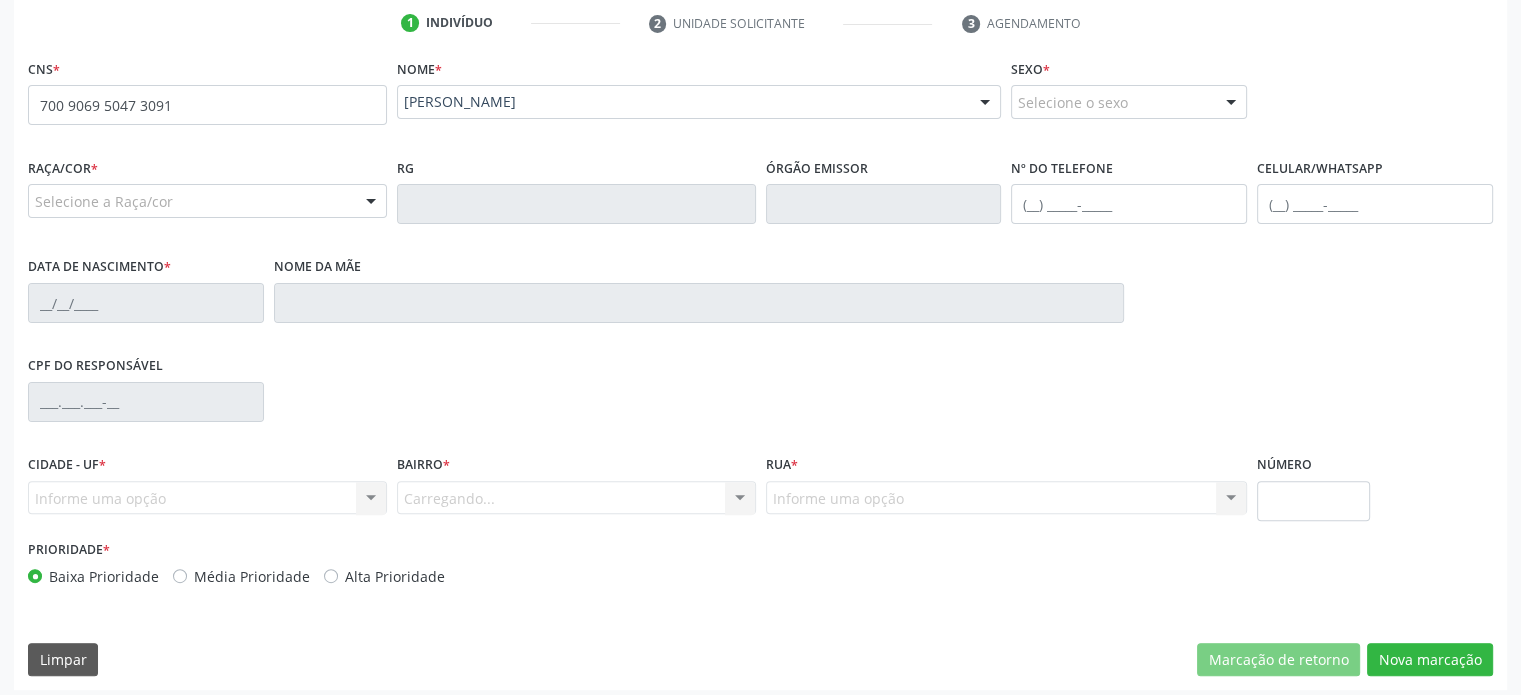 scroll, scrollTop: 532, scrollLeft: 0, axis: vertical 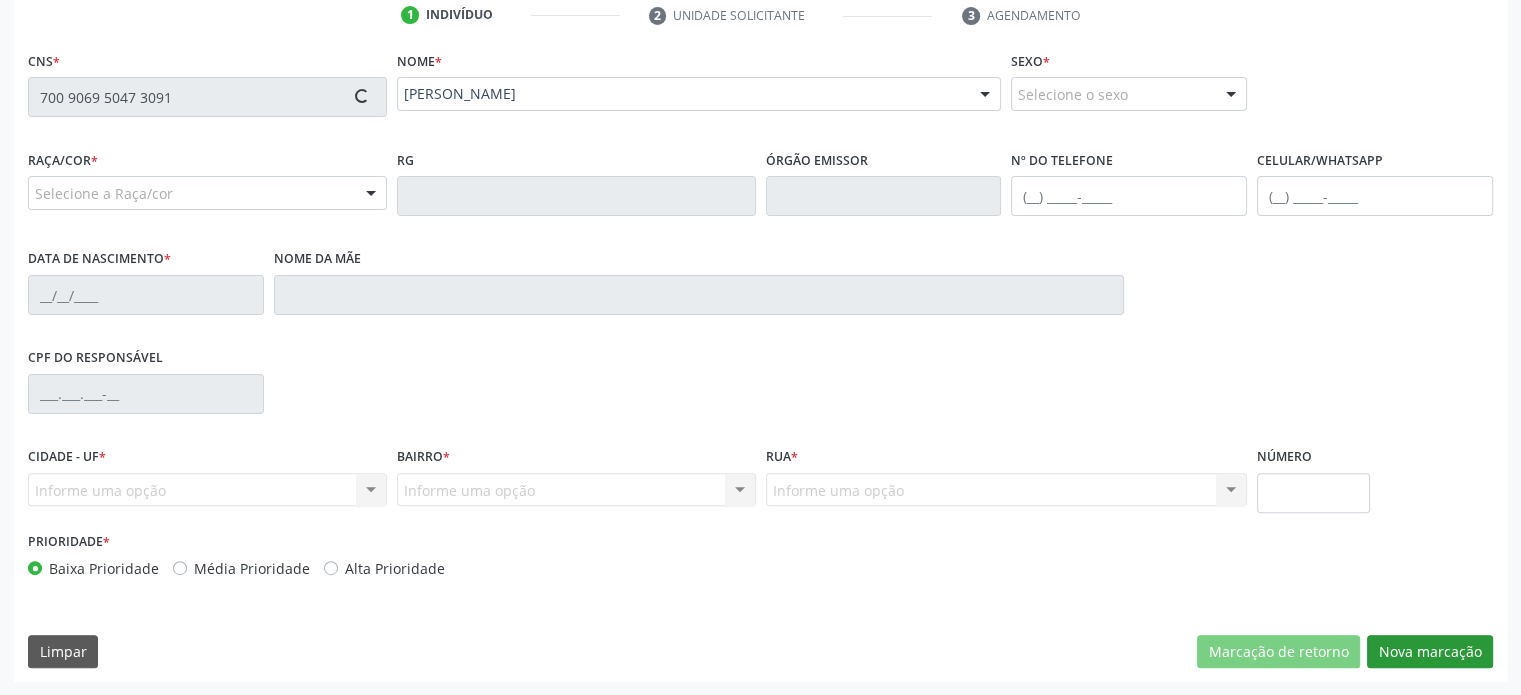 type on "[PHONE_NUMBER]" 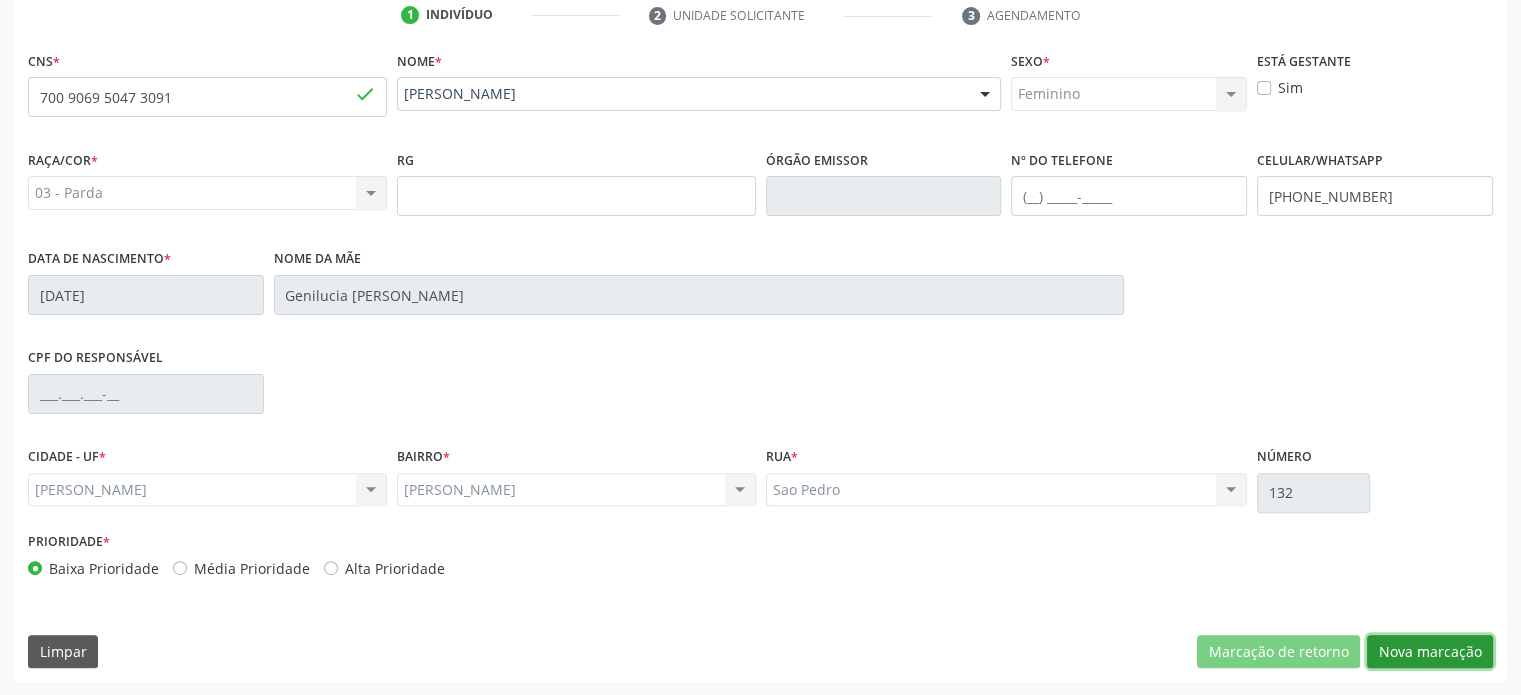 click on "Nova marcação" at bounding box center [1430, 652] 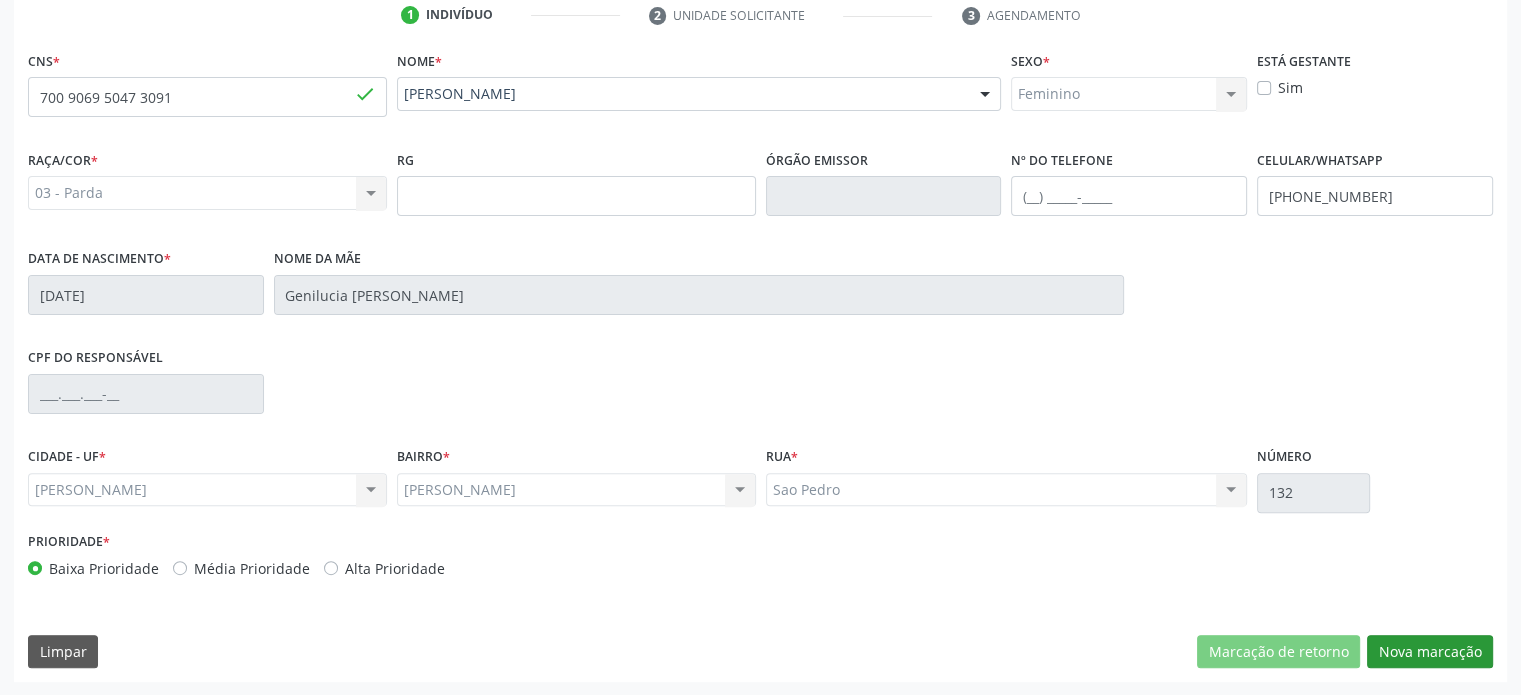 scroll, scrollTop: 532, scrollLeft: 0, axis: vertical 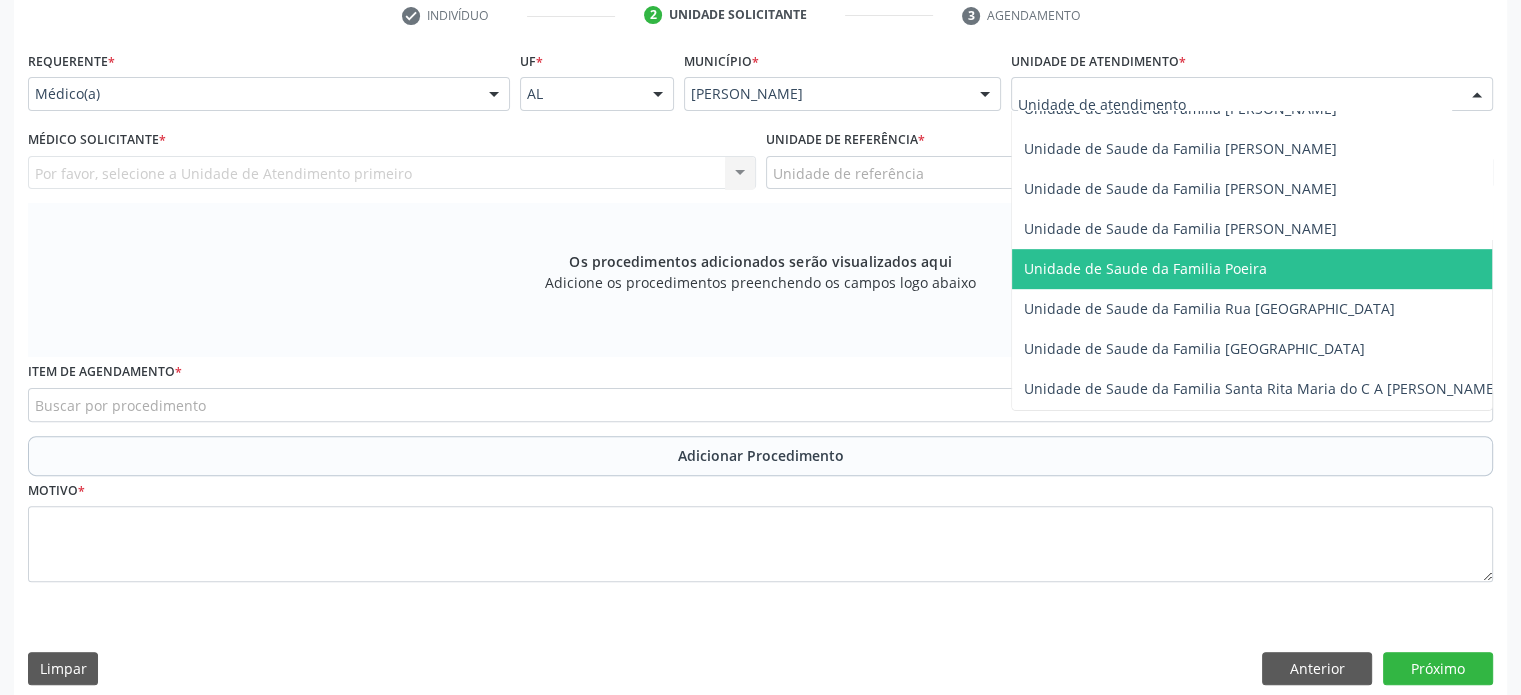 click on "Unidade de Saude da Familia Poeira" at bounding box center (1145, 268) 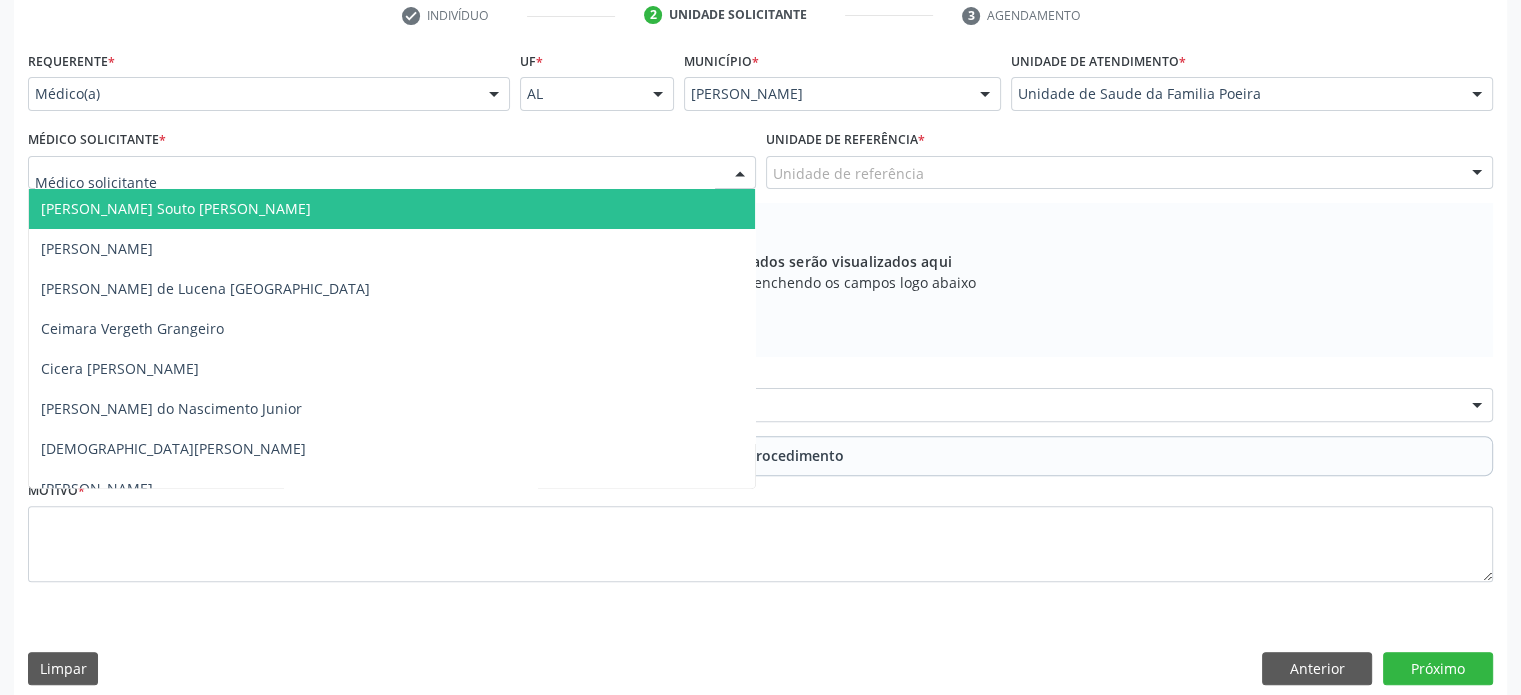 click at bounding box center (392, 173) 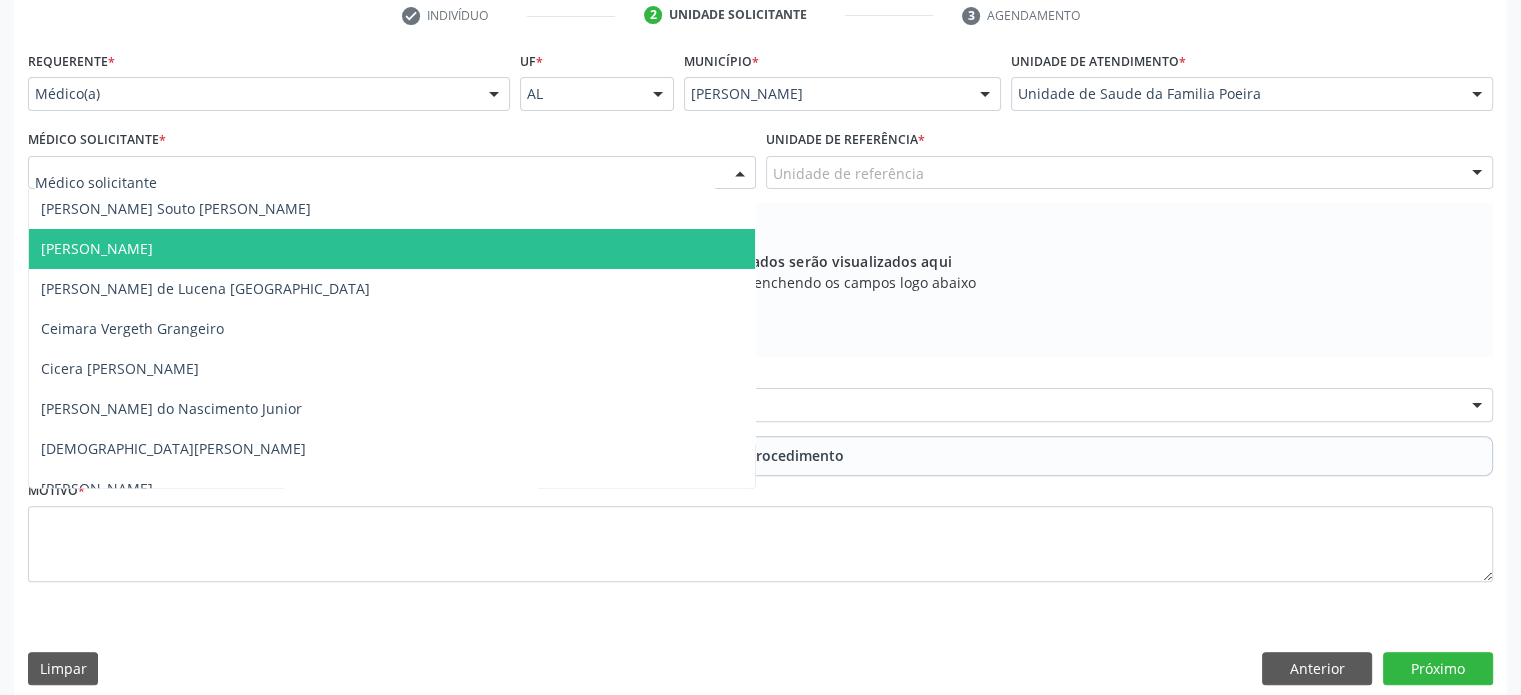click on "Anayara Marcelly da Silva Lopes" at bounding box center (392, 249) 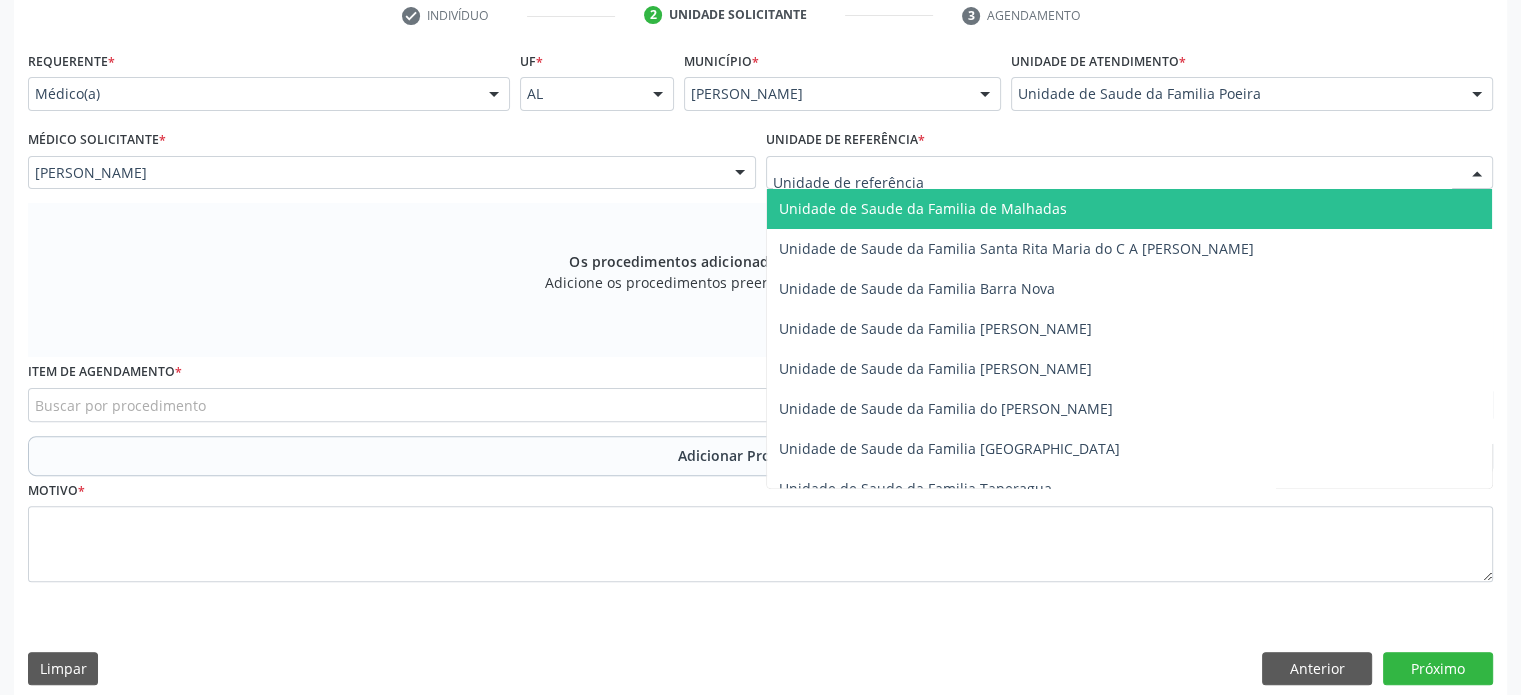 click at bounding box center [1130, 173] 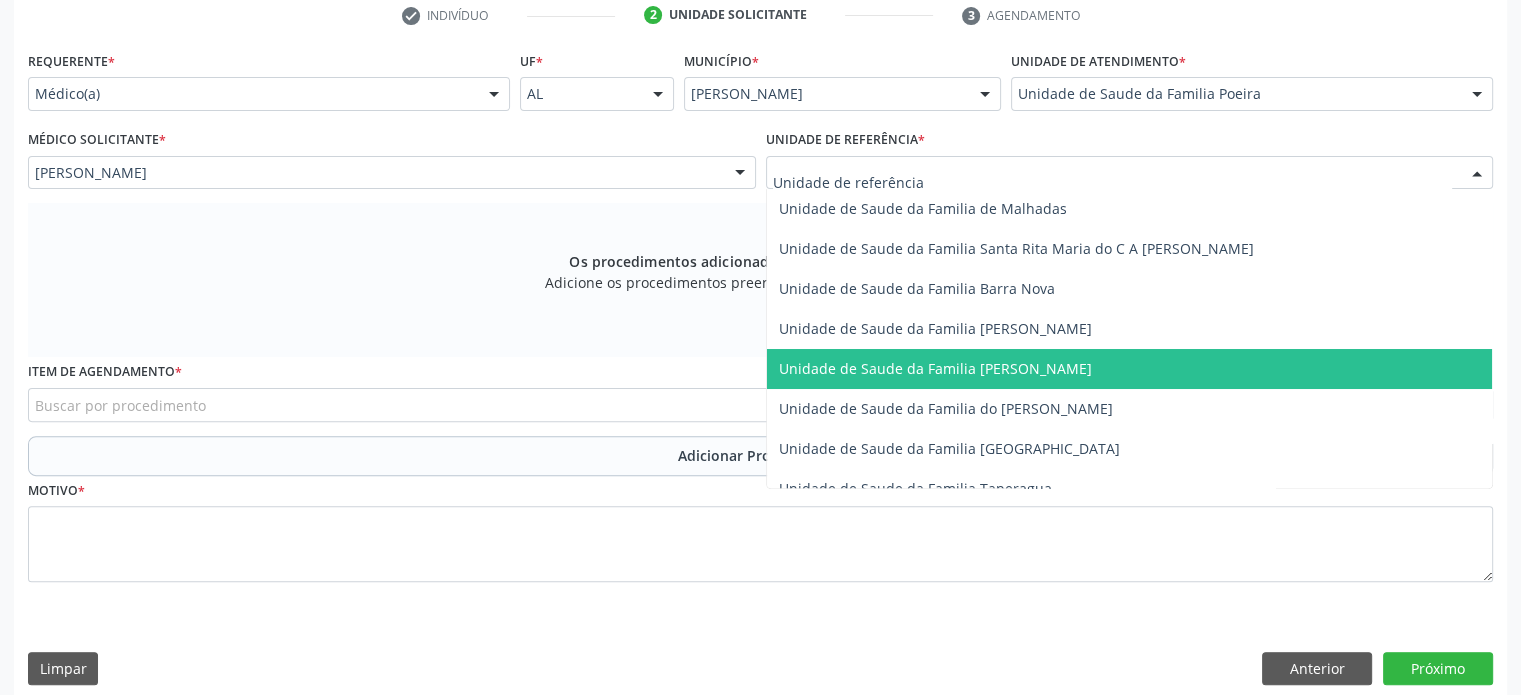 click on "Unidade de Saude da Familia [PERSON_NAME]" at bounding box center (935, 368) 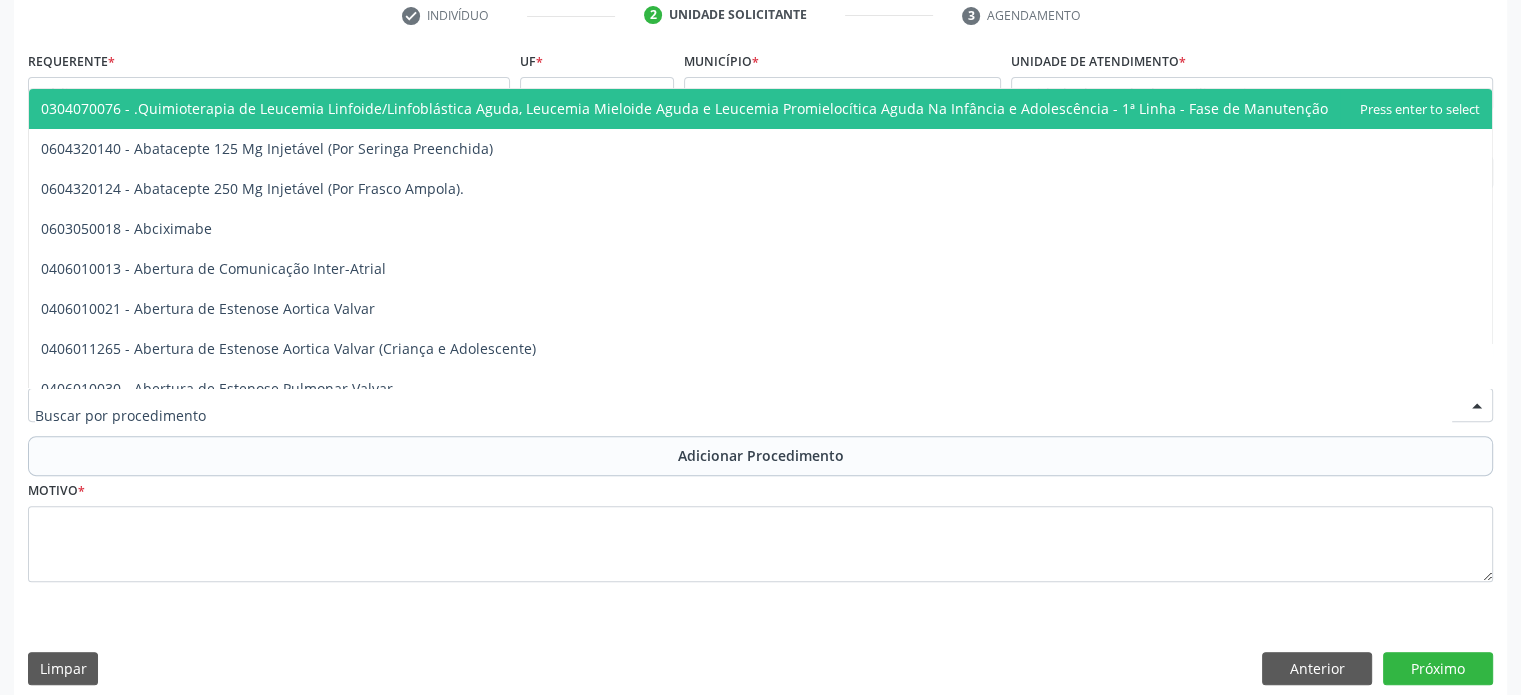click at bounding box center (760, 405) 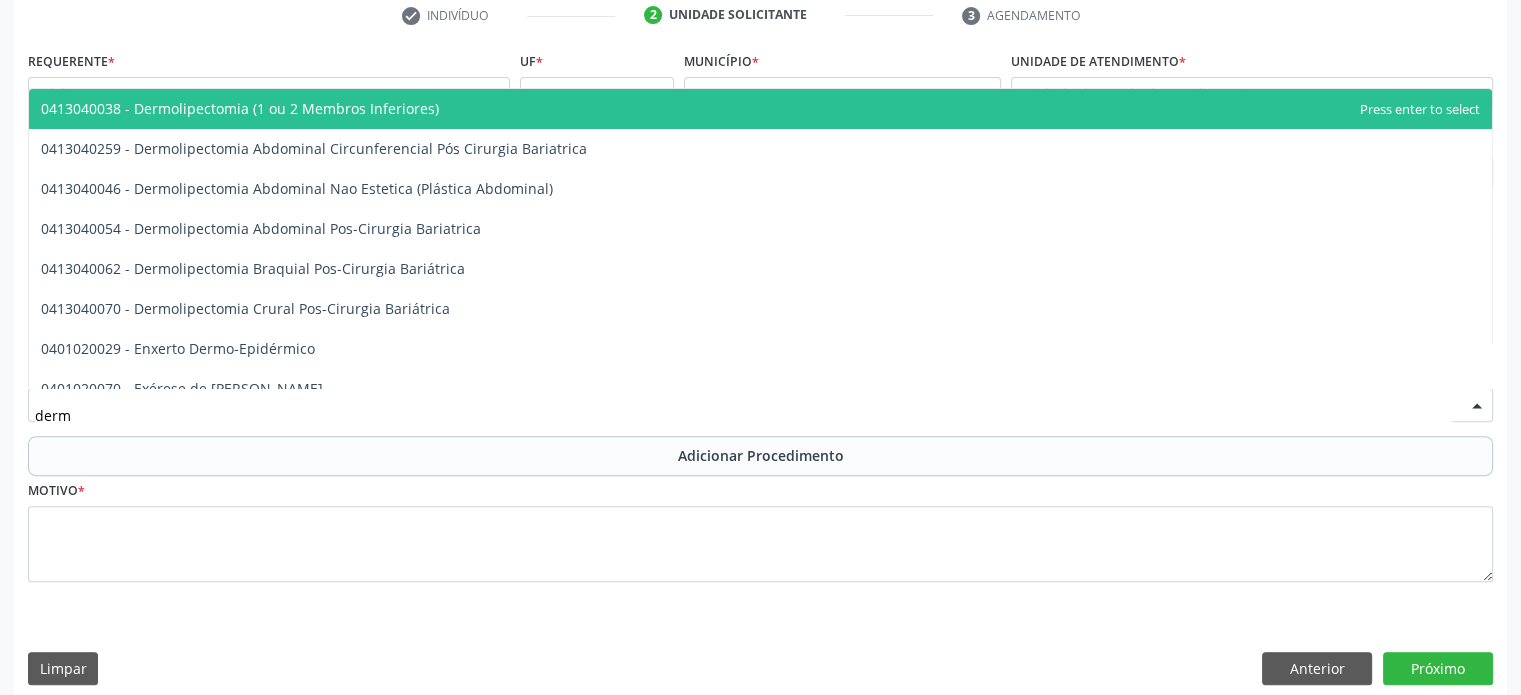 type on "derma" 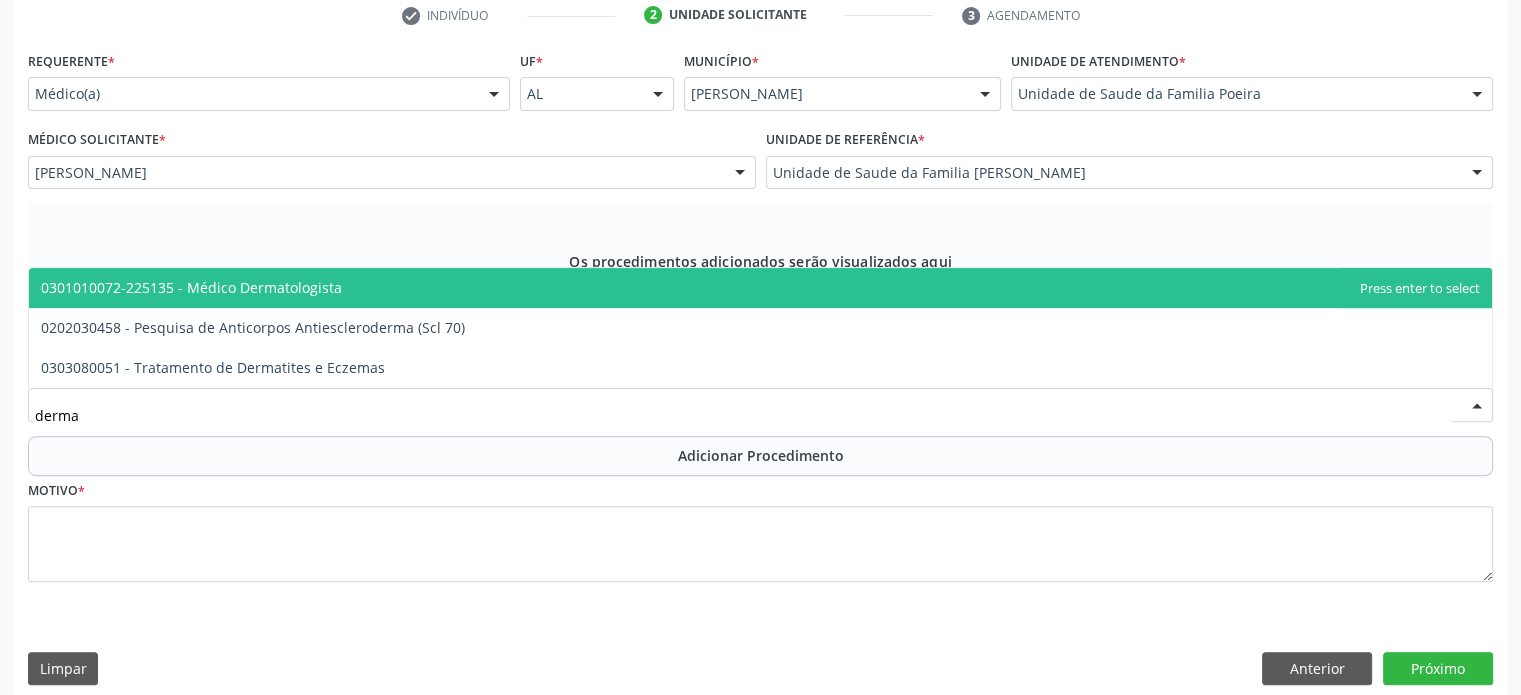 click on "0301010072-225135 - Médico Dermatologista" at bounding box center (191, 287) 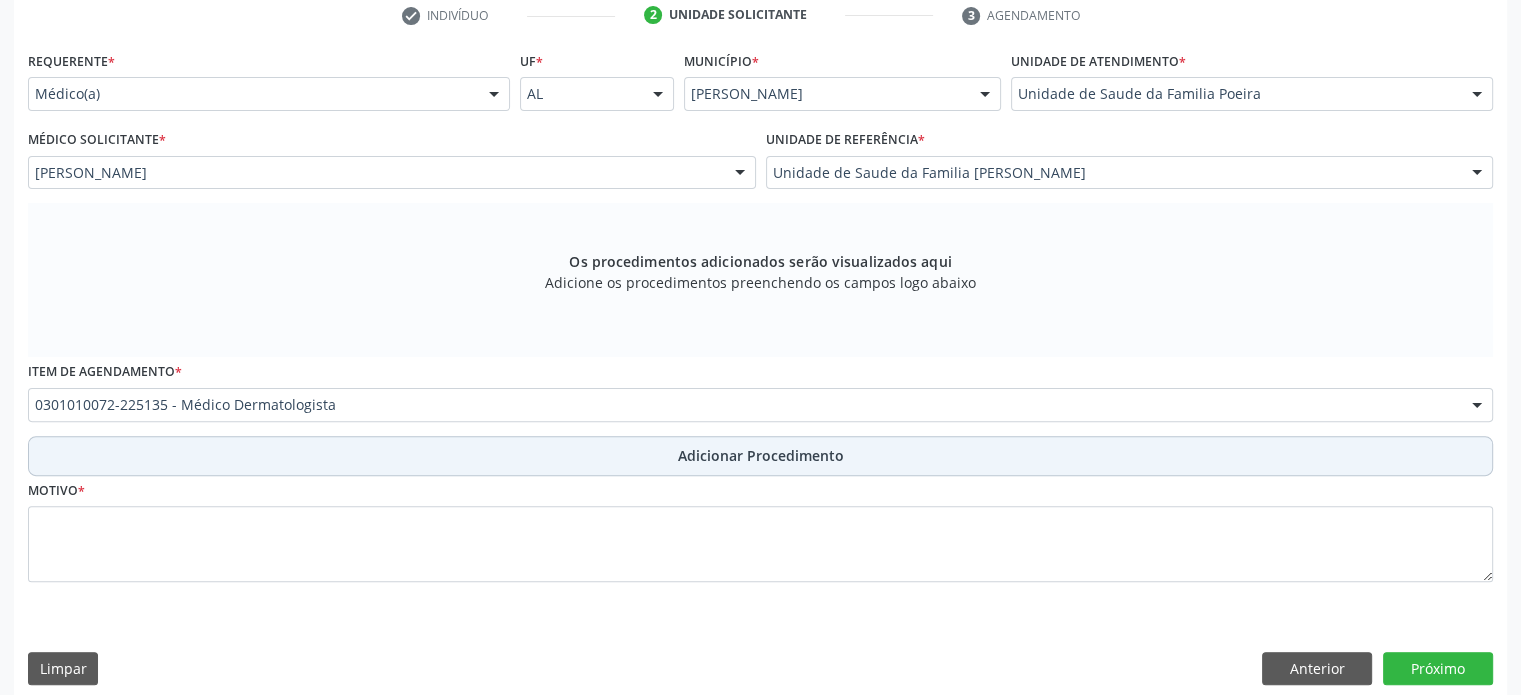 click on "Adicionar Procedimento" at bounding box center (760, 456) 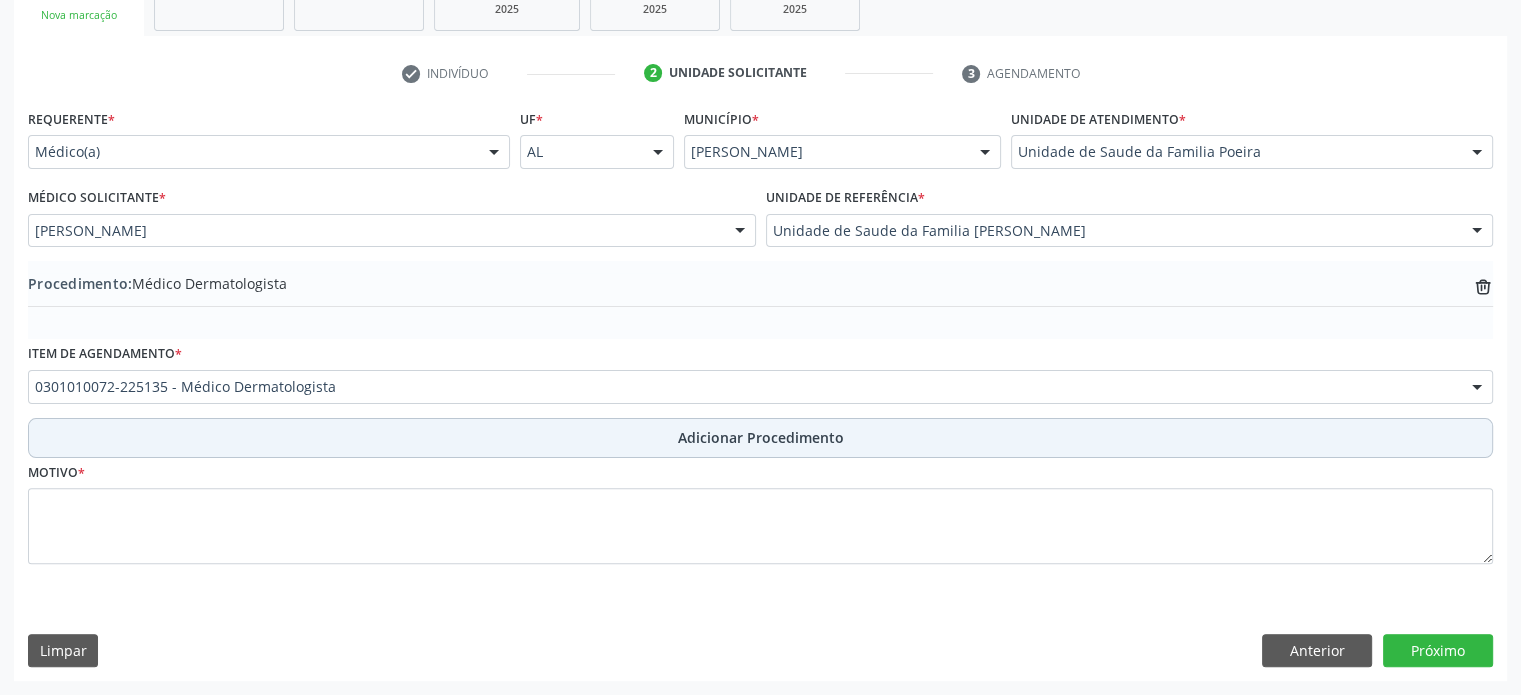 scroll, scrollTop: 472, scrollLeft: 0, axis: vertical 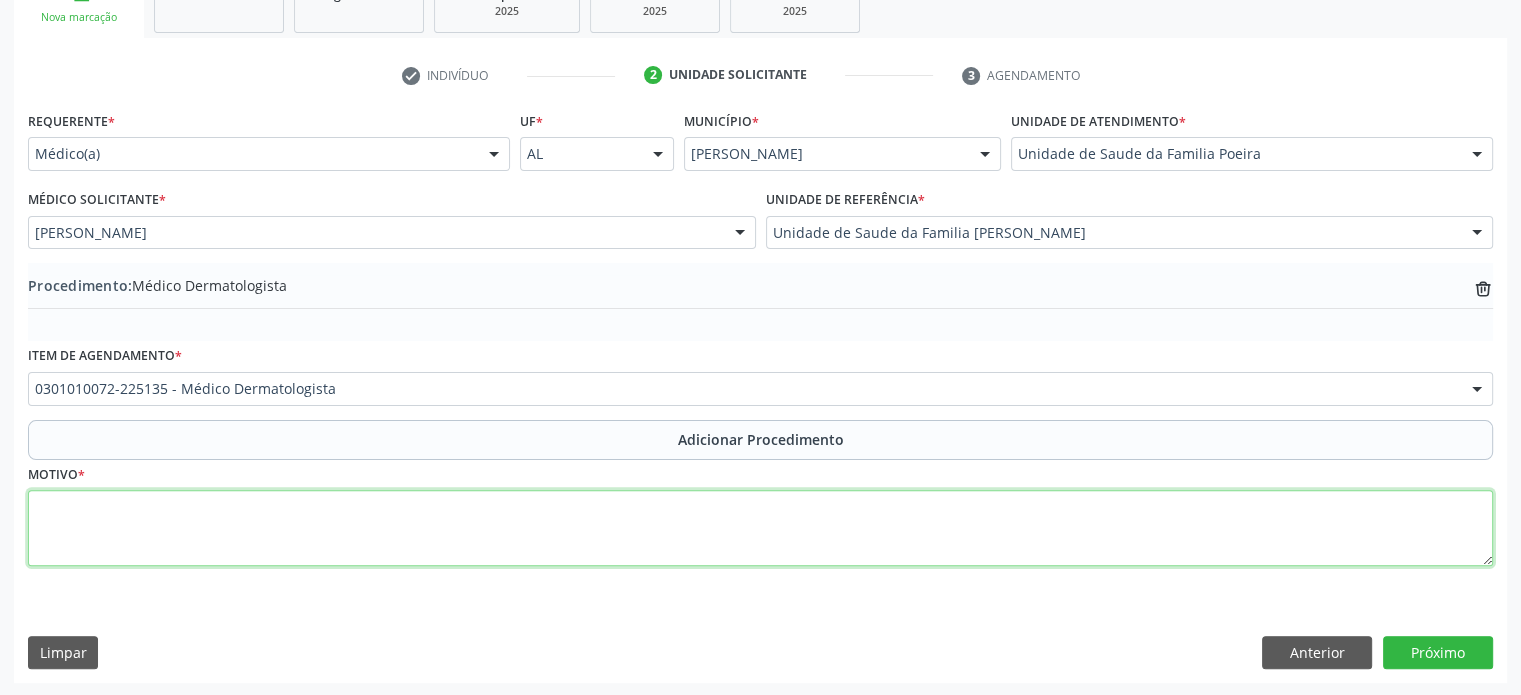 click at bounding box center [760, 528] 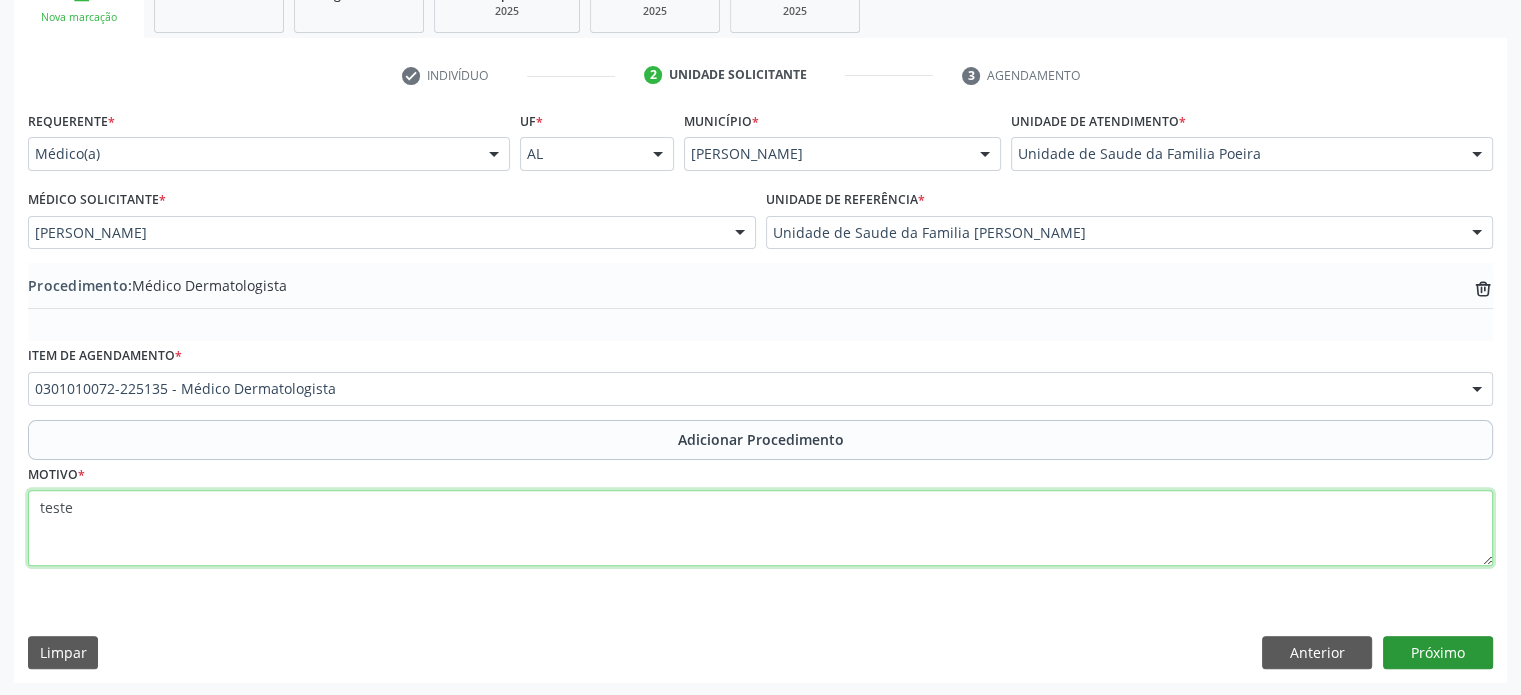 type on "teste" 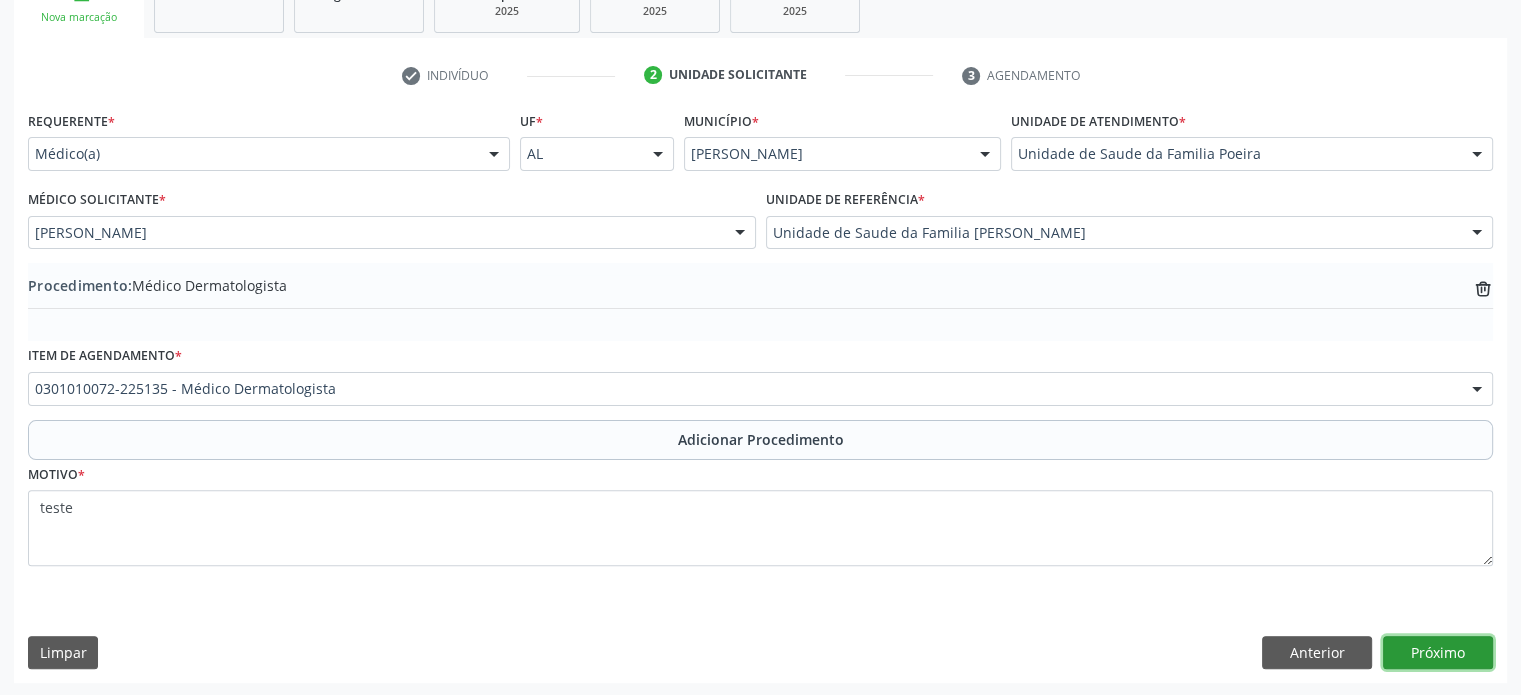 click on "Próximo" at bounding box center [1438, 653] 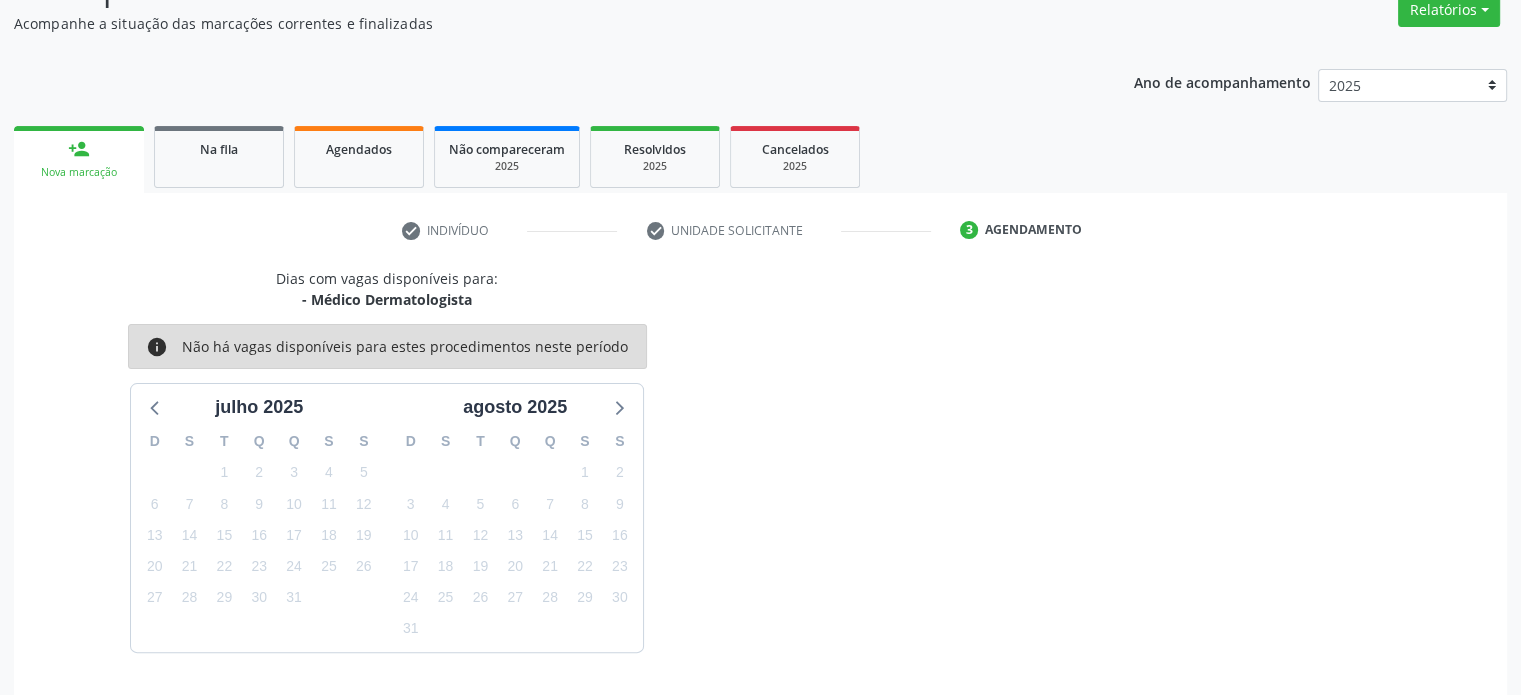 scroll, scrollTop: 376, scrollLeft: 0, axis: vertical 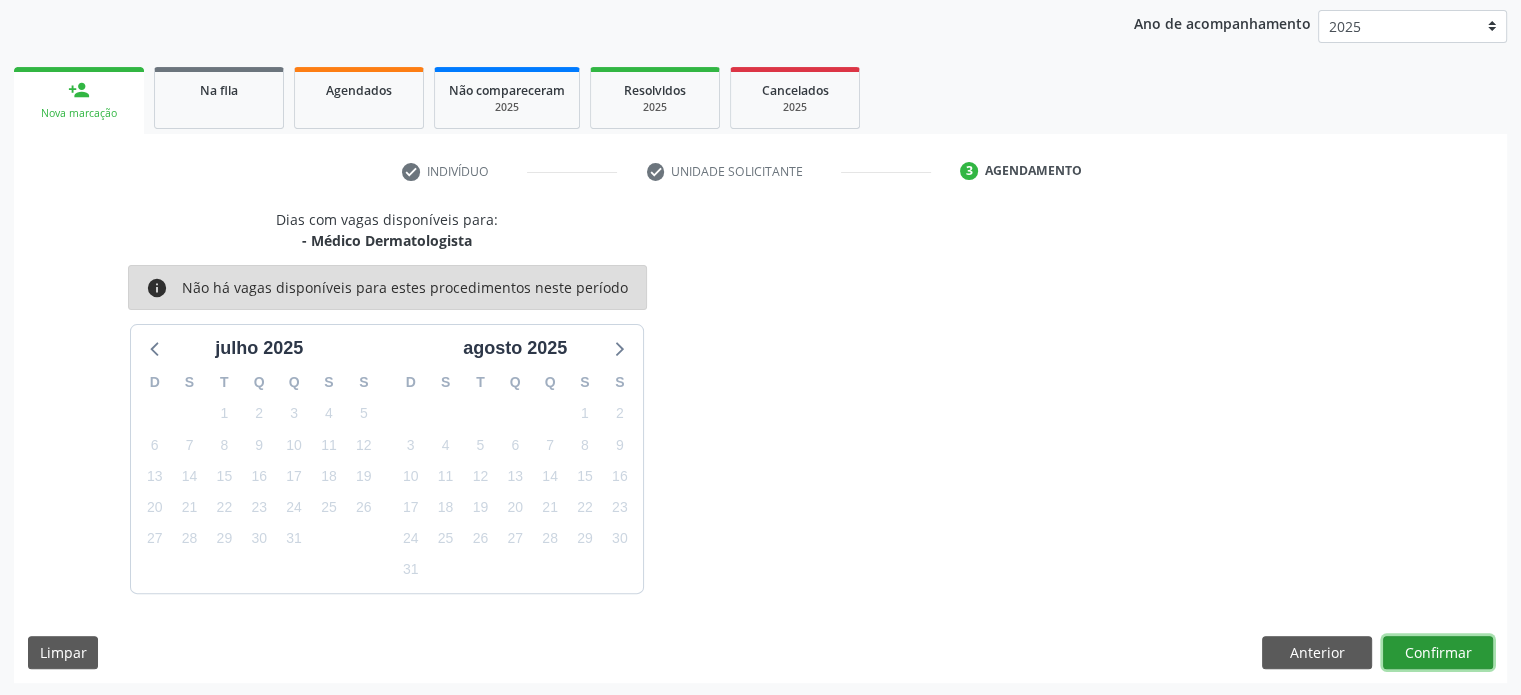 click on "Confirmar" at bounding box center (1438, 653) 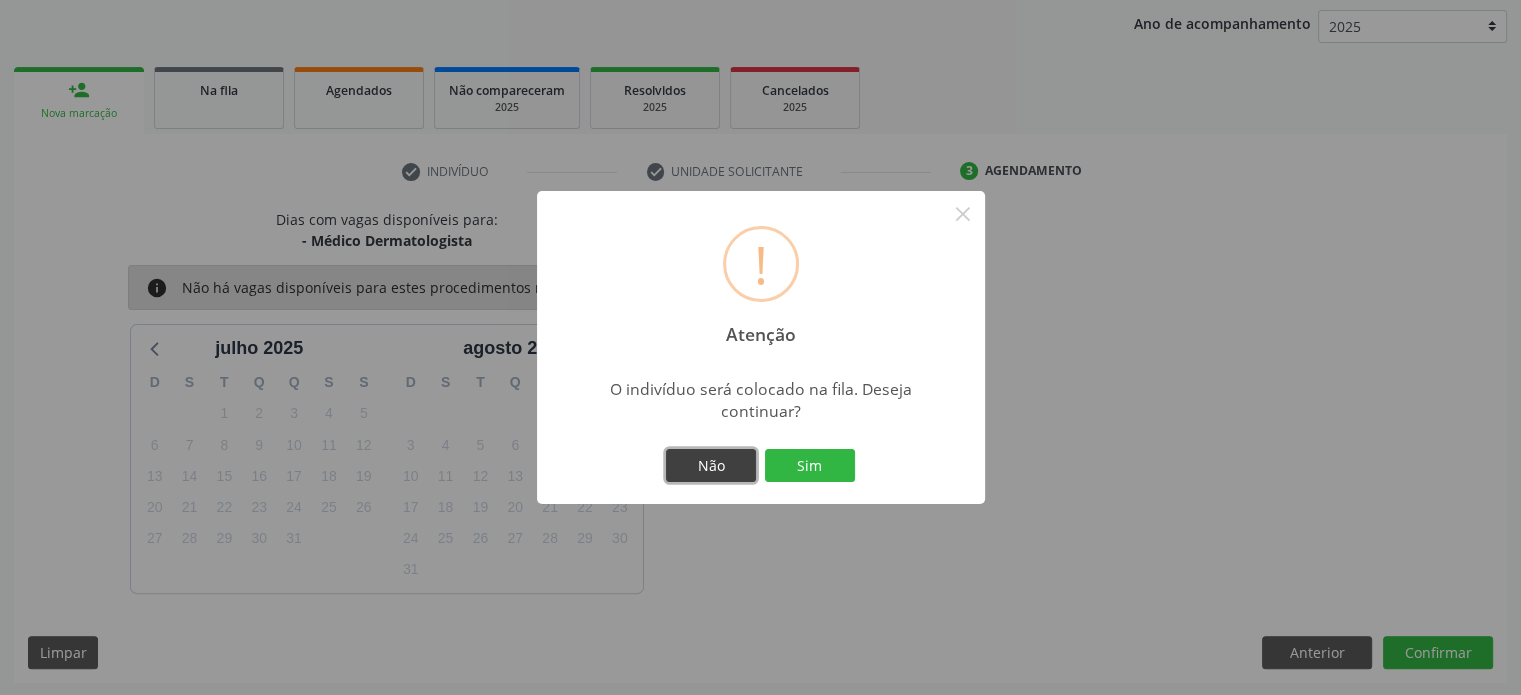 click on "Não" at bounding box center (711, 466) 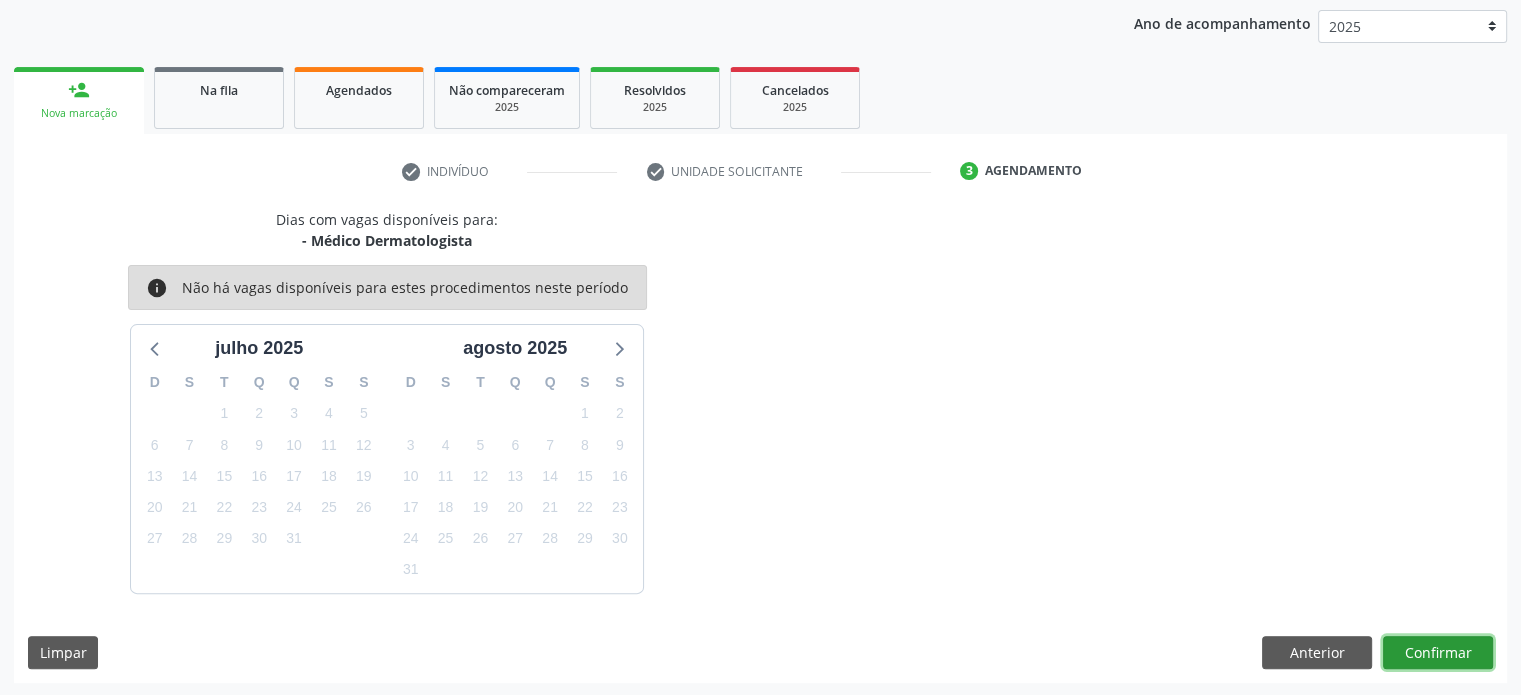 scroll, scrollTop: 0, scrollLeft: 0, axis: both 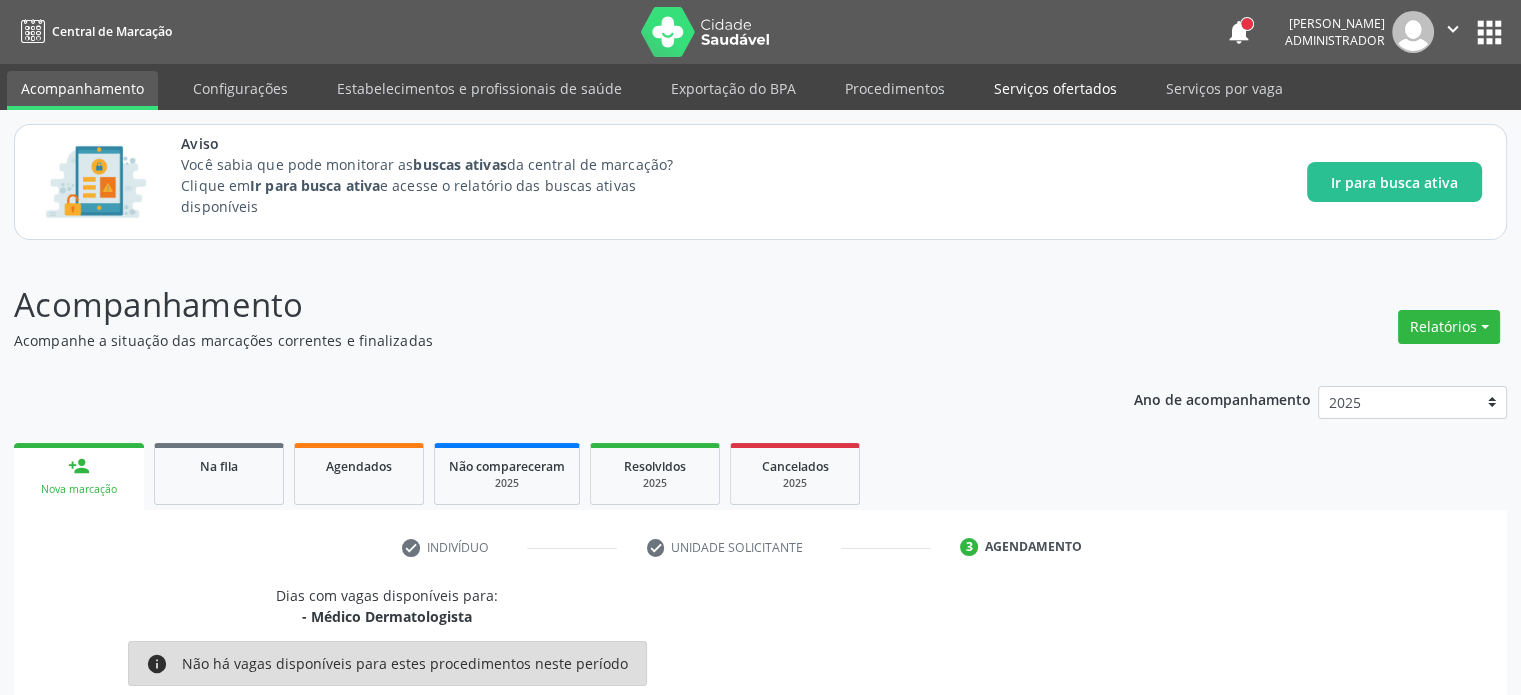 click on "Serviços ofertados" at bounding box center (1055, 88) 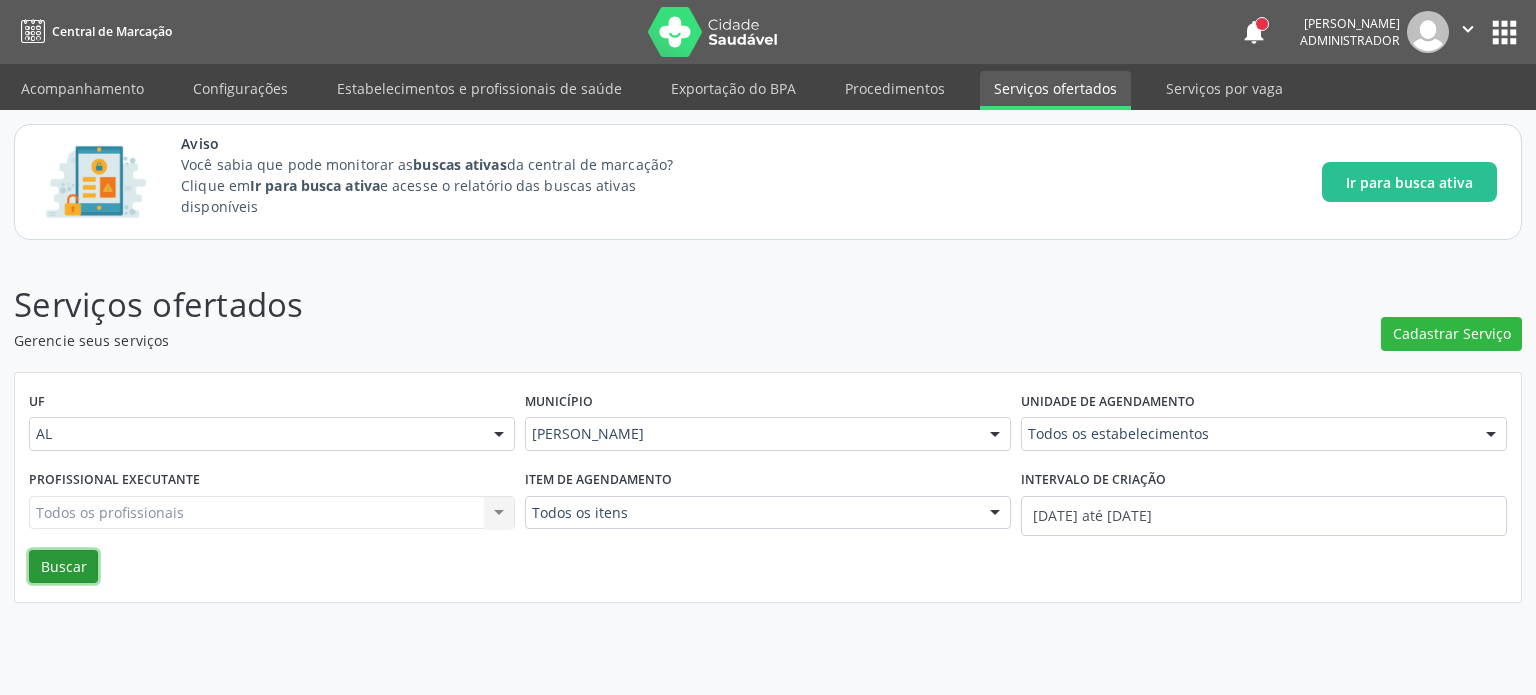 click on "Buscar" at bounding box center [63, 567] 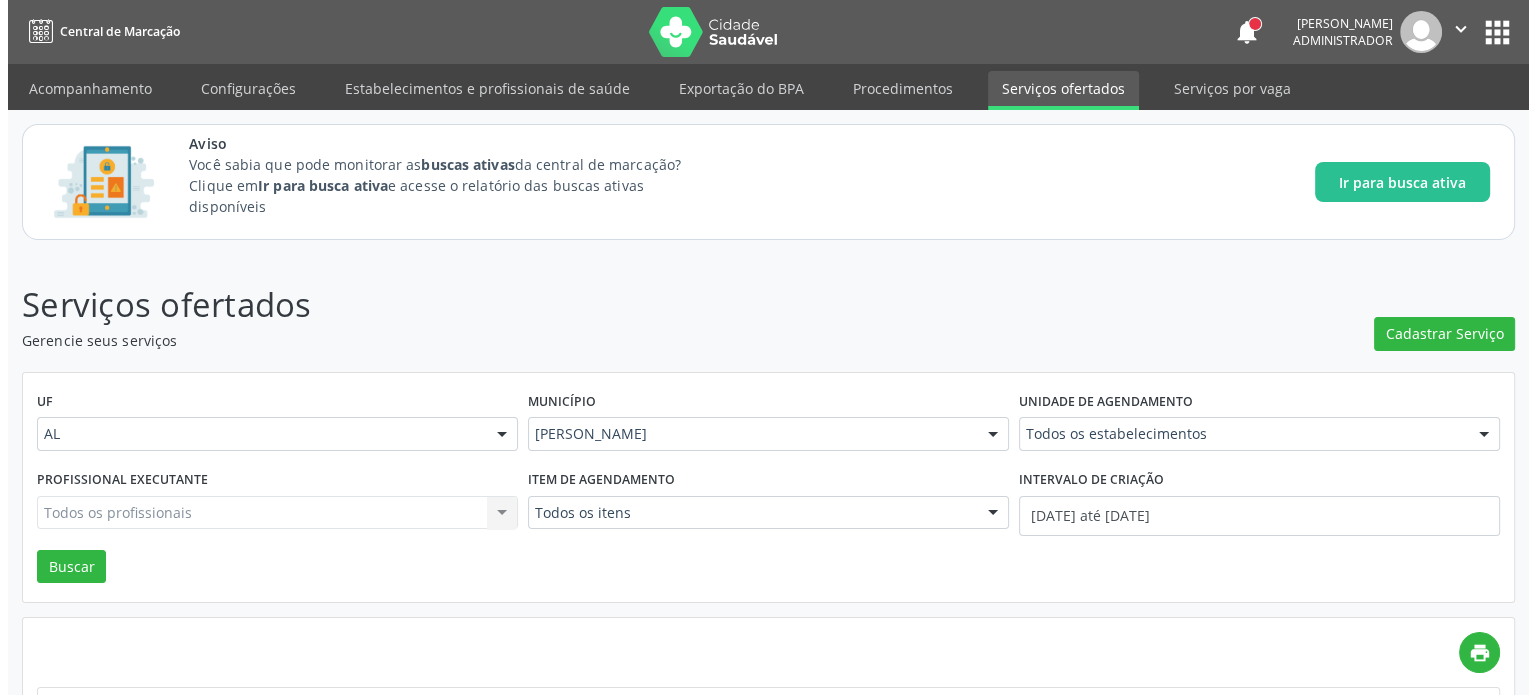 scroll, scrollTop: 0, scrollLeft: 0, axis: both 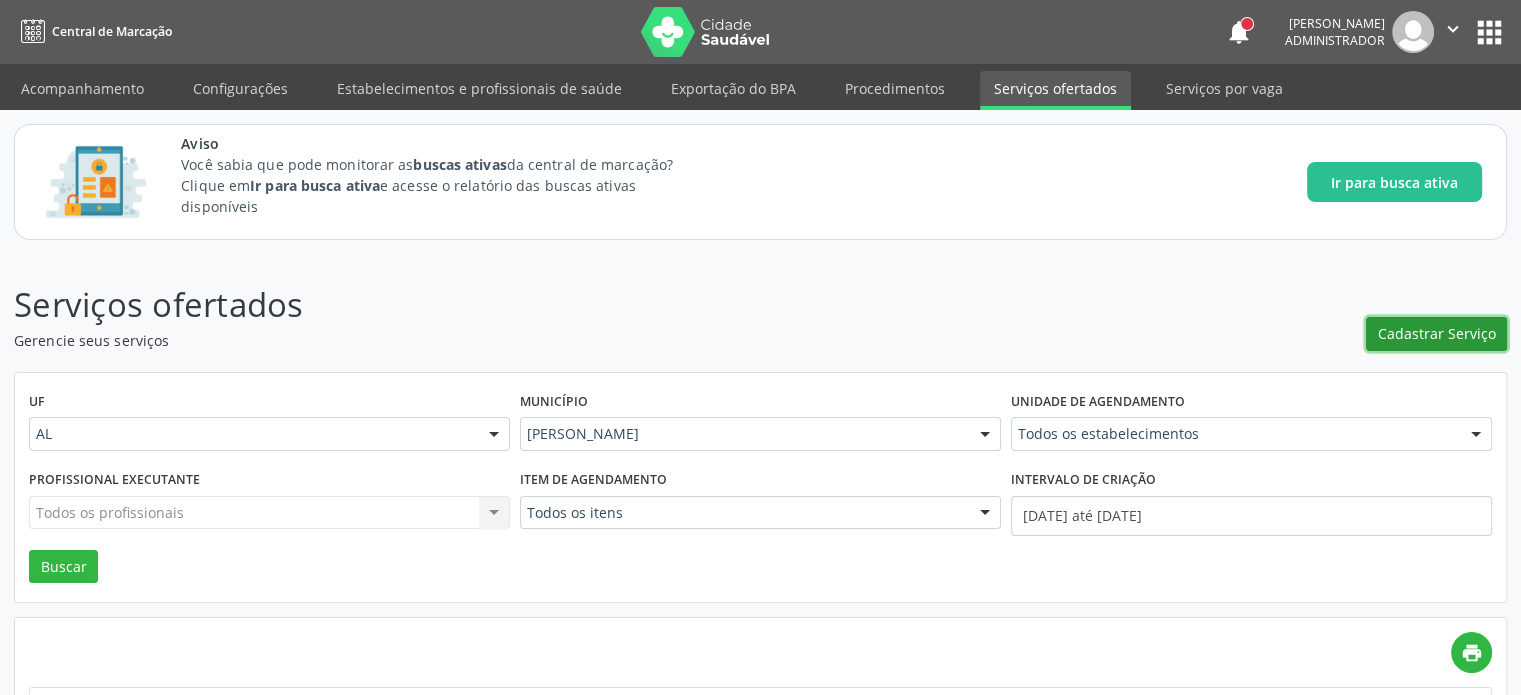 click on "Cadastrar Serviço" at bounding box center [1437, 333] 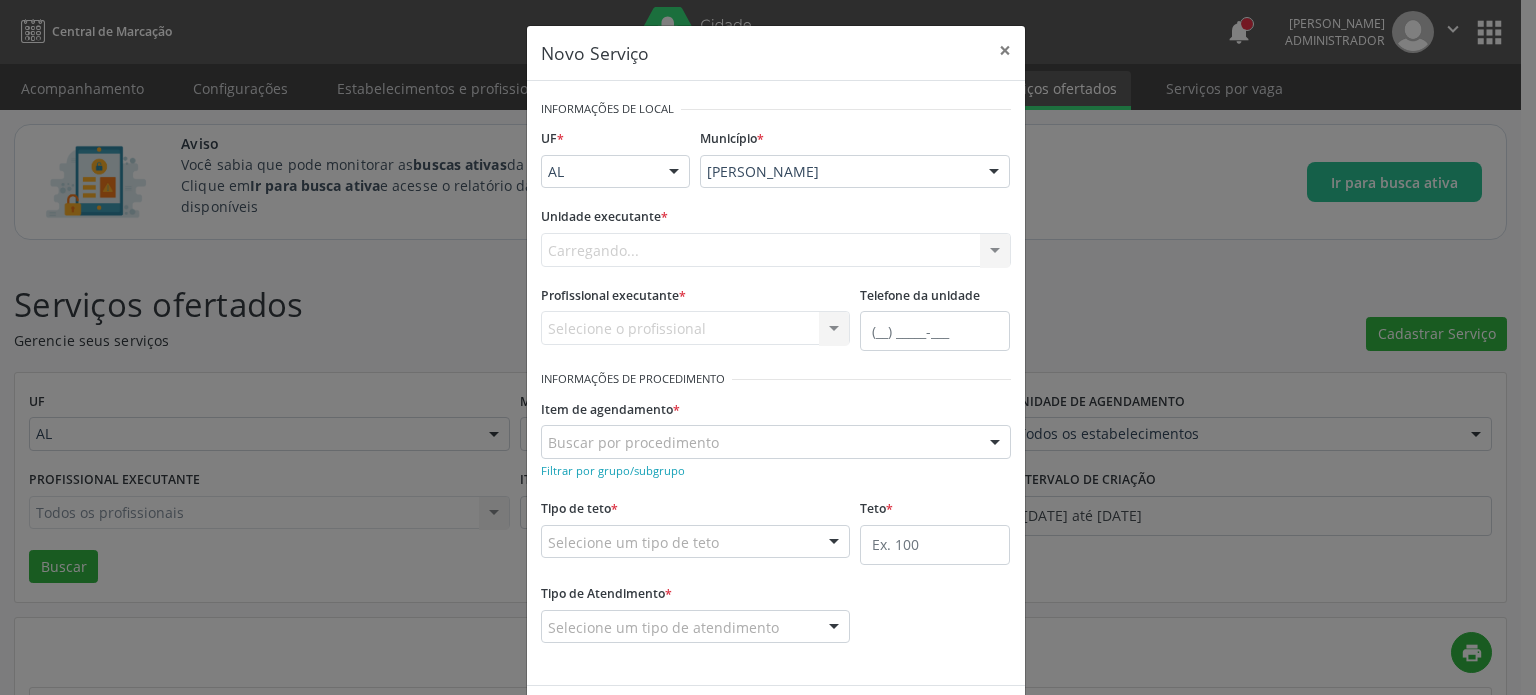 scroll, scrollTop: 0, scrollLeft: 0, axis: both 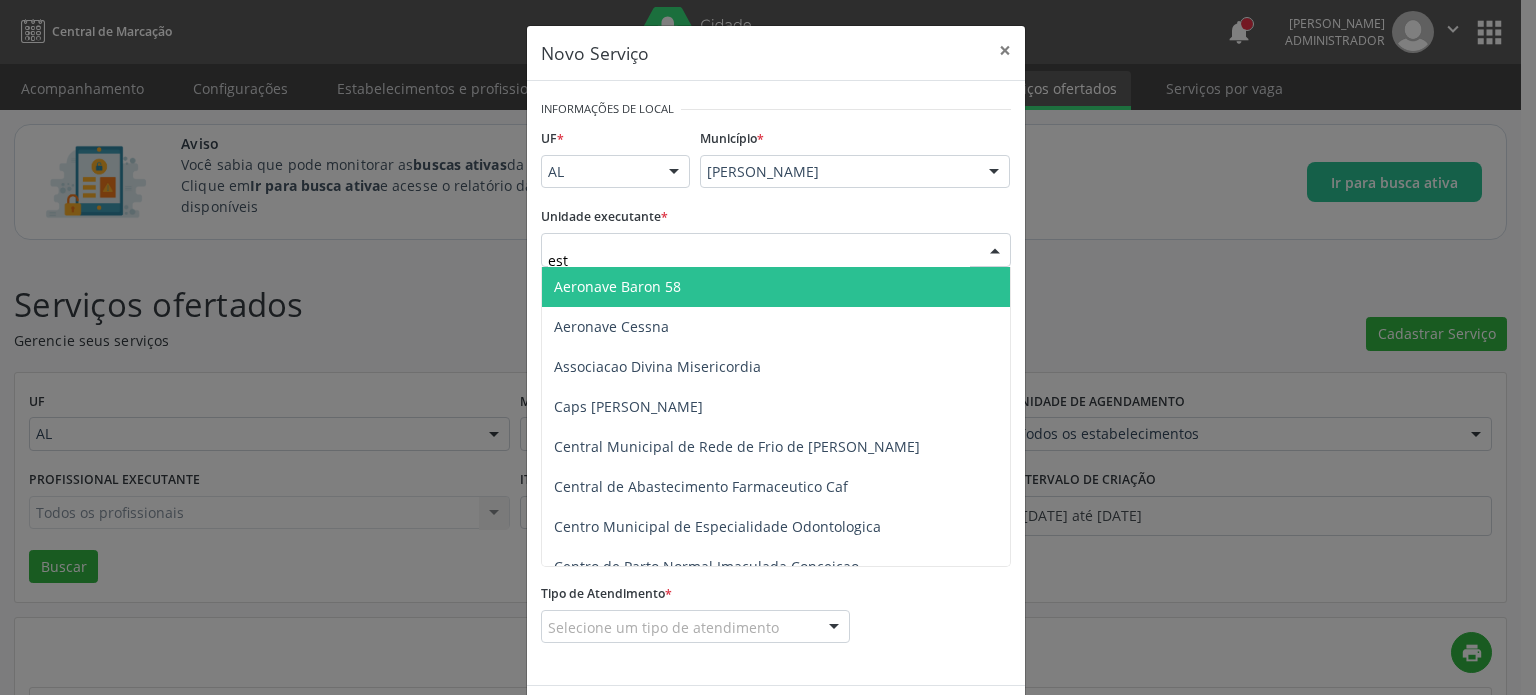 type on "esta" 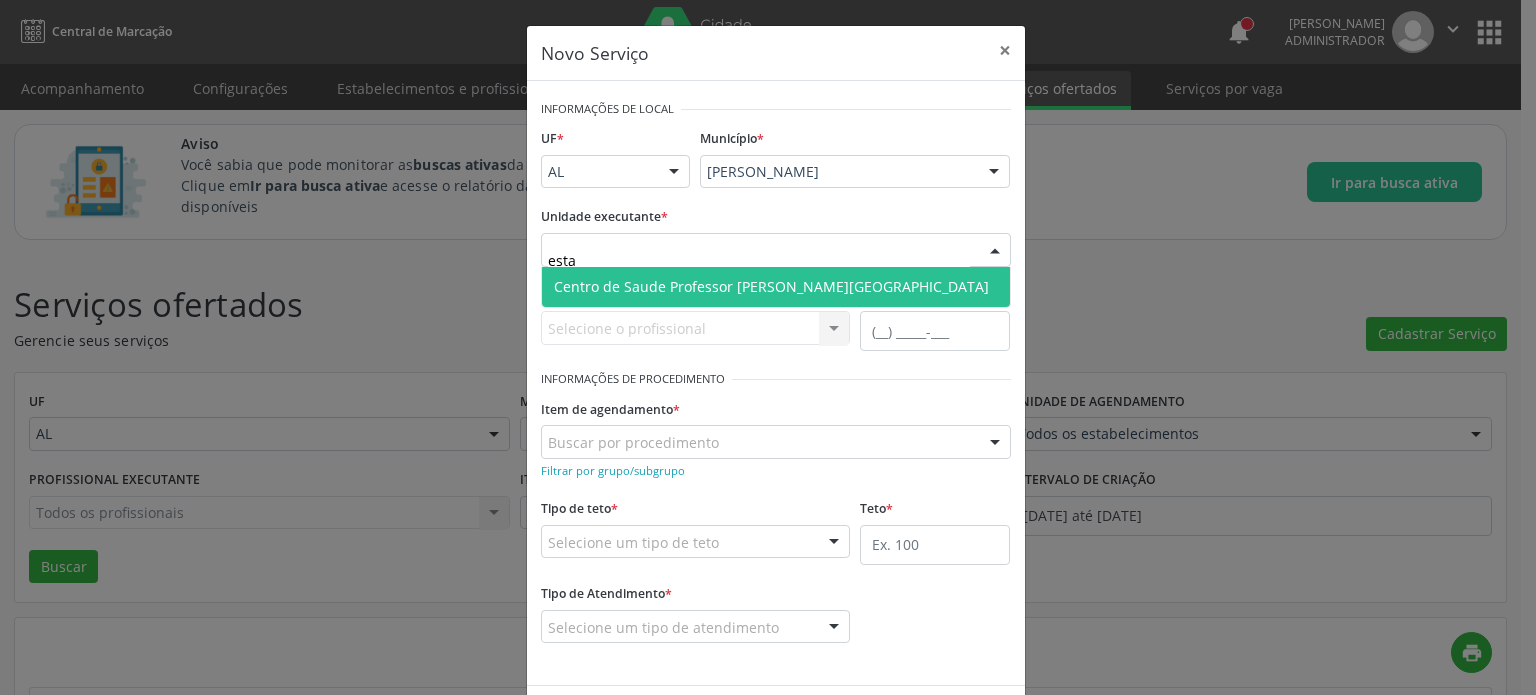 click on "Centro de Saude Professor [PERSON_NAME][GEOGRAPHIC_DATA]" at bounding box center [771, 286] 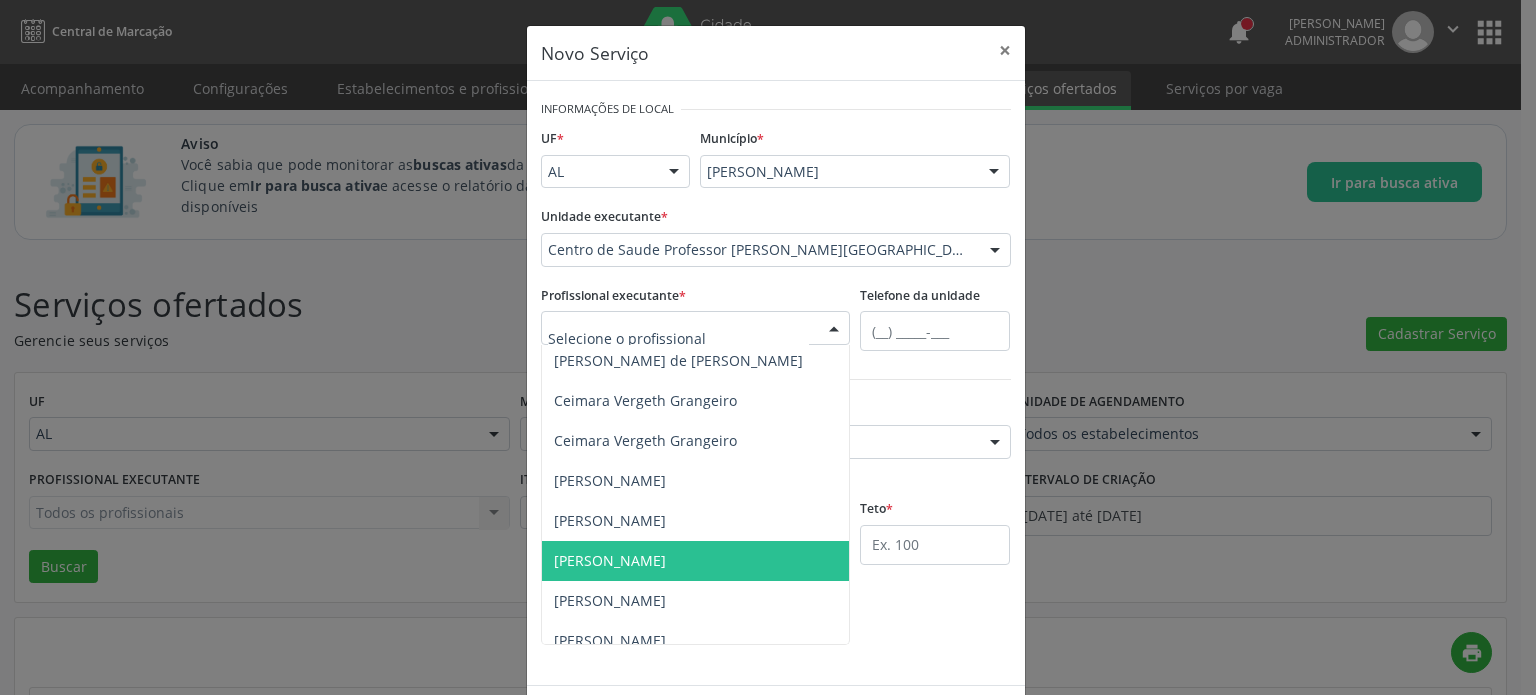 scroll, scrollTop: 272, scrollLeft: 0, axis: vertical 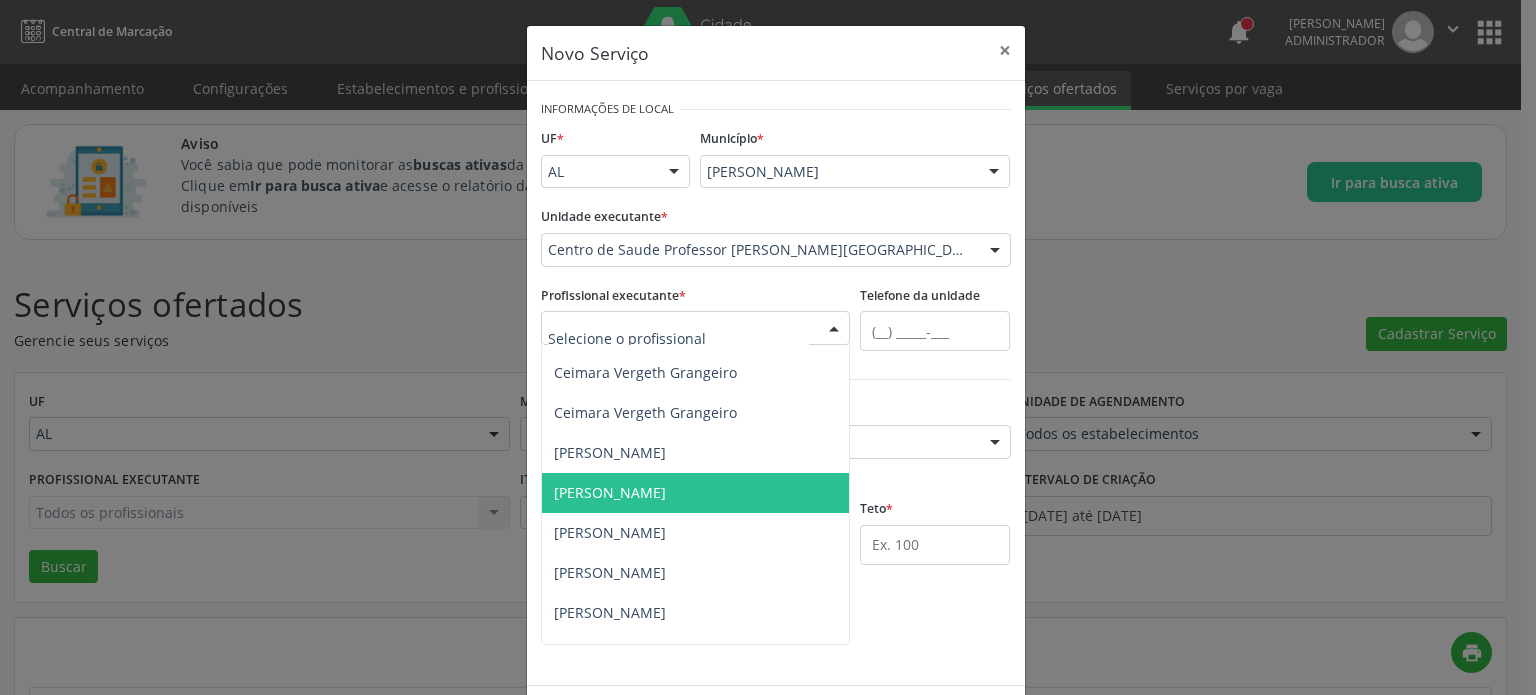 click on "[PERSON_NAME]" at bounding box center (696, 493) 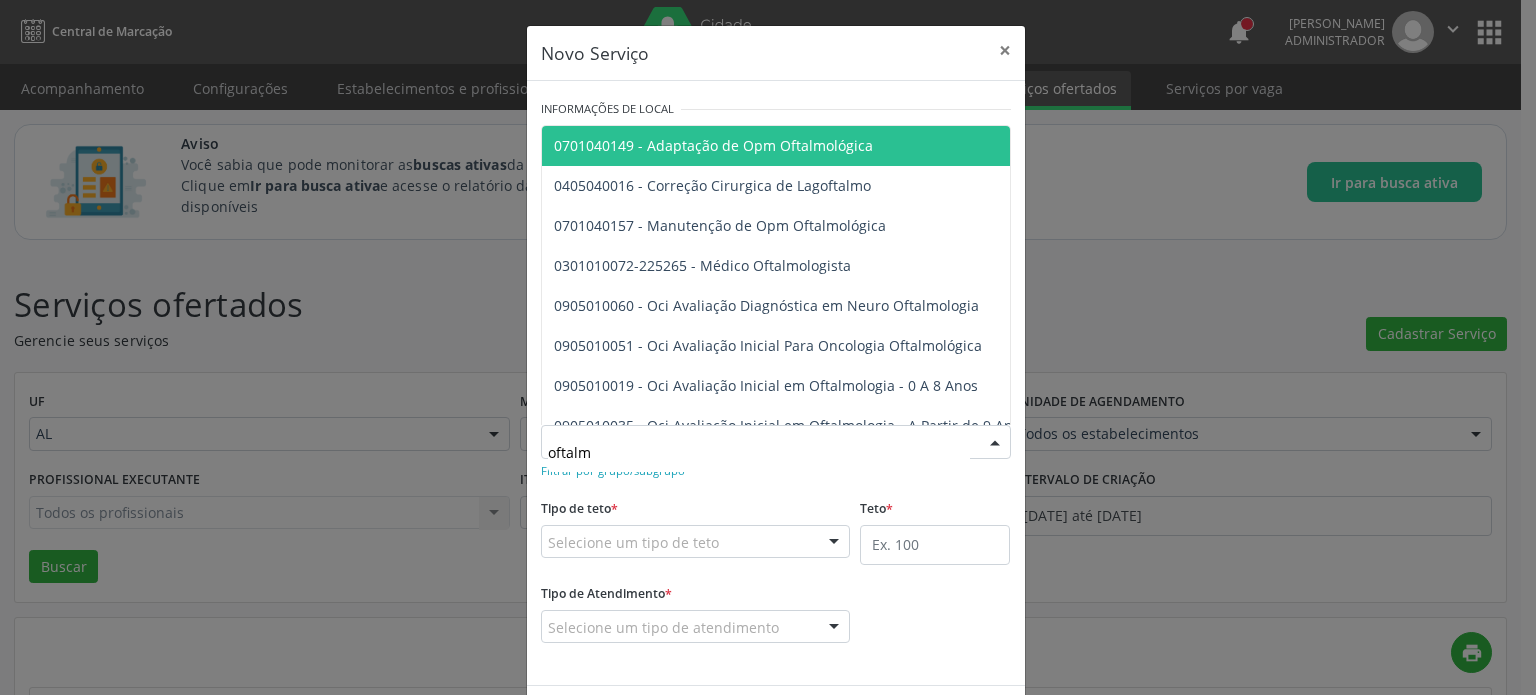 type on "oftalmo" 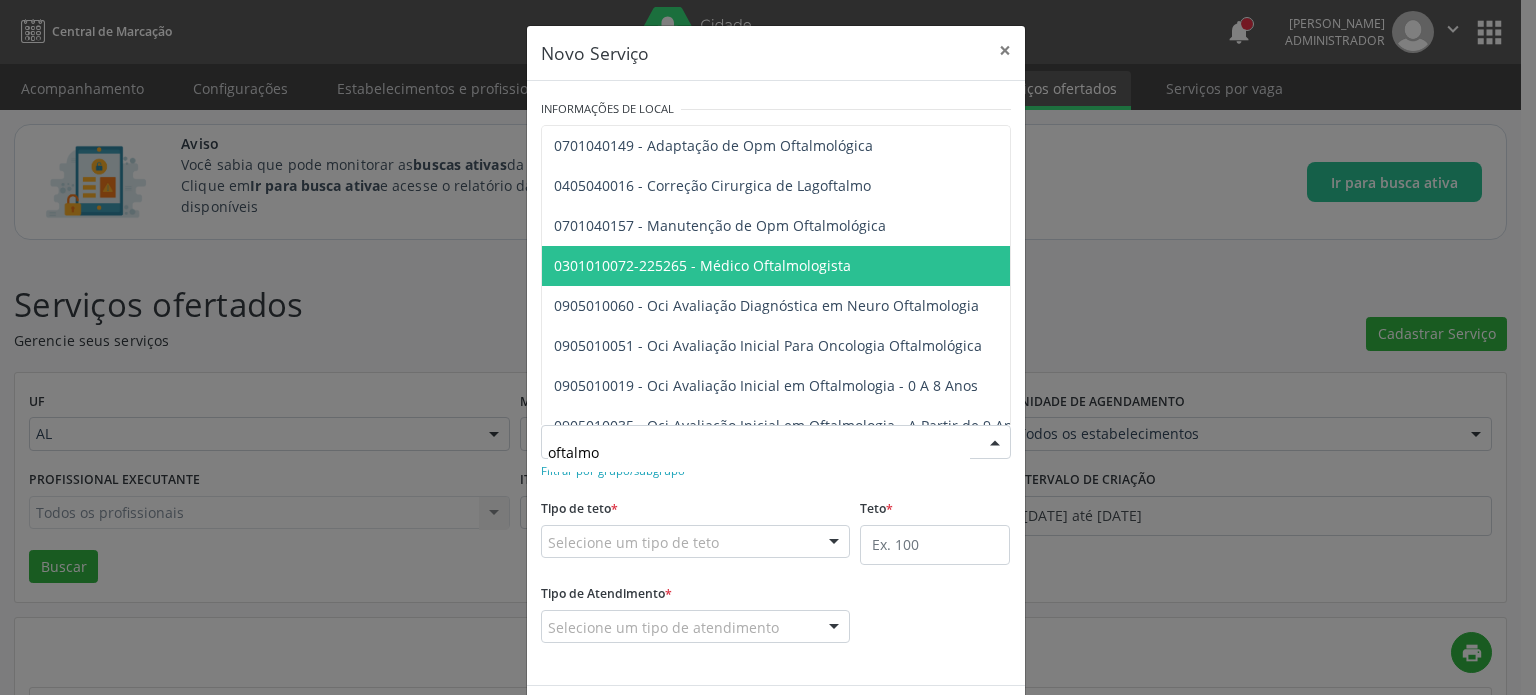 click on "0301010072-225265 - Médico Oftalmologista" at bounding box center (1007, 266) 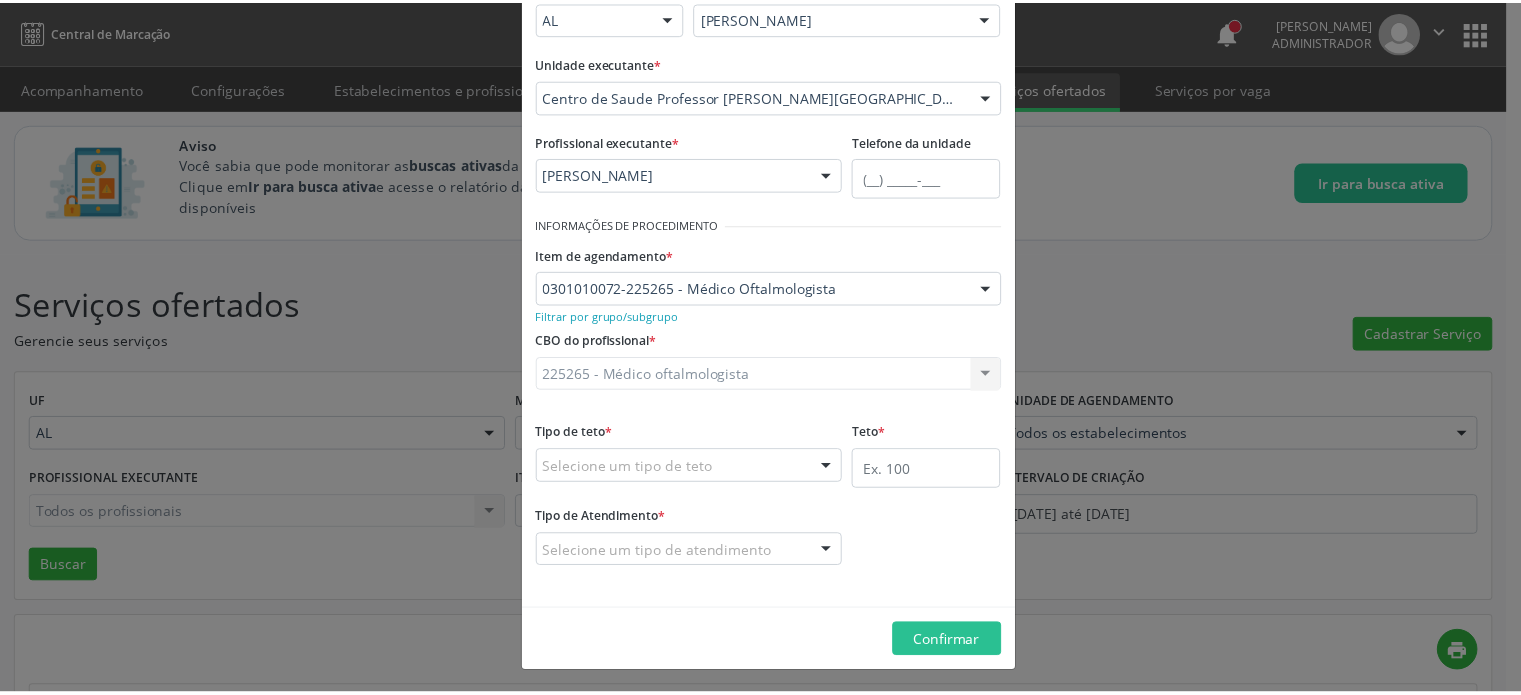 scroll, scrollTop: 153, scrollLeft: 0, axis: vertical 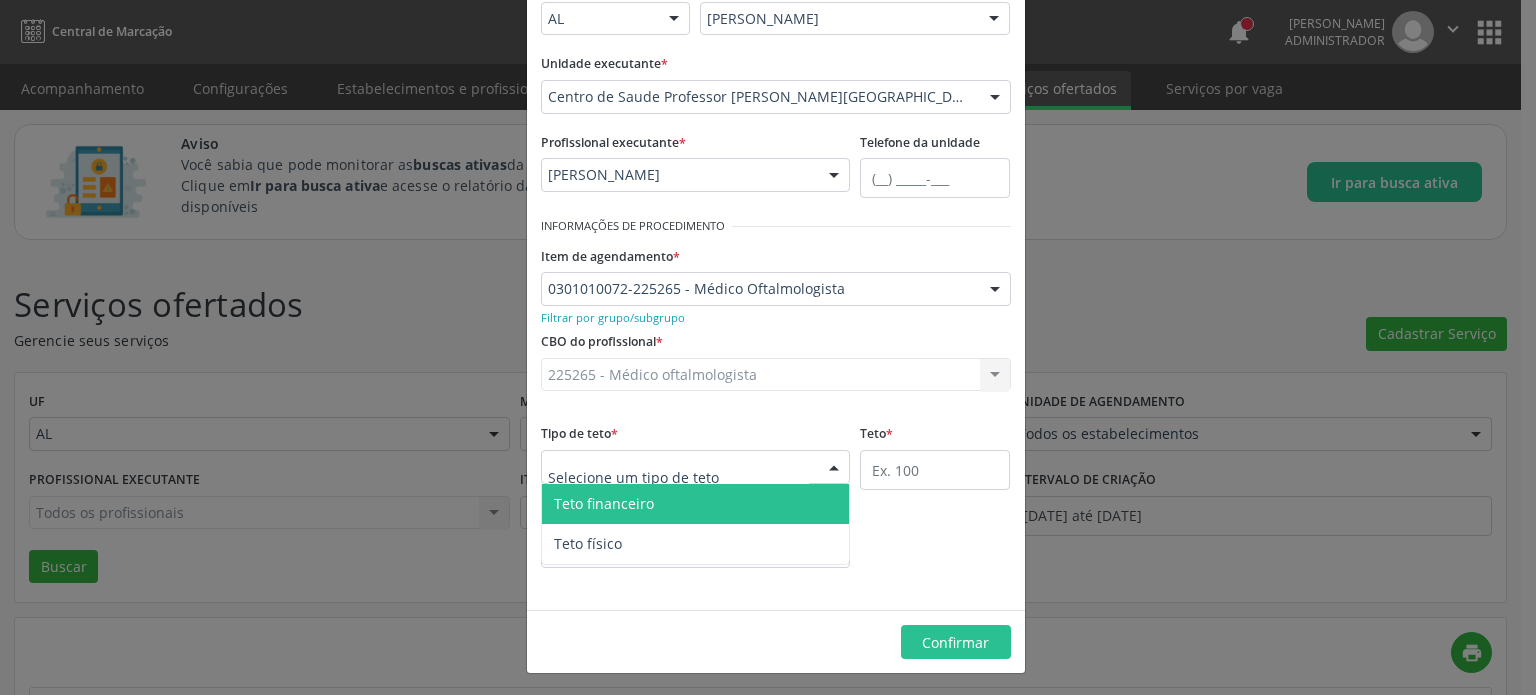 click at bounding box center [696, 467] 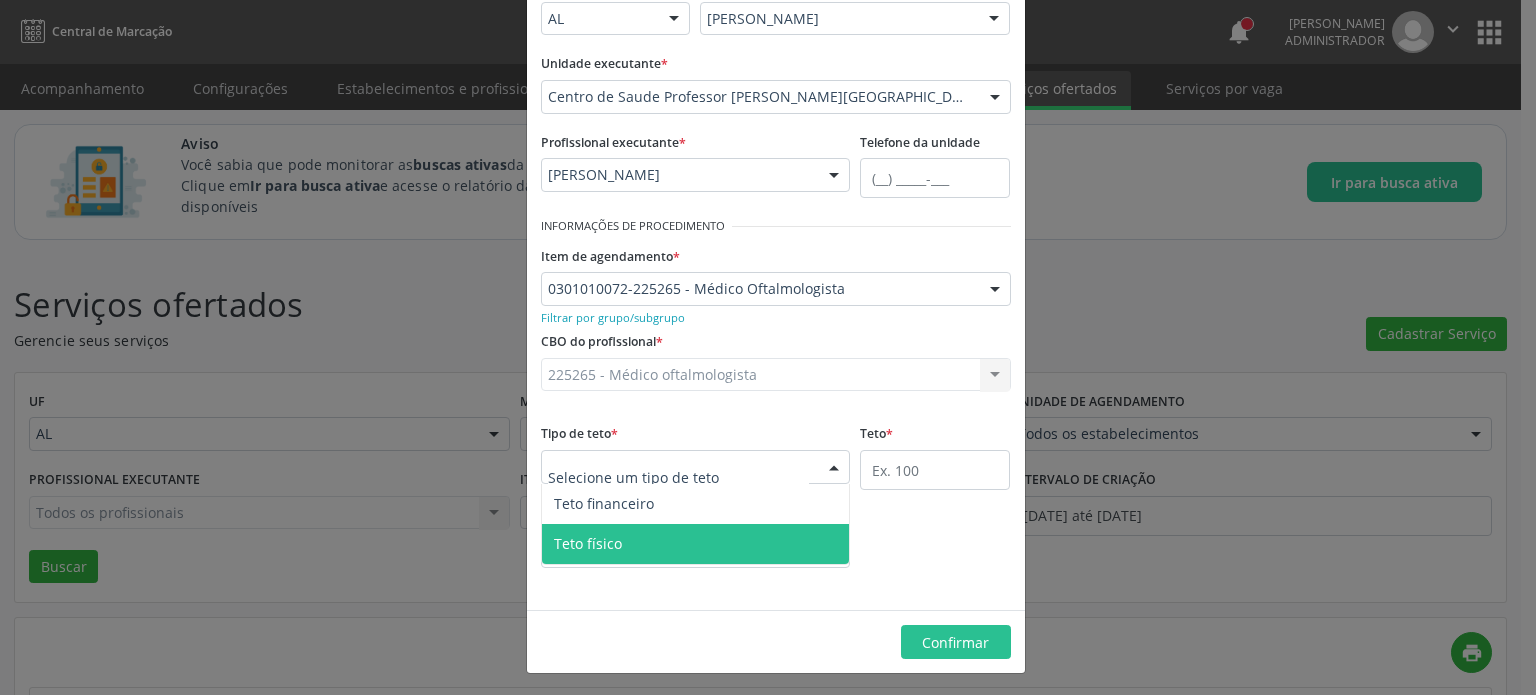 click on "Teto físico" at bounding box center [696, 544] 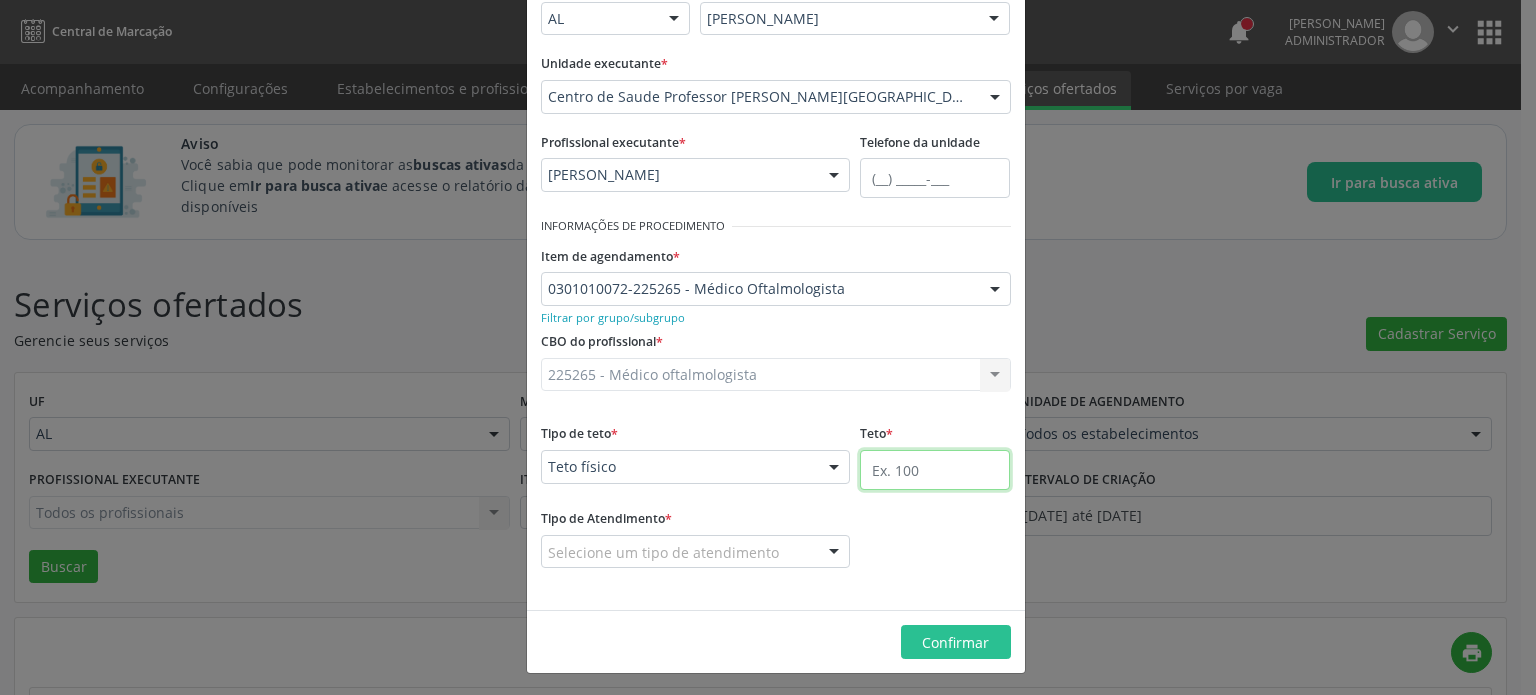 click at bounding box center [935, 470] 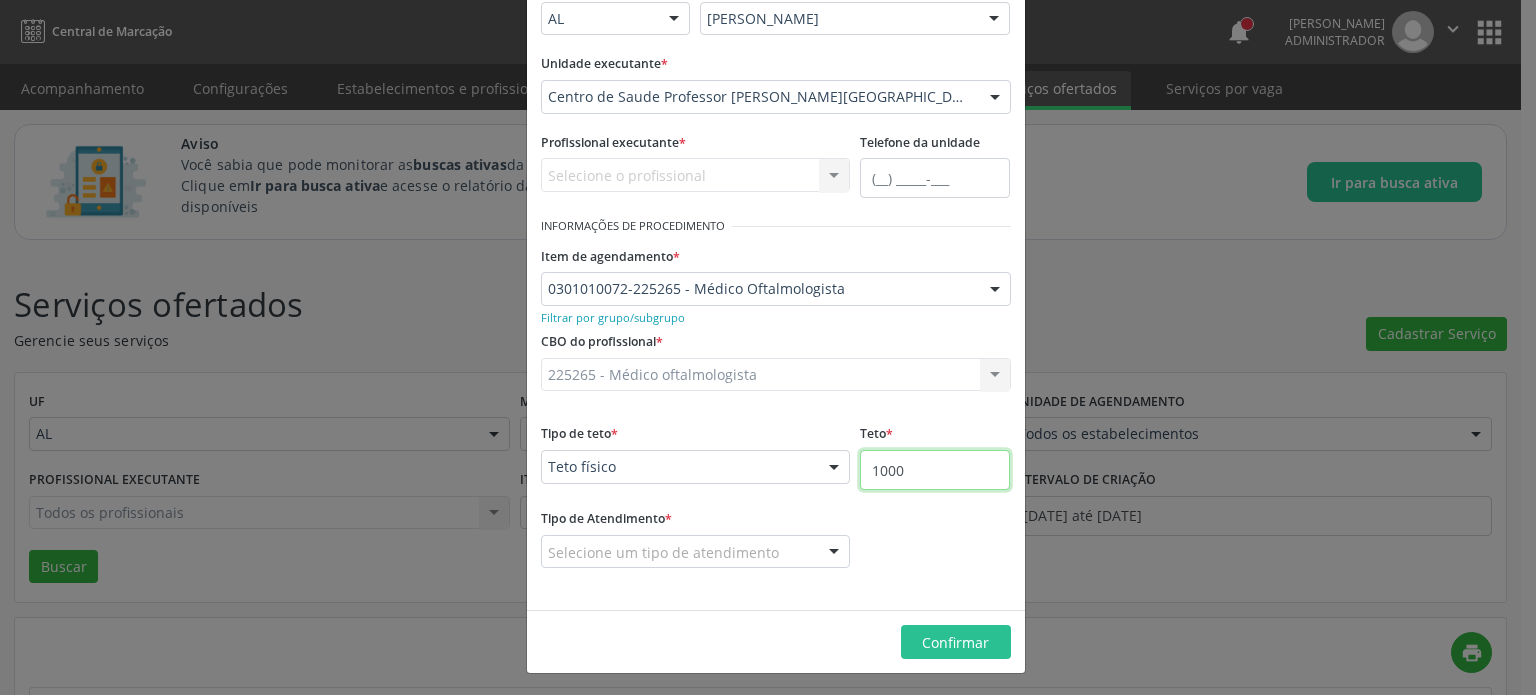click on "1000" at bounding box center (935, 470) 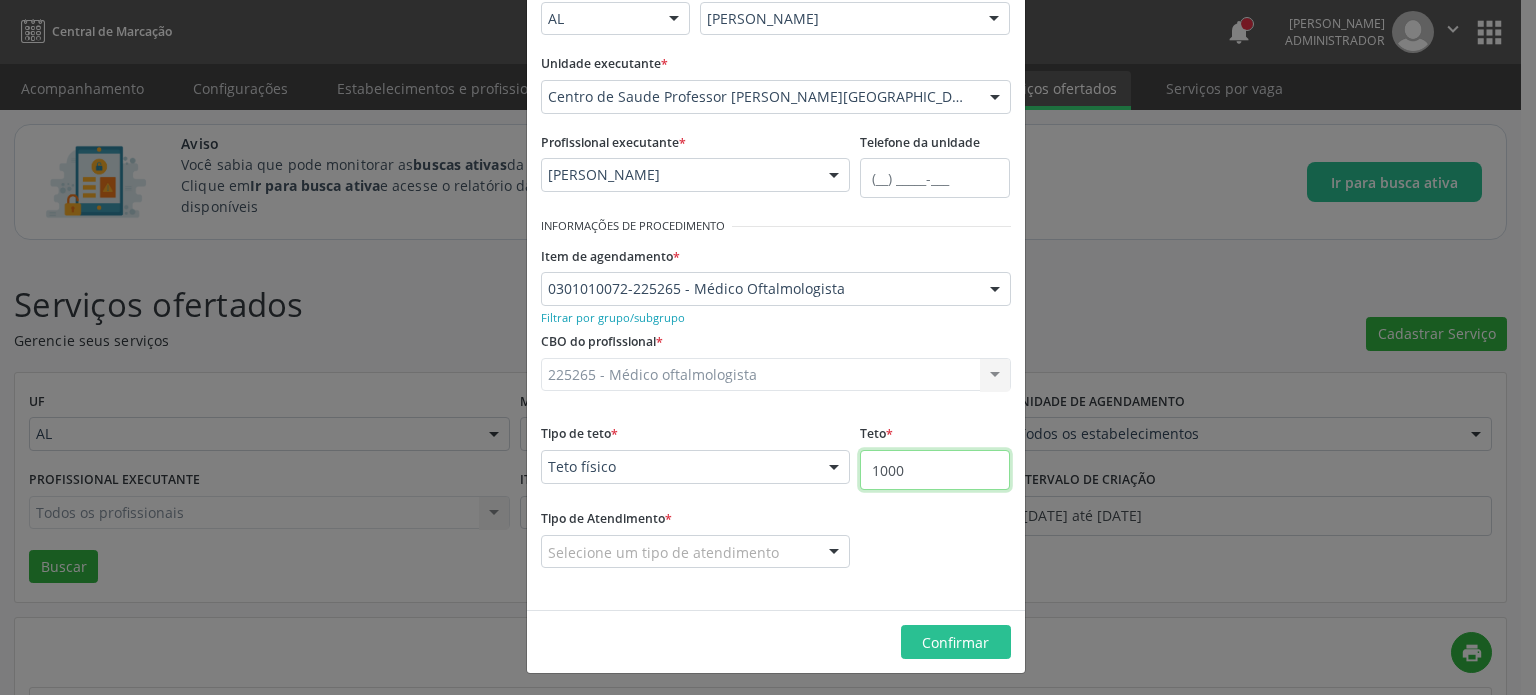 type on "1000" 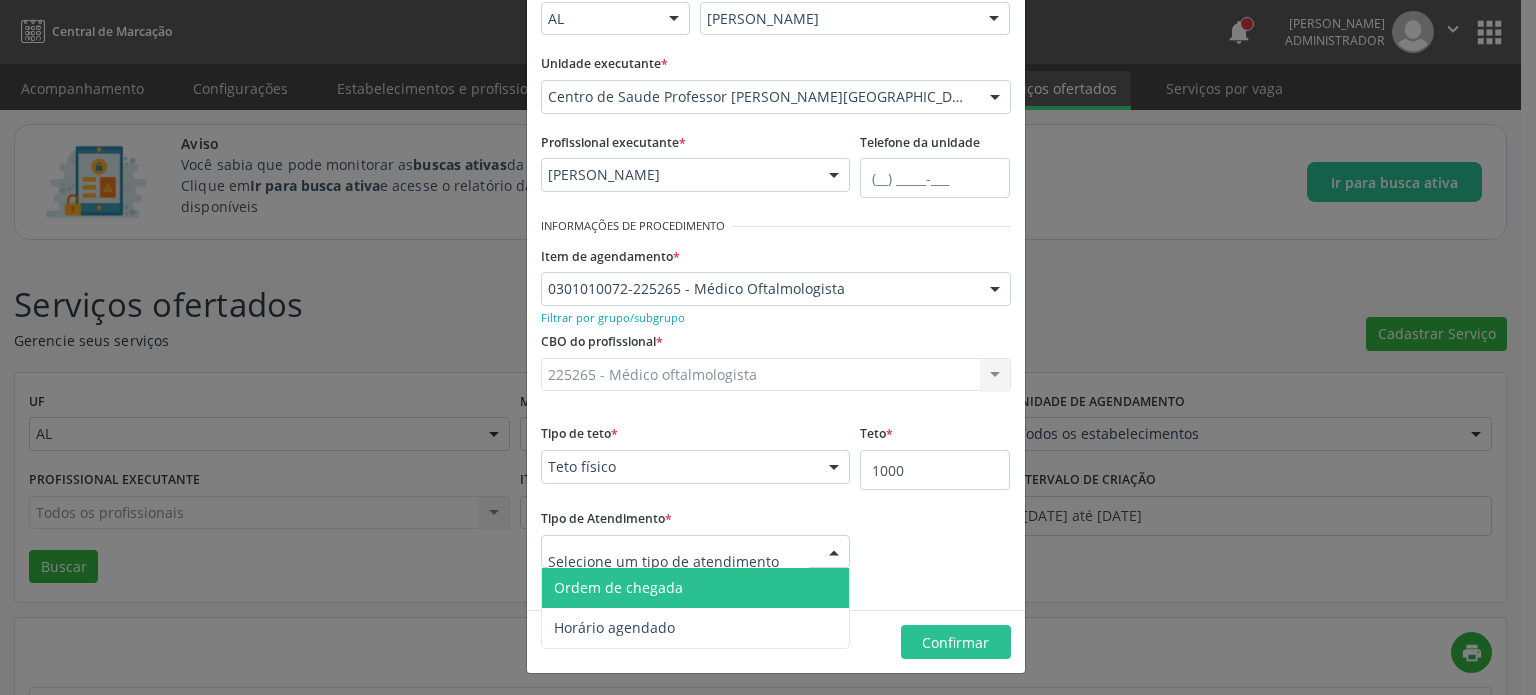 drag, startPoint x: 666, startPoint y: 611, endPoint x: 709, endPoint y: 590, distance: 47.853943 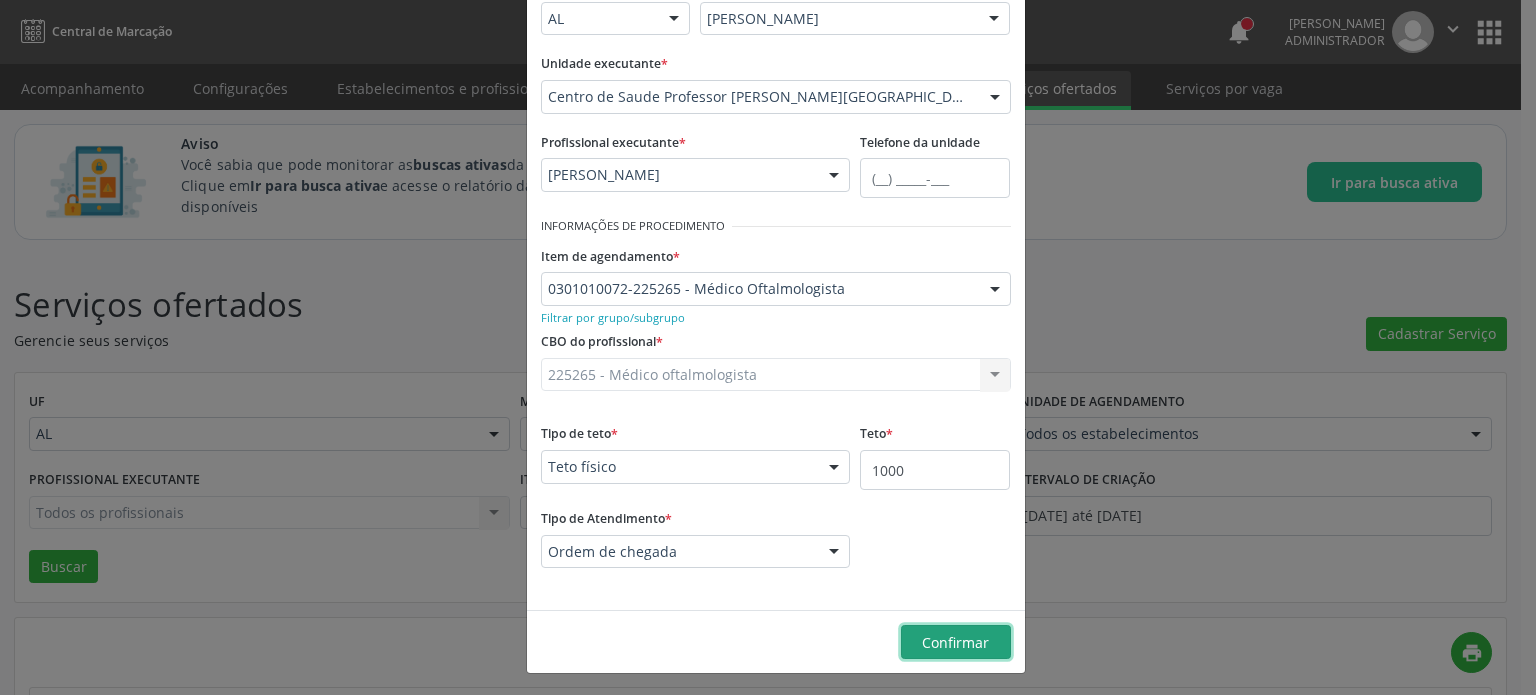 click on "Confirmar" at bounding box center (955, 642) 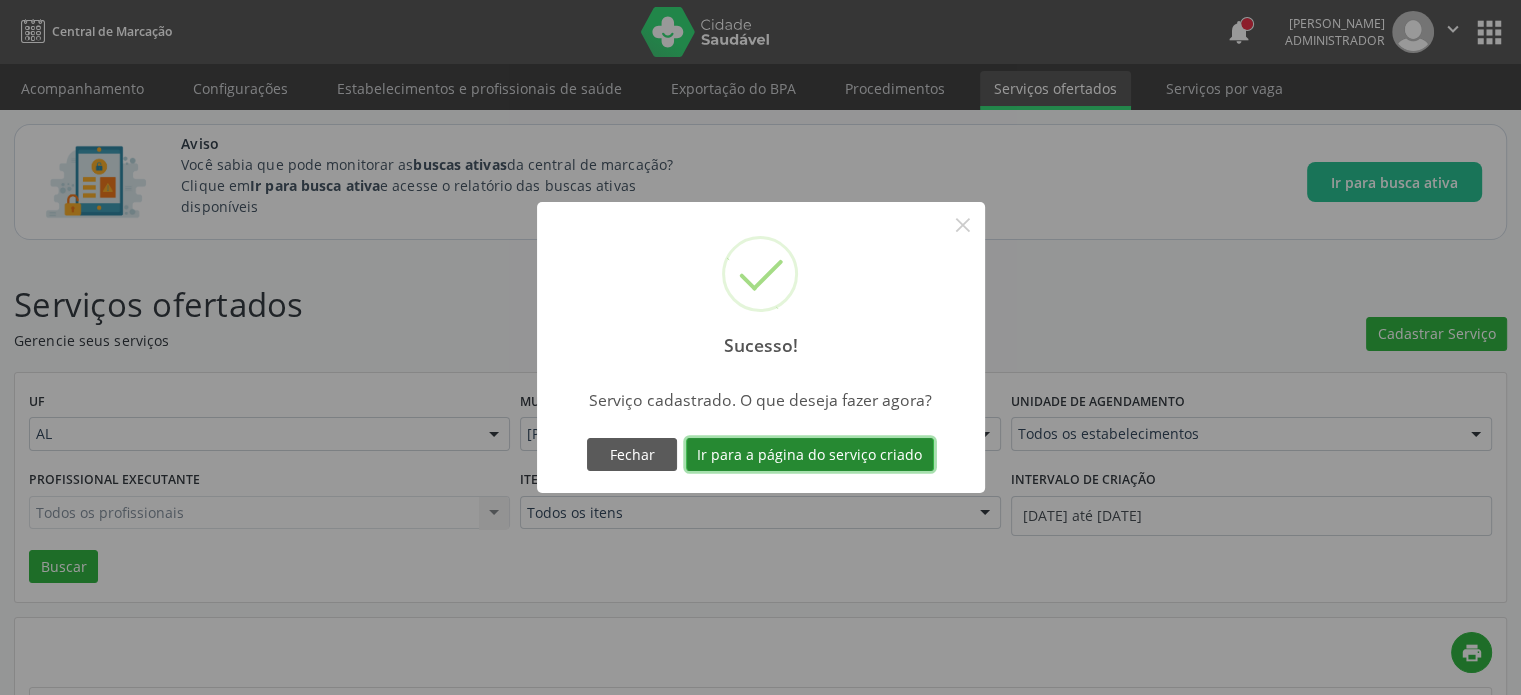 click on "Ir para a página do serviço criado" at bounding box center [810, 455] 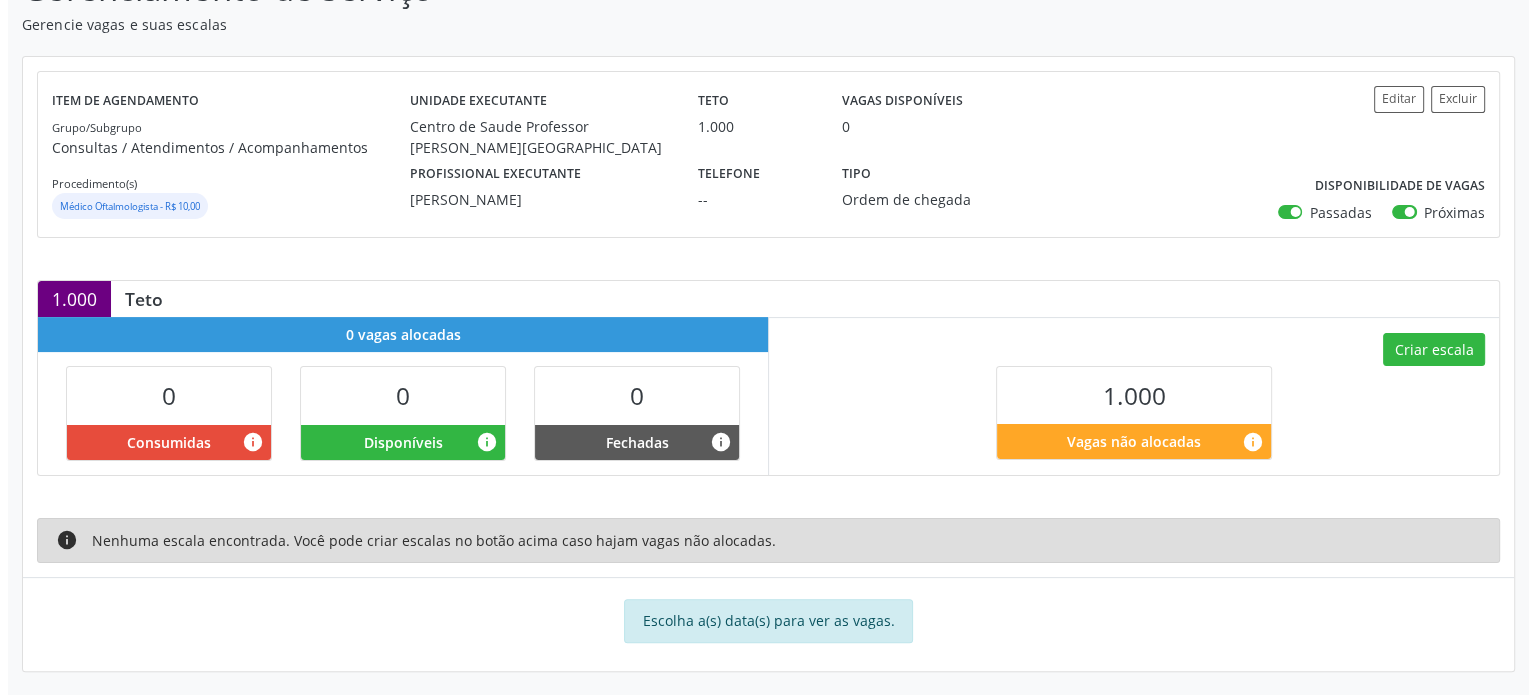 scroll, scrollTop: 359, scrollLeft: 0, axis: vertical 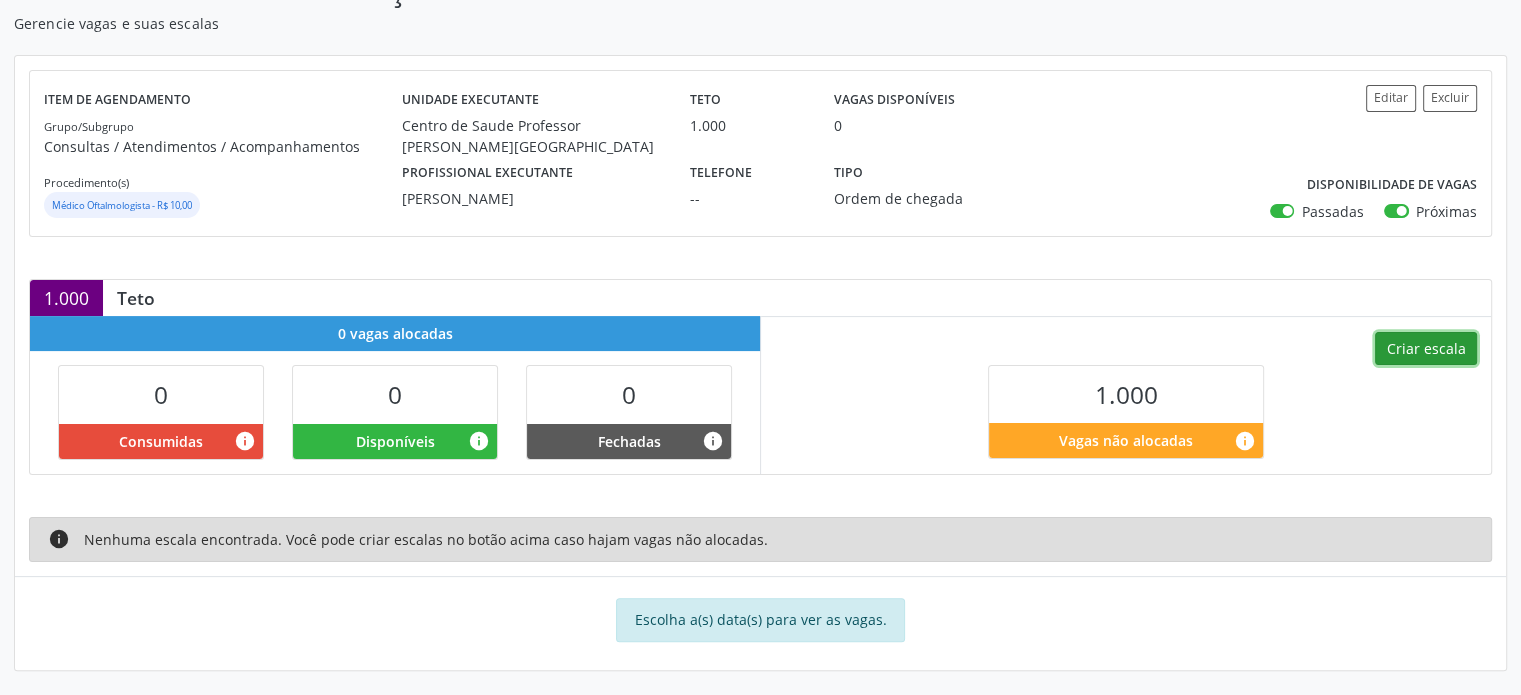 click on "Criar escala" at bounding box center [1426, 349] 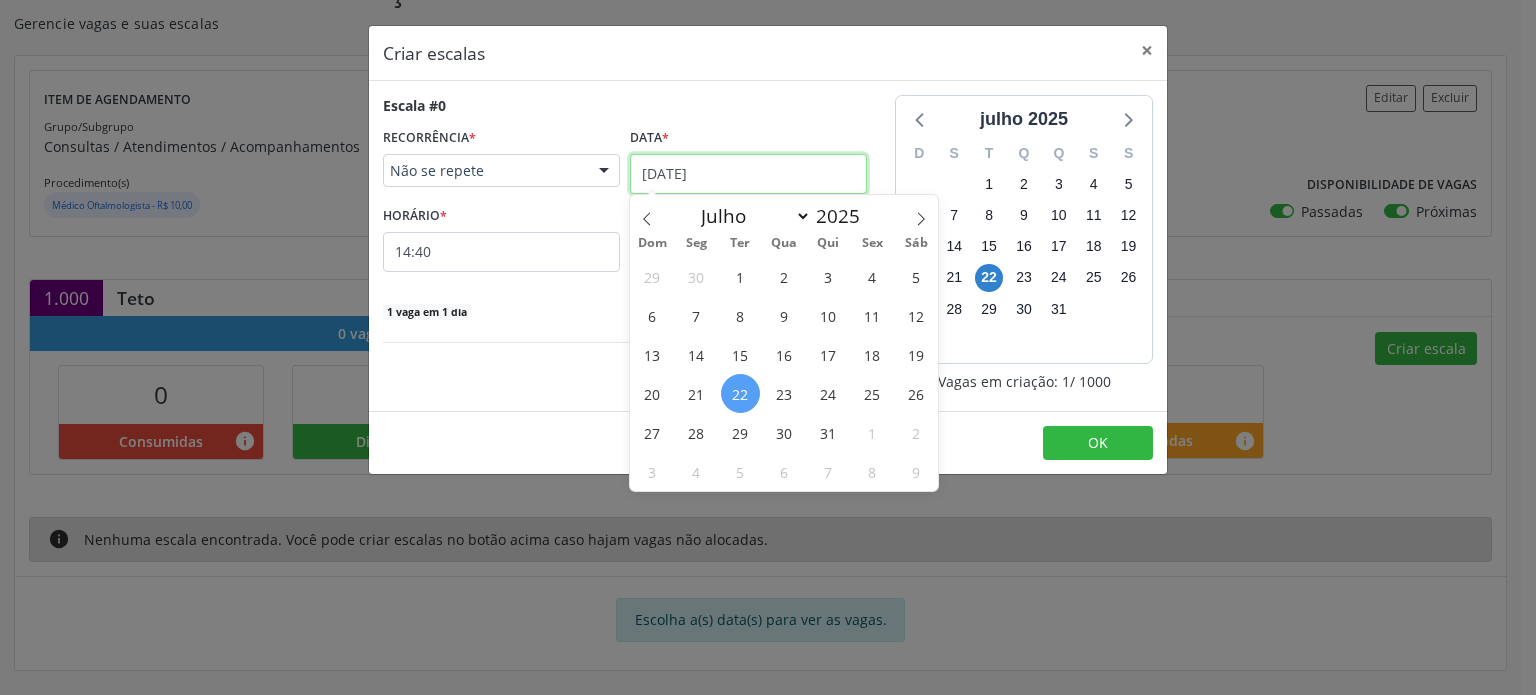 click on "22/07/2025" at bounding box center (748, 174) 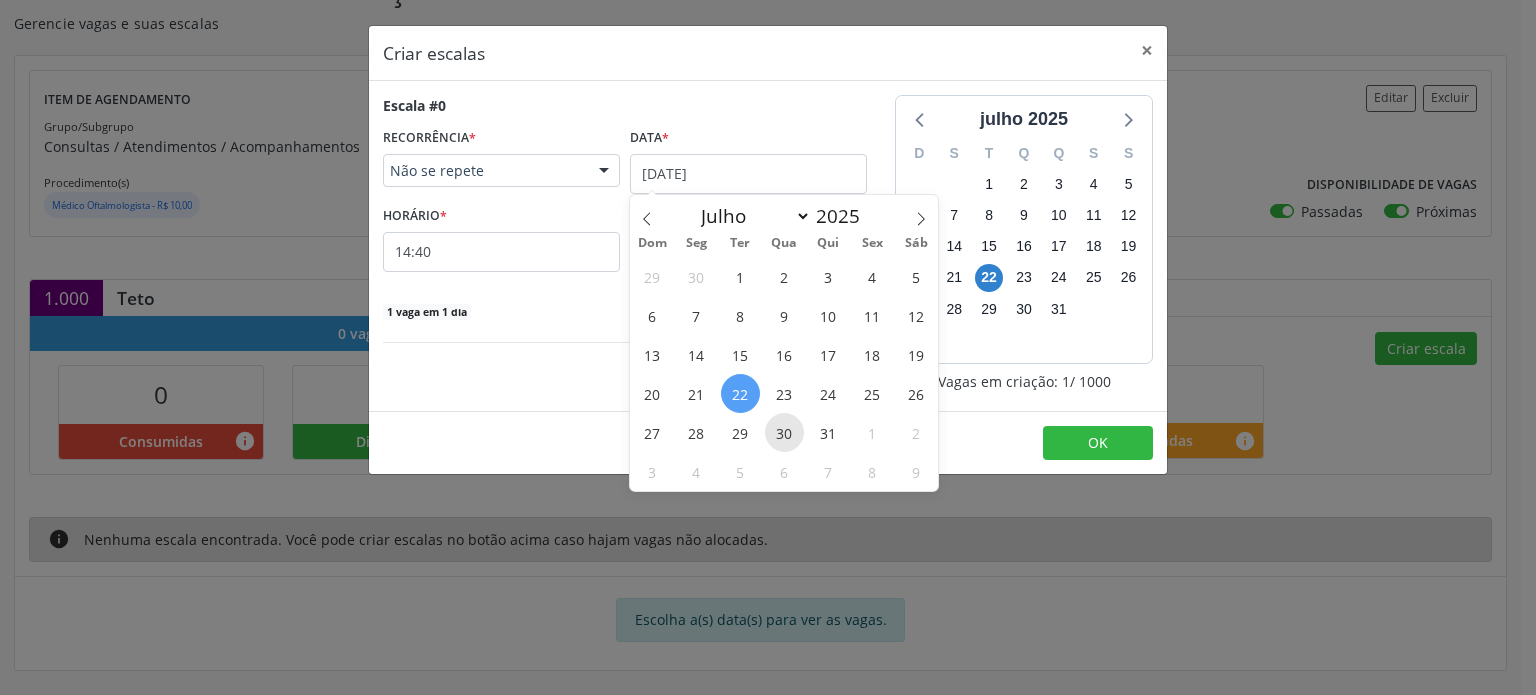 click on "30" at bounding box center (784, 432) 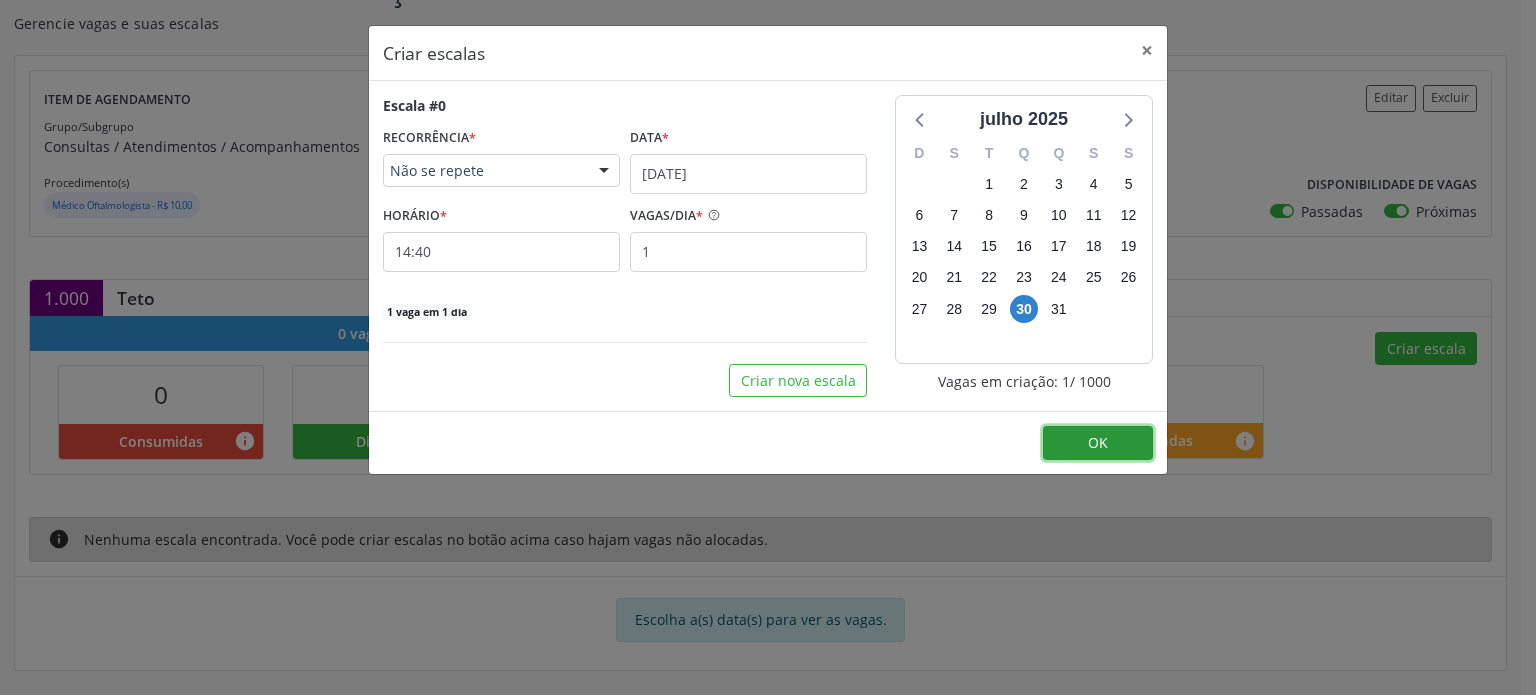 click on "OK" at bounding box center [1098, 442] 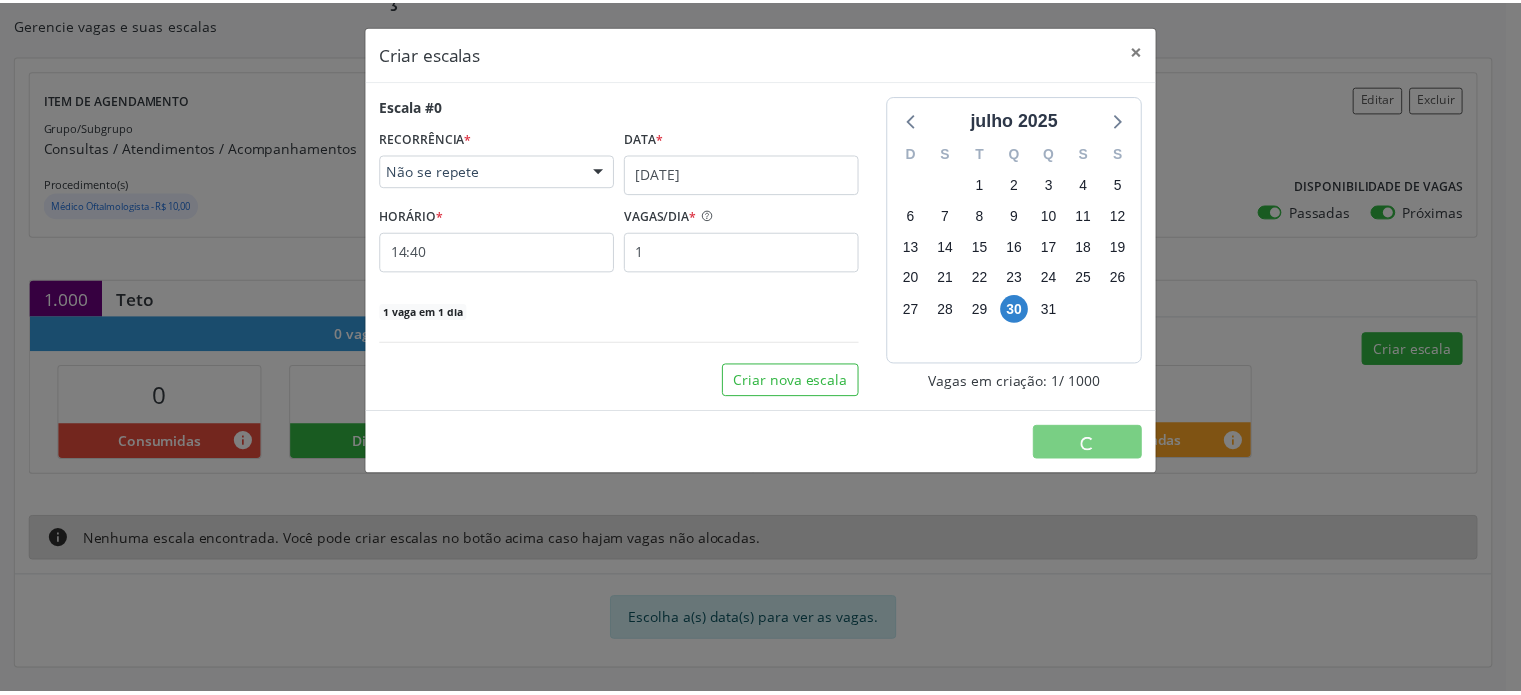 scroll, scrollTop: 0, scrollLeft: 0, axis: both 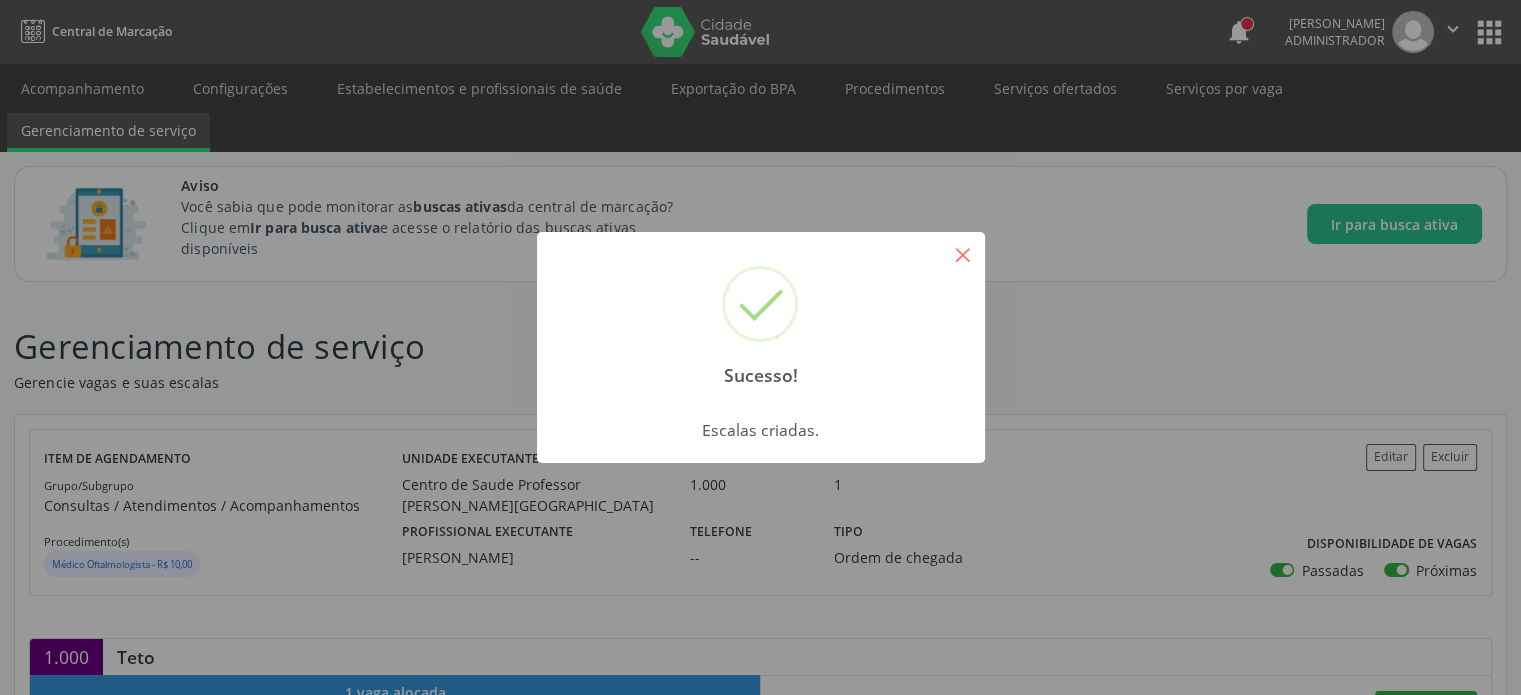 click on "×" at bounding box center (963, 254) 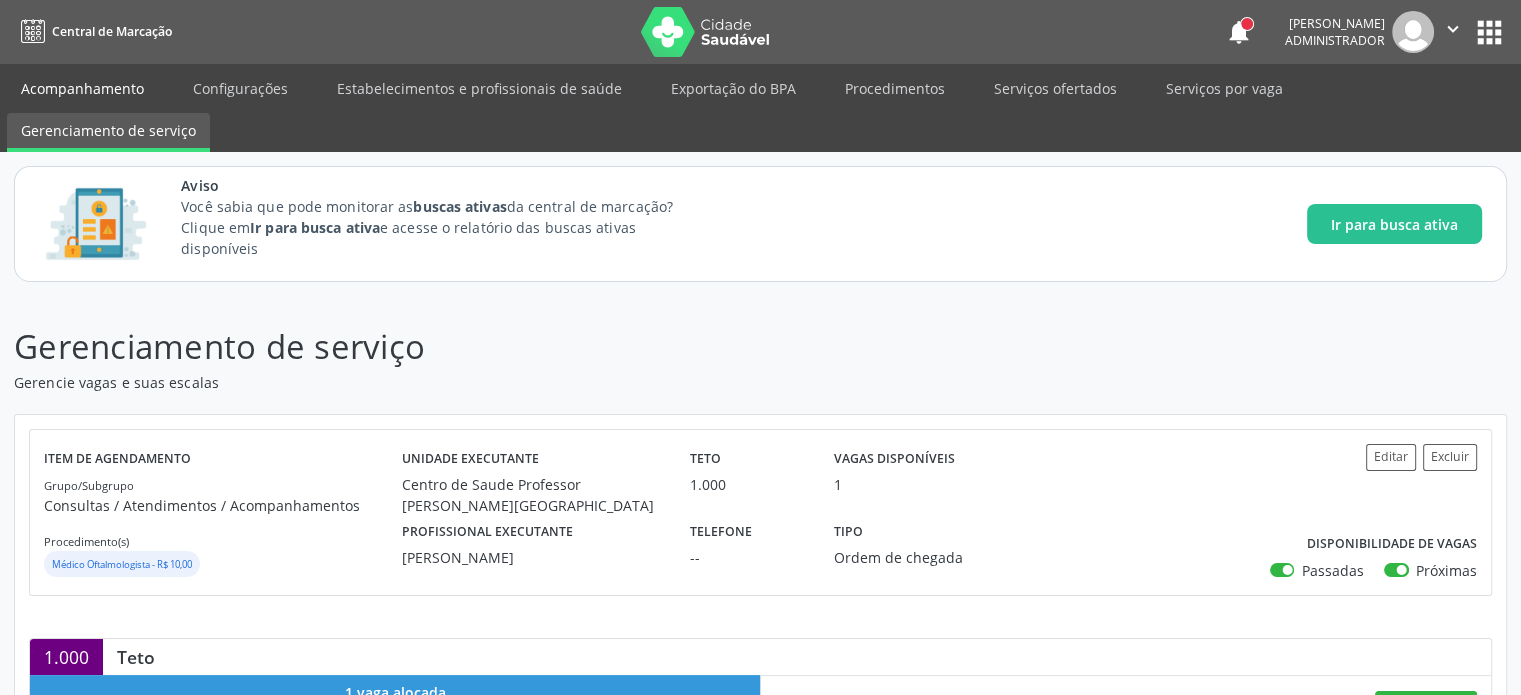 click on "Acompanhamento" at bounding box center [82, 88] 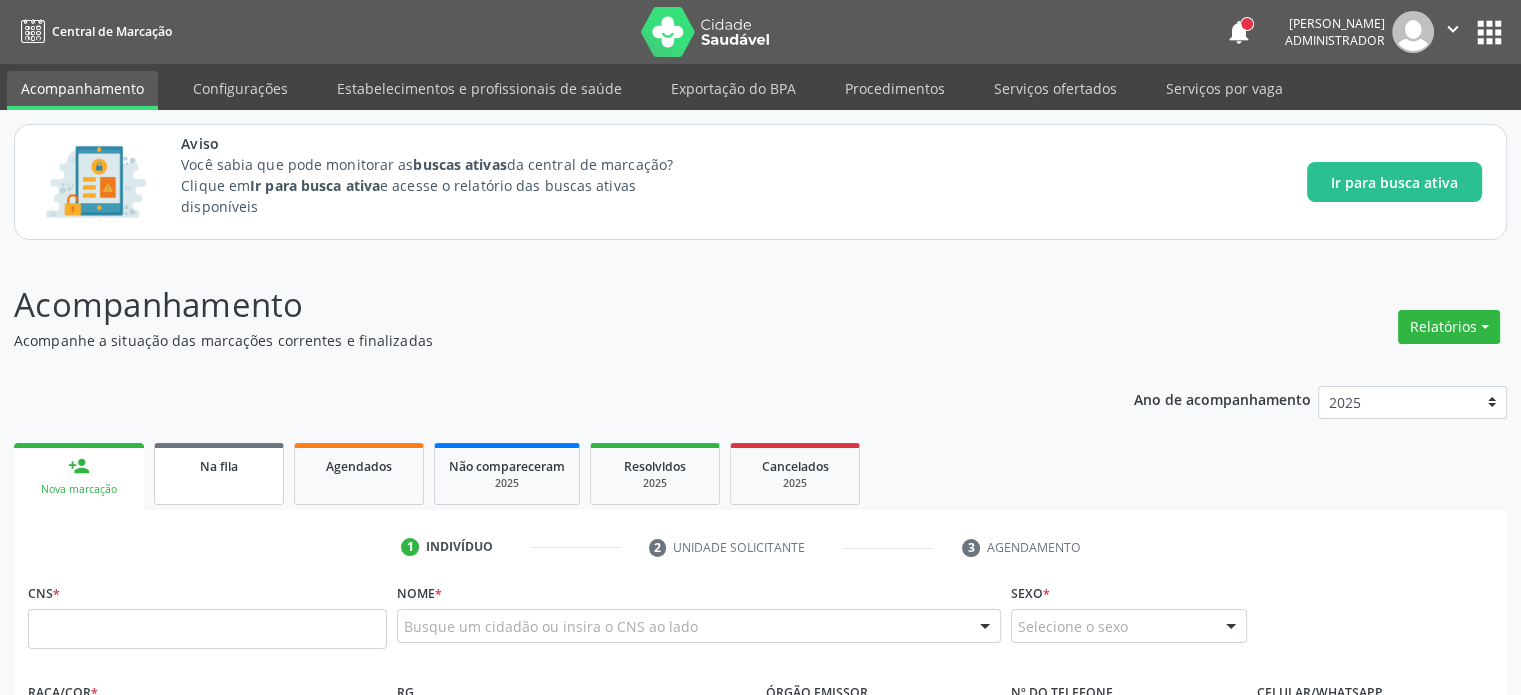 click on "Na fila" at bounding box center (219, 465) 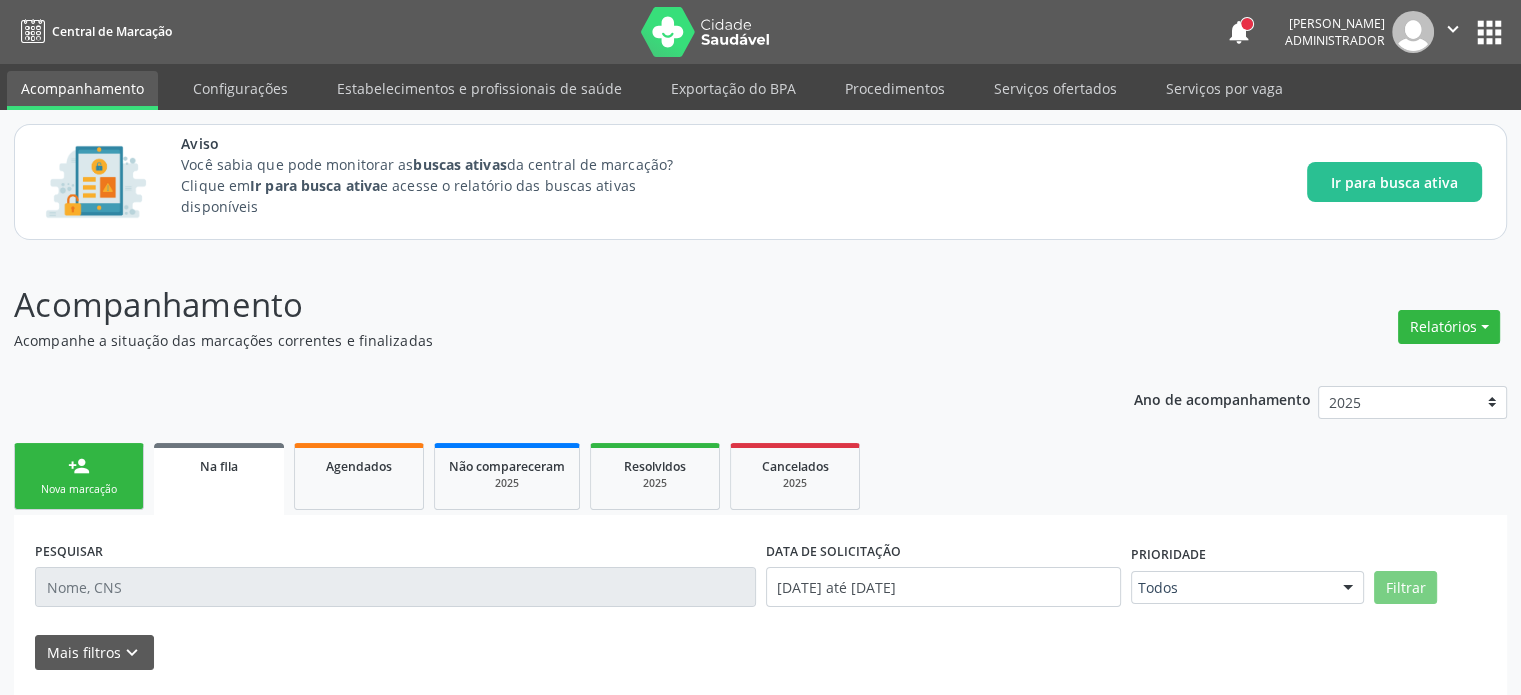 scroll, scrollTop: 135, scrollLeft: 0, axis: vertical 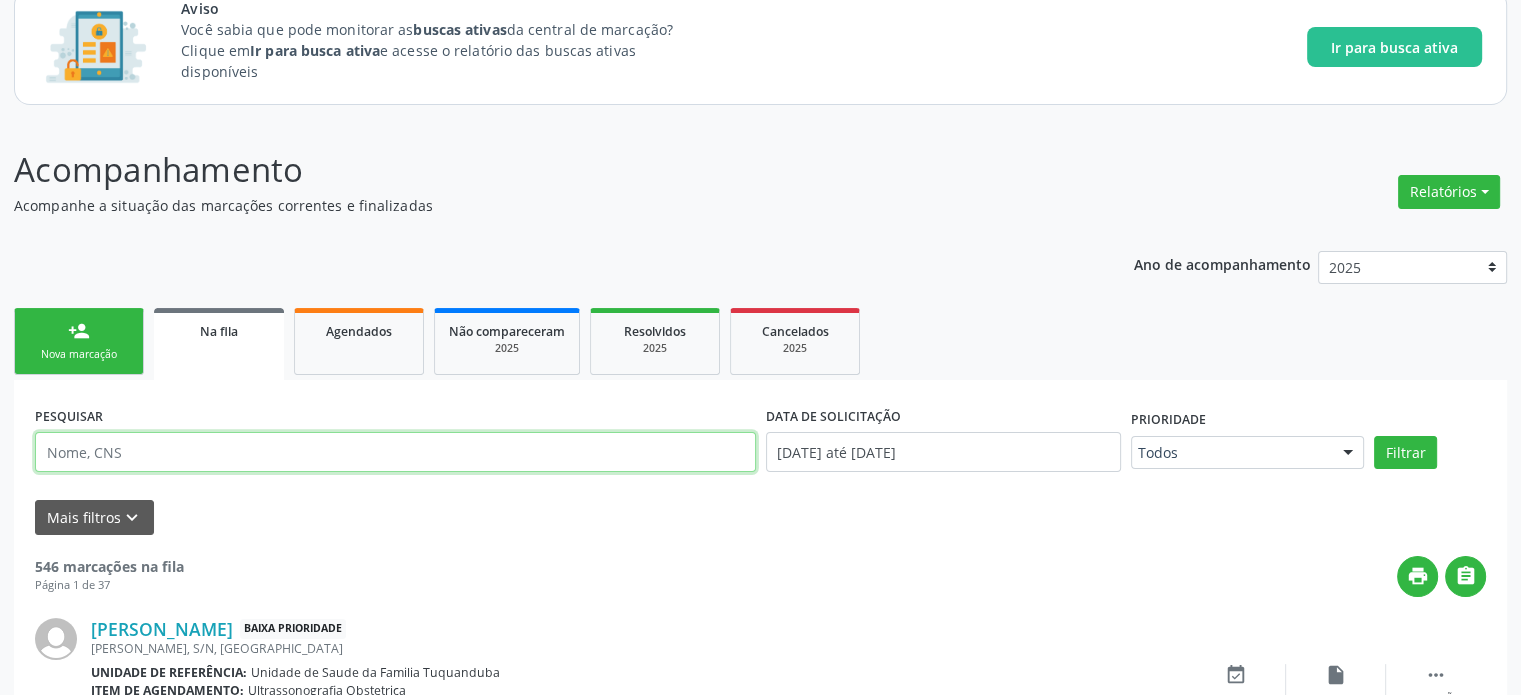 click at bounding box center [395, 452] 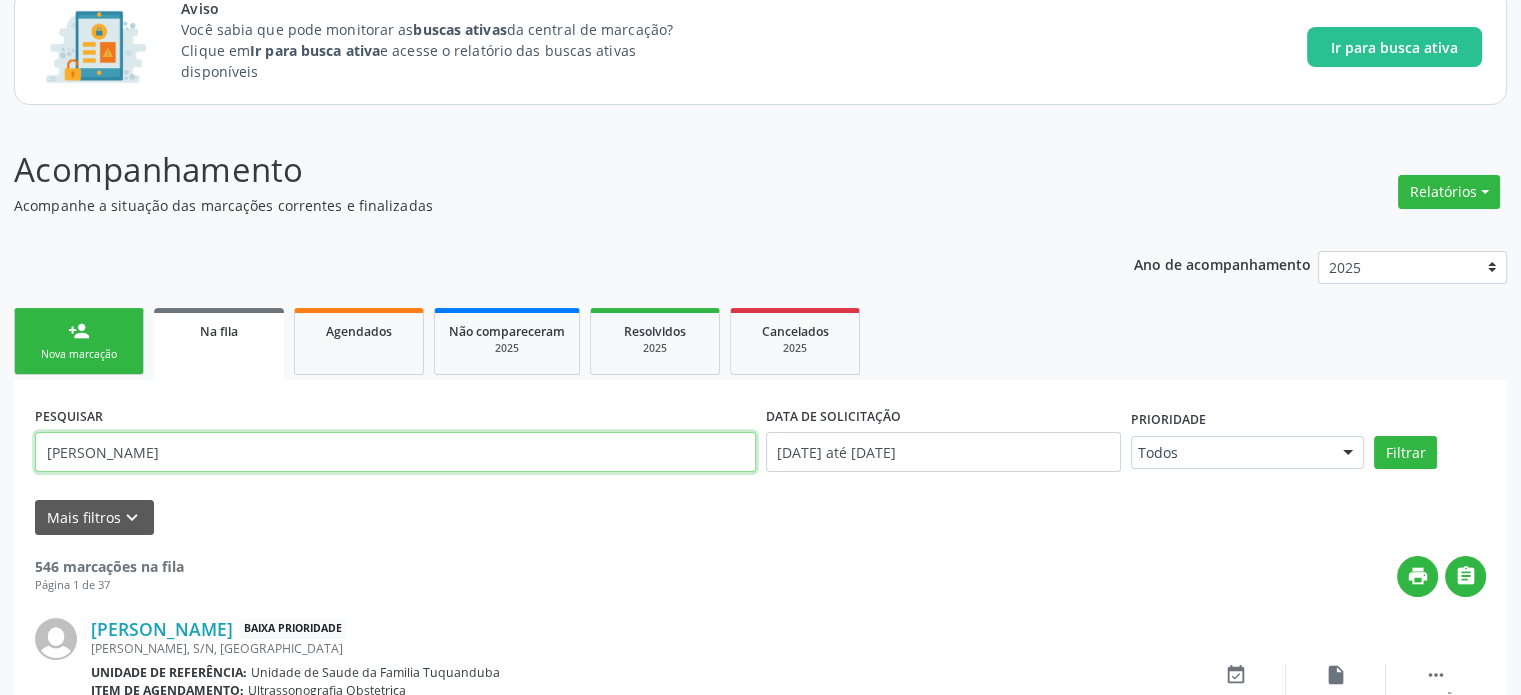type on "[PERSON_NAME]" 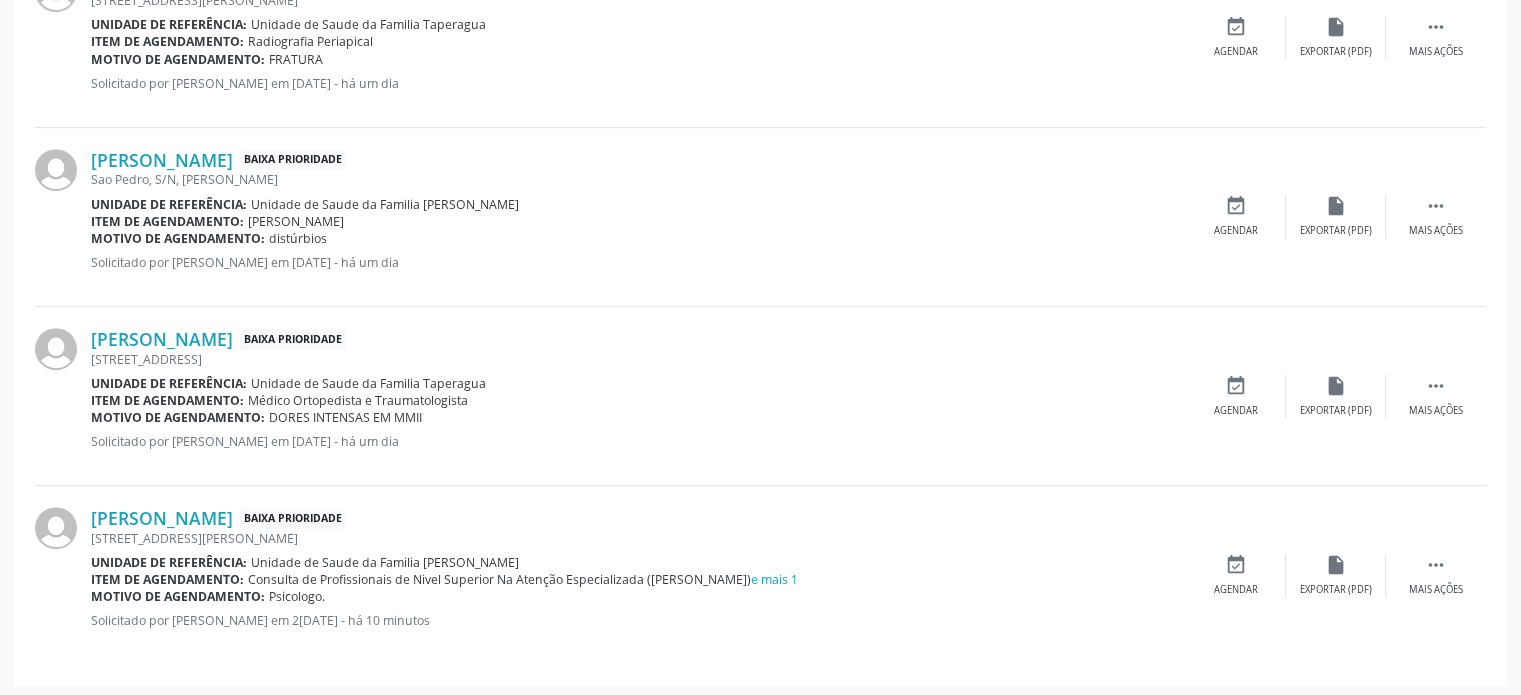 scroll, scrollTop: 981, scrollLeft: 0, axis: vertical 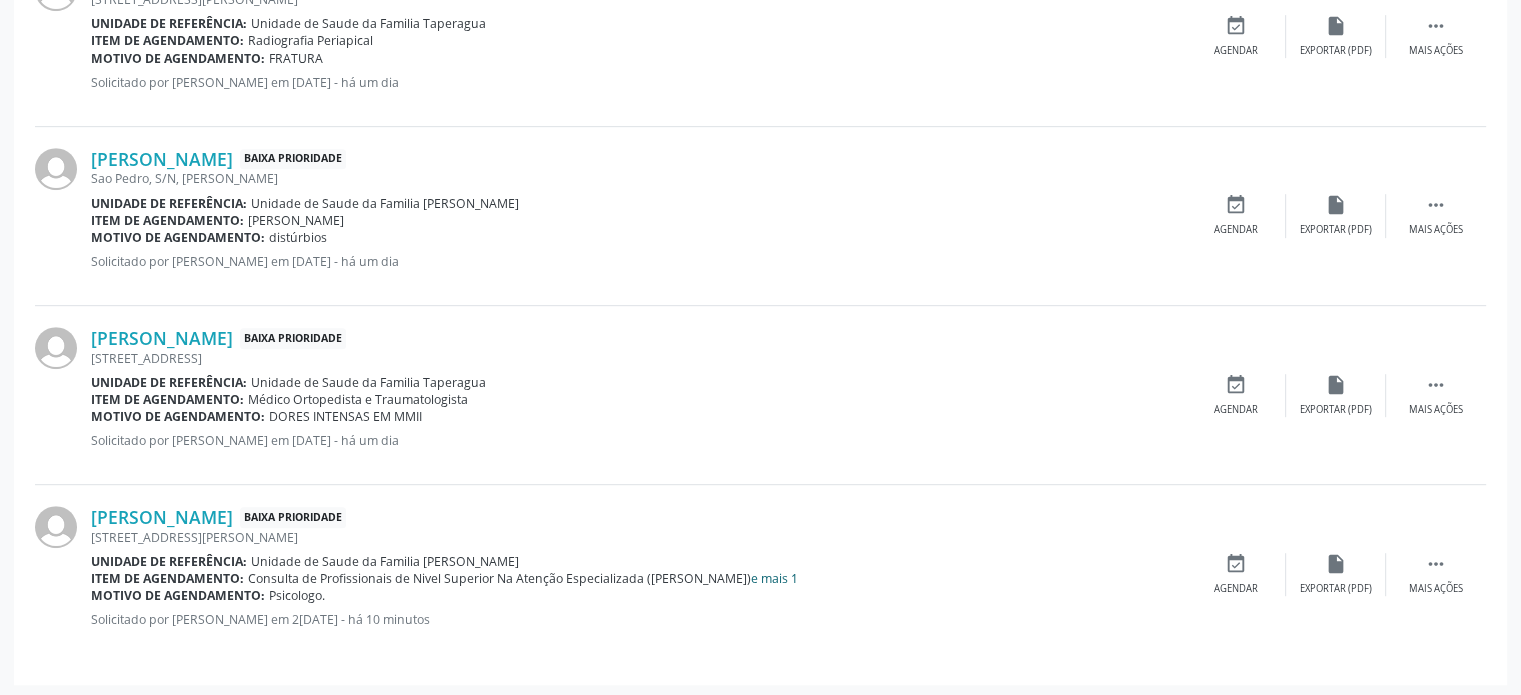 click on "e mais 1" at bounding box center [774, 578] 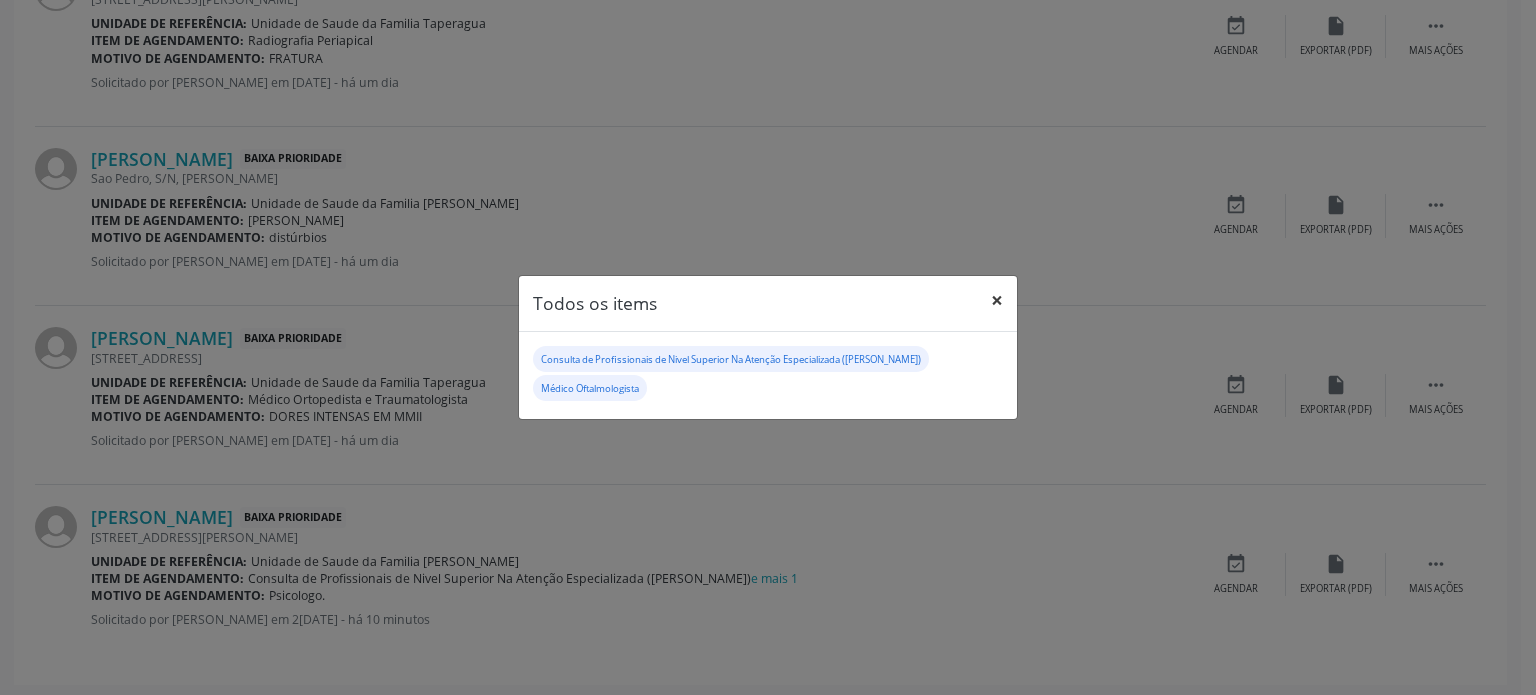click on "×" at bounding box center (997, 300) 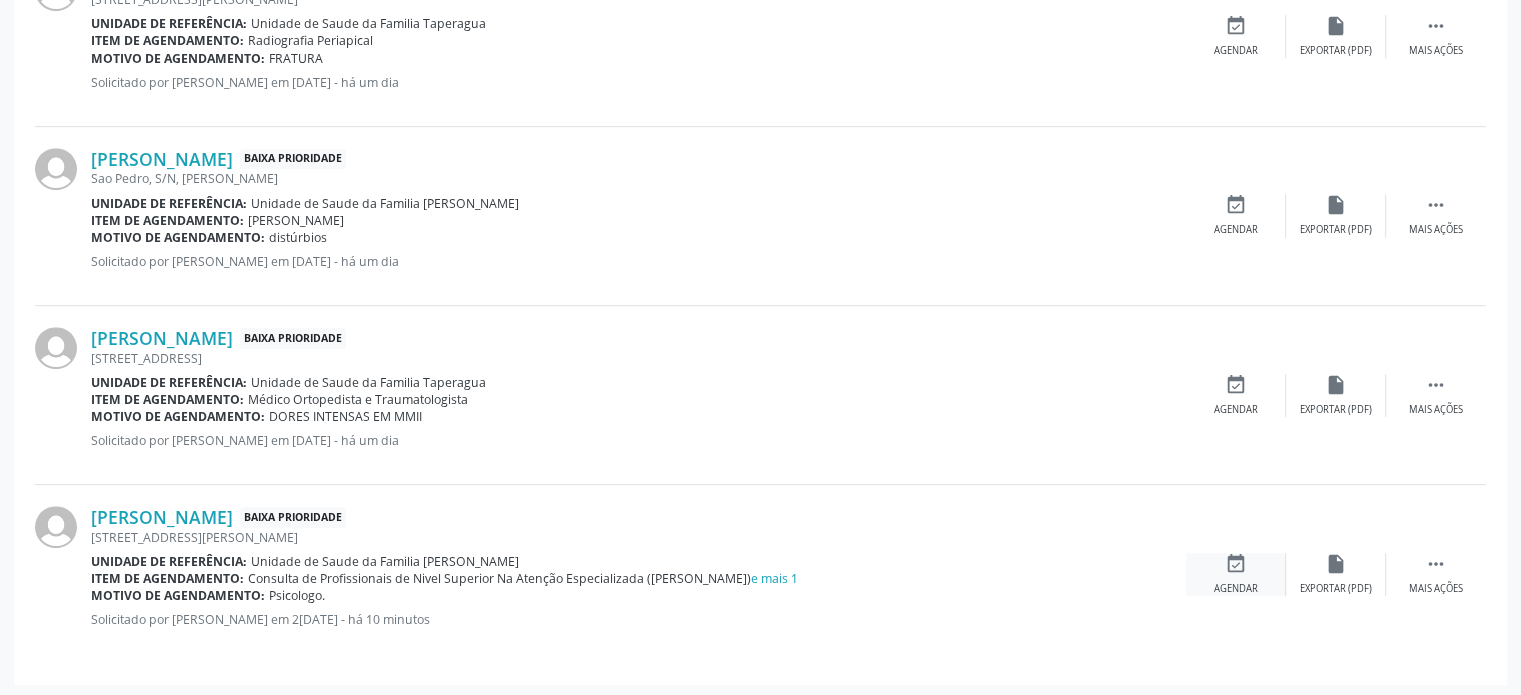click on "event_available
Agendar" at bounding box center (1236, 574) 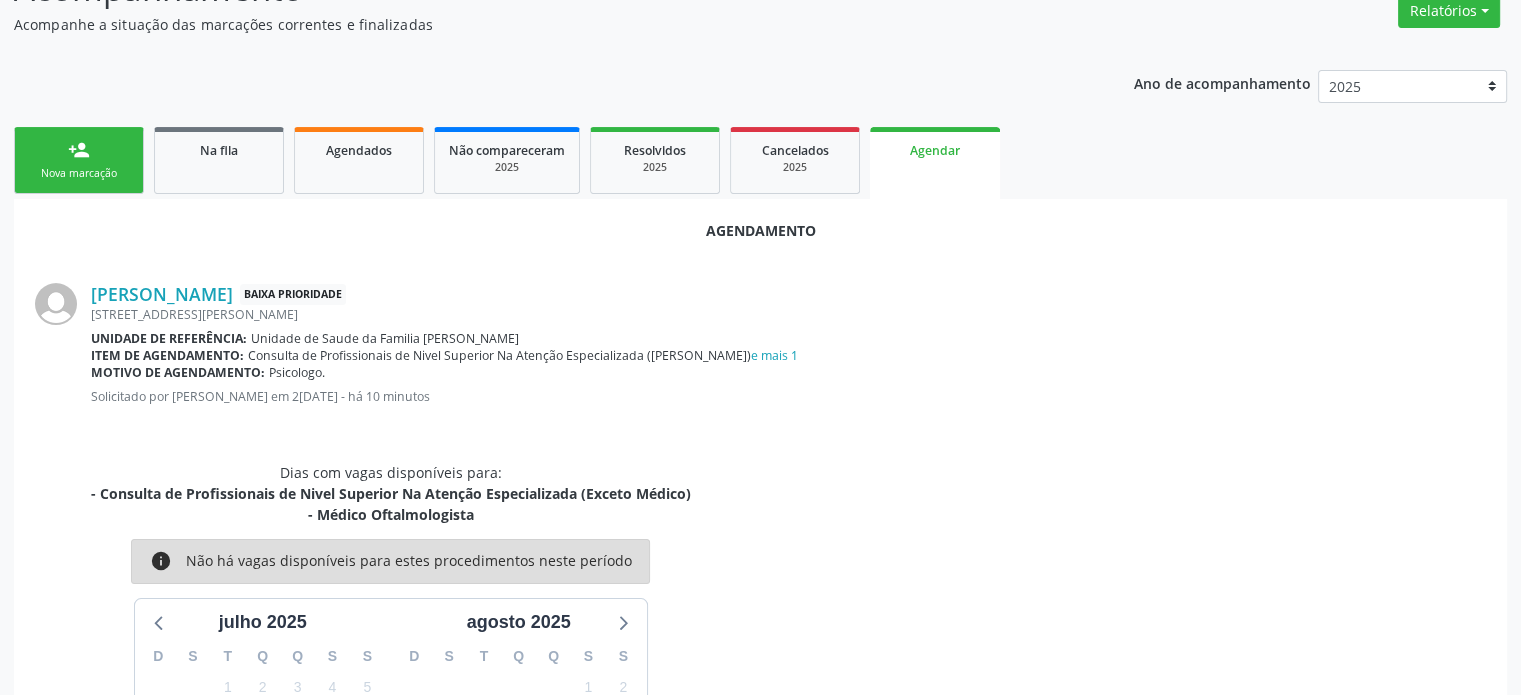 scroll, scrollTop: 80, scrollLeft: 0, axis: vertical 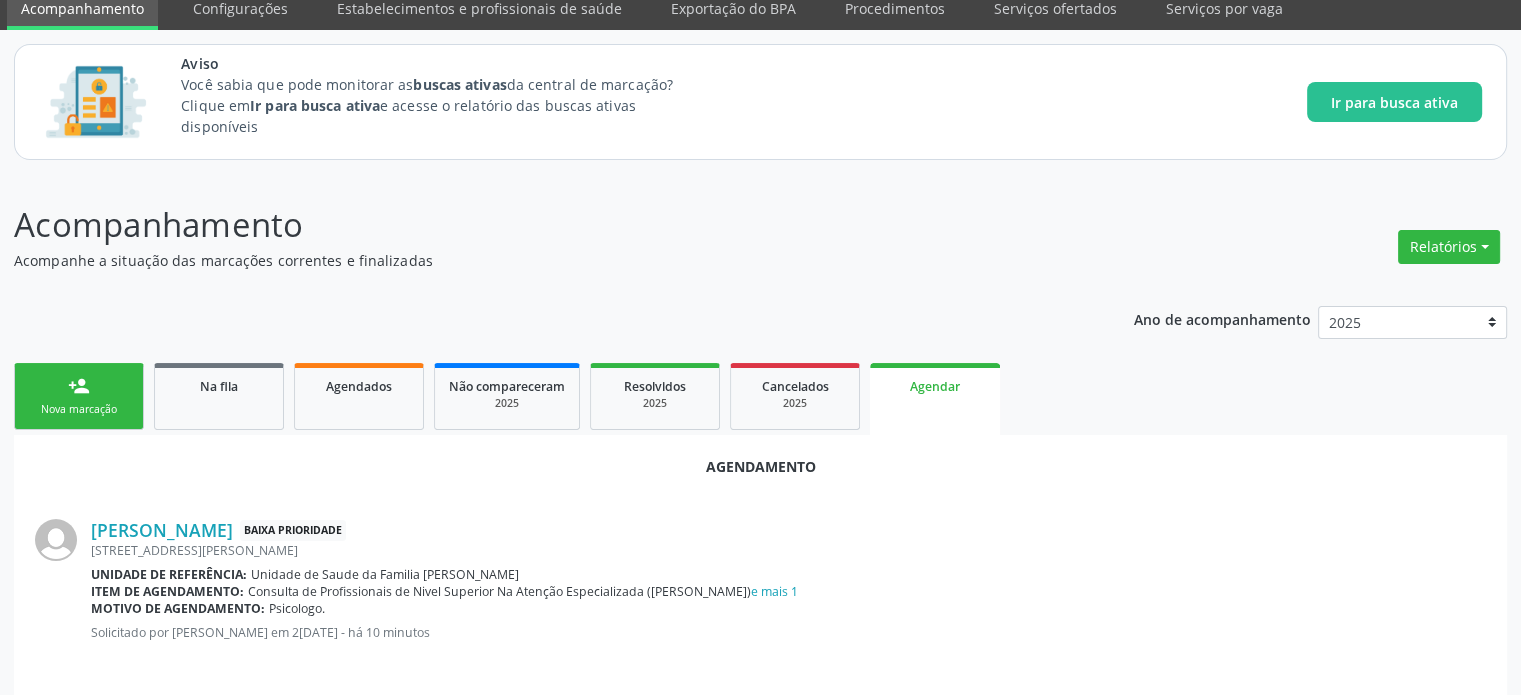 click on "person_add" at bounding box center (79, 386) 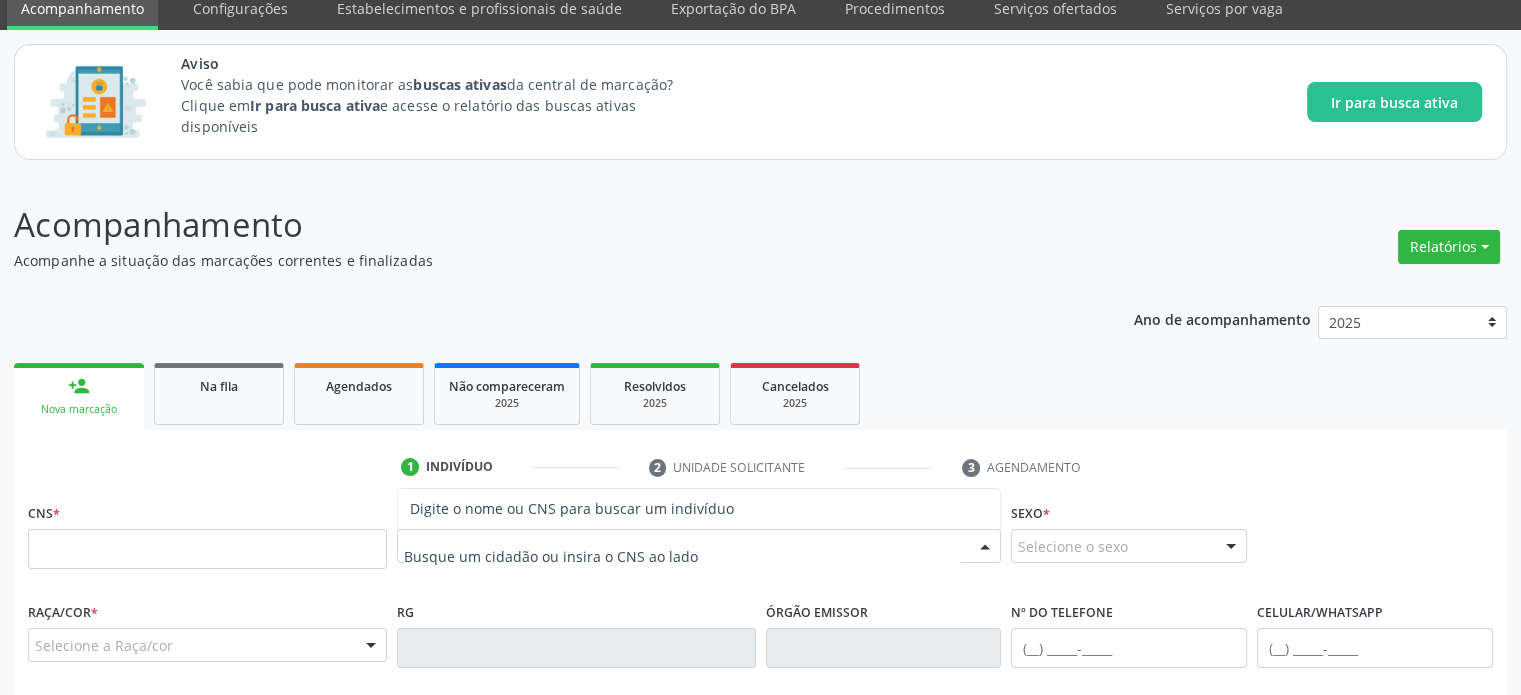 type on "m" 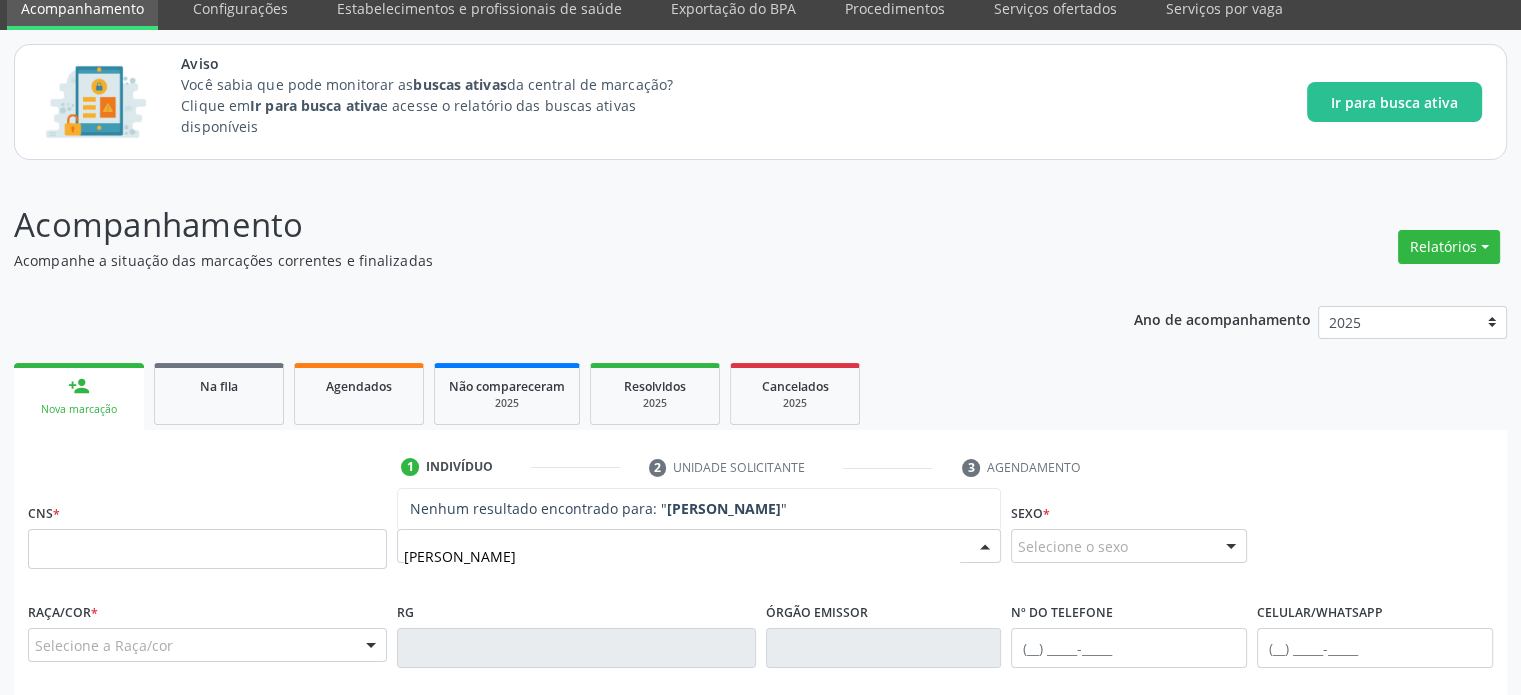 type on "[PERSON_NAME]" 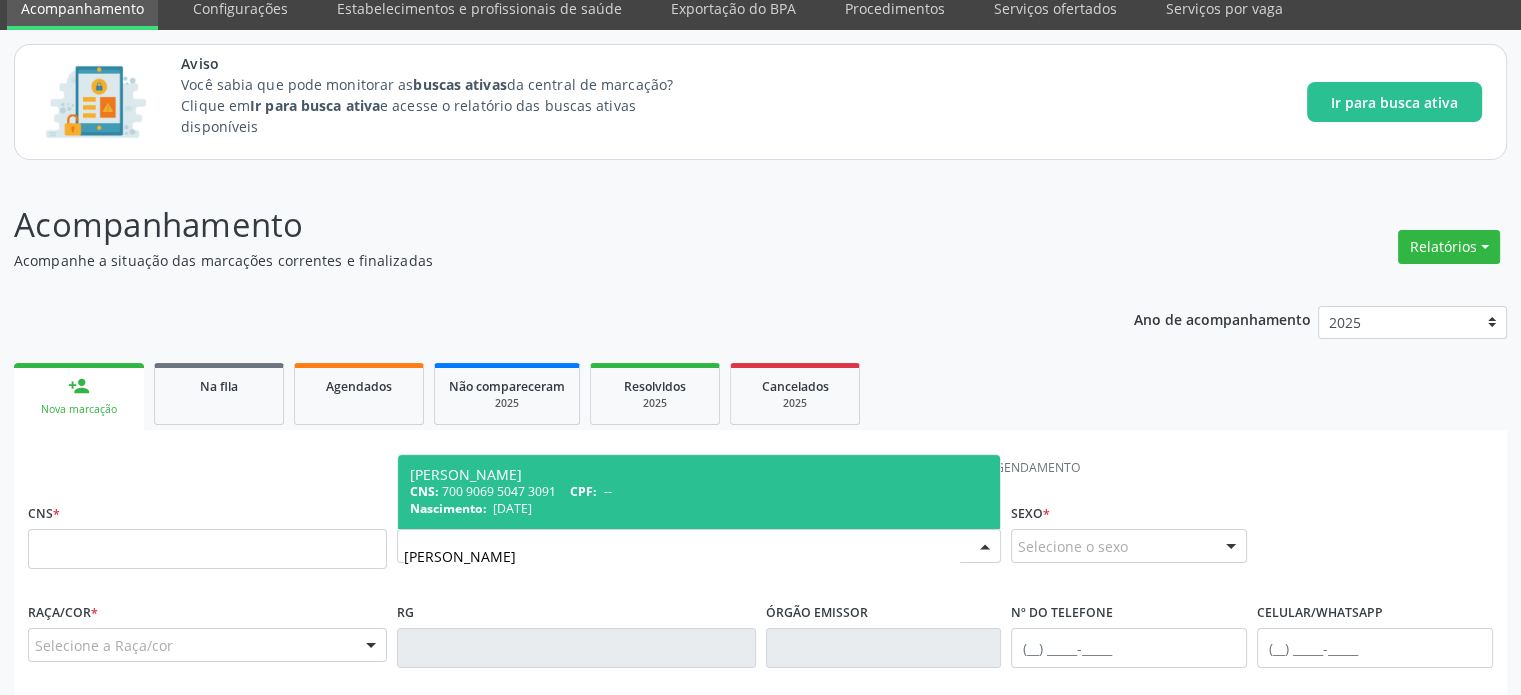 click on "[PERSON_NAME]" at bounding box center [699, 475] 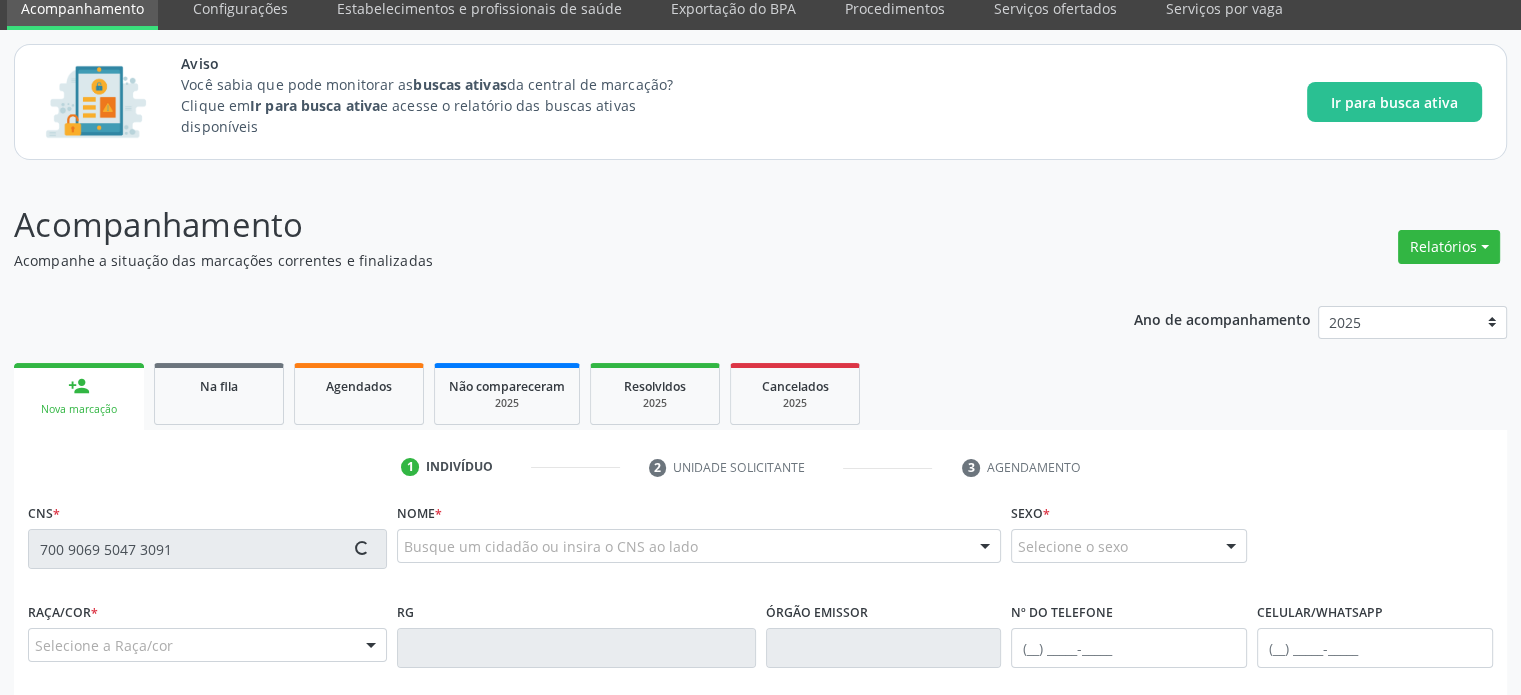 type on "700 9069 5047 3091" 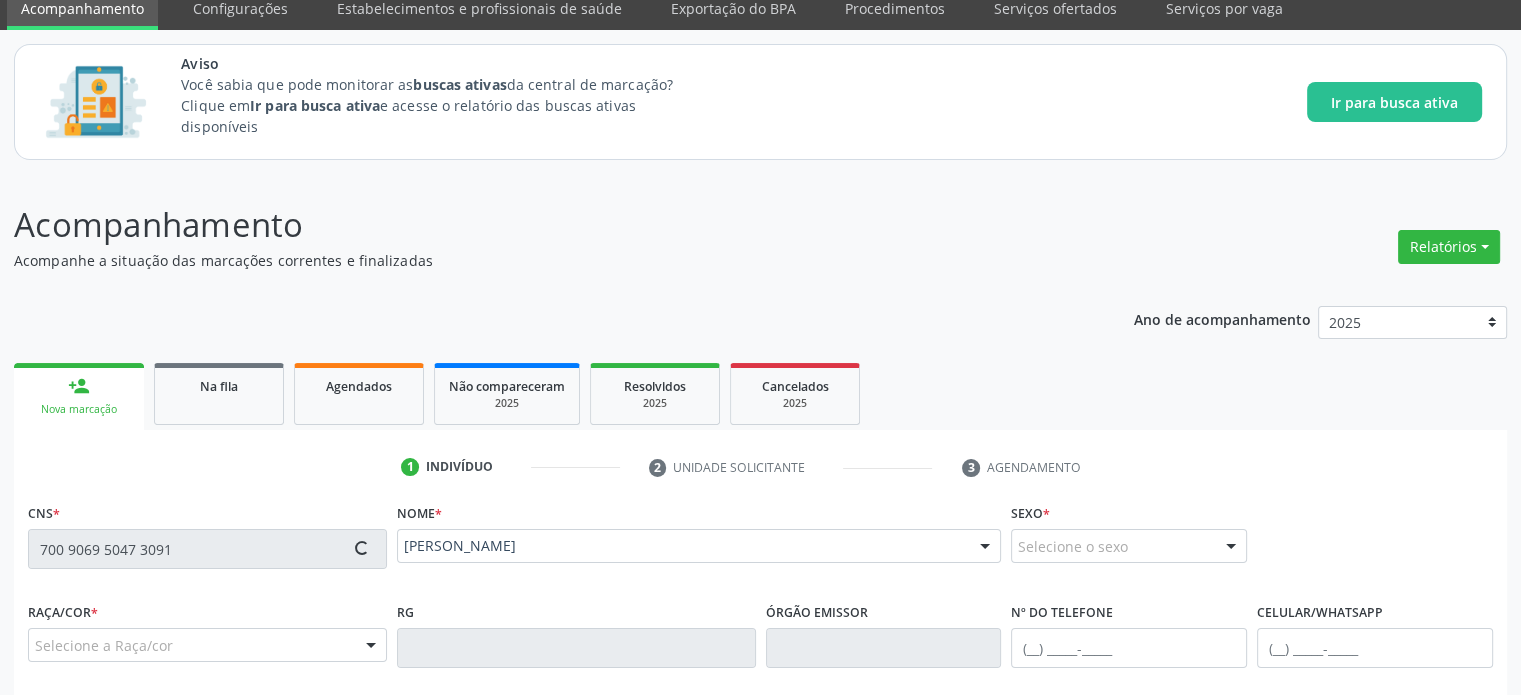 scroll, scrollTop: 532, scrollLeft: 0, axis: vertical 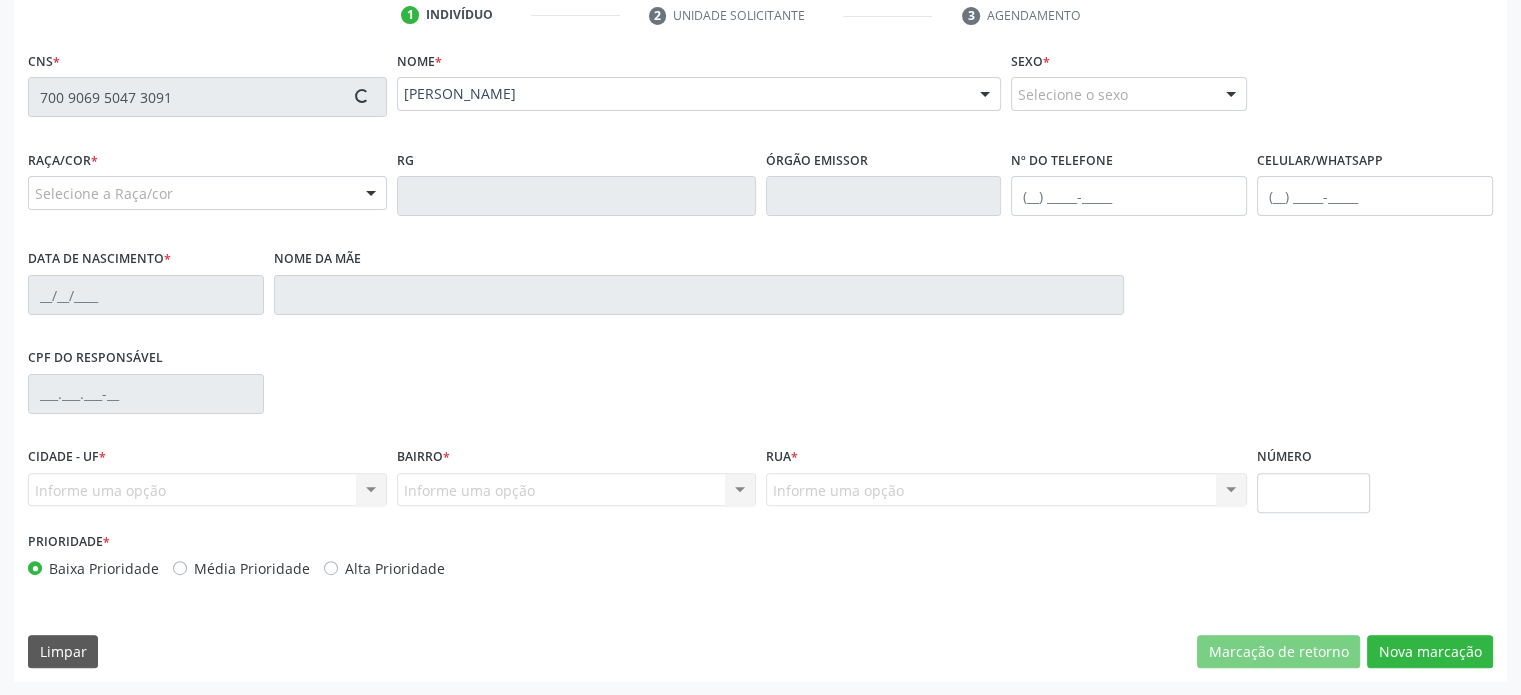 type on "[PHONE_NUMBER]" 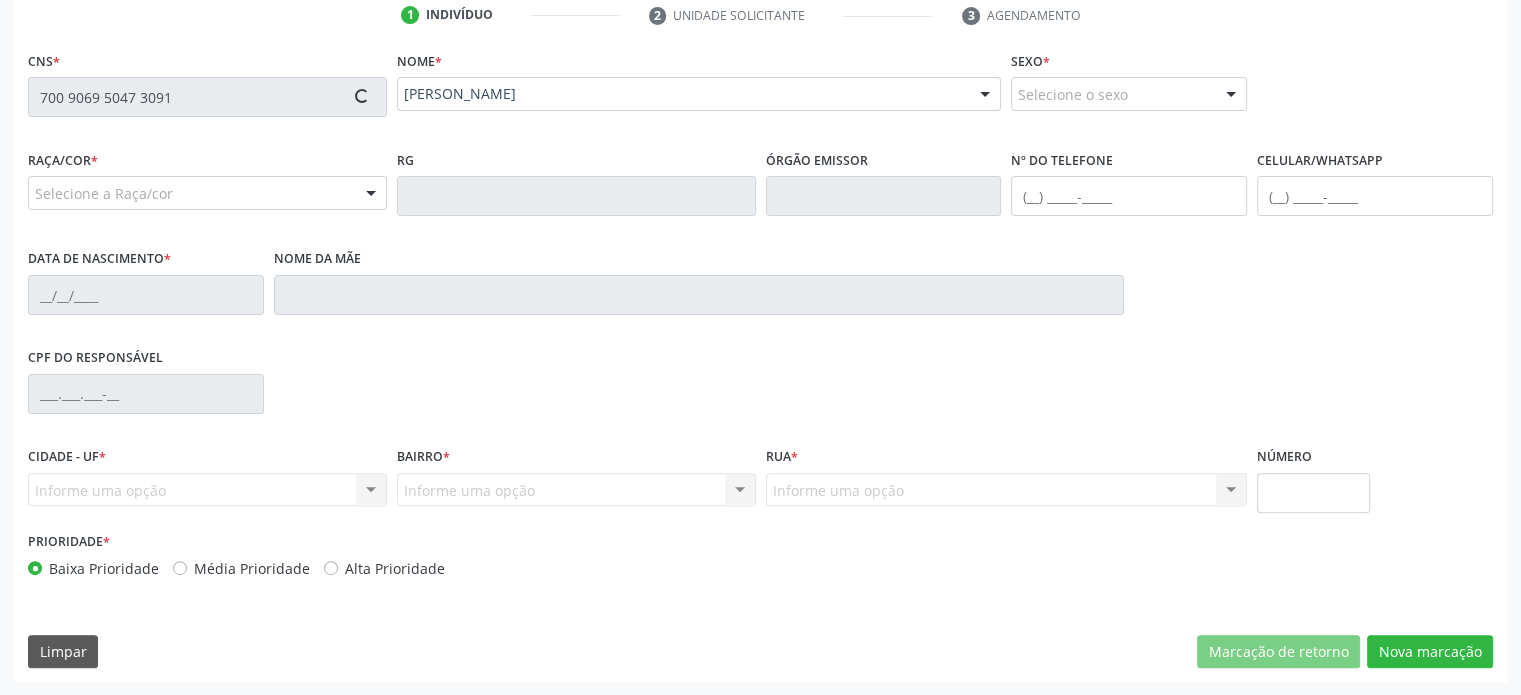 type on "[DATE]" 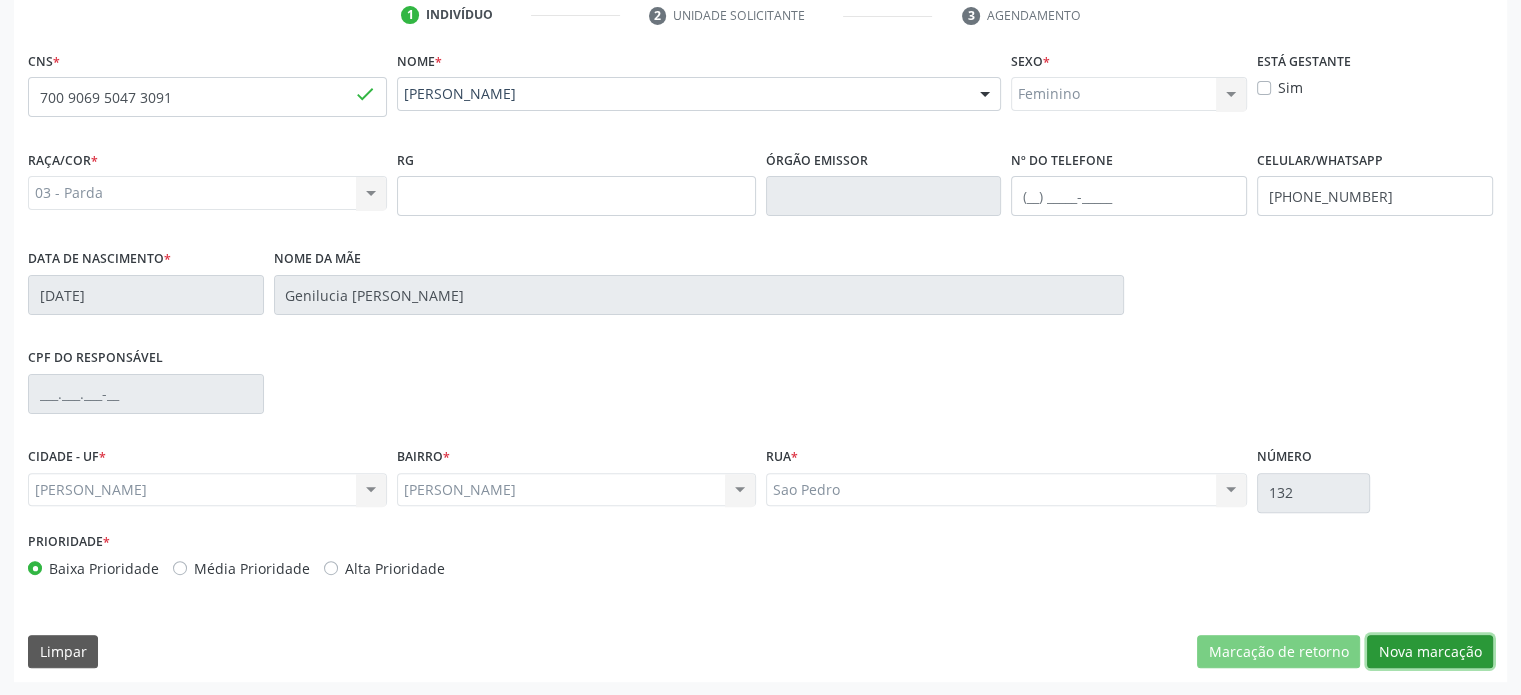 click on "Nova marcação" at bounding box center [1430, 652] 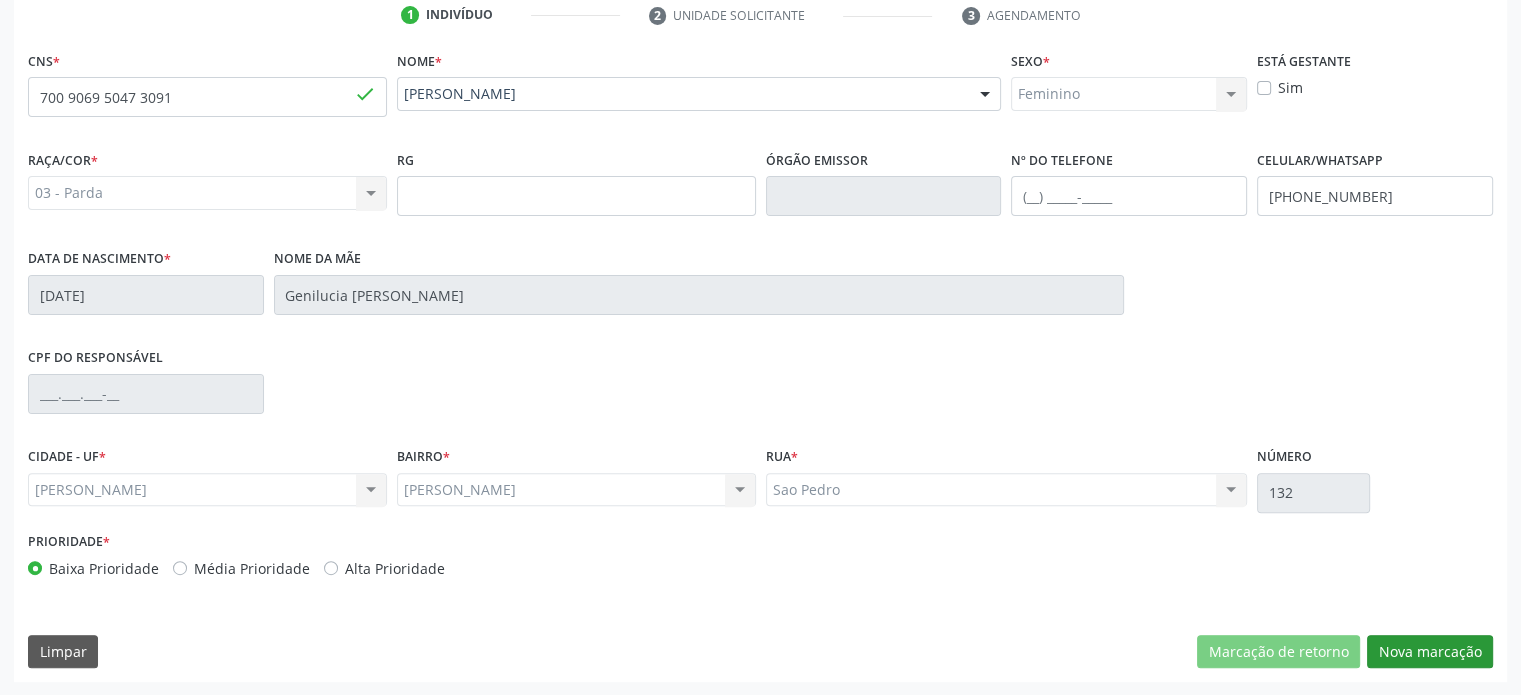 scroll, scrollTop: 532, scrollLeft: 0, axis: vertical 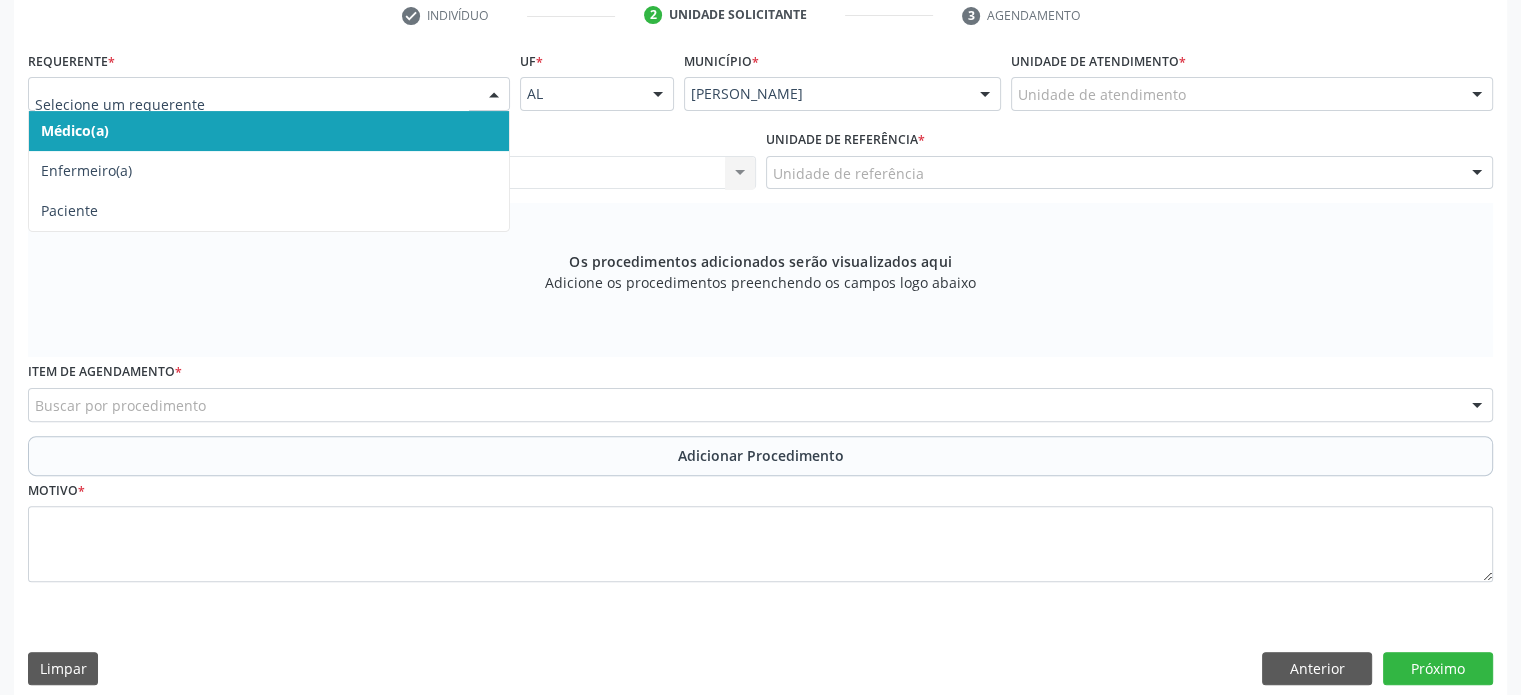 click on "Médico(a)" at bounding box center [269, 131] 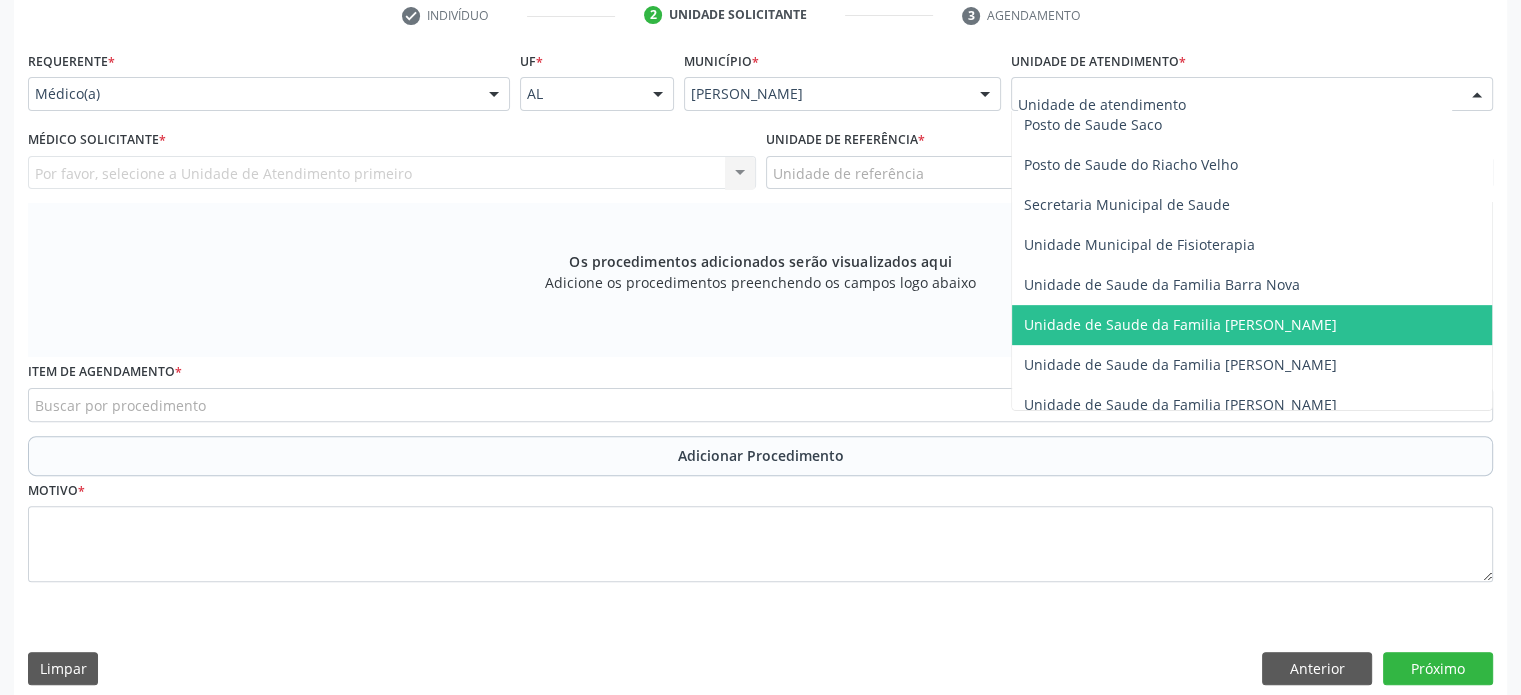 scroll, scrollTop: 1034, scrollLeft: 0, axis: vertical 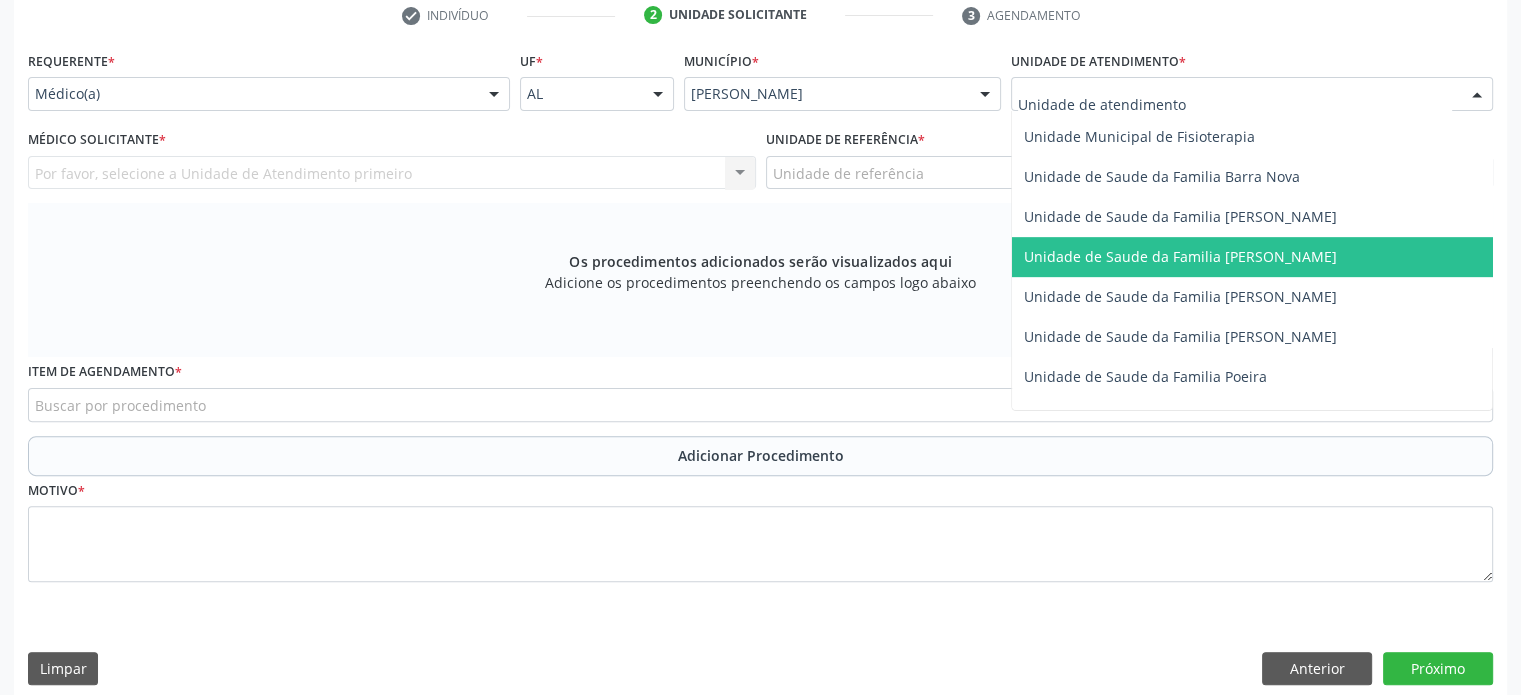 click on "Unidade de Saude da Familia [PERSON_NAME]" at bounding box center [1180, 256] 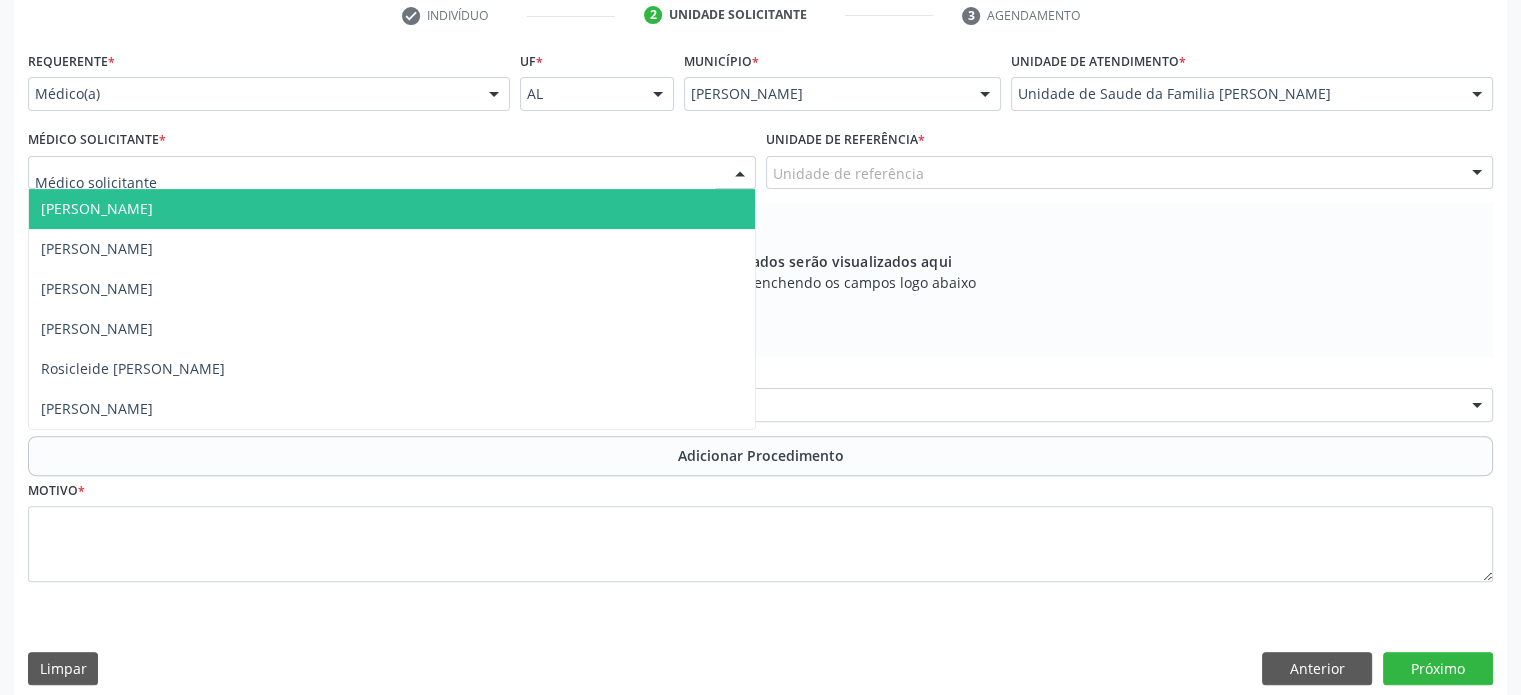 click at bounding box center [392, 173] 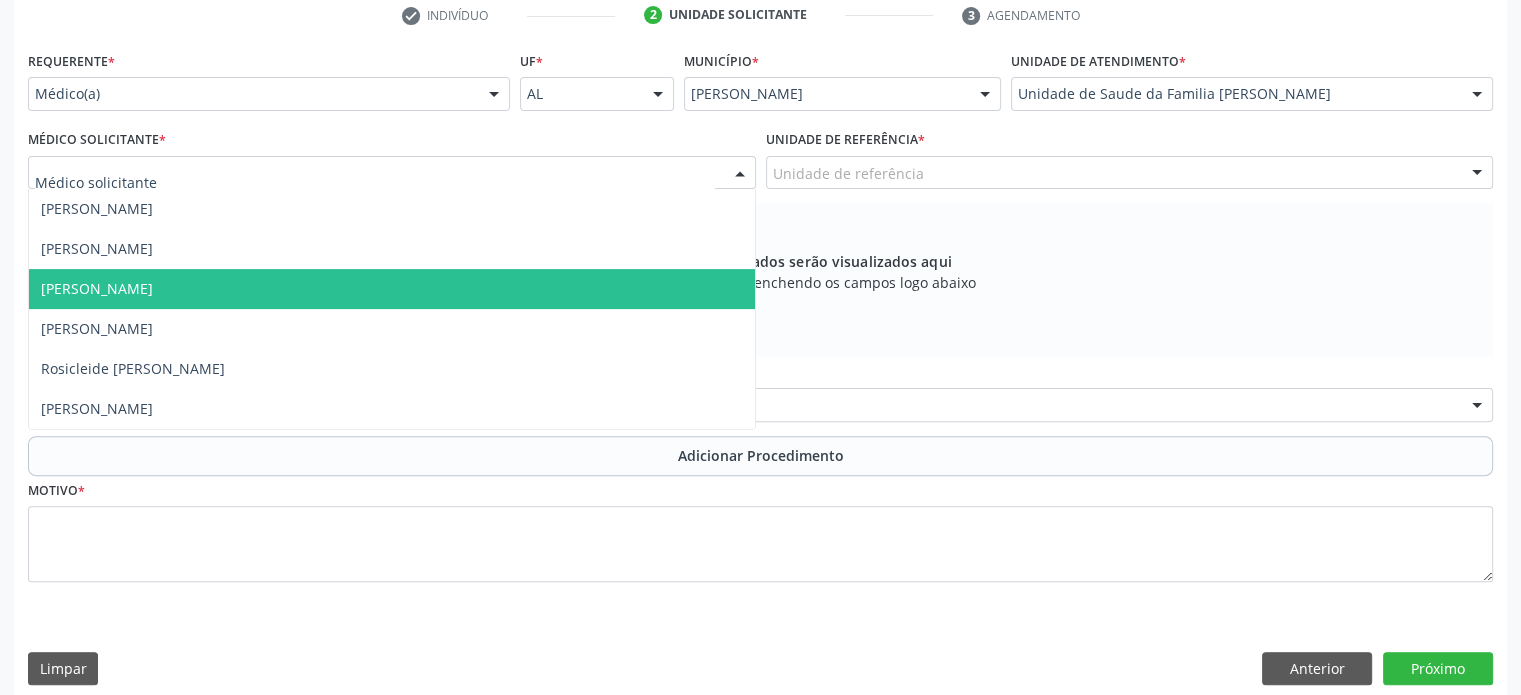 click on "Maria Quiteria Lima Pereira" at bounding box center [392, 289] 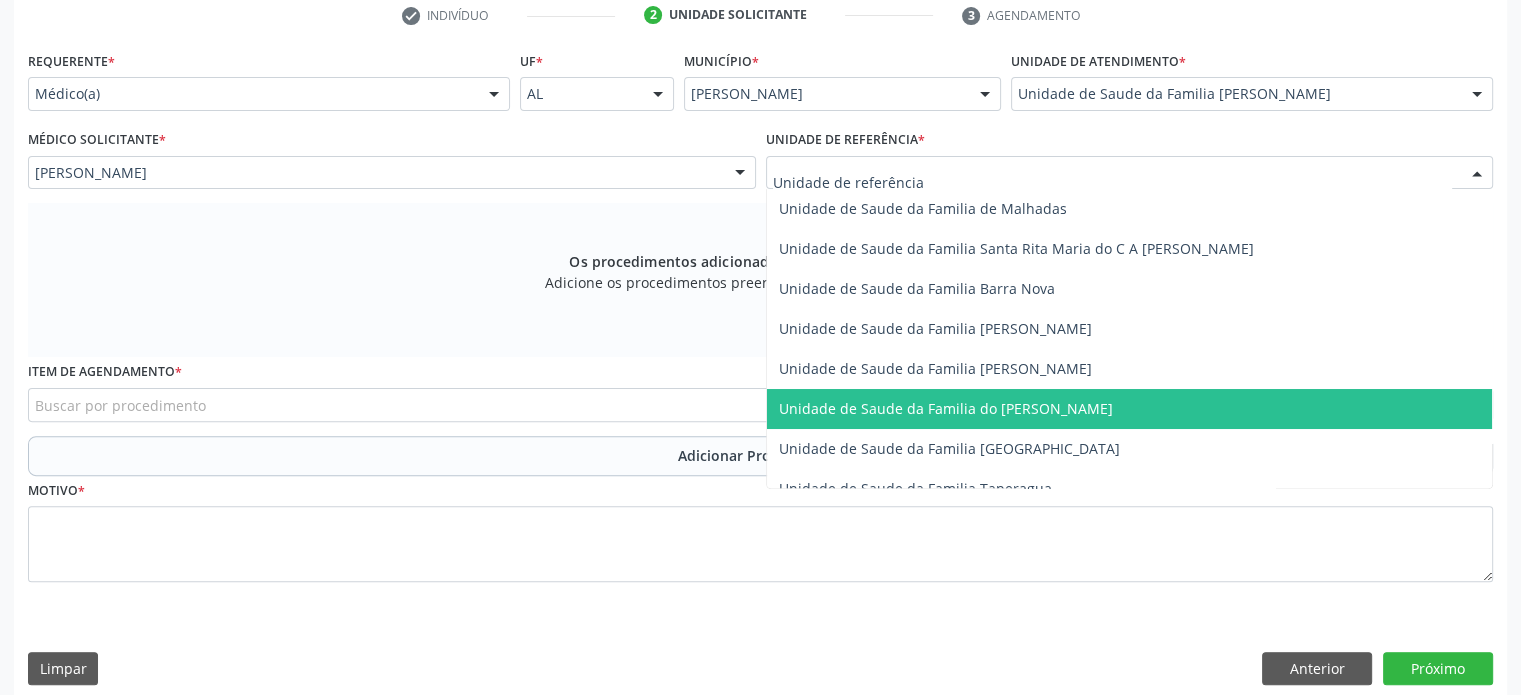 scroll, scrollTop: 339, scrollLeft: 0, axis: vertical 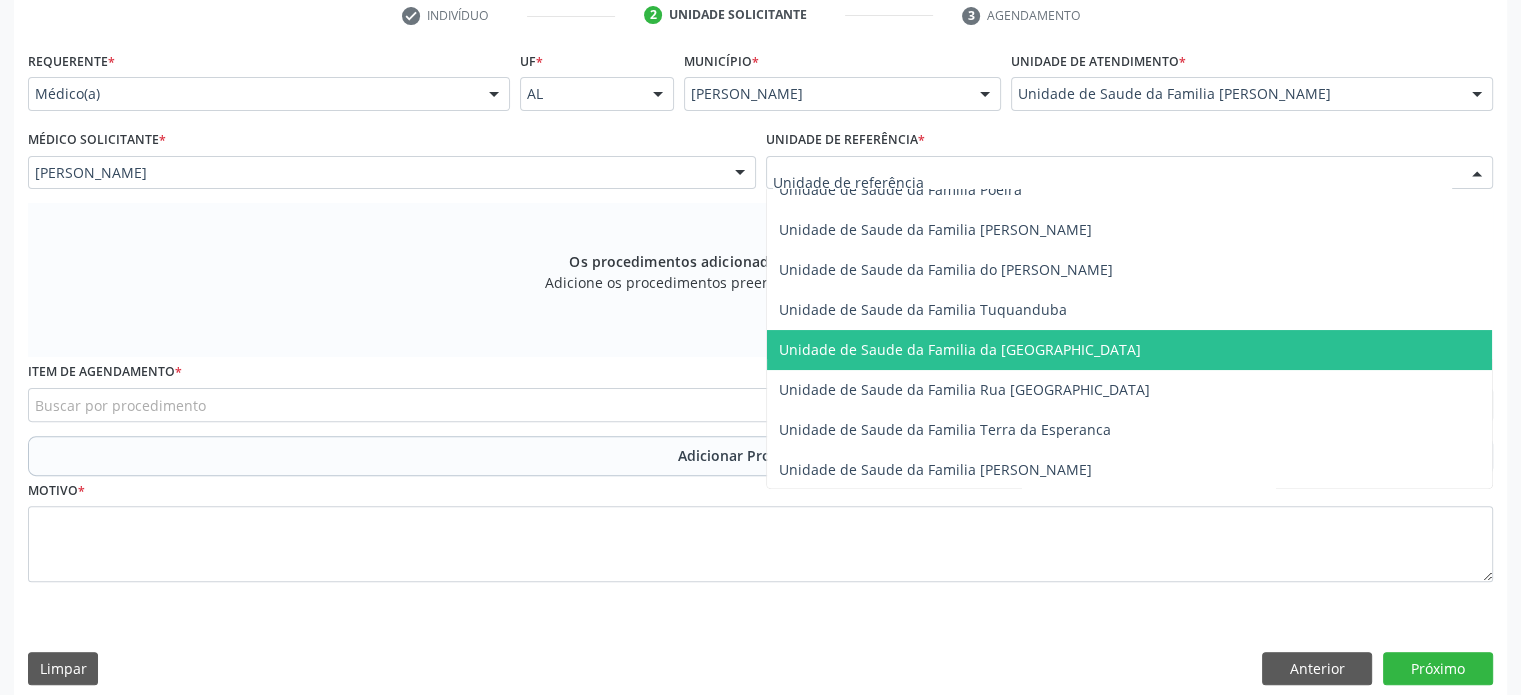 click on "Unidade de Saude da Familia da [GEOGRAPHIC_DATA]" at bounding box center [960, 349] 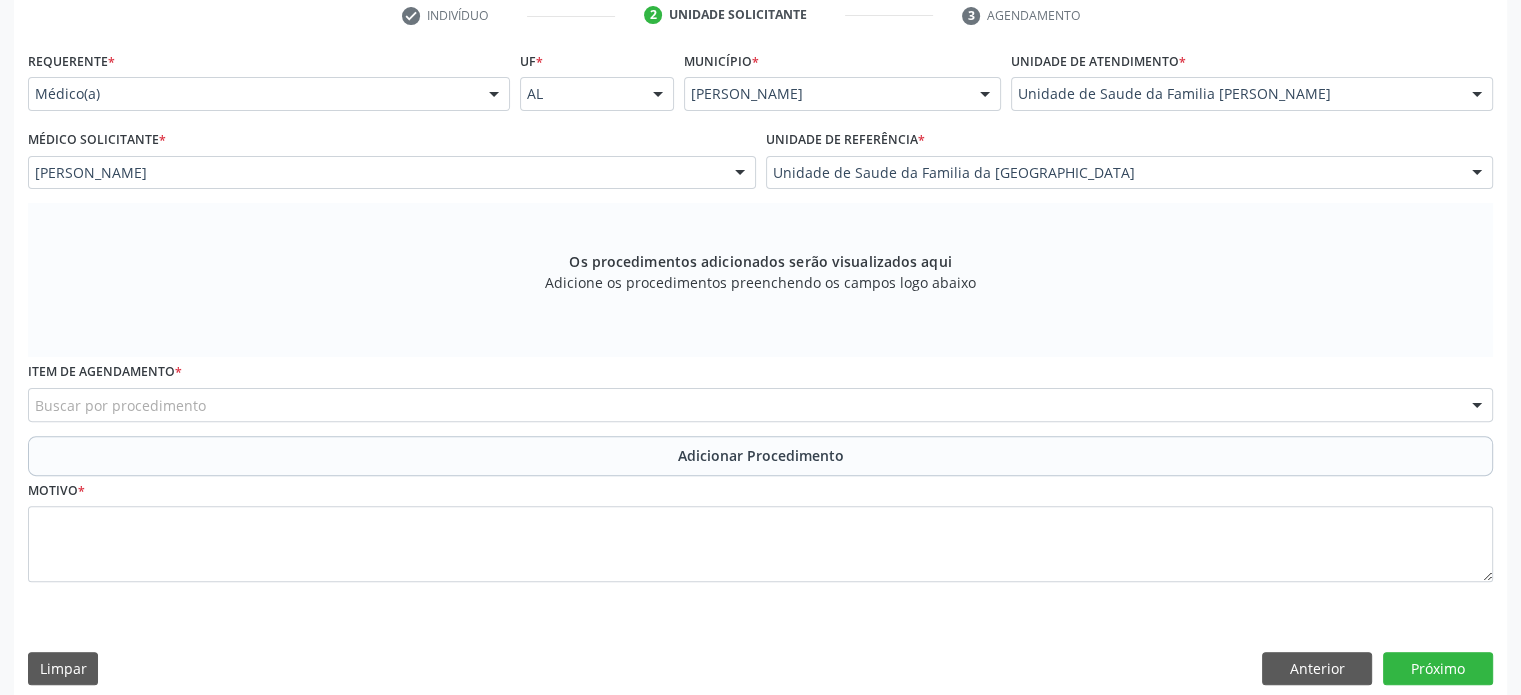 click on "Os procedimentos adicionados serão visualizados aqui" at bounding box center [760, 261] 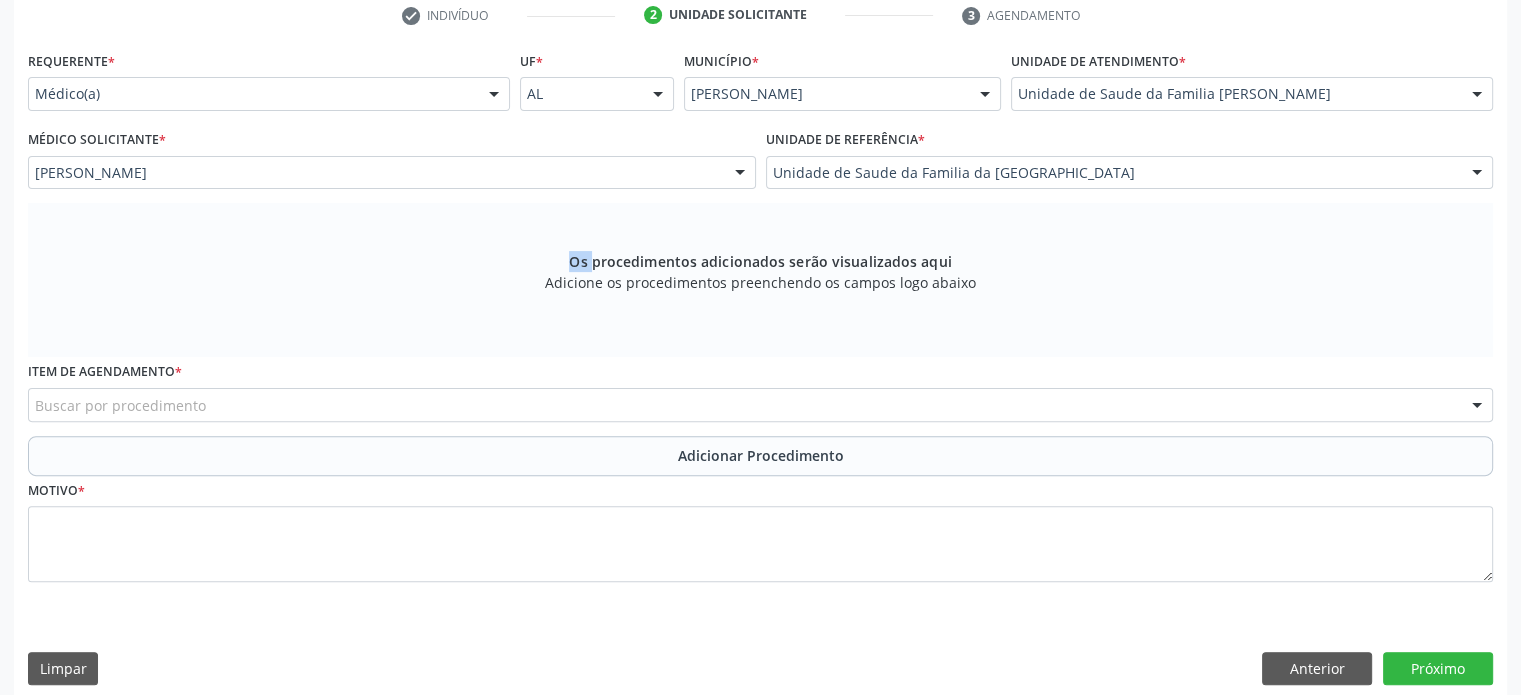 click on "Os procedimentos adicionados serão visualizados aqui" at bounding box center (760, 261) 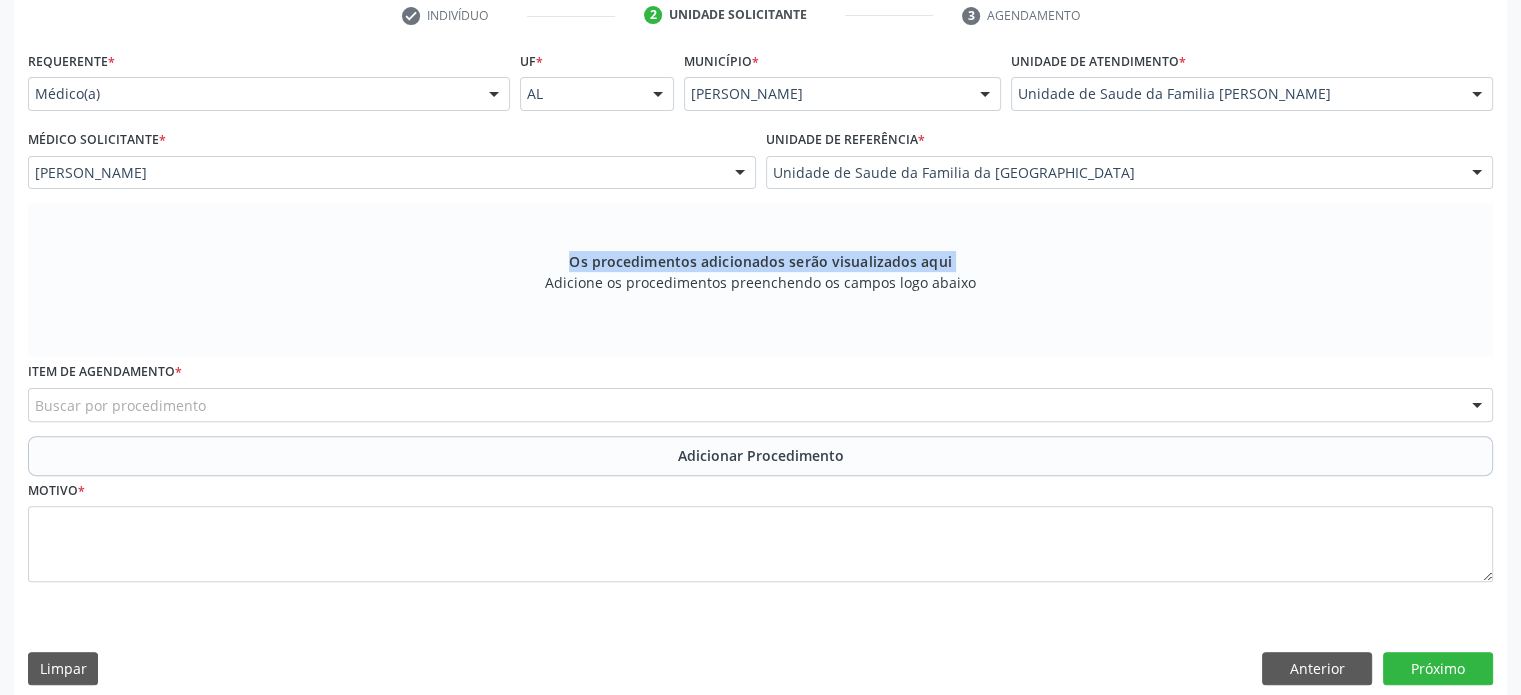 click on "Os procedimentos adicionados serão visualizados aqui" at bounding box center [760, 261] 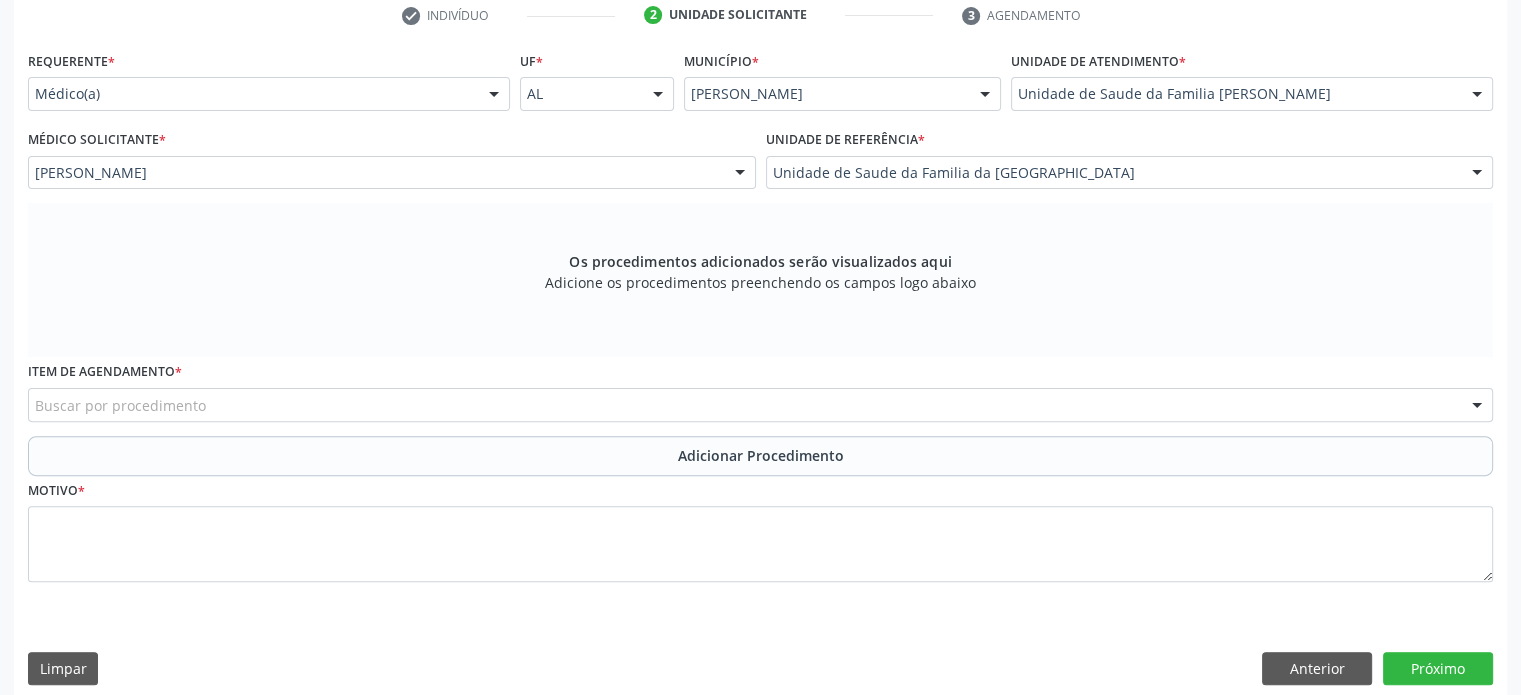 click on "Os procedimentos adicionados serão visualizados aqui
Adicione os procedimentos preenchendo os campos logo abaixo" at bounding box center [760, 280] 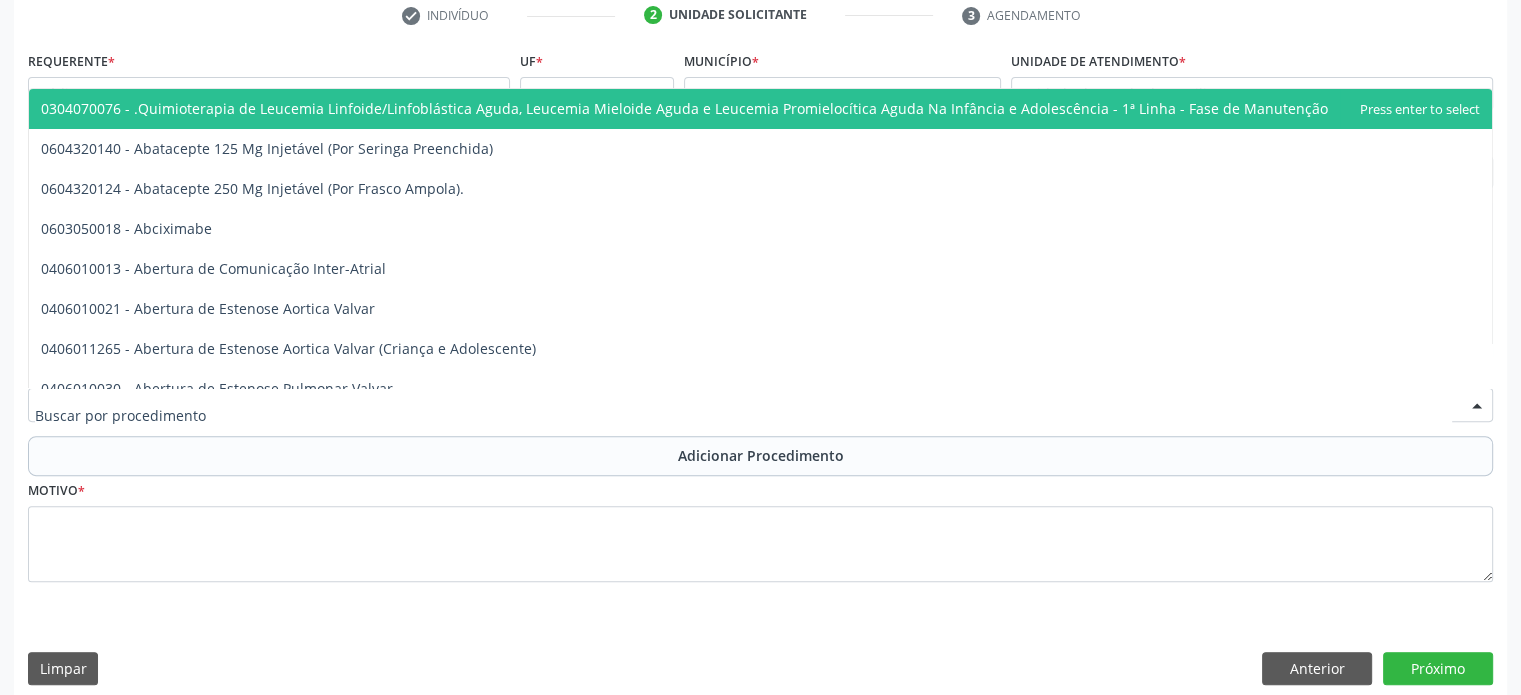 click at bounding box center [760, 405] 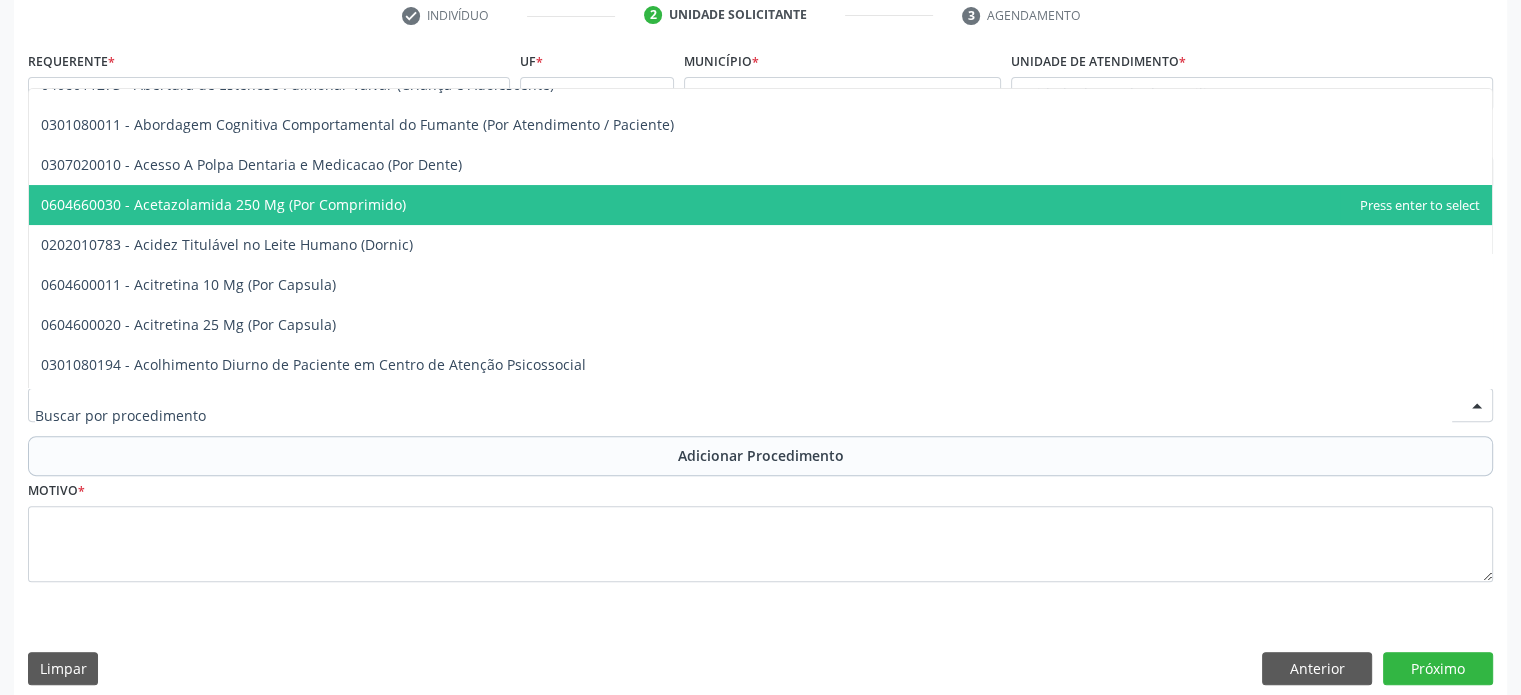 scroll, scrollTop: 343, scrollLeft: 0, axis: vertical 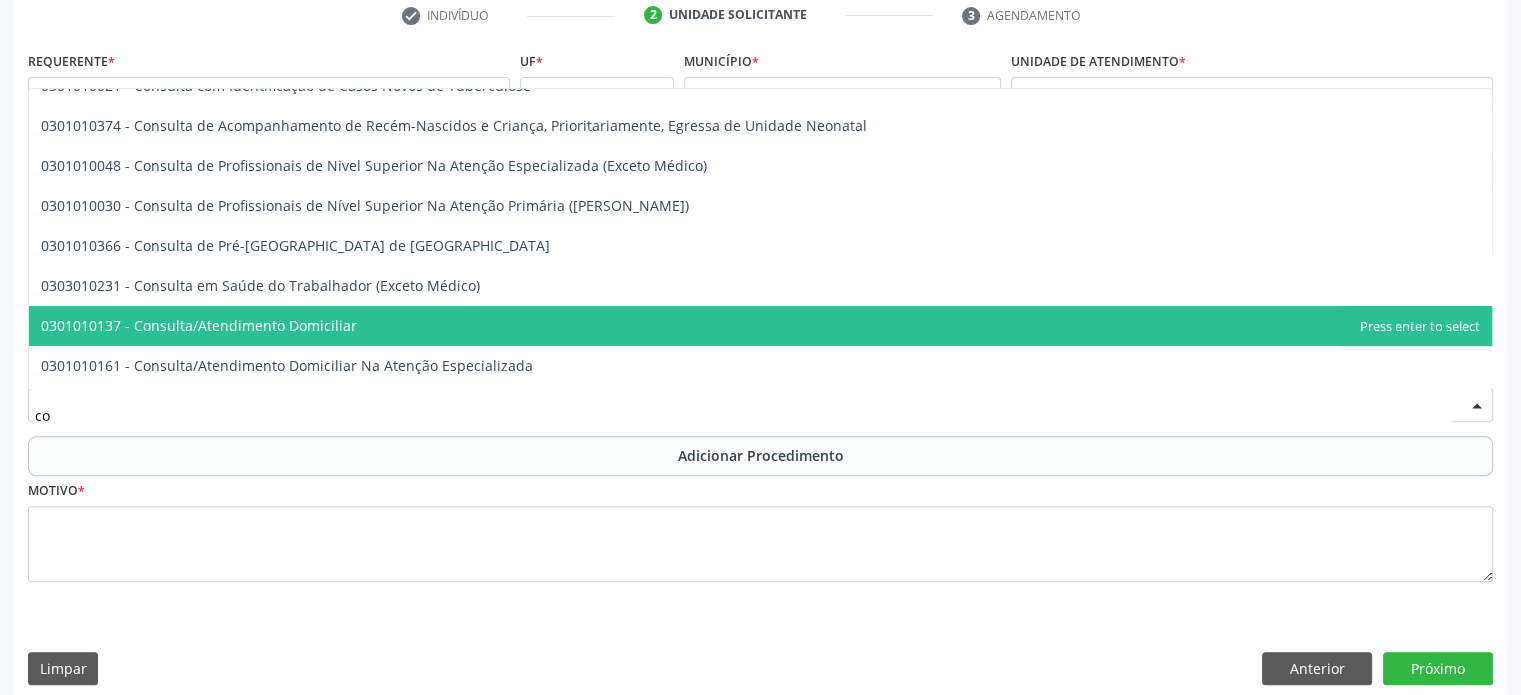 type on "c" 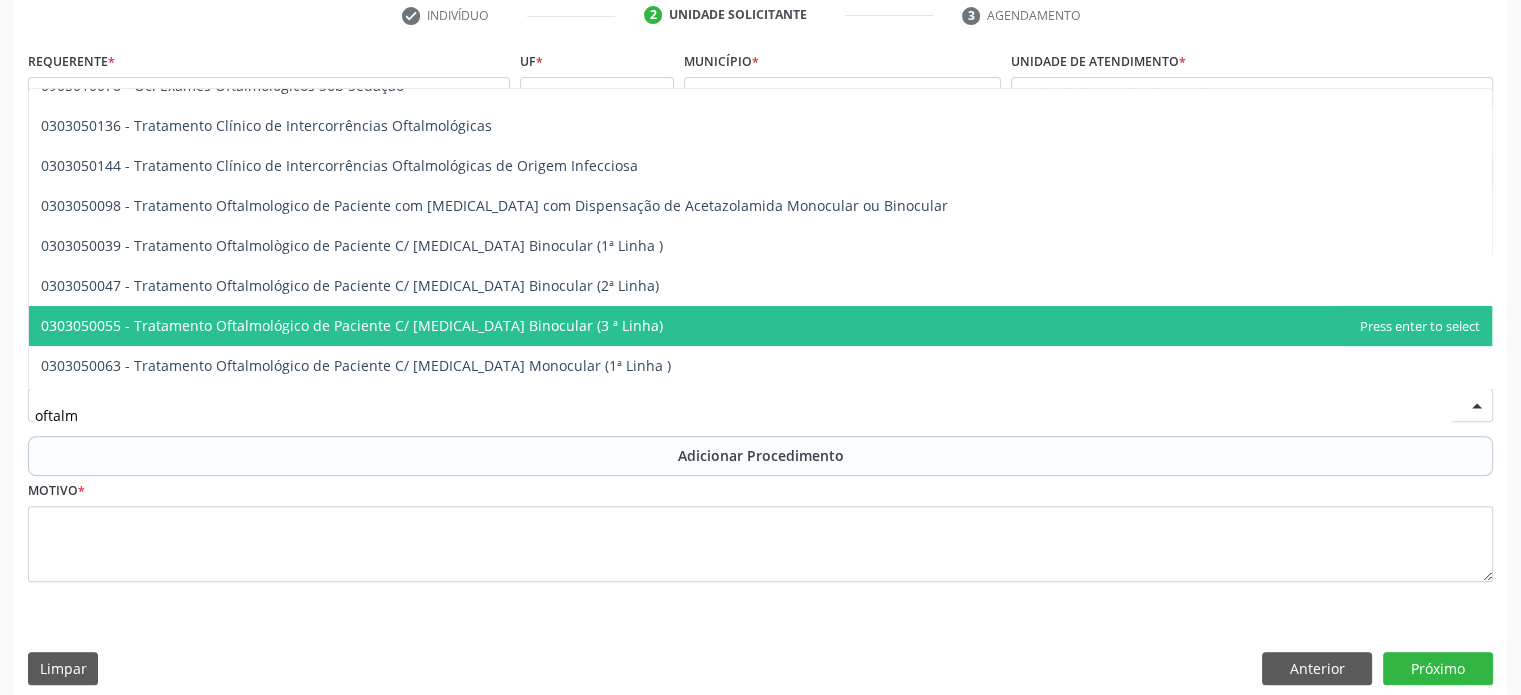 type on "oftalmo" 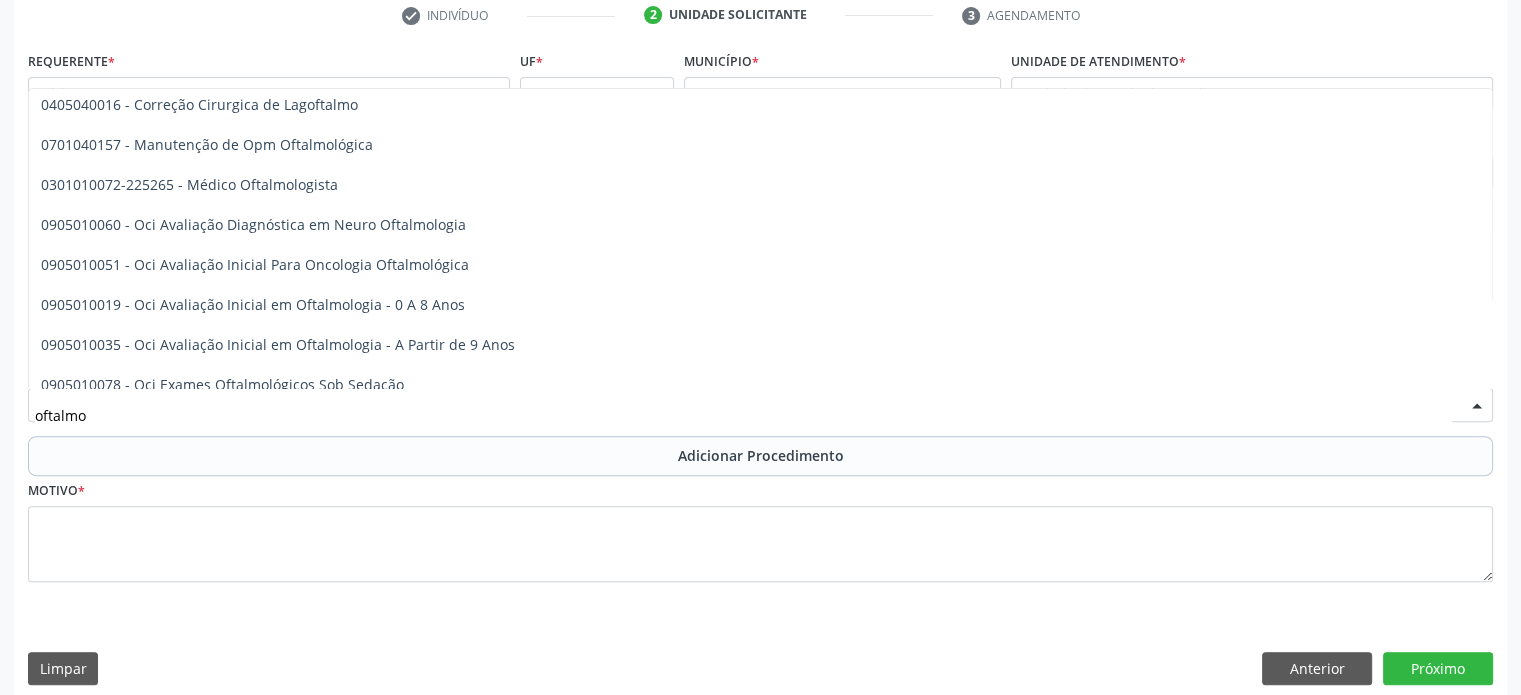 scroll, scrollTop: 0, scrollLeft: 0, axis: both 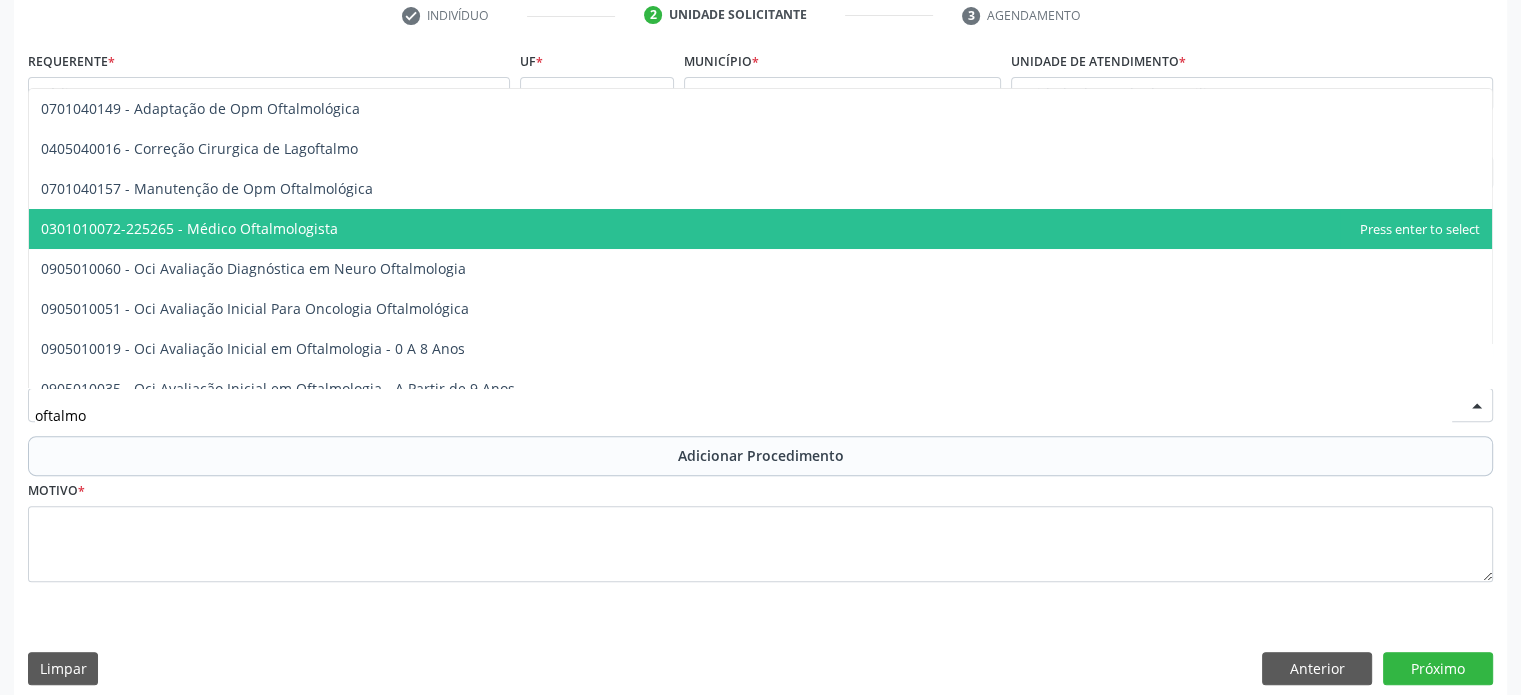 click on "0301010072-225265 - Médico Oftalmologista" at bounding box center [189, 228] 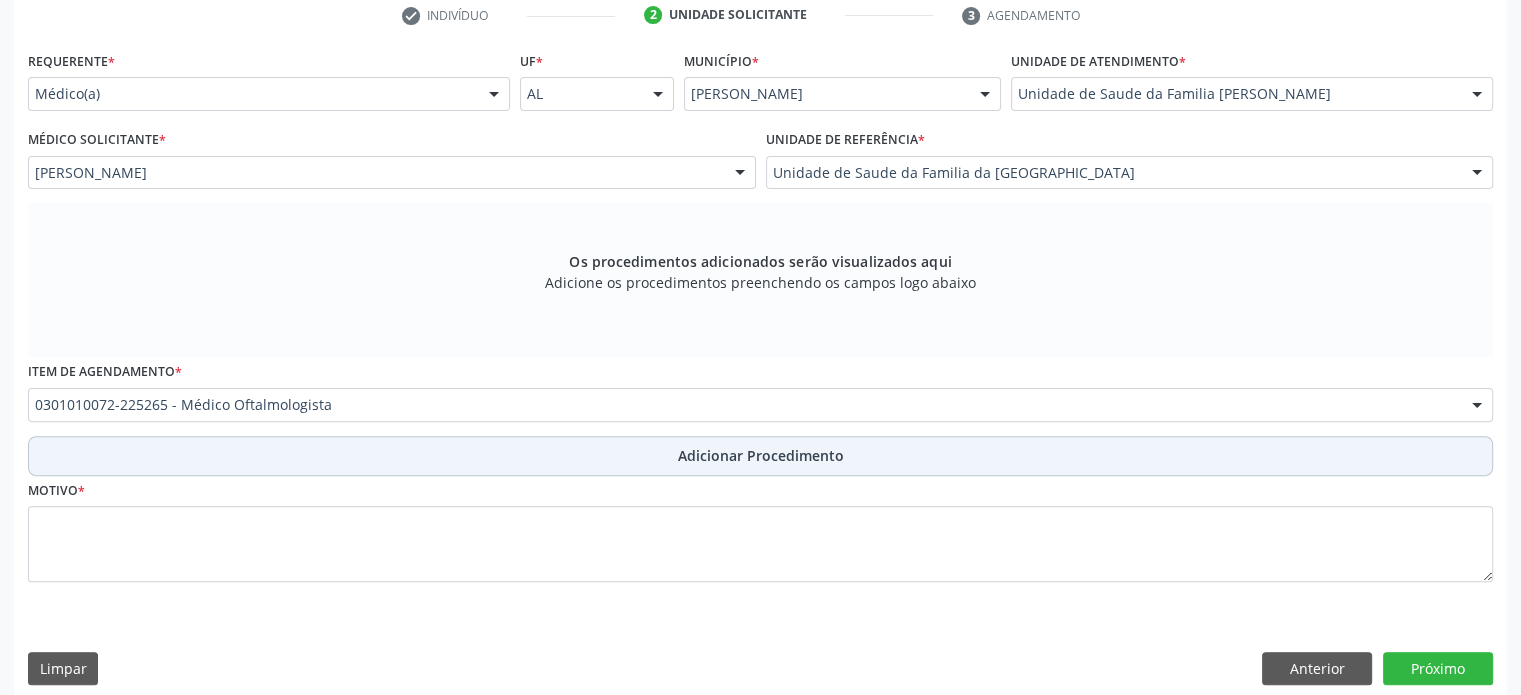 click on "Adicionar Procedimento" at bounding box center [760, 456] 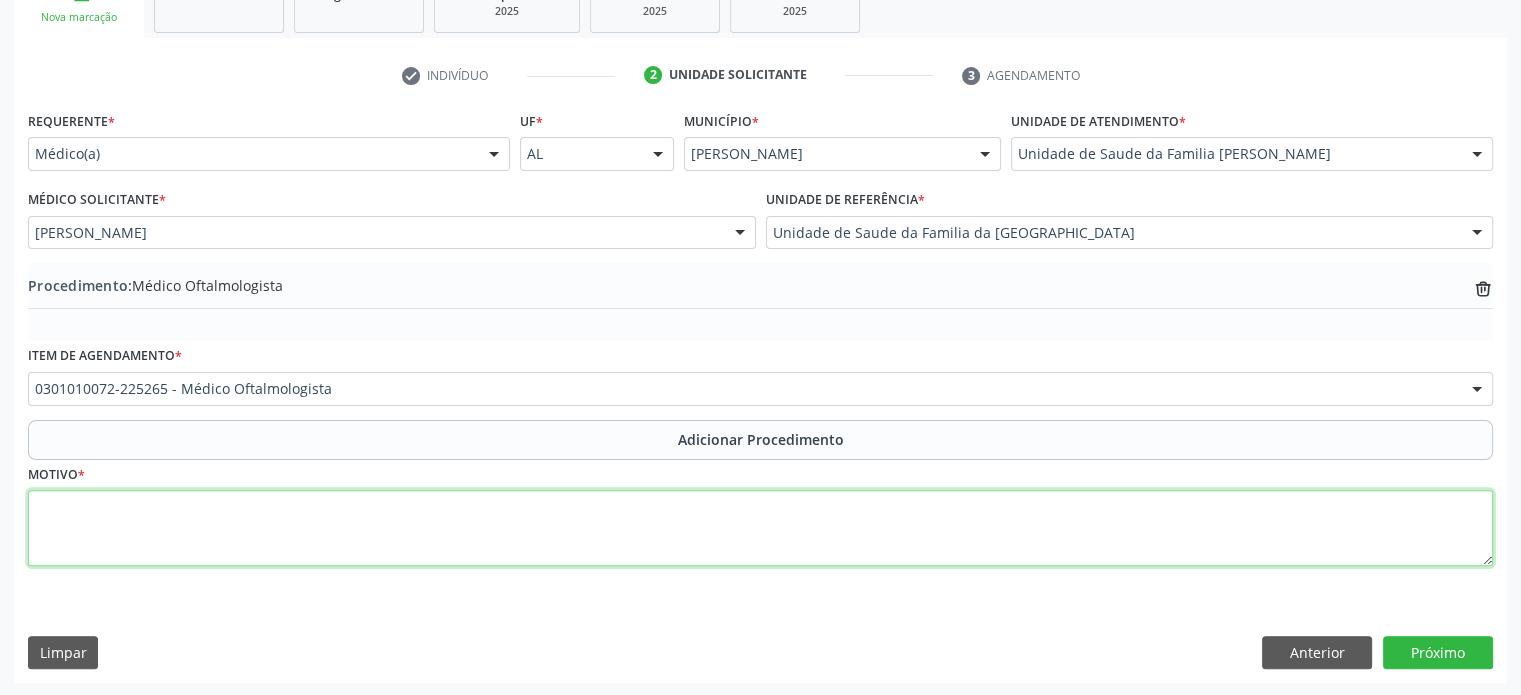 click at bounding box center (760, 528) 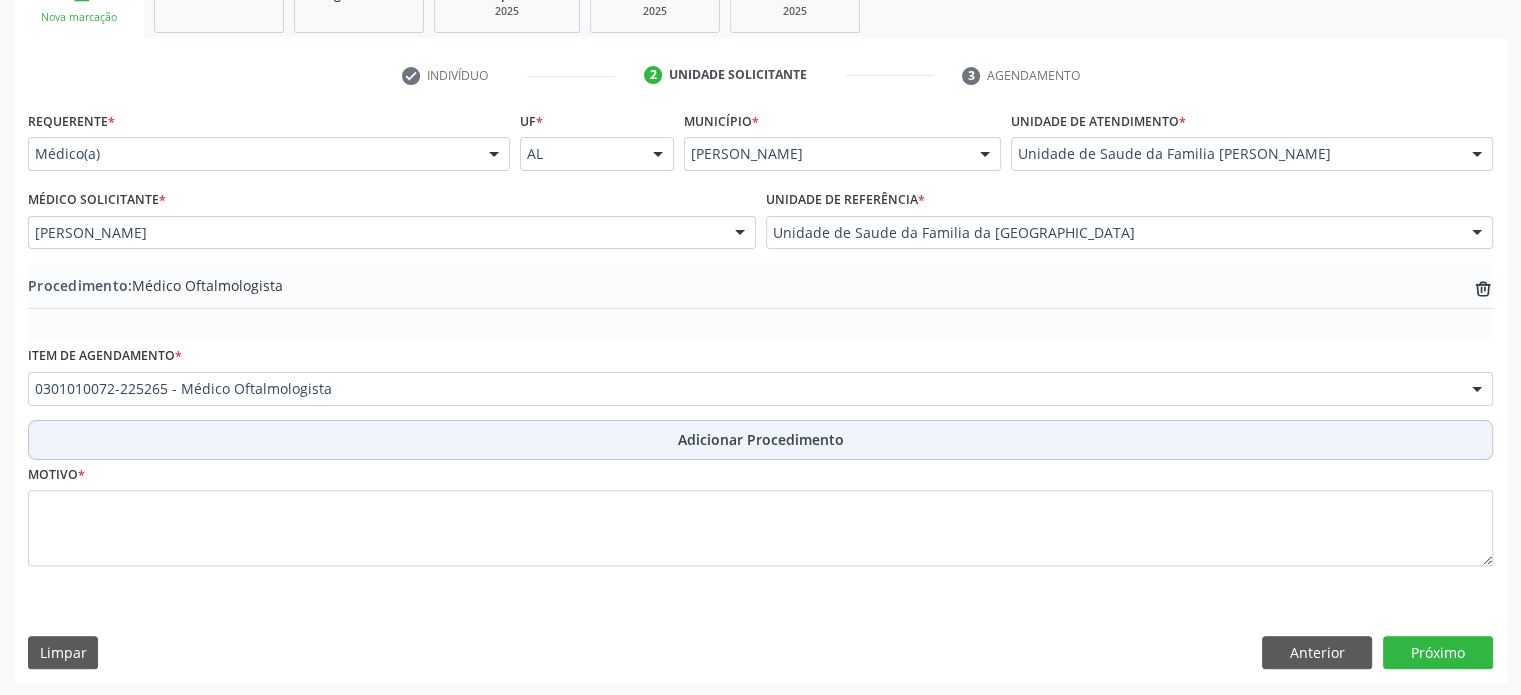 click on "Adicionar Procedimento" at bounding box center (760, 440) 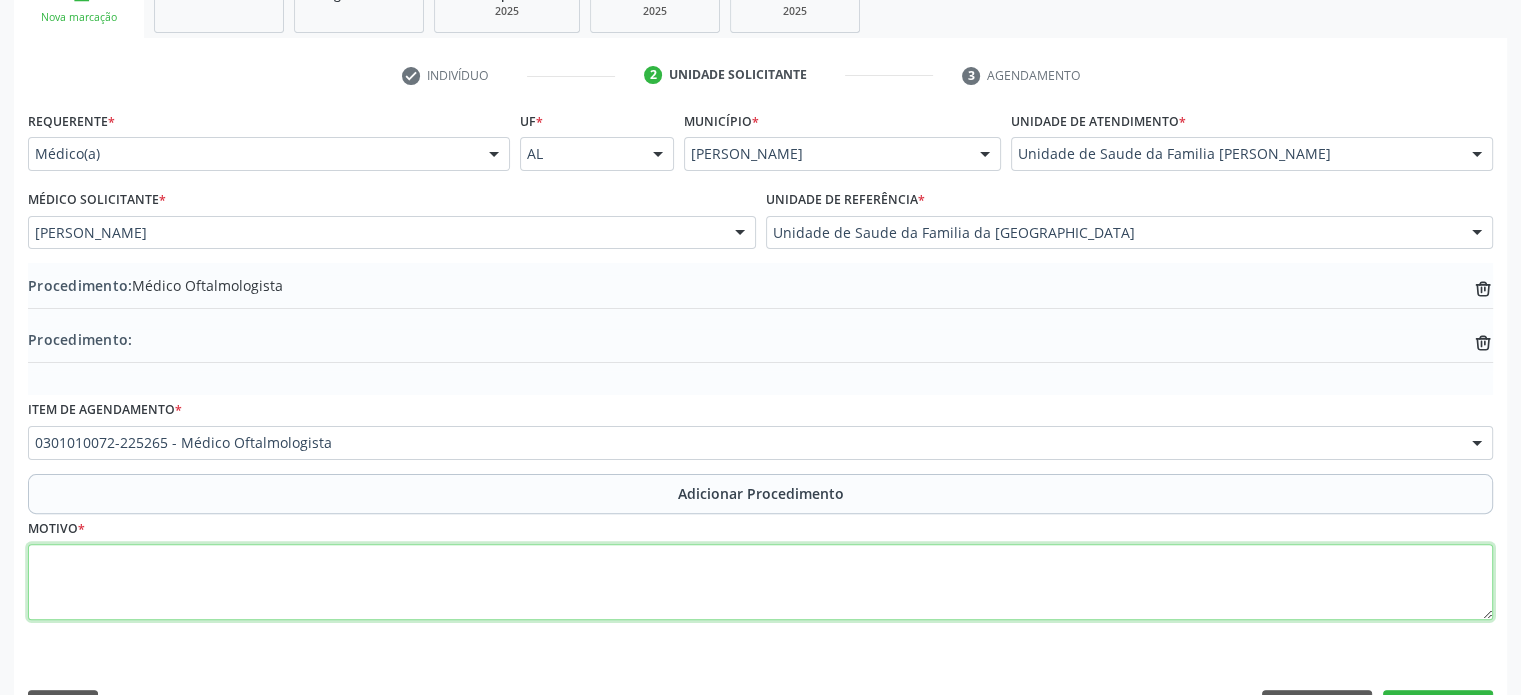 click at bounding box center [760, 582] 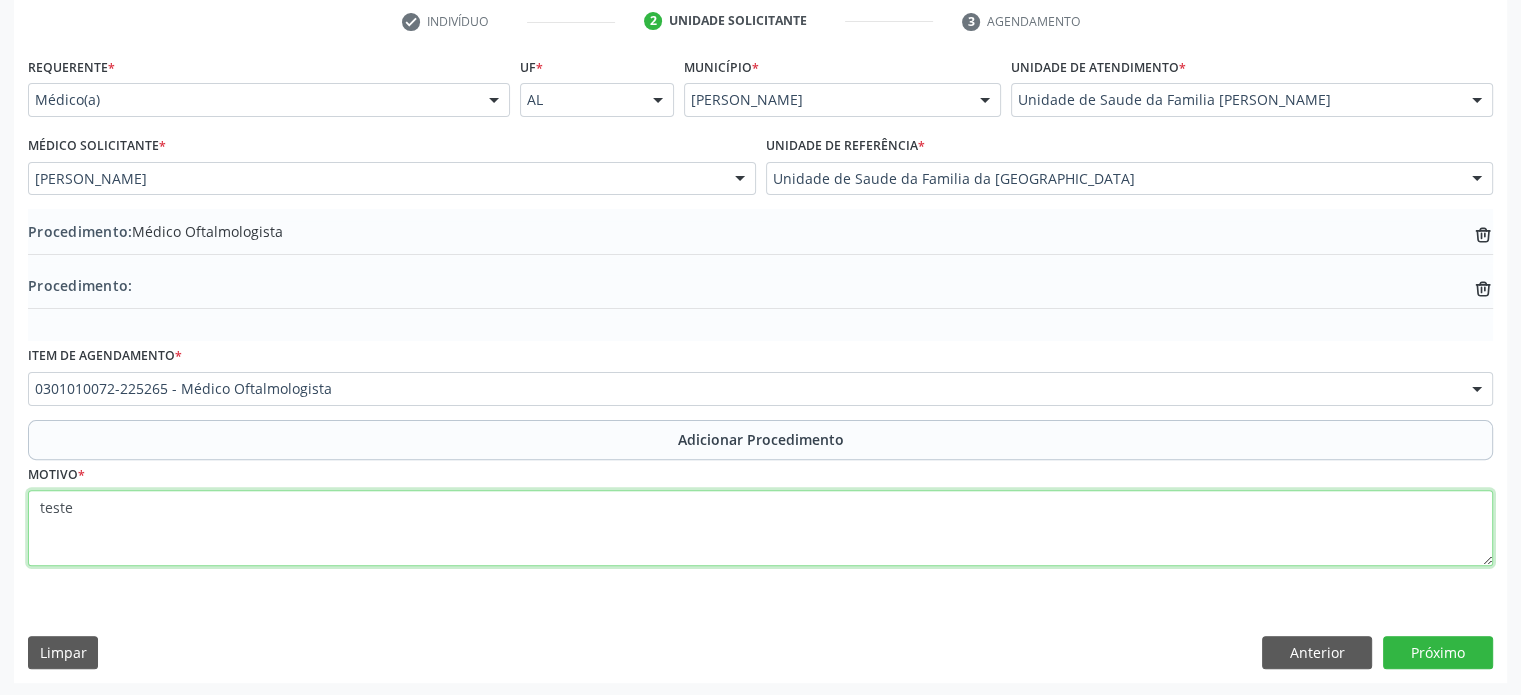 scroll, scrollTop: 525, scrollLeft: 0, axis: vertical 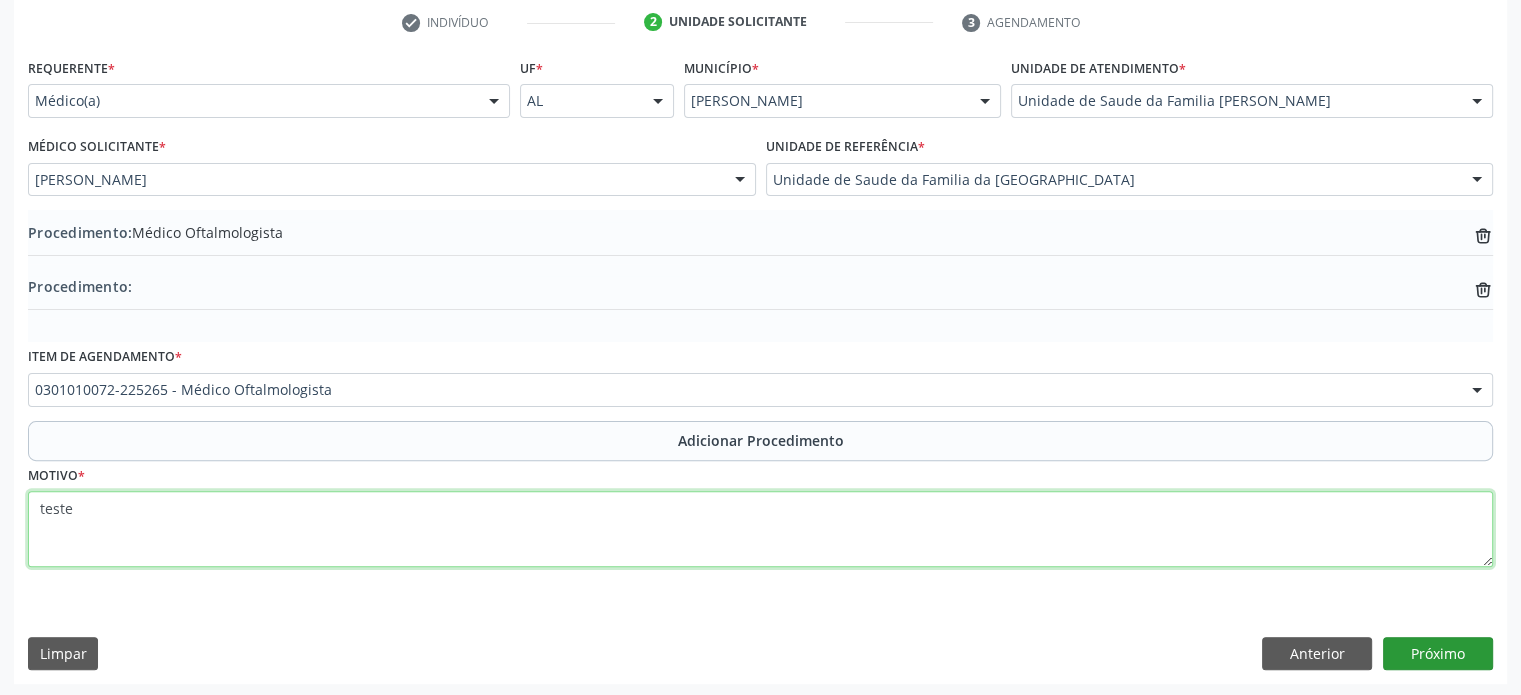 type on "teste" 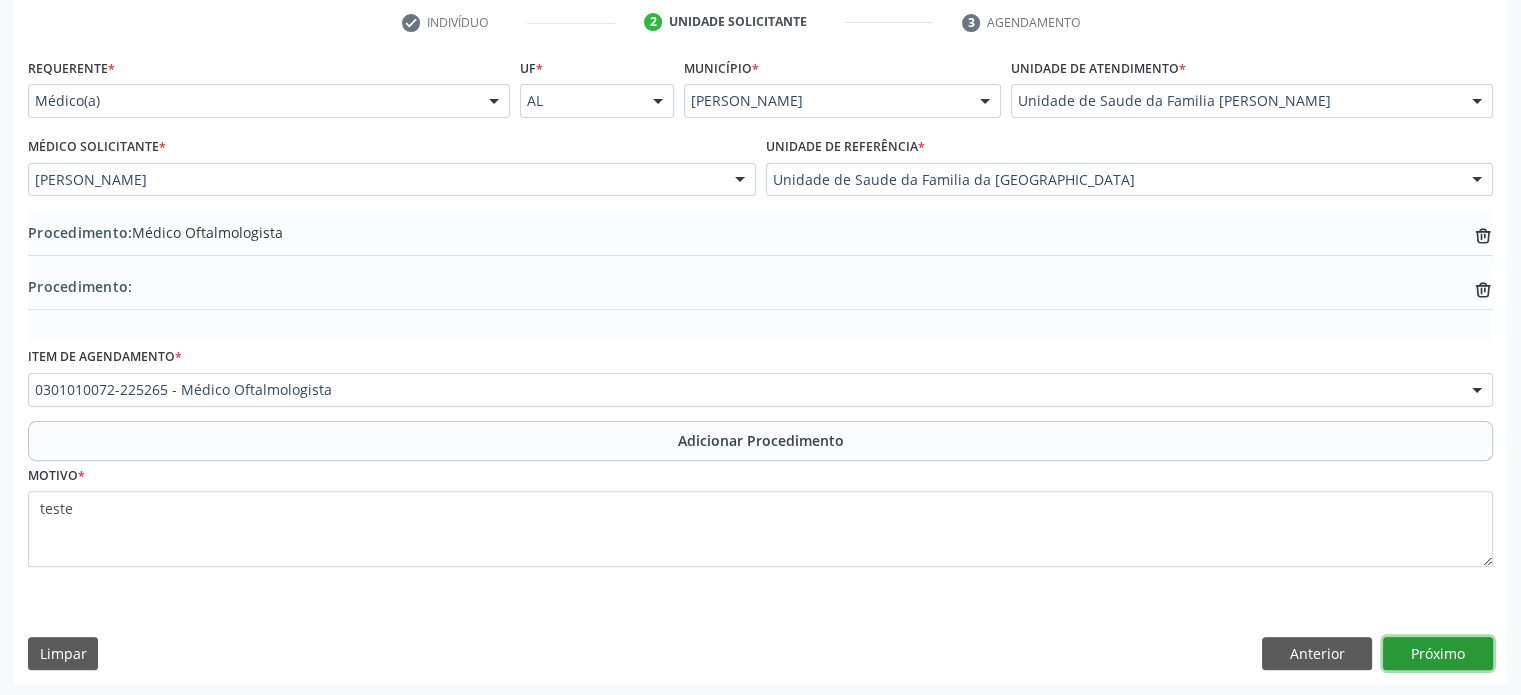 click on "Próximo" at bounding box center (1438, 654) 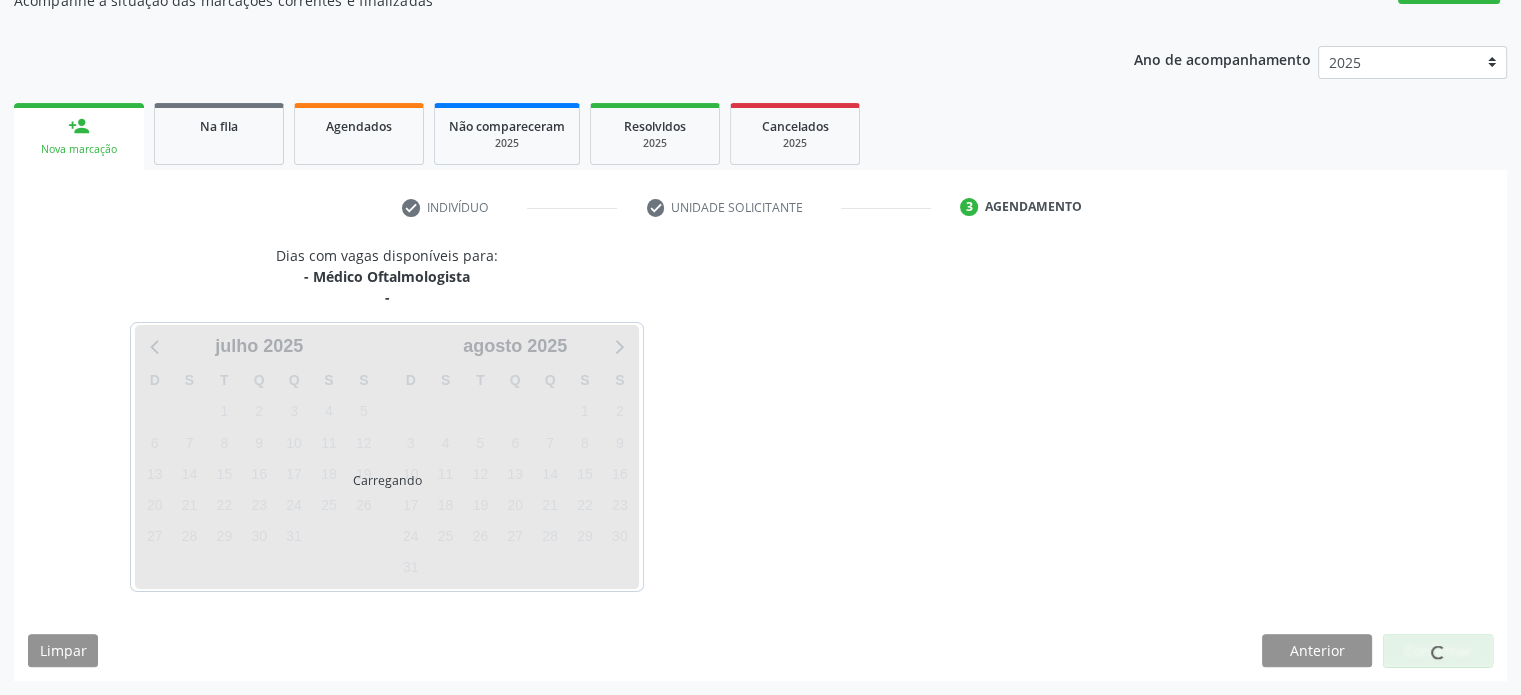 scroll, scrollTop: 338, scrollLeft: 0, axis: vertical 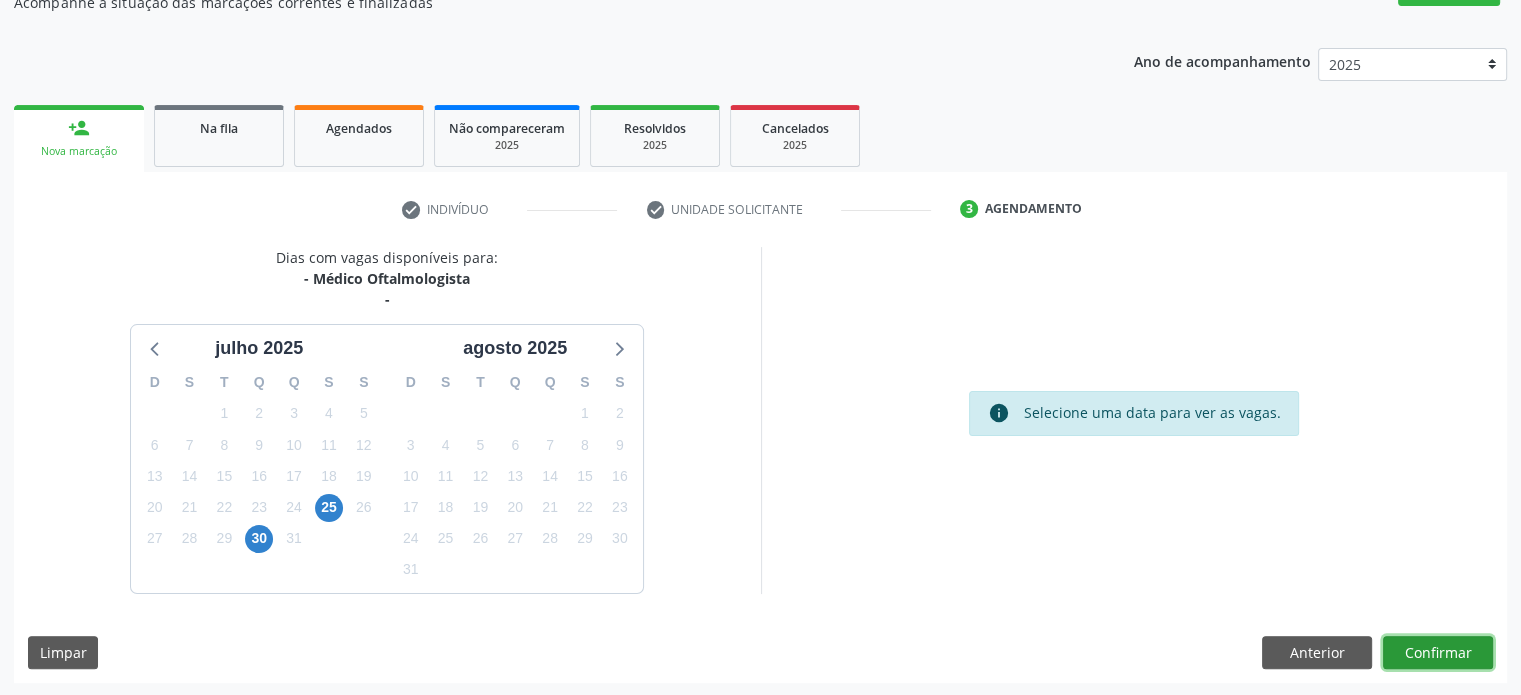 click on "Confirmar" at bounding box center [1438, 653] 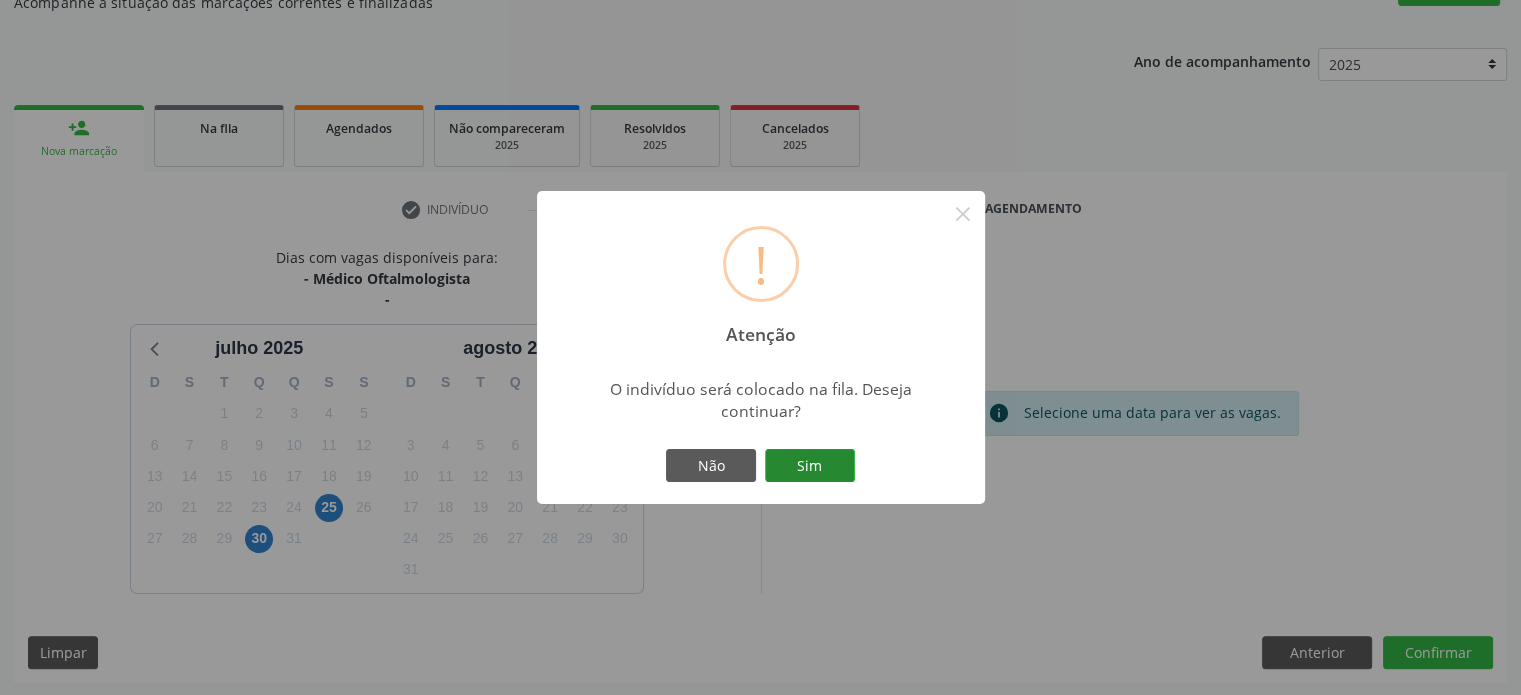 click on "Sim" at bounding box center [810, 466] 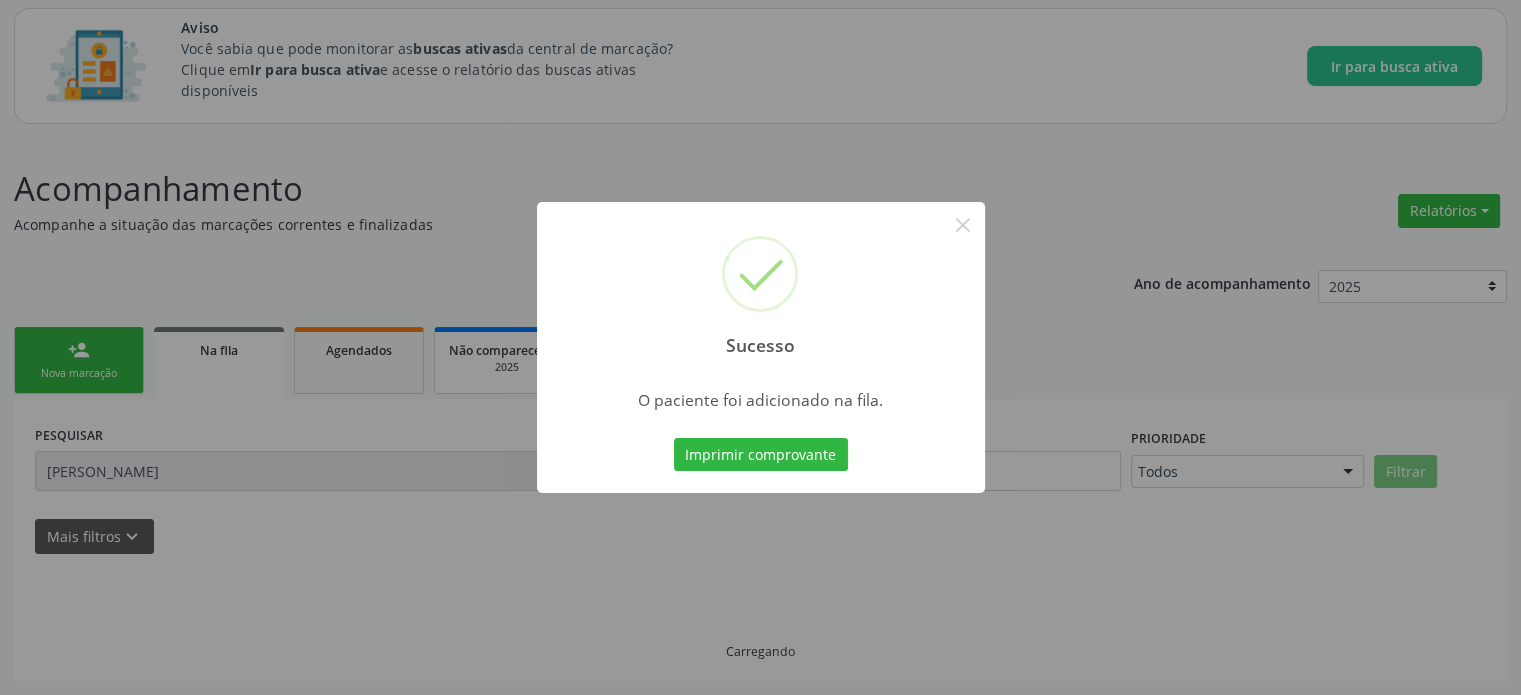 scroll, scrollTop: 114, scrollLeft: 0, axis: vertical 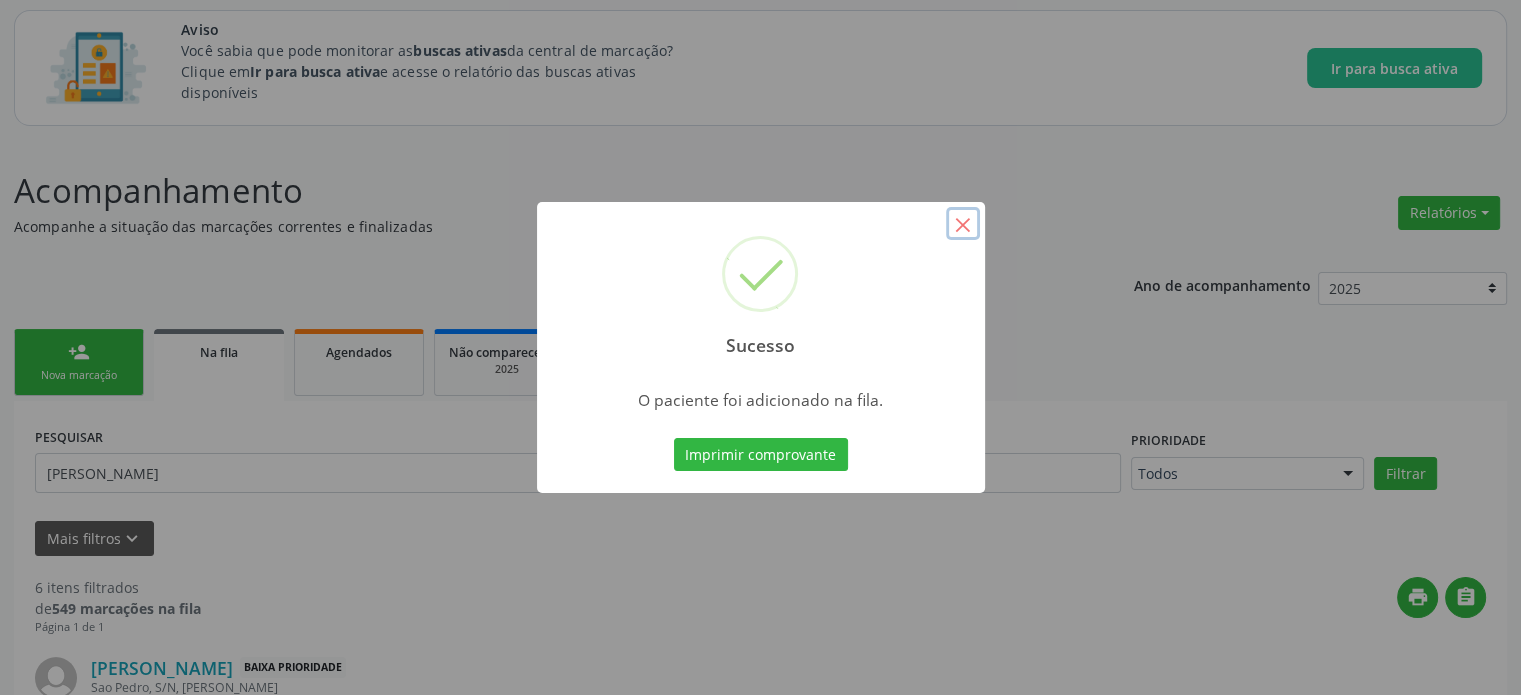 click on "×" at bounding box center (963, 224) 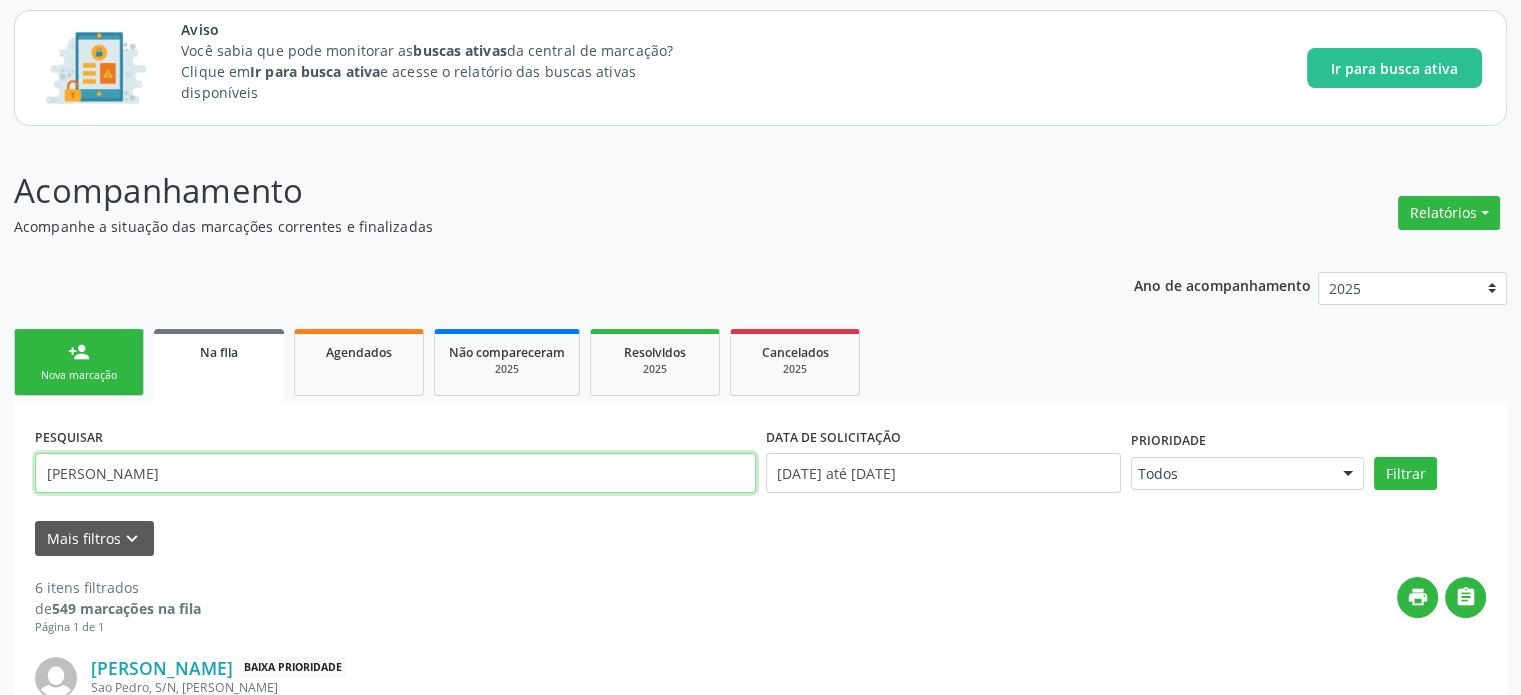 click on "[PERSON_NAME]" at bounding box center (395, 473) 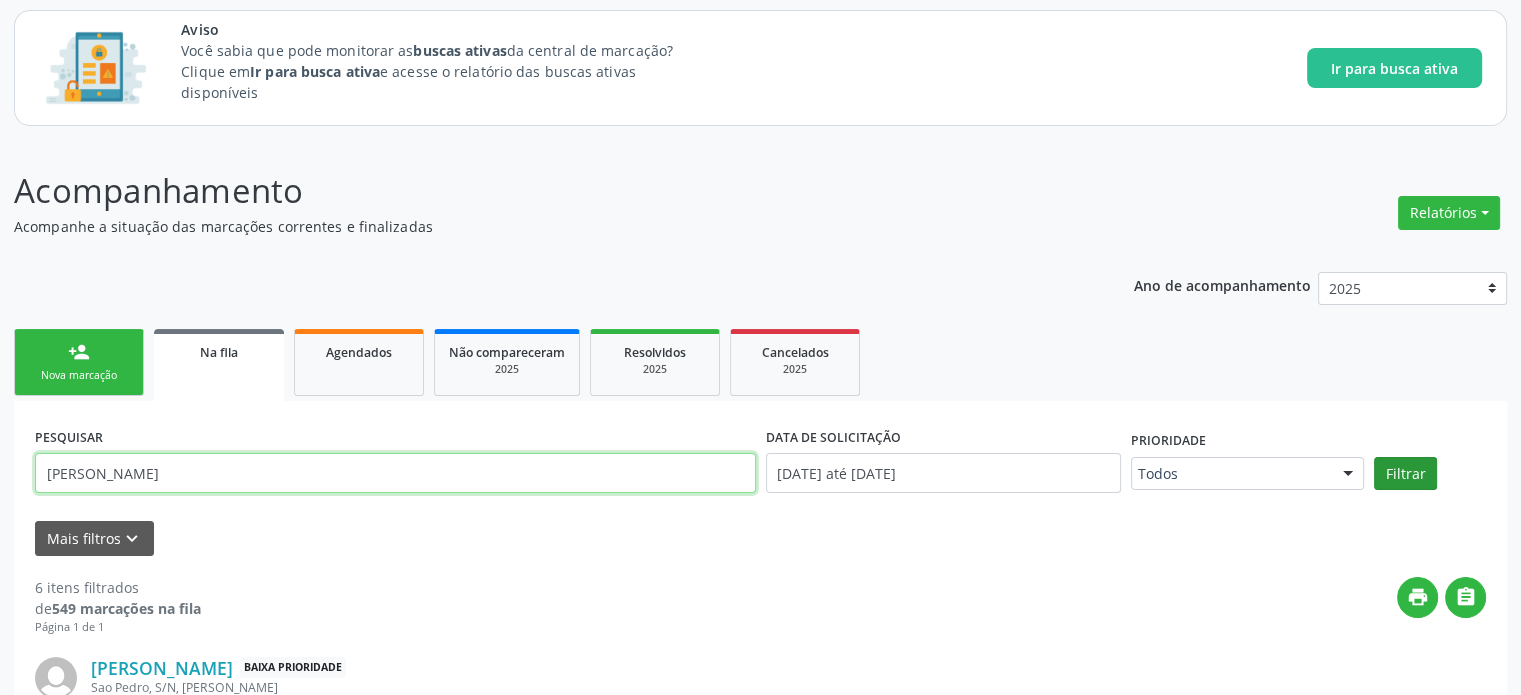 type on "[PERSON_NAME]" 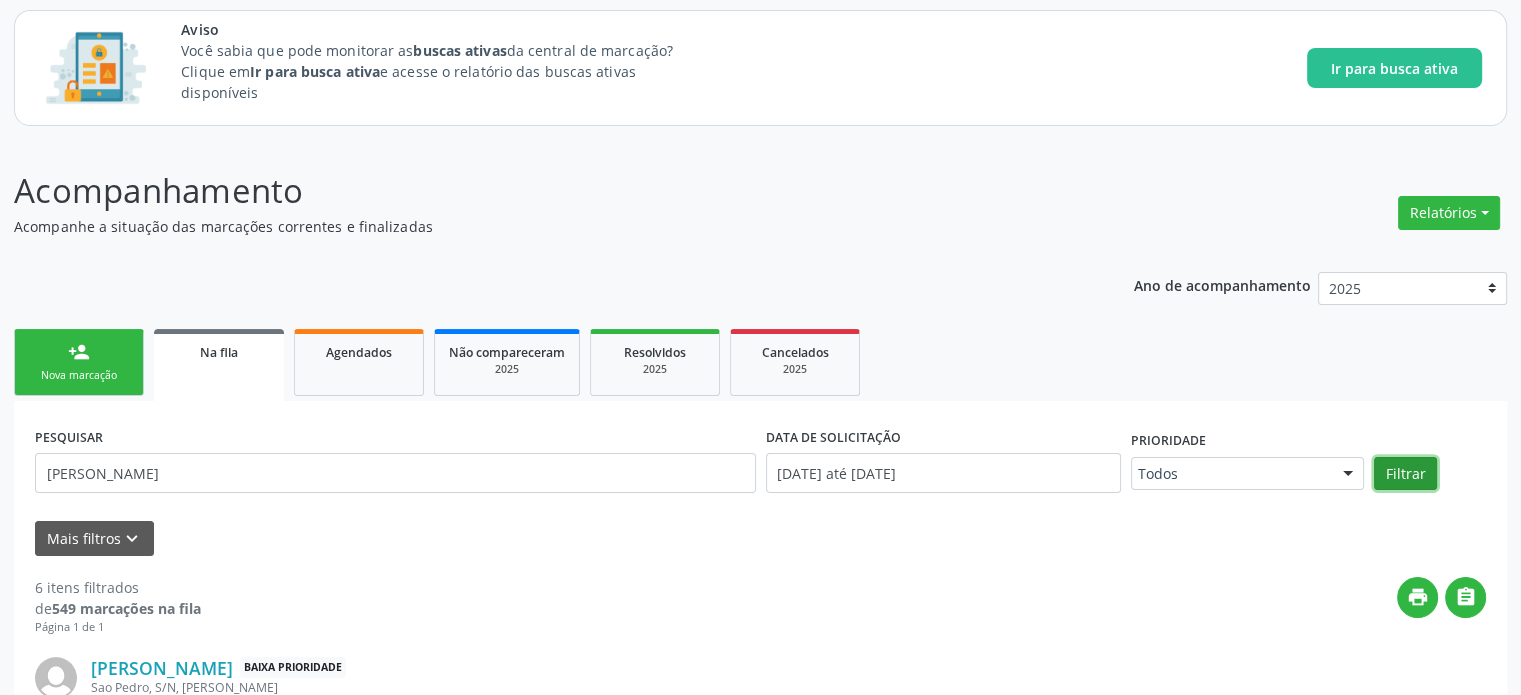 click on "Filtrar" at bounding box center (1405, 474) 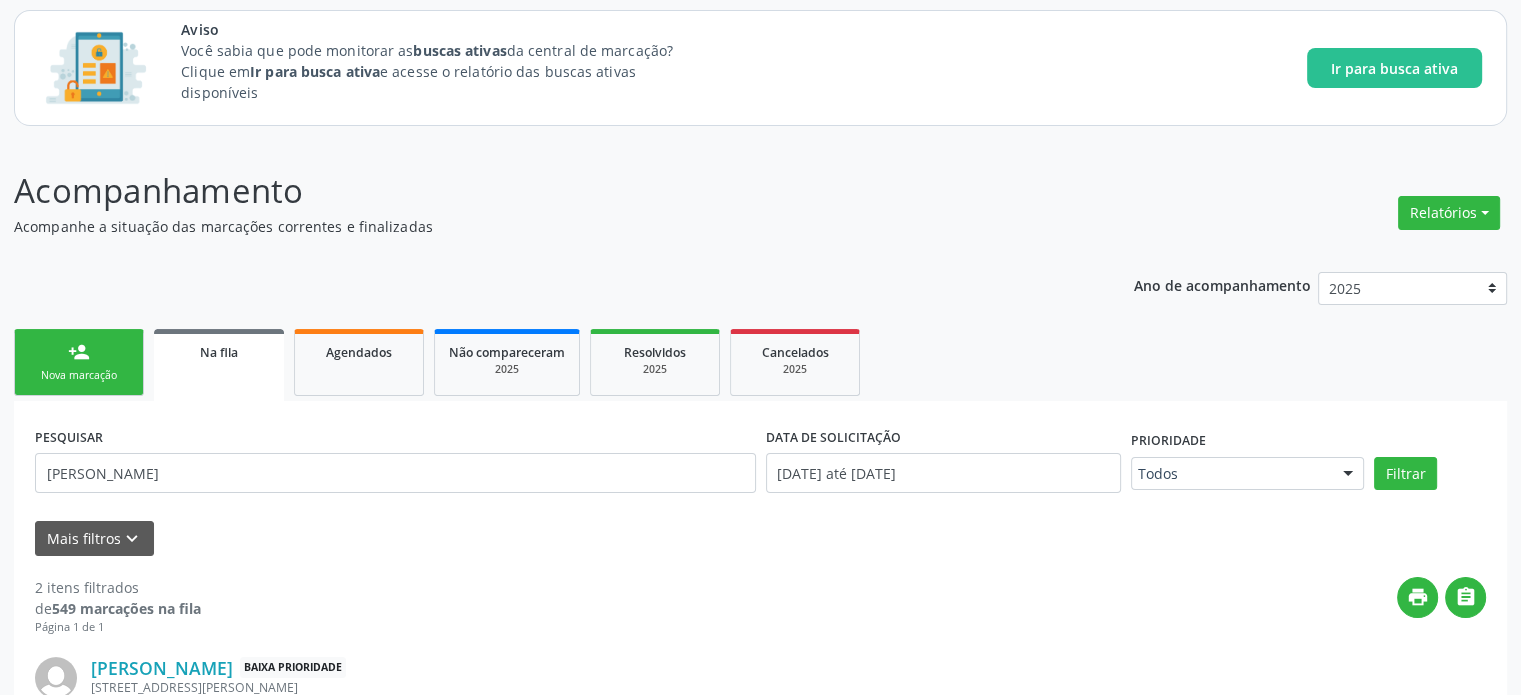 scroll, scrollTop: 444, scrollLeft: 0, axis: vertical 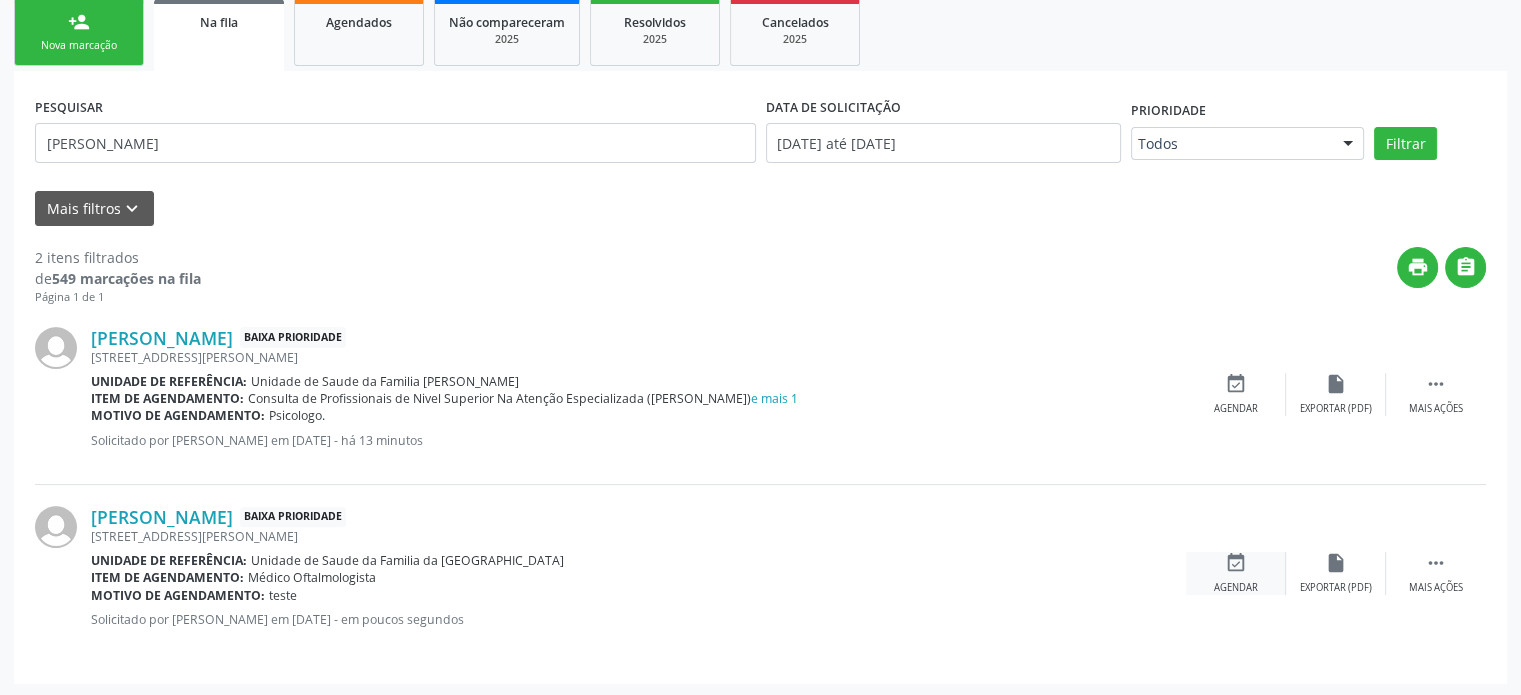 click on "event_available
Agendar" at bounding box center [1236, 573] 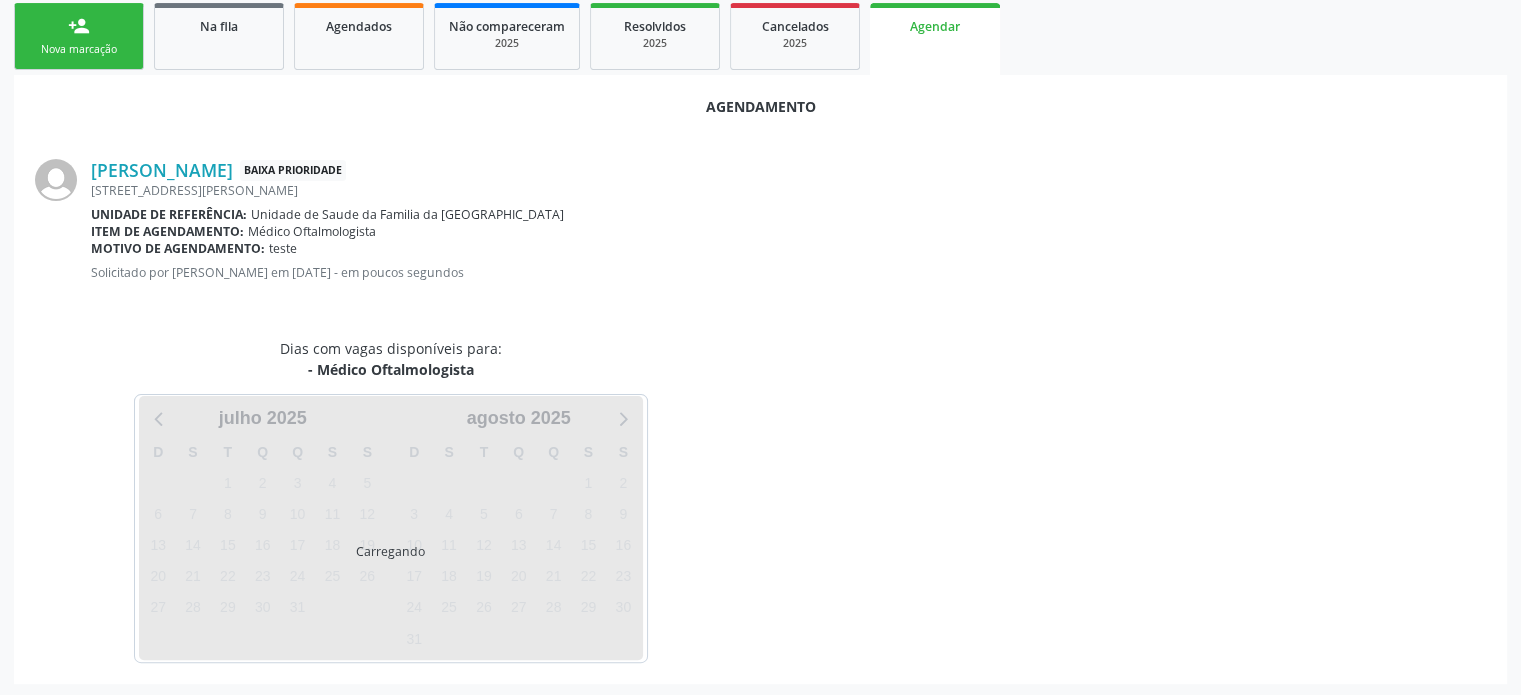 scroll, scrollTop: 444, scrollLeft: 0, axis: vertical 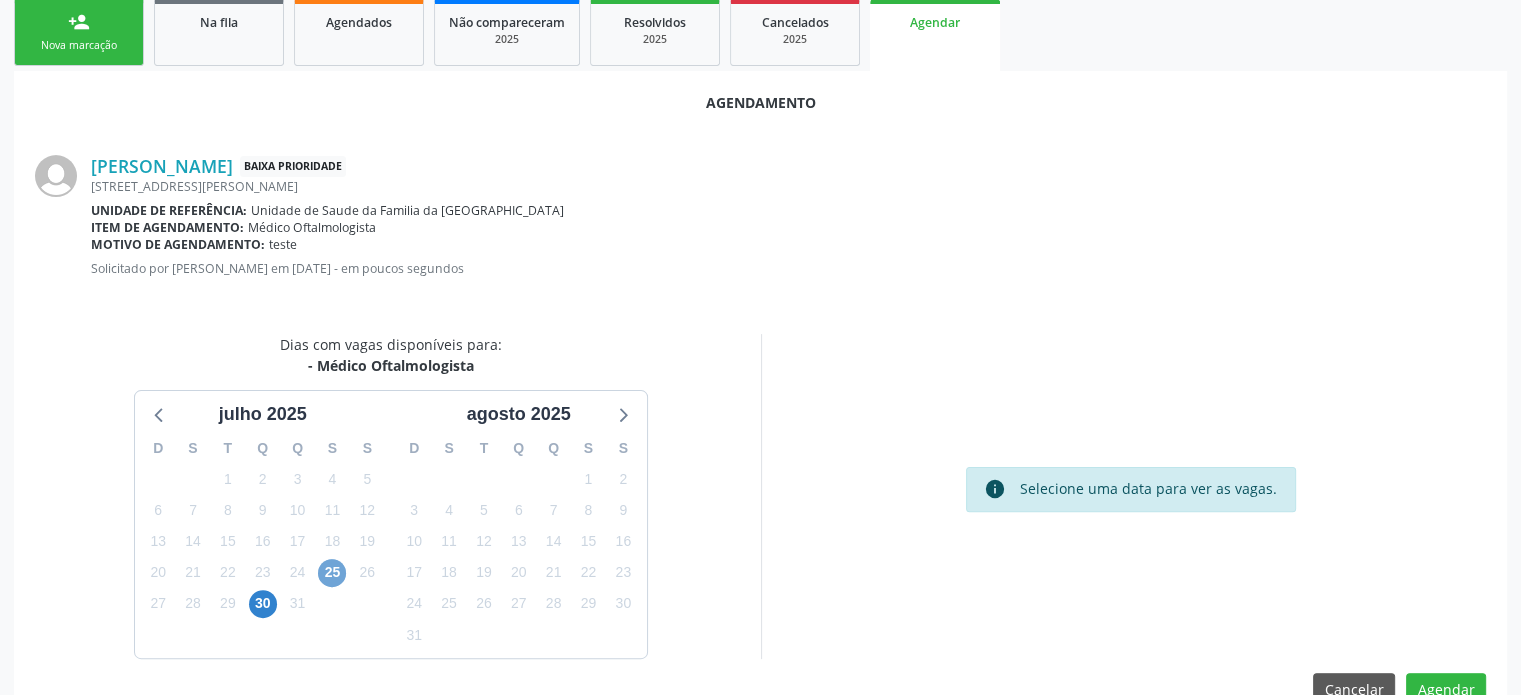 click on "25" at bounding box center [332, 573] 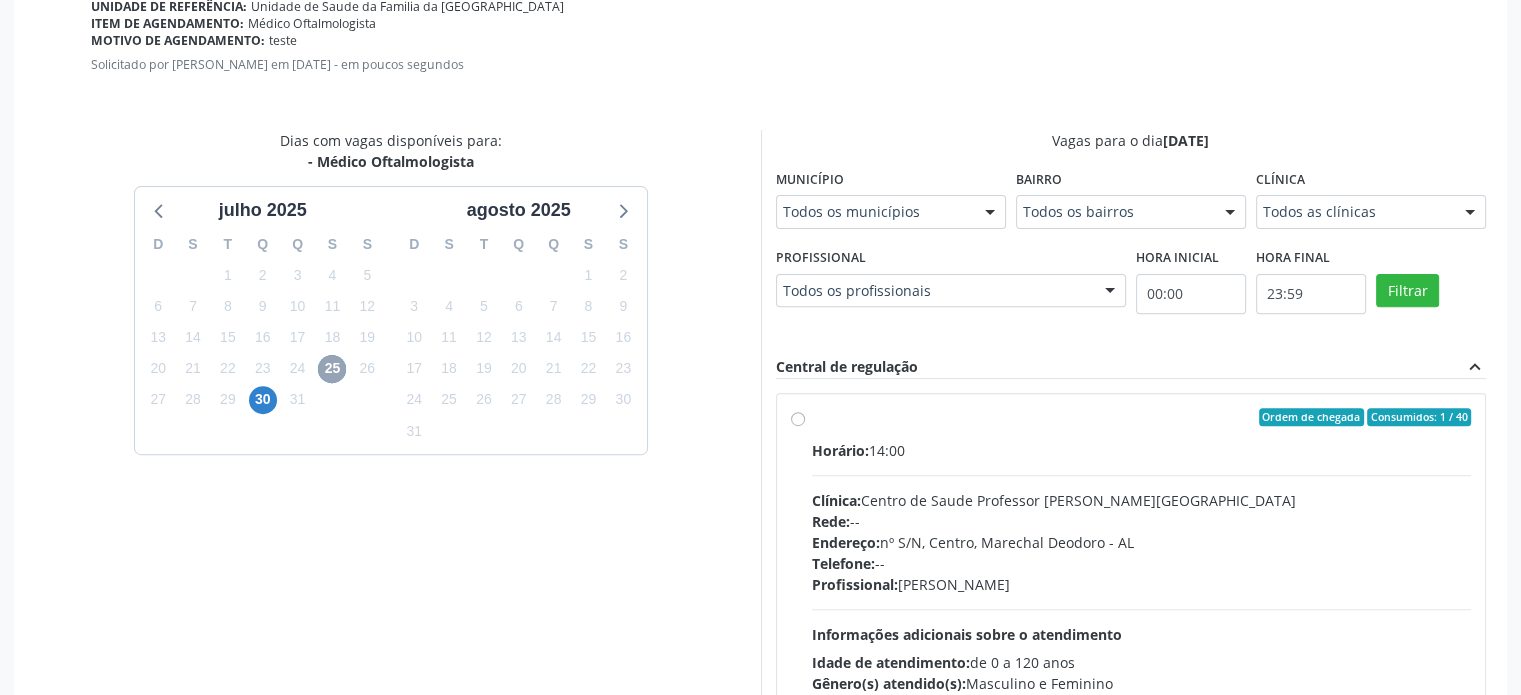 scroll, scrollTop: 776, scrollLeft: 0, axis: vertical 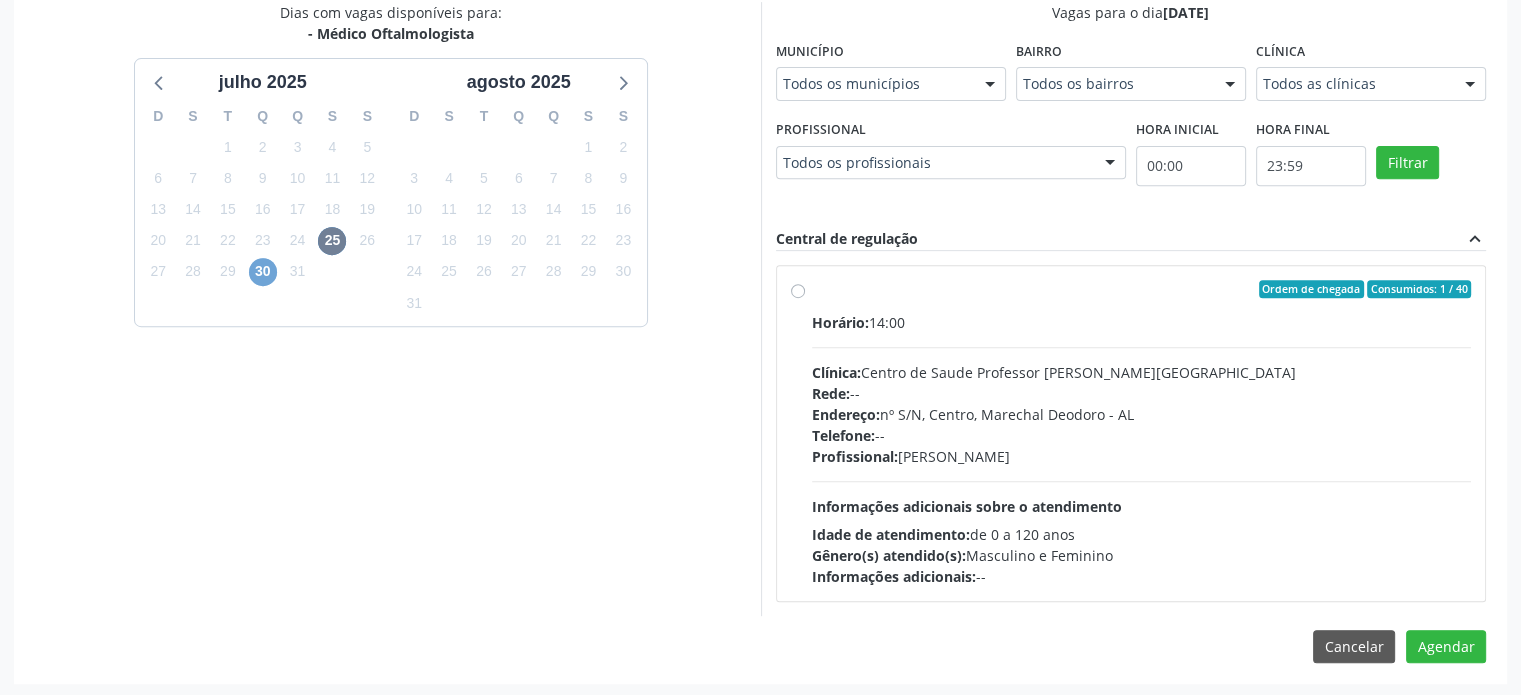 click on "30" at bounding box center (263, 272) 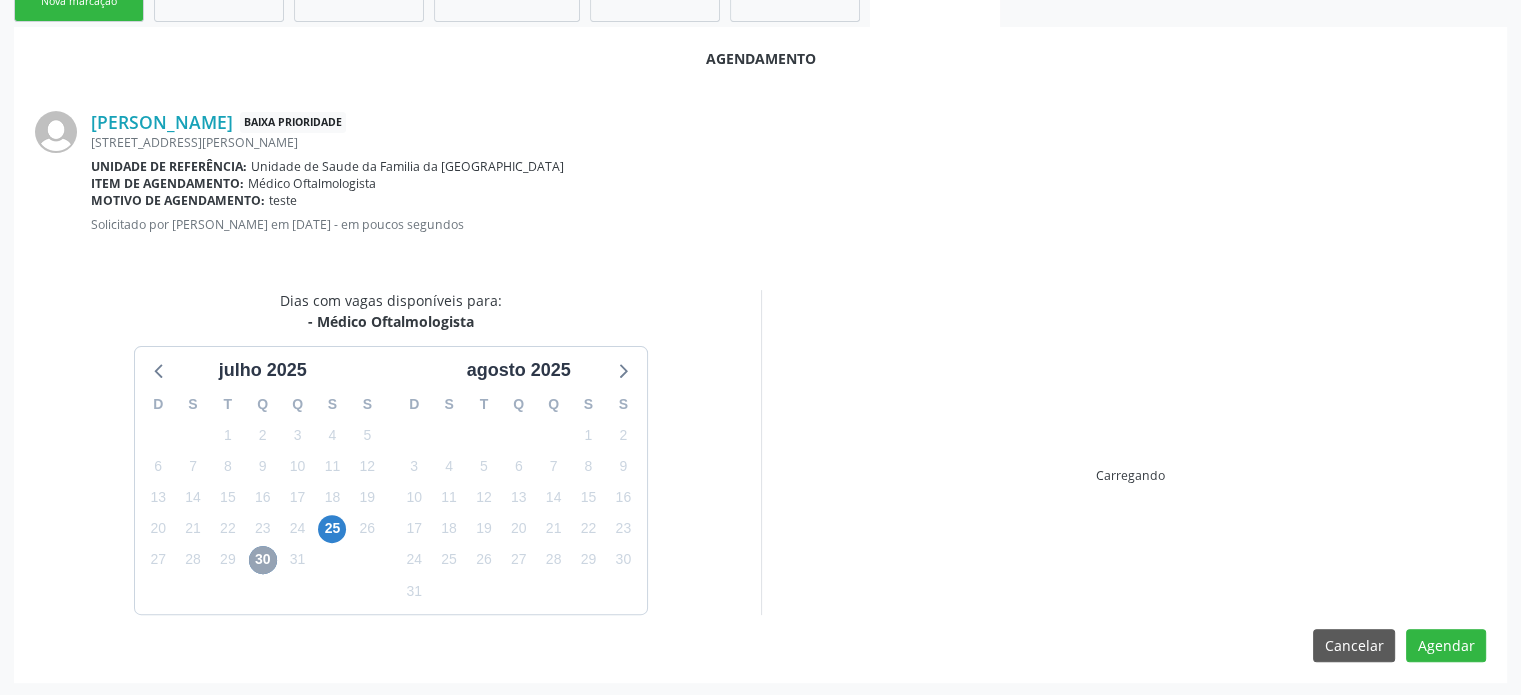 scroll, scrollTop: 776, scrollLeft: 0, axis: vertical 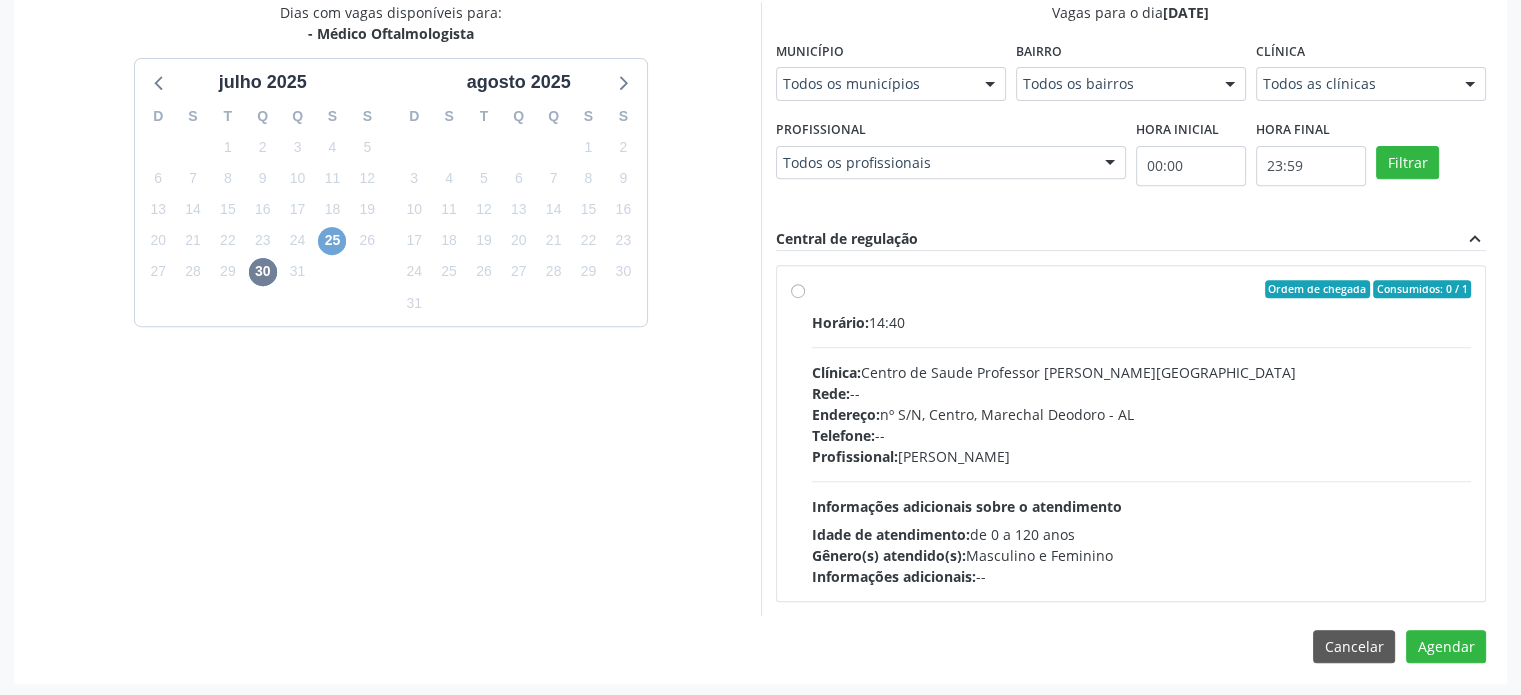 click on "25" at bounding box center (332, 241) 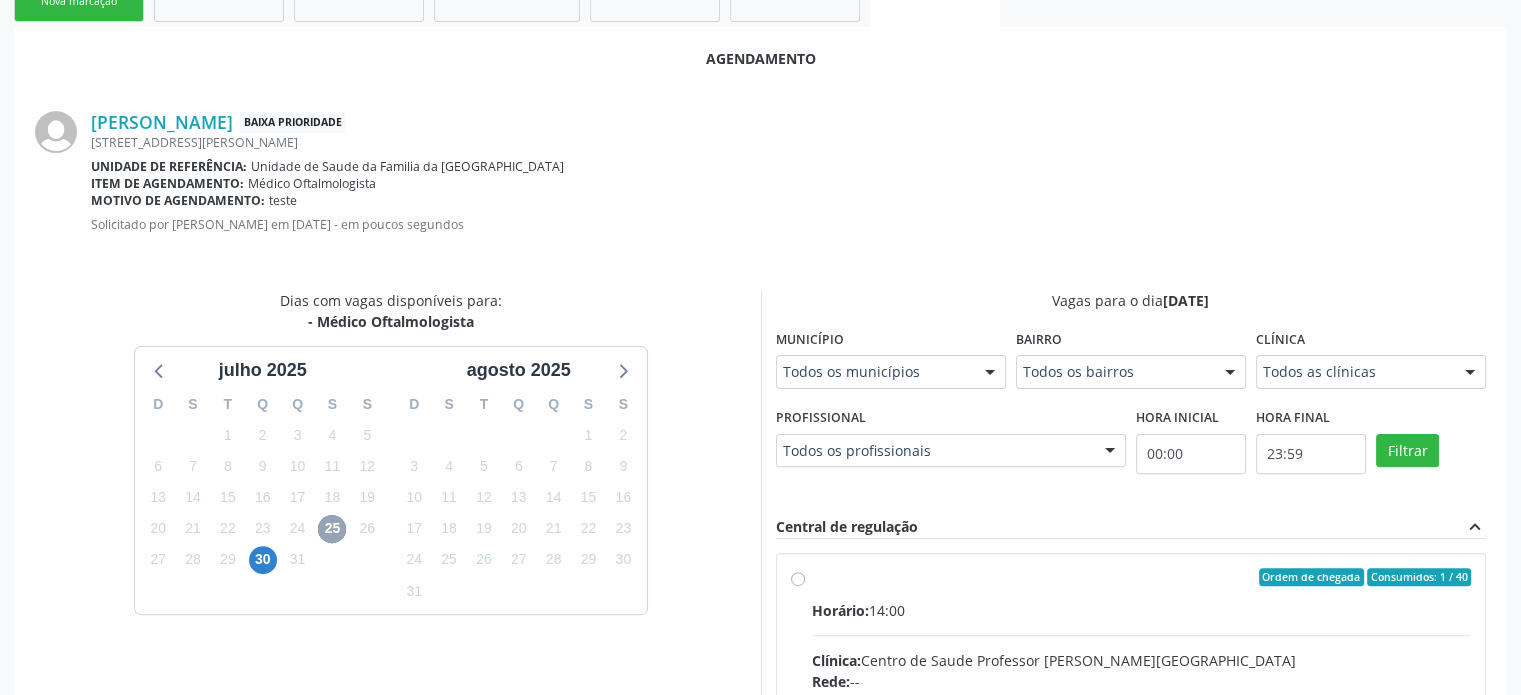scroll, scrollTop: 776, scrollLeft: 0, axis: vertical 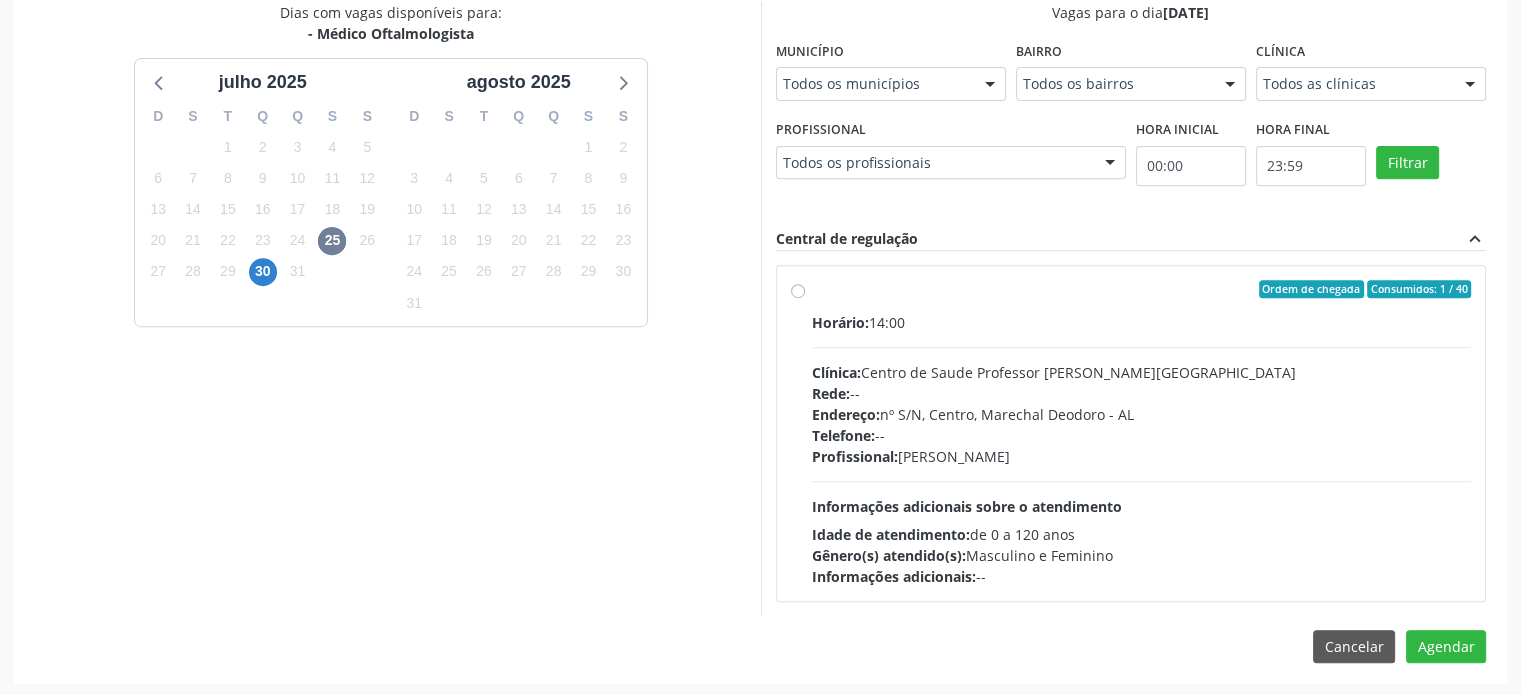 click on "Dias com vagas disponíveis para:
- Médico Oftalmologista
julho 2025 D S T Q Q S S 29 30 1 2 3 4 5 6 7 8 9 10 11 12 13 14 15 16 17 18 19 20 21 22 23 24 25 26 27 28 29 30 31 1 2 3 4 5 6 7 8 9 agosto 2025 D S T Q Q S S 27 28 29 30 31 1 2 3 4 5 6 7 8 9 10 11 12 13 14 15 16 17 18 19 20 21 22 23 24 25 26 27 28 29 30 31 1 2 3 4 5 6" at bounding box center [391, 309] 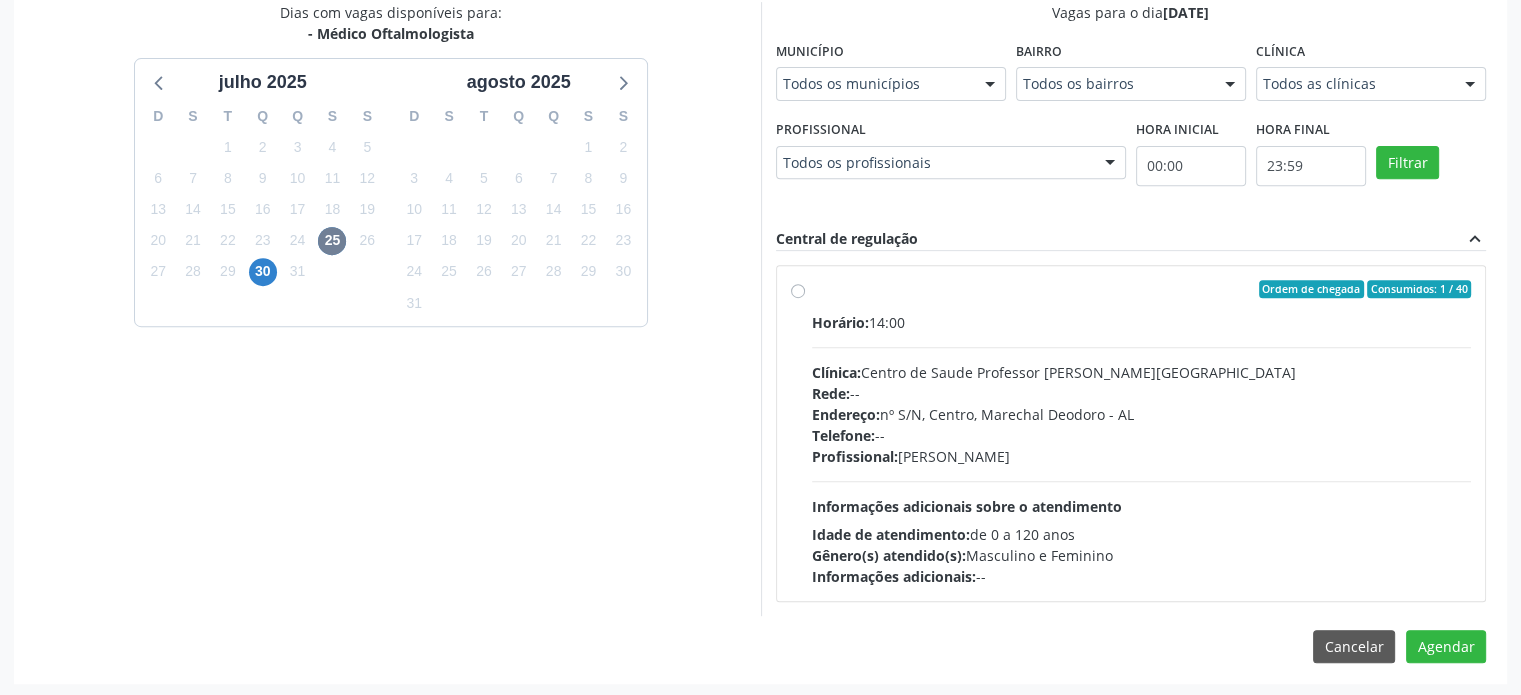 click on "Ordem de chegada
Consumidos: 1 / 40
Horário:   14:00
Clínica:  Centro de Saude Professor Estacio de Lima
Rede:
--
Endereço:   nº S/N, Centro, Marechal Deodoro - AL
Telefone:   --
Profissional:
Daniel Torres Carvalho
Informações adicionais sobre o atendimento
Idade de atendimento:
de 0 a 120 anos
Gênero(s) atendido(s):
Masculino e Feminino
Informações adicionais:
--" at bounding box center [1142, 433] 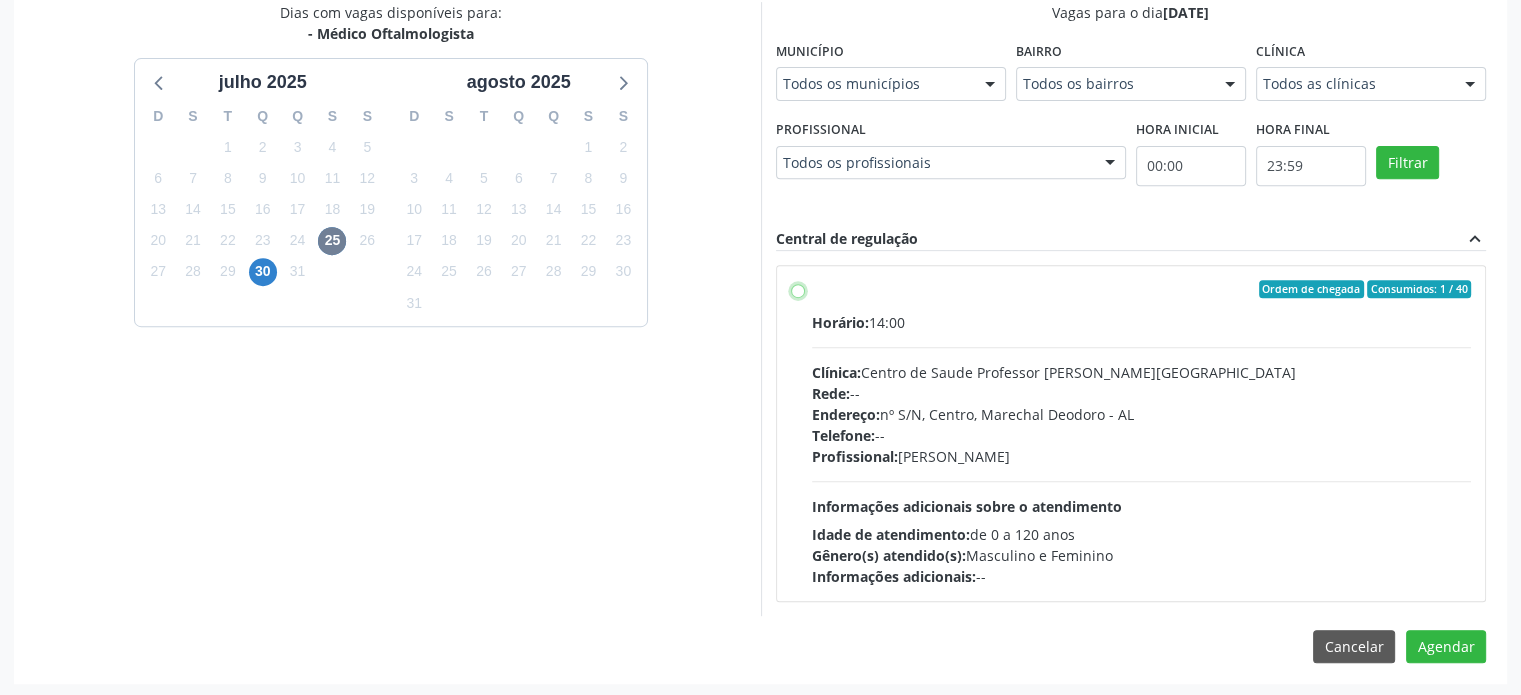 radio on "true" 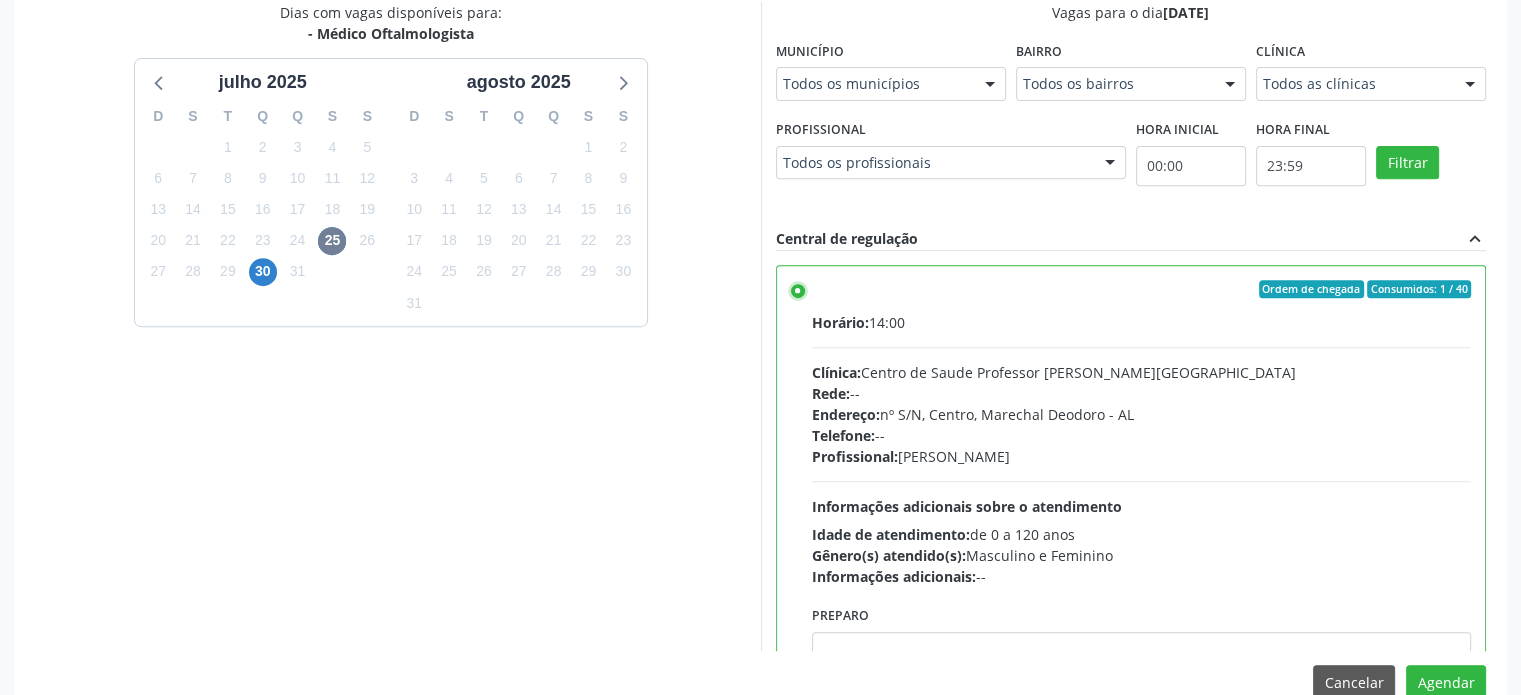 scroll, scrollTop: 98, scrollLeft: 0, axis: vertical 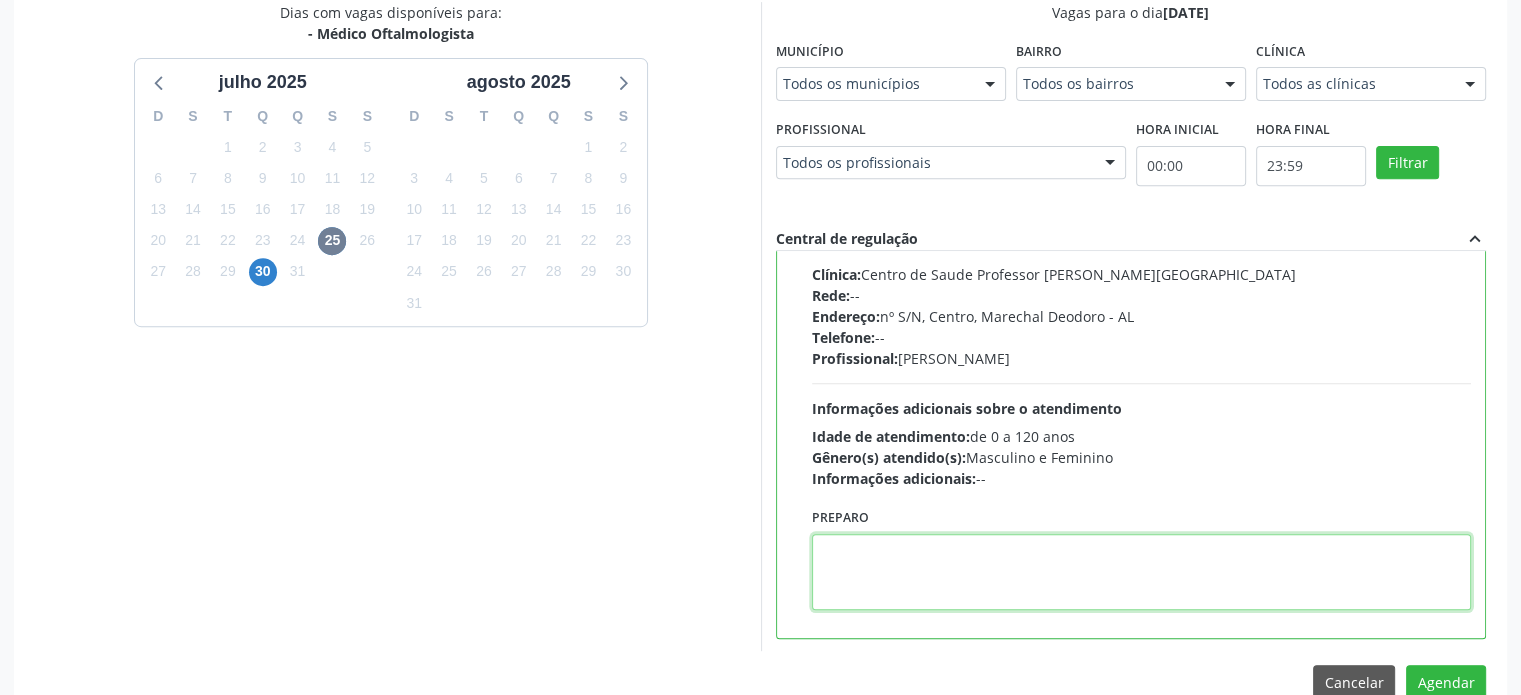 click at bounding box center [1142, 572] 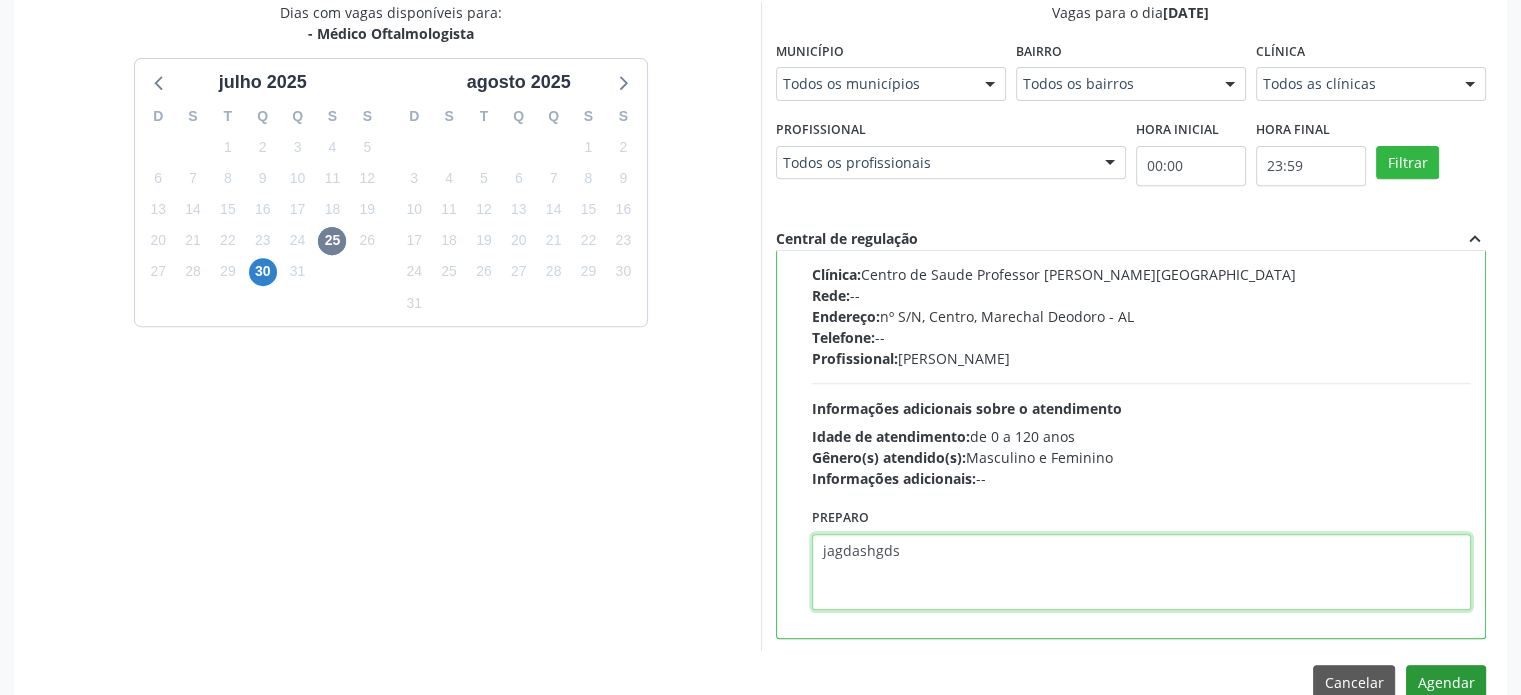 type on "jagdashgds" 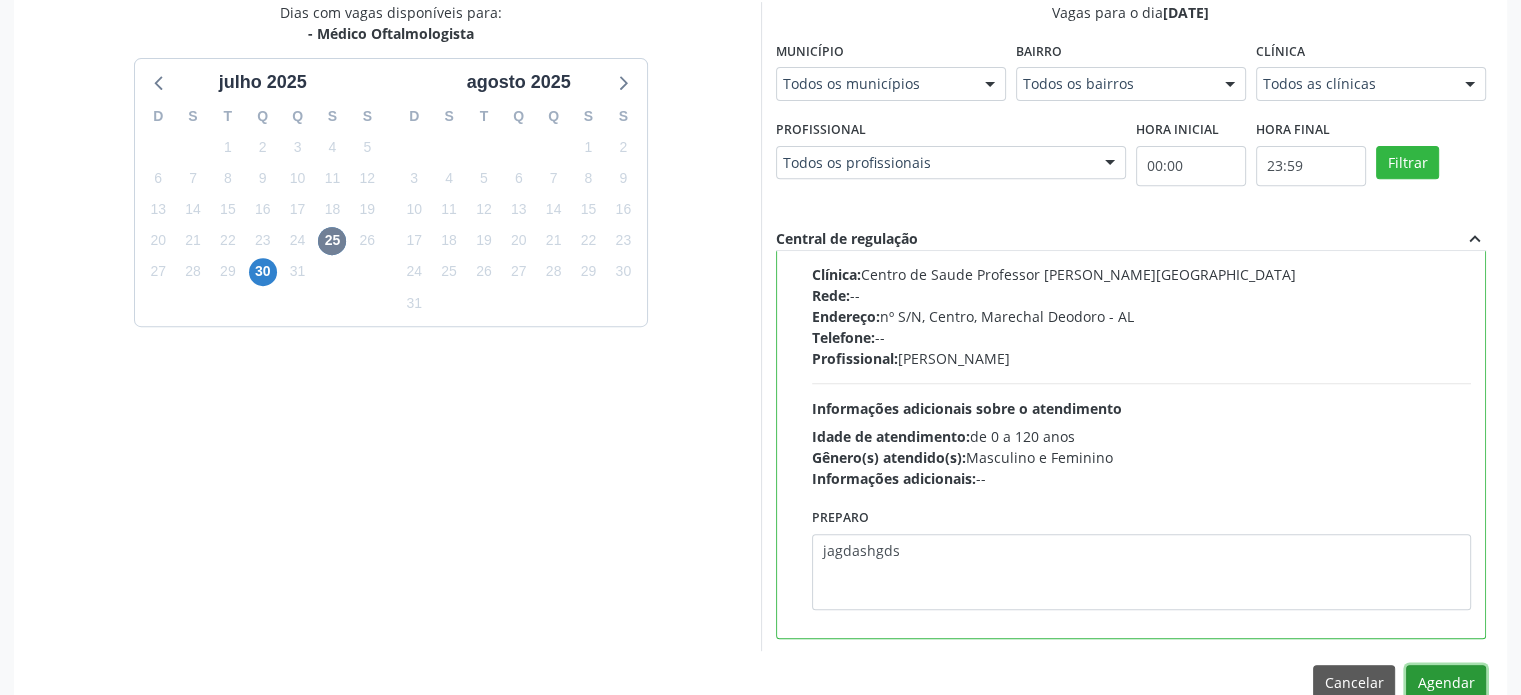 click on "Agendar" at bounding box center [1446, 682] 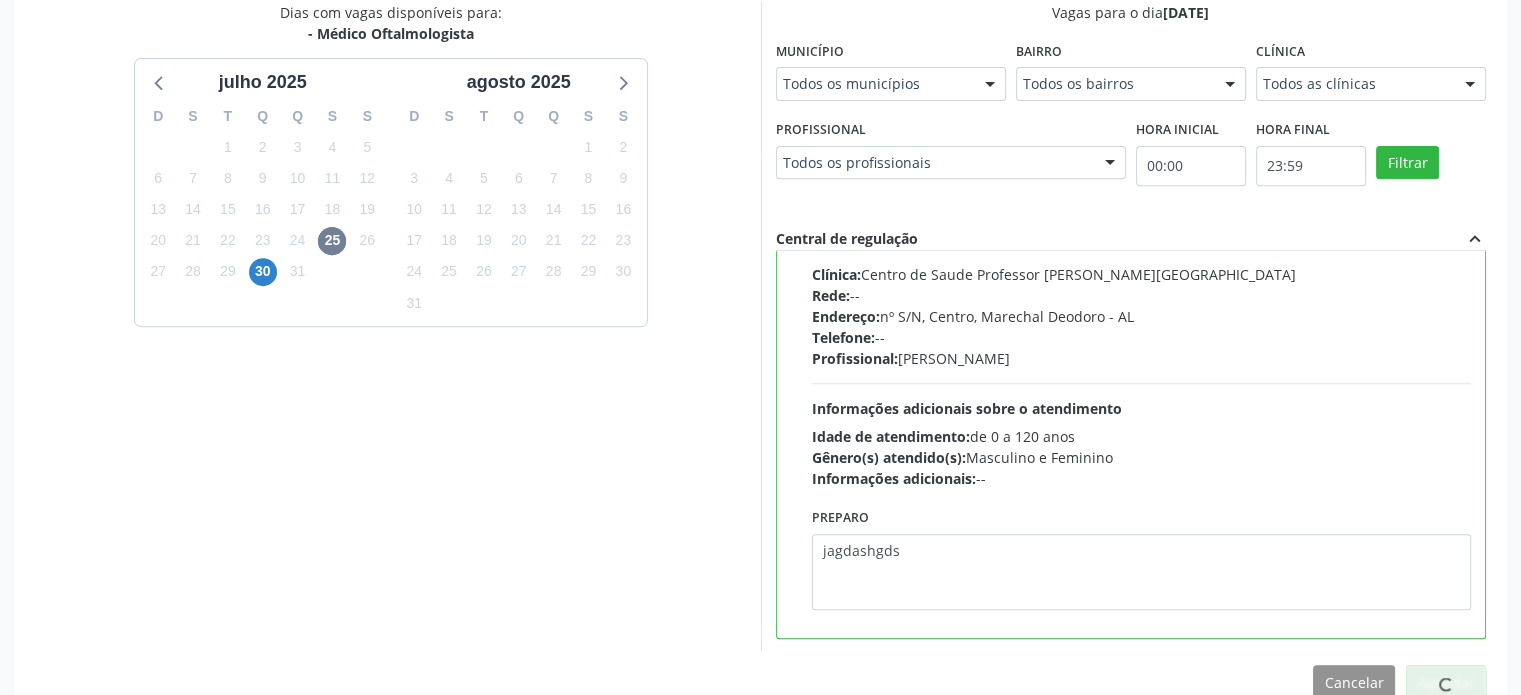 scroll, scrollTop: 532, scrollLeft: 0, axis: vertical 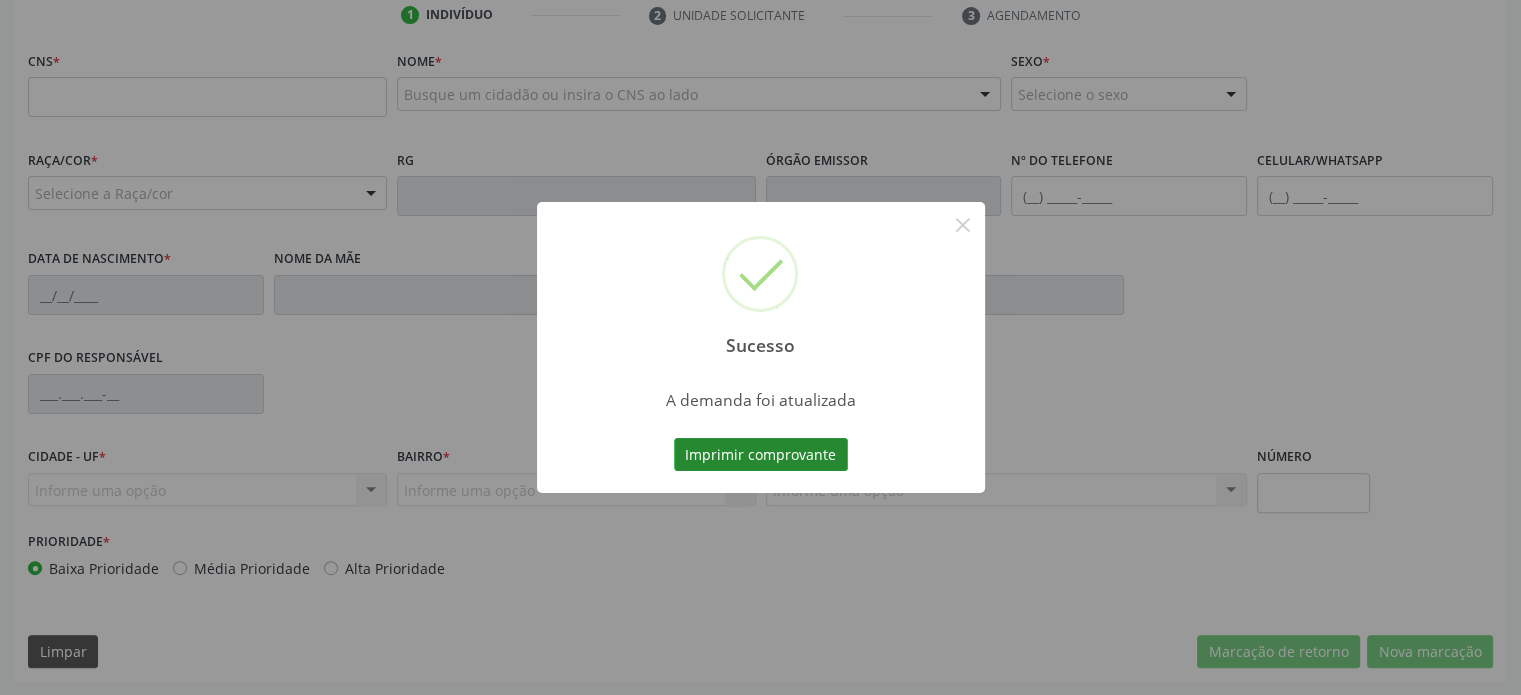 click on "Imprimir comprovante" at bounding box center (761, 455) 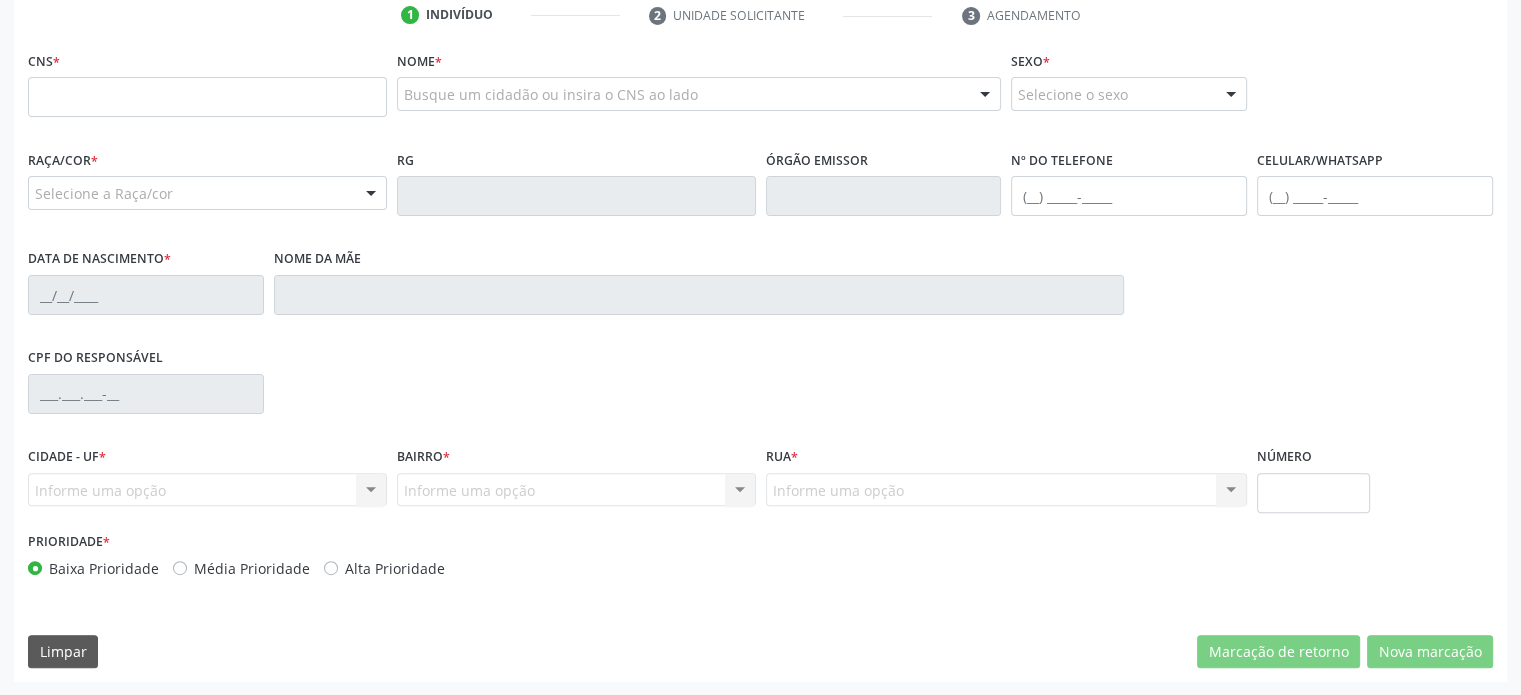 scroll, scrollTop: 0, scrollLeft: 0, axis: both 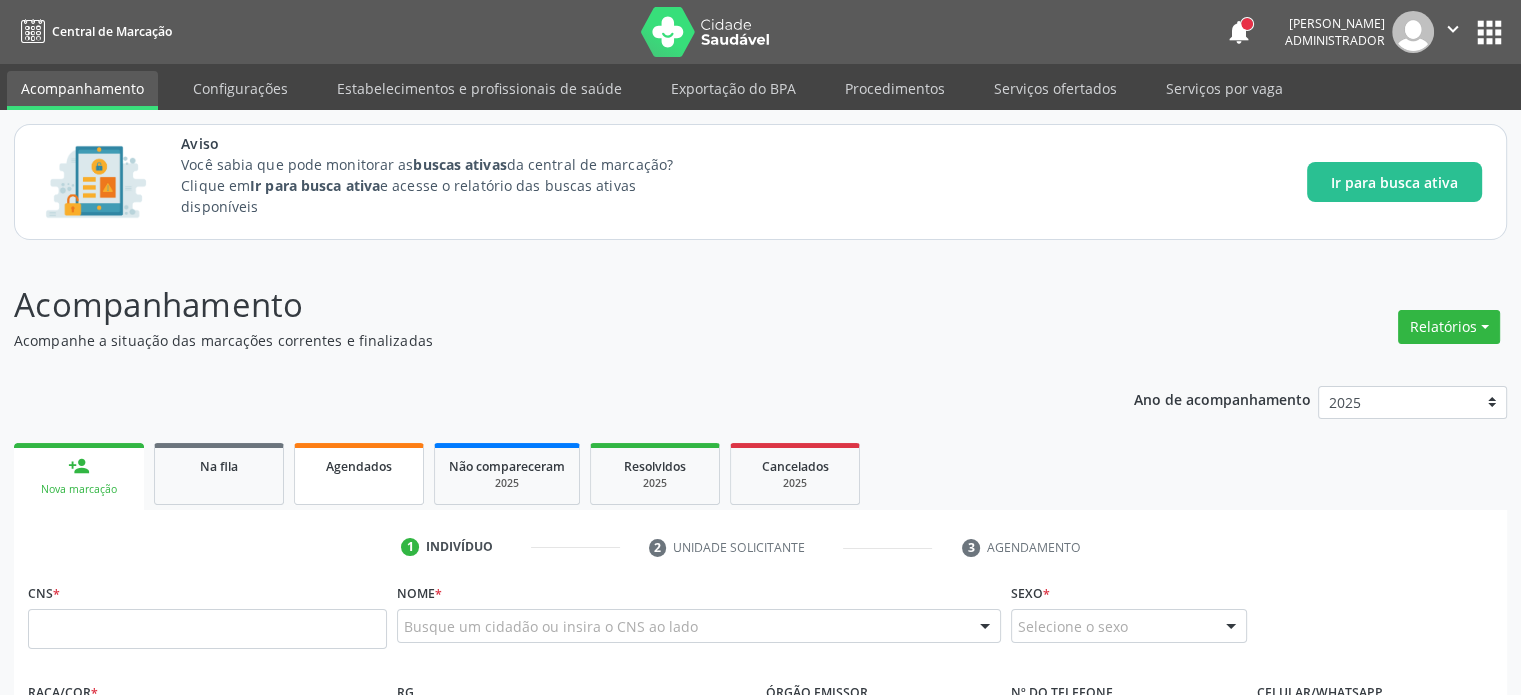 click on "Agendados" at bounding box center [359, 474] 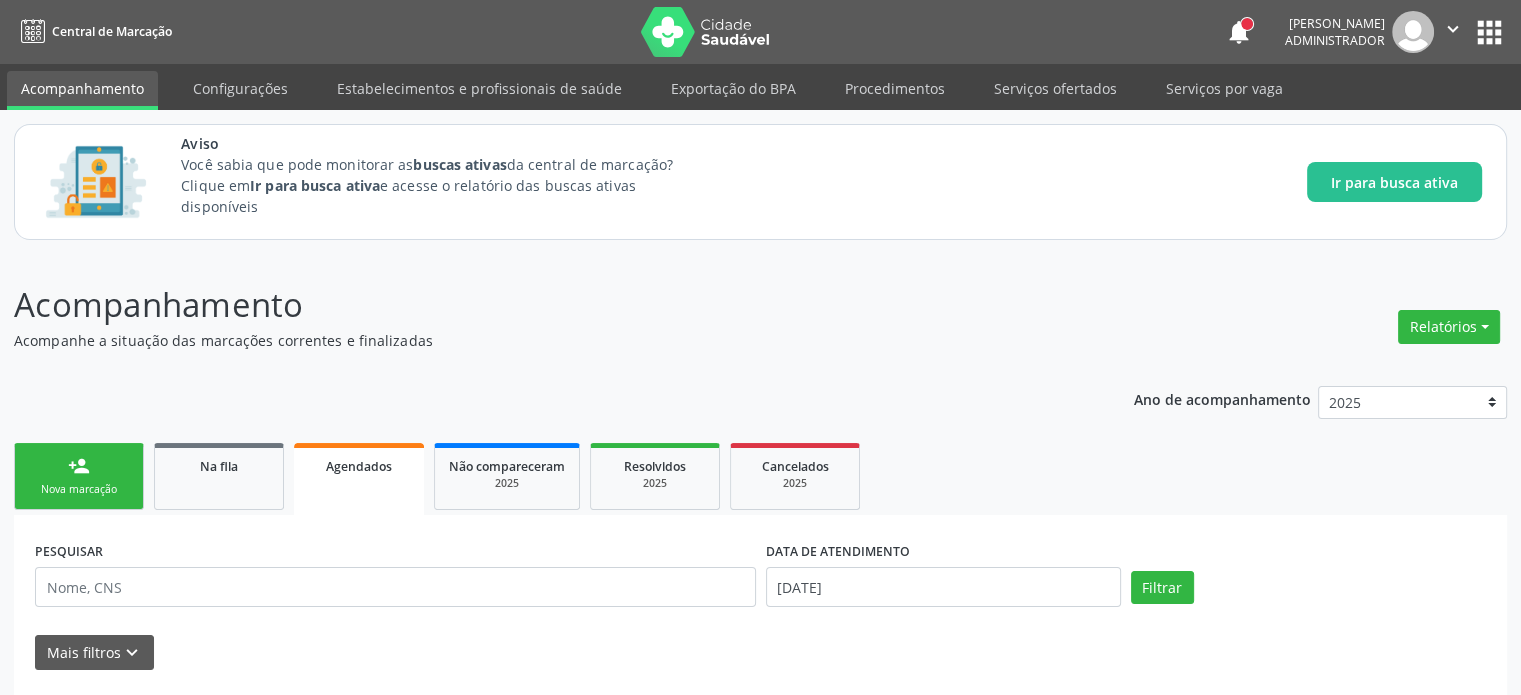 scroll, scrollTop: 71, scrollLeft: 0, axis: vertical 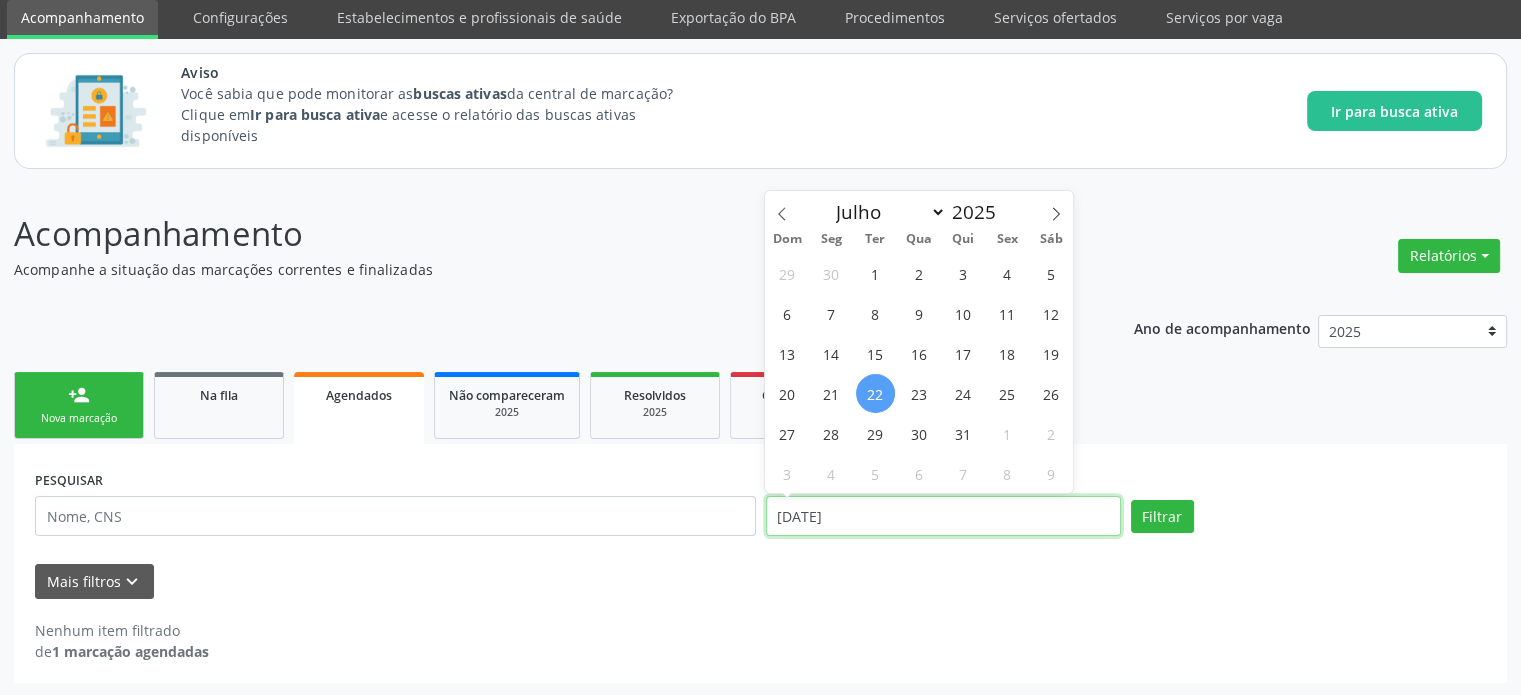 click on "22/07/2025" at bounding box center [943, 516] 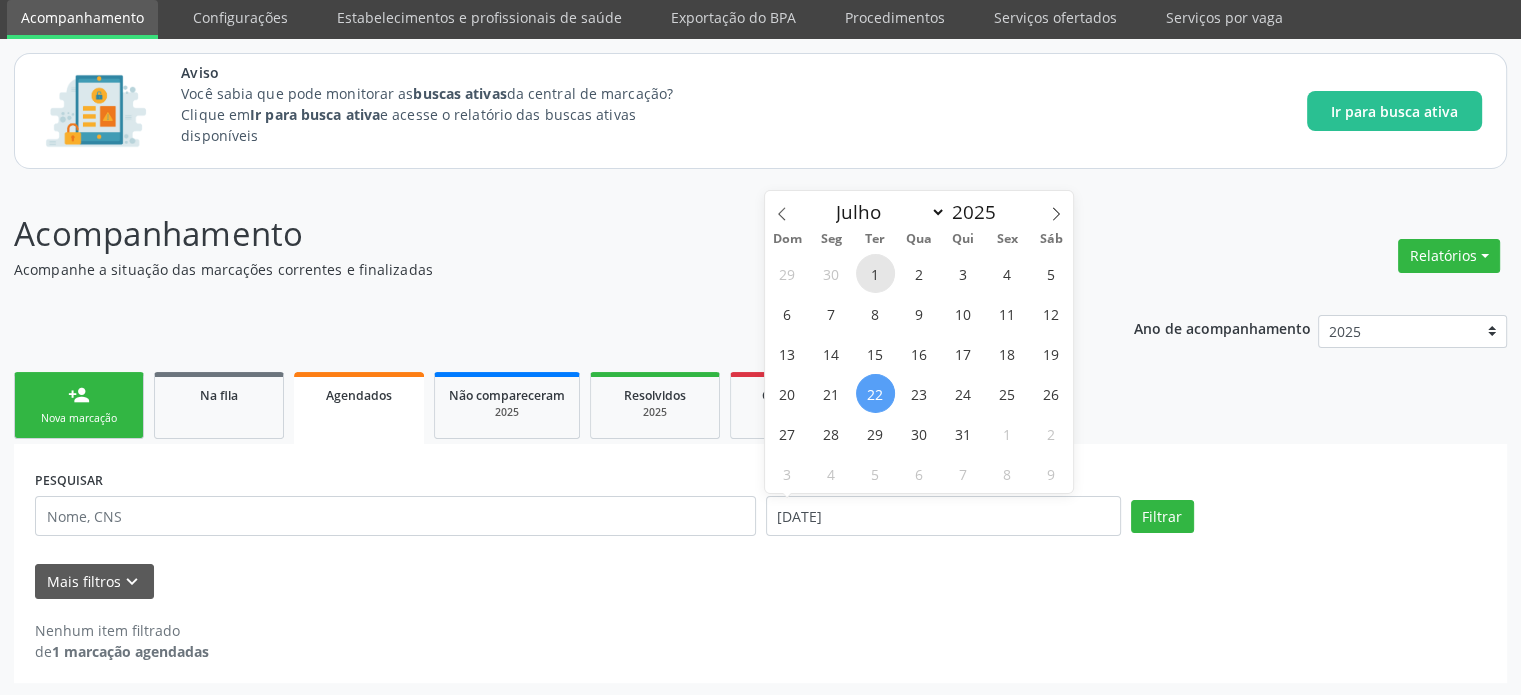 click on "1" at bounding box center (875, 273) 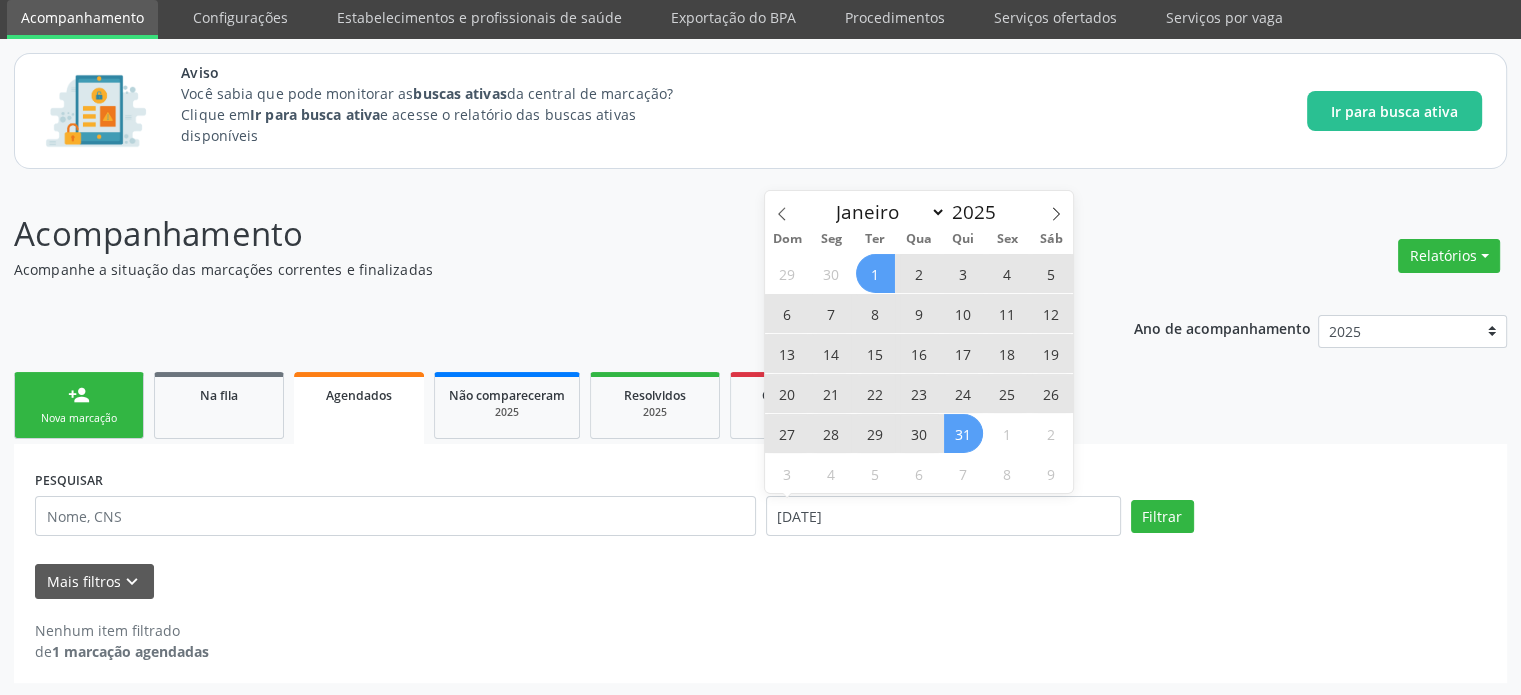 click on "31" at bounding box center [963, 433] 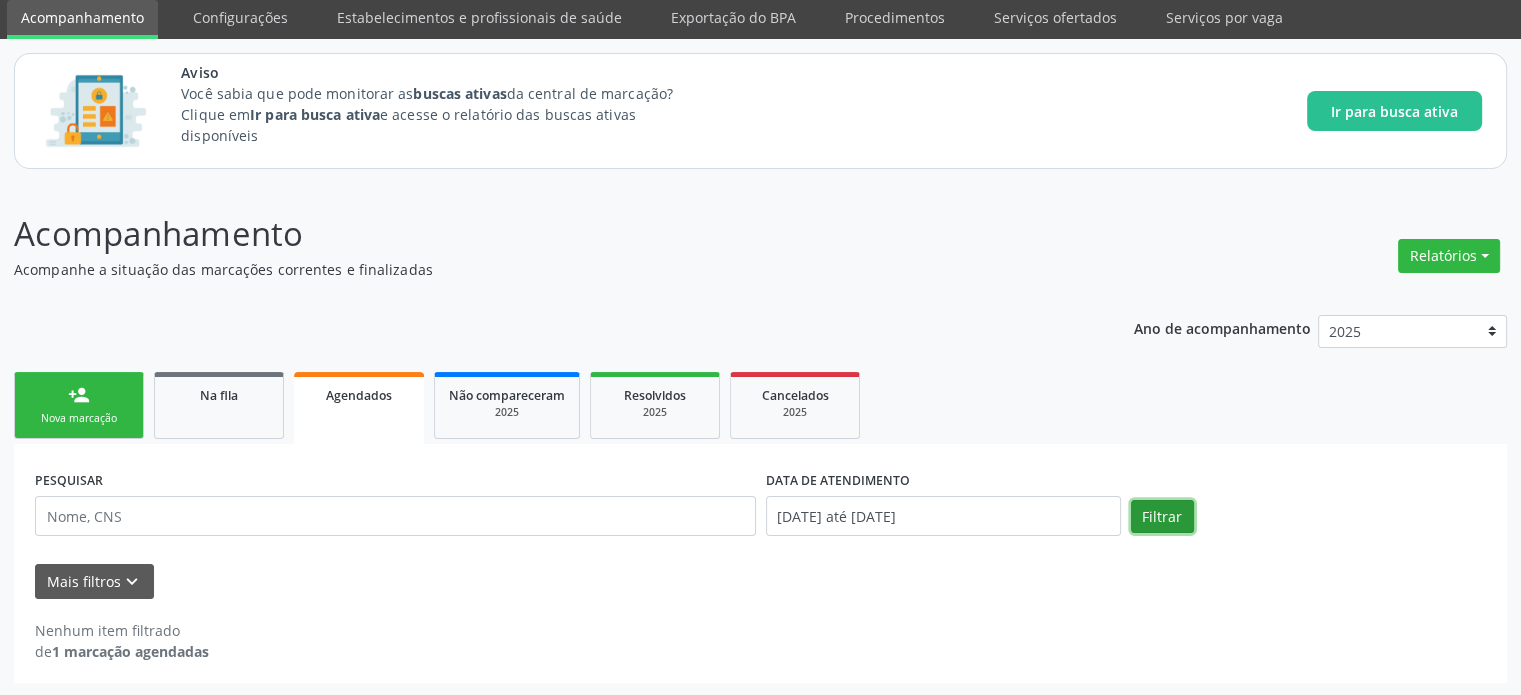 click on "Filtrar" at bounding box center (1162, 517) 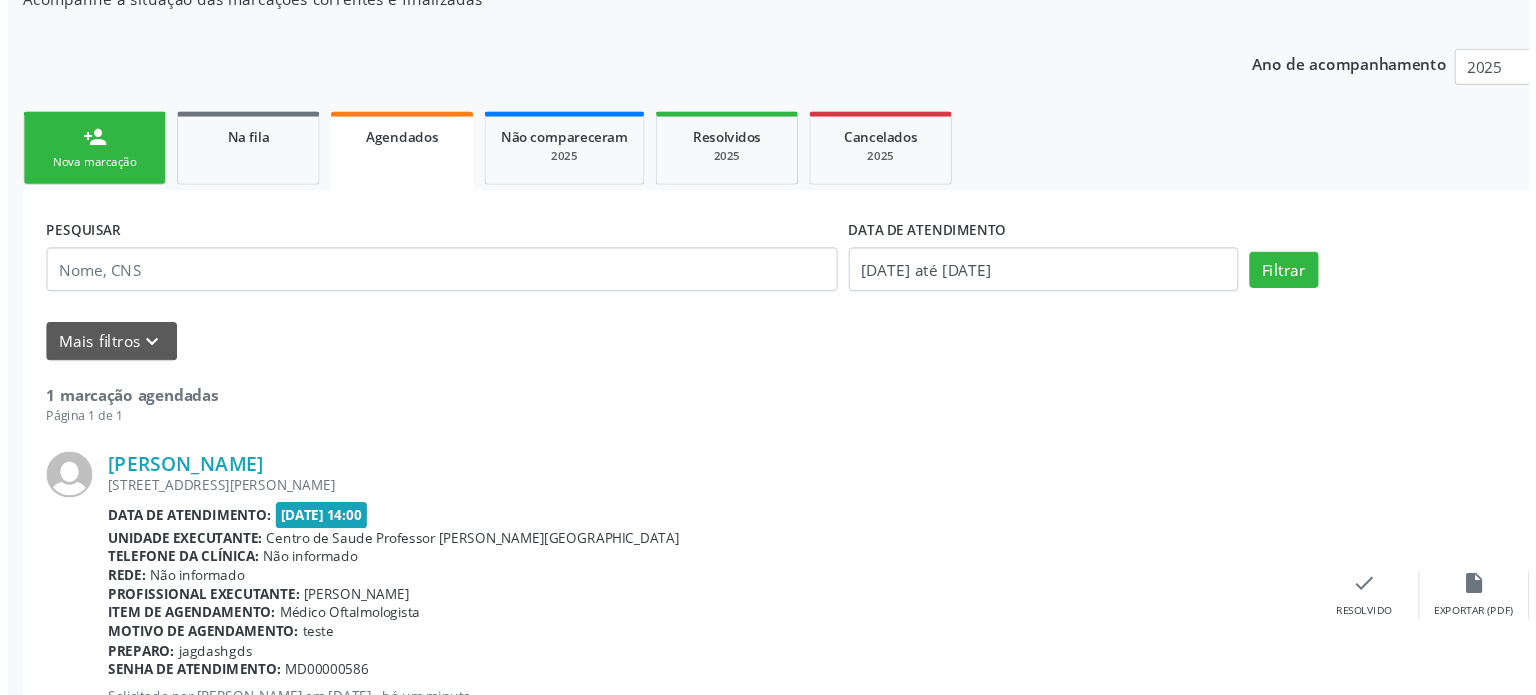 scroll, scrollTop: 341, scrollLeft: 0, axis: vertical 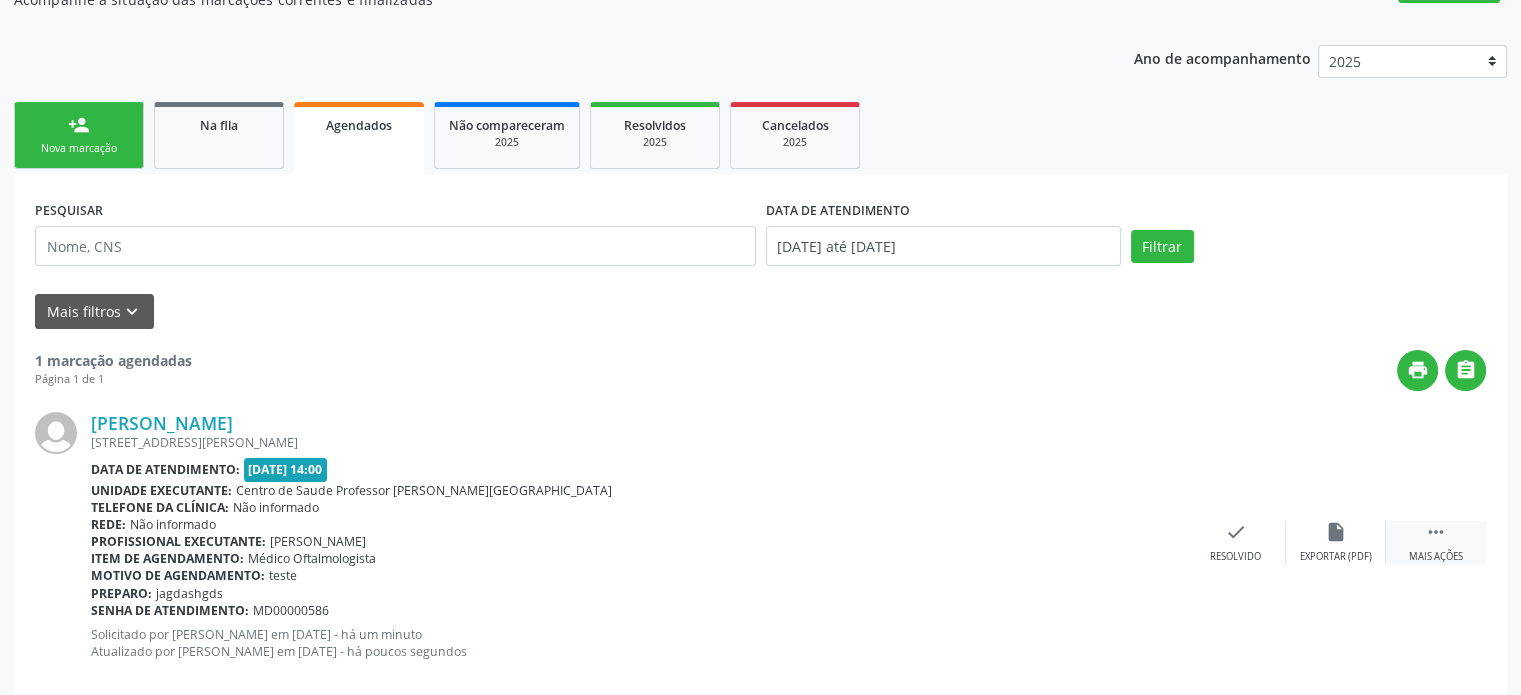 click on "
Mais ações" at bounding box center (1436, 542) 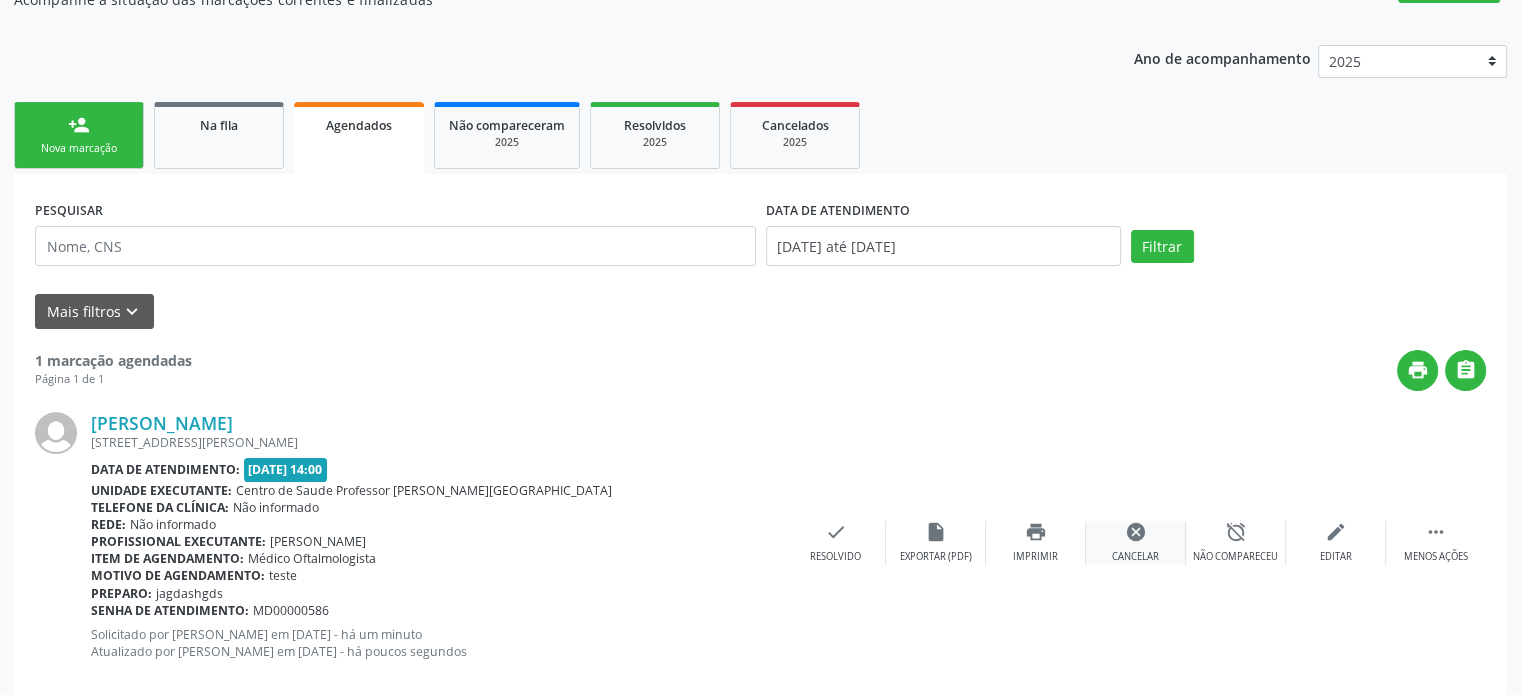 click on "cancel
Cancelar" at bounding box center (1136, 542) 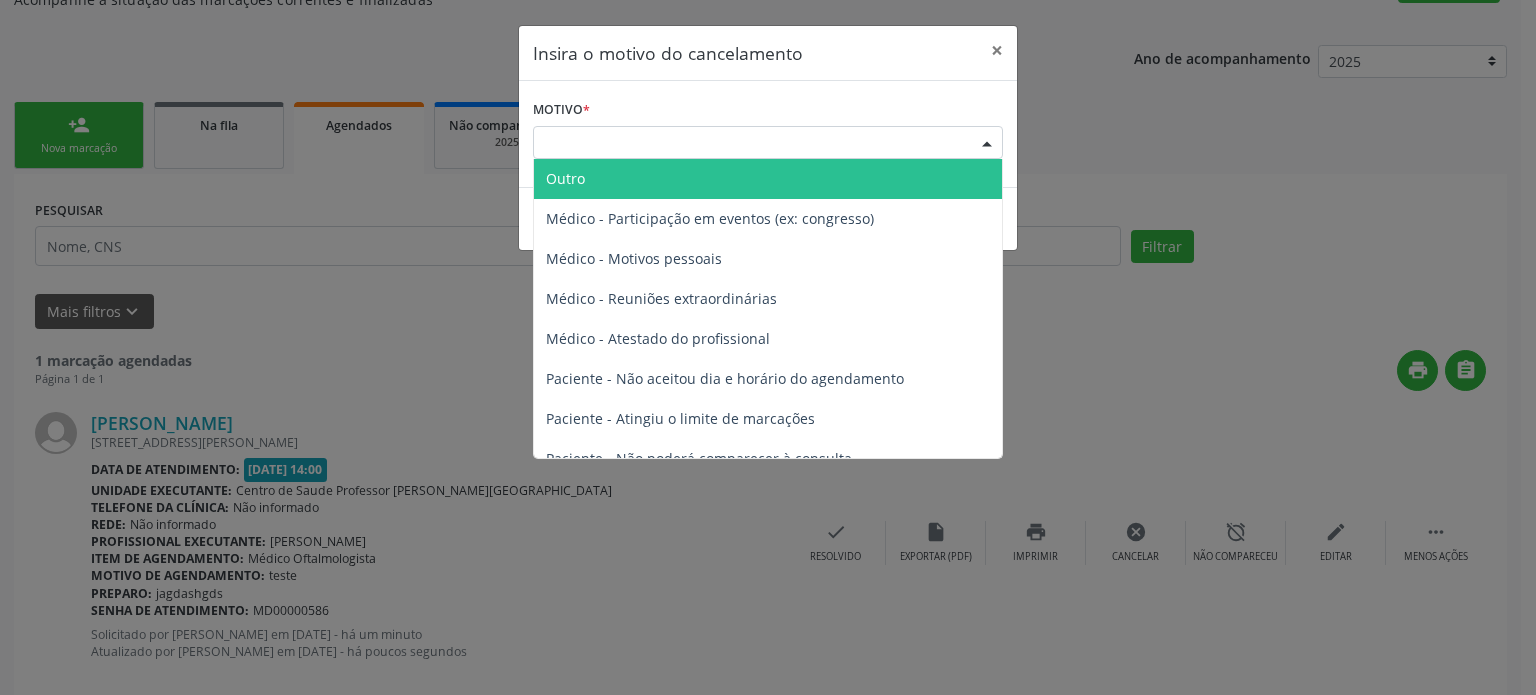 click on "Escolha o motivo" at bounding box center (768, 143) 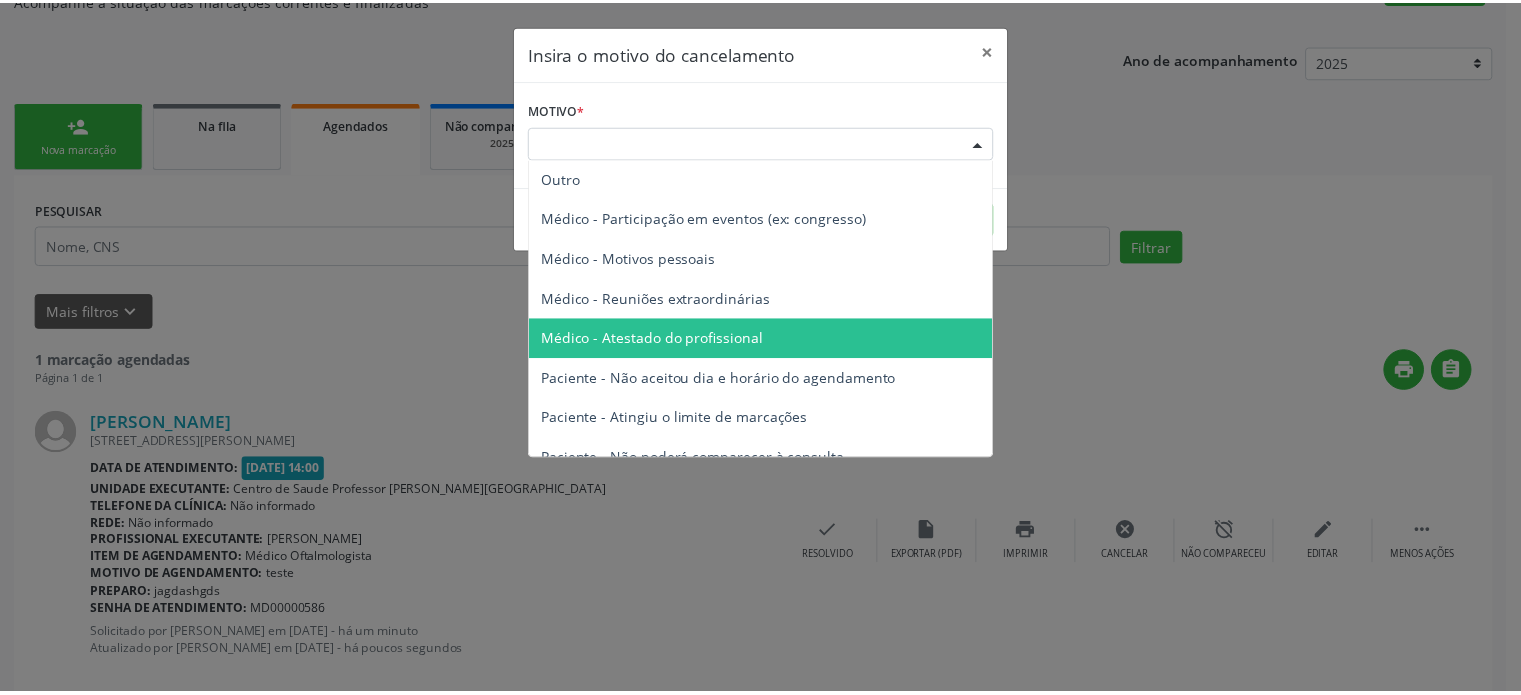 scroll, scrollTop: 100, scrollLeft: 0, axis: vertical 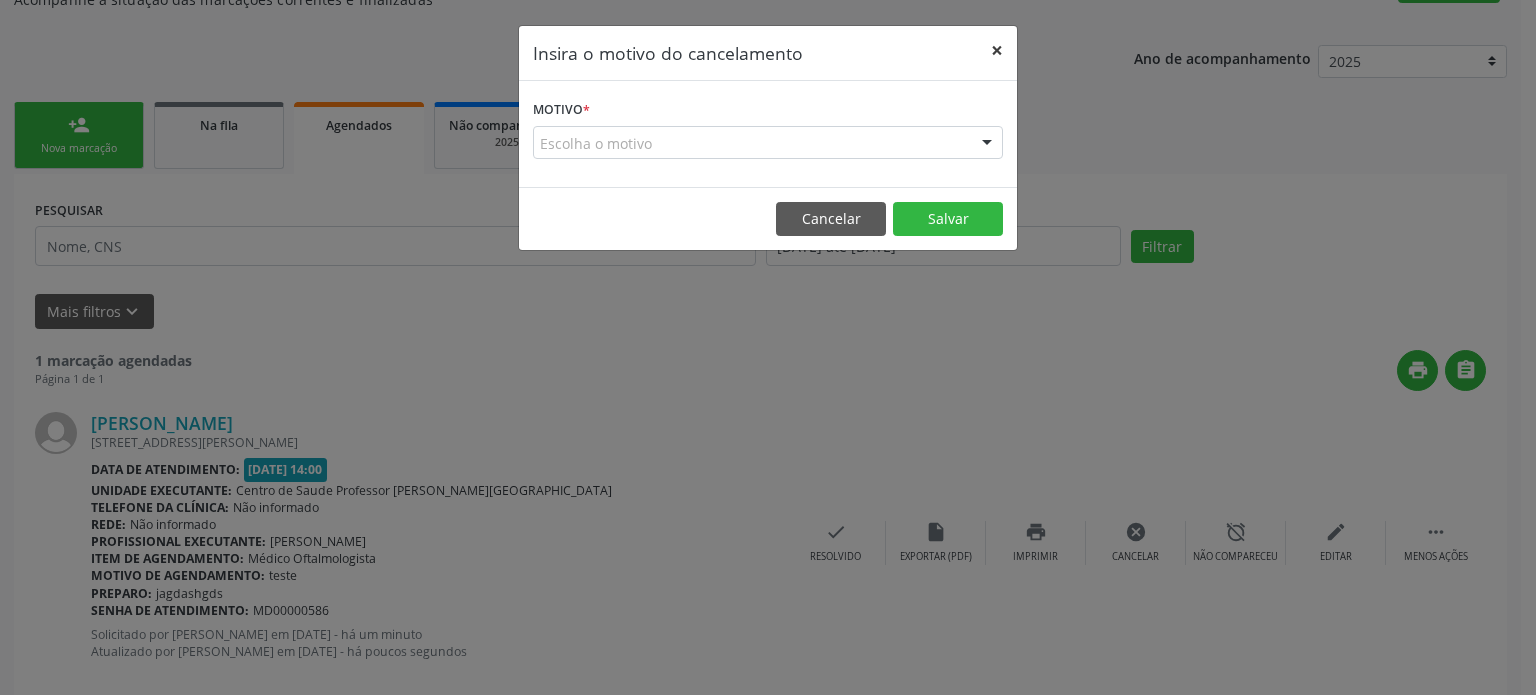 click on "×" at bounding box center (997, 50) 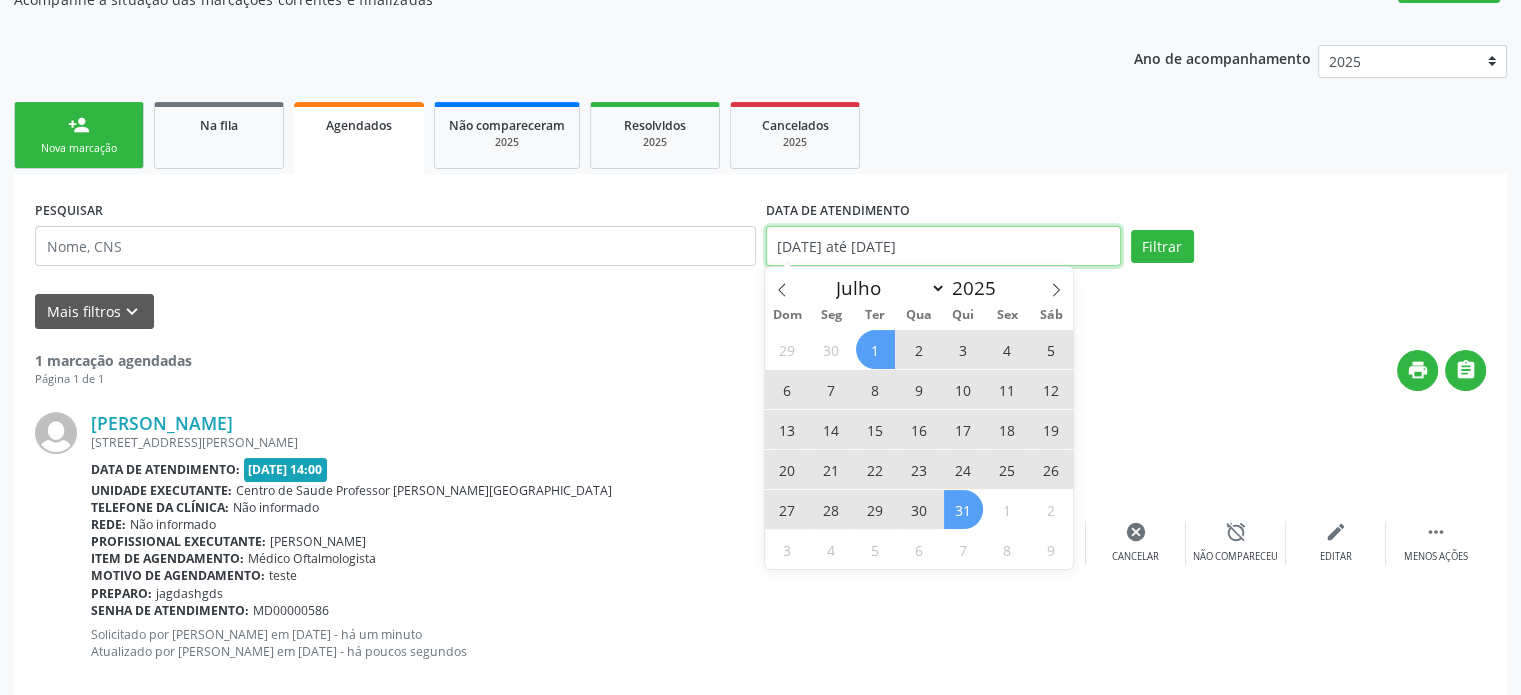 click on "01/07/2025 até 31/07/2025" at bounding box center [943, 246] 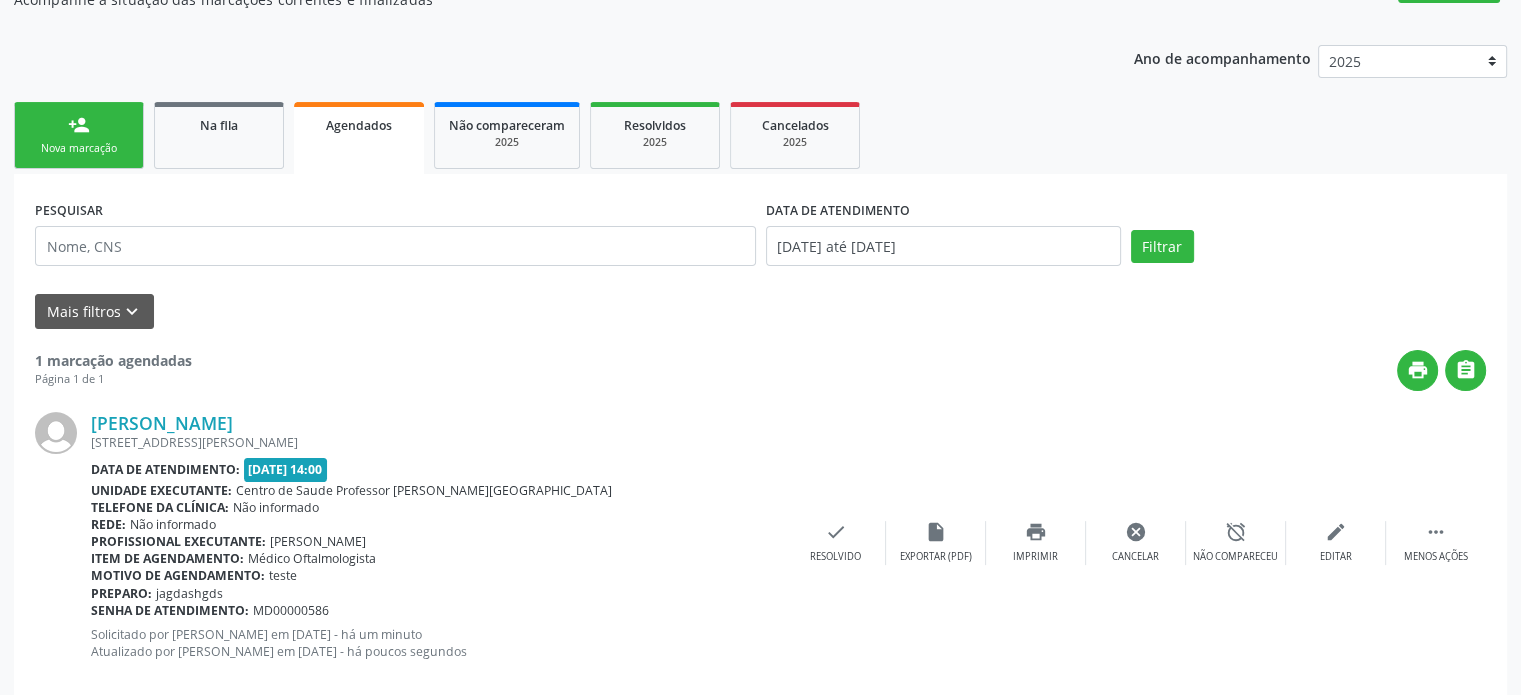 click on "print   " at bounding box center (839, 370) 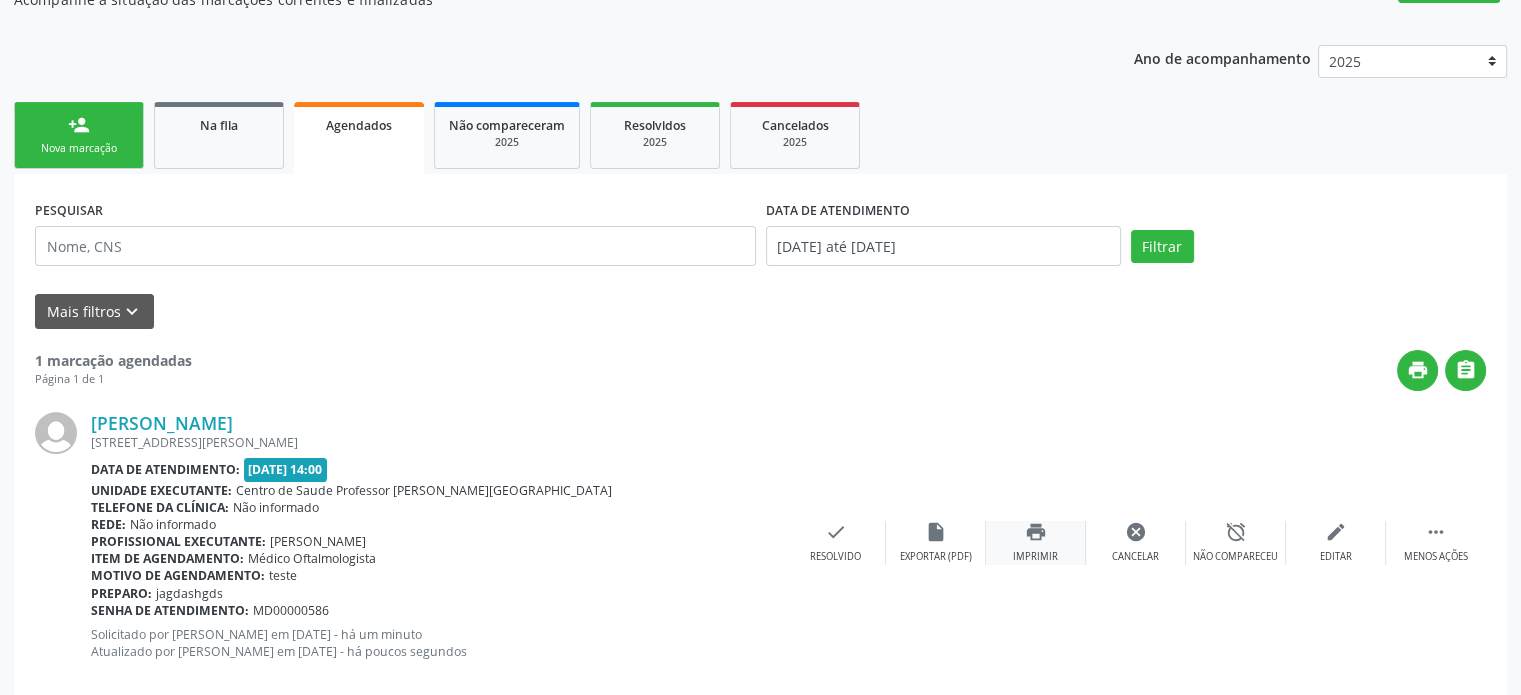 click on "print" at bounding box center (1036, 532) 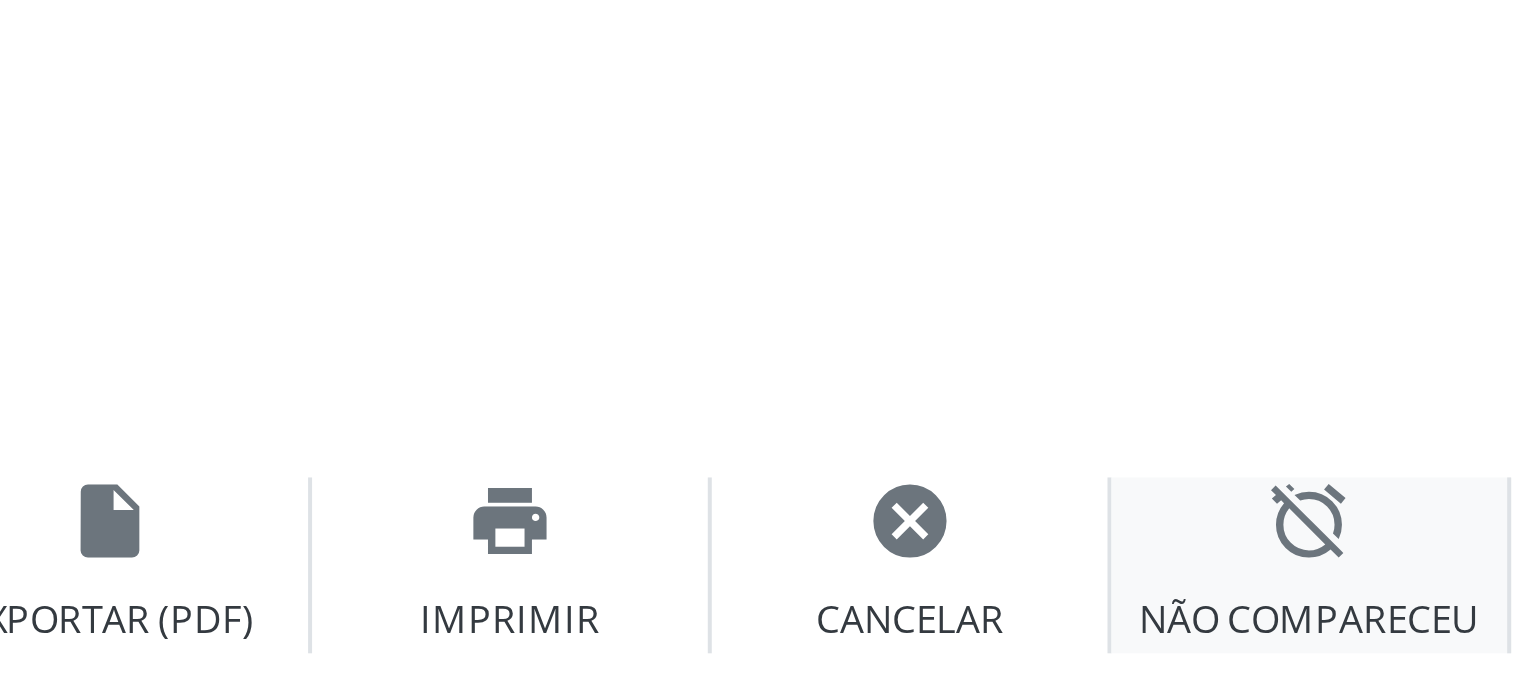 click on "alarm_off
Não compareceu" at bounding box center (1236, 542) 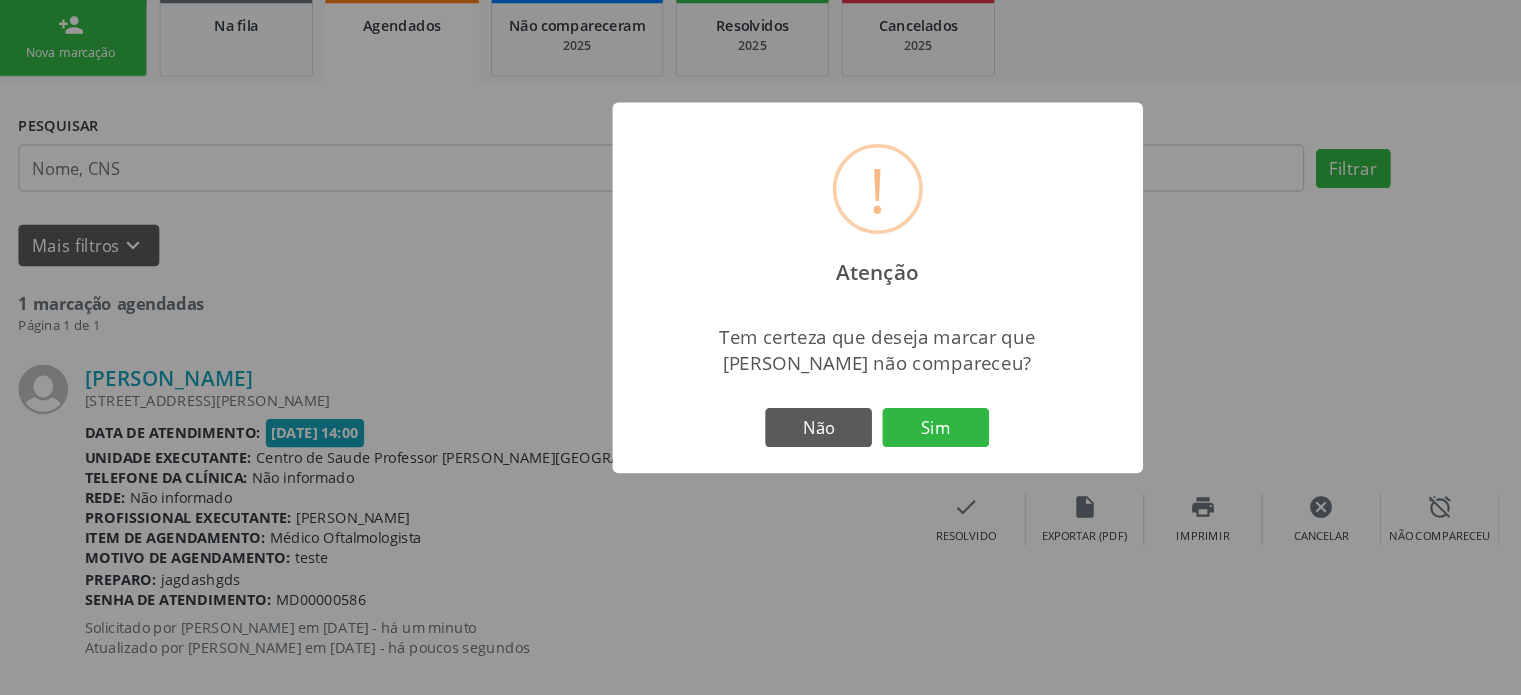 scroll, scrollTop: 340, scrollLeft: 0, axis: vertical 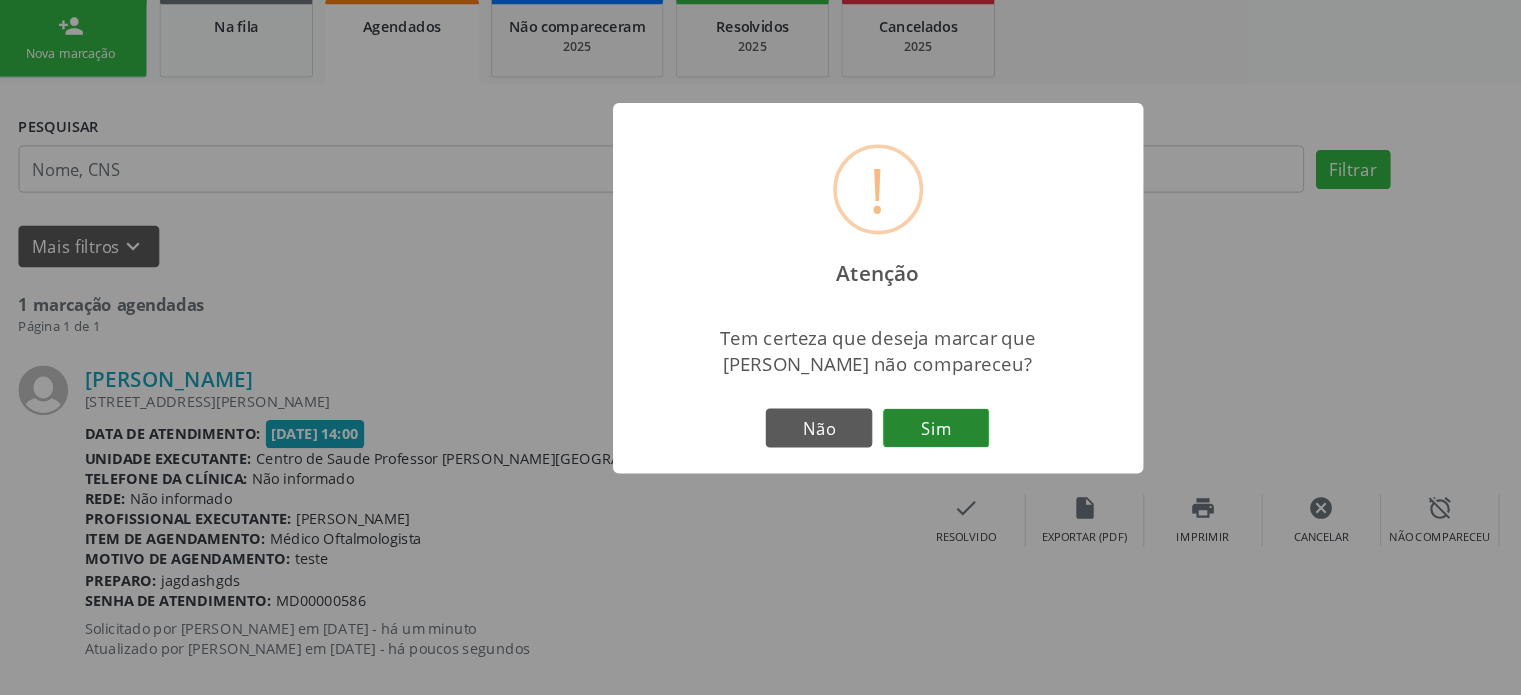 type 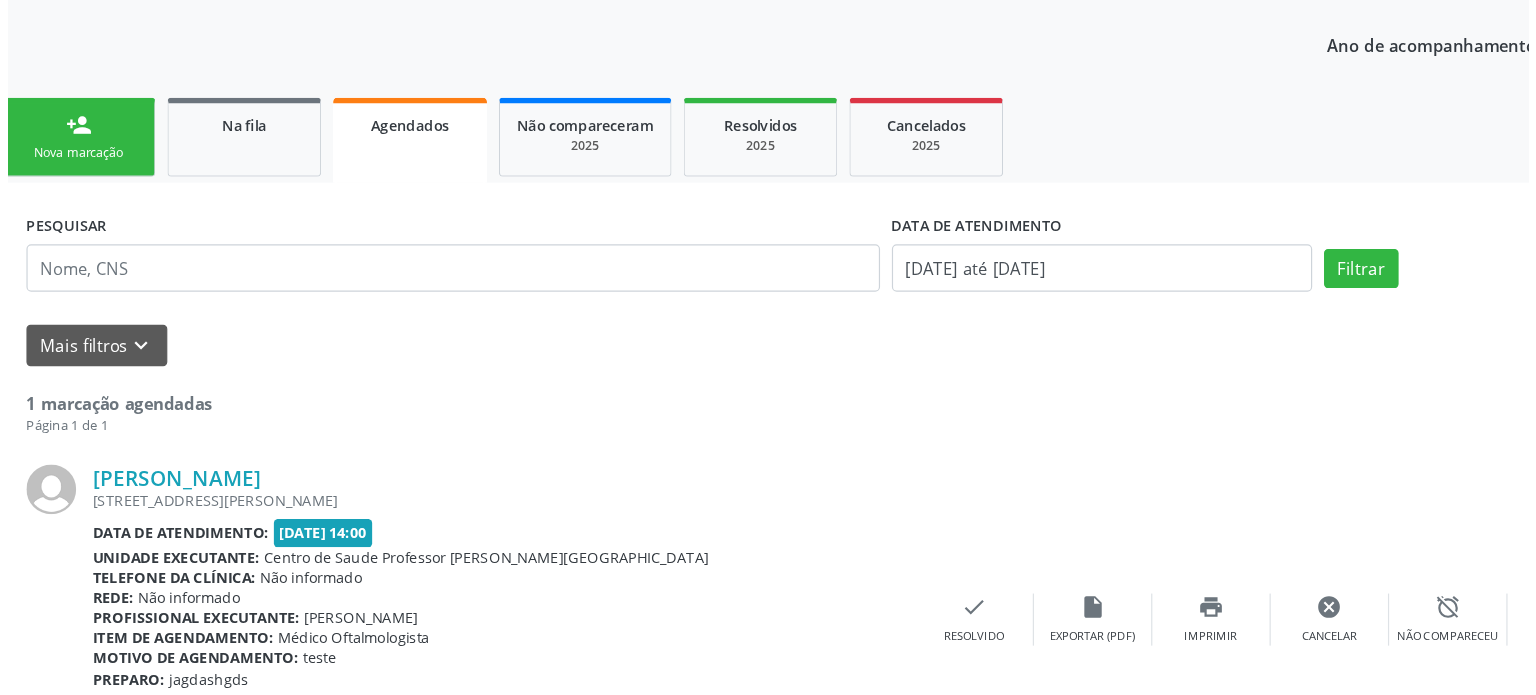 scroll, scrollTop: 374, scrollLeft: 0, axis: vertical 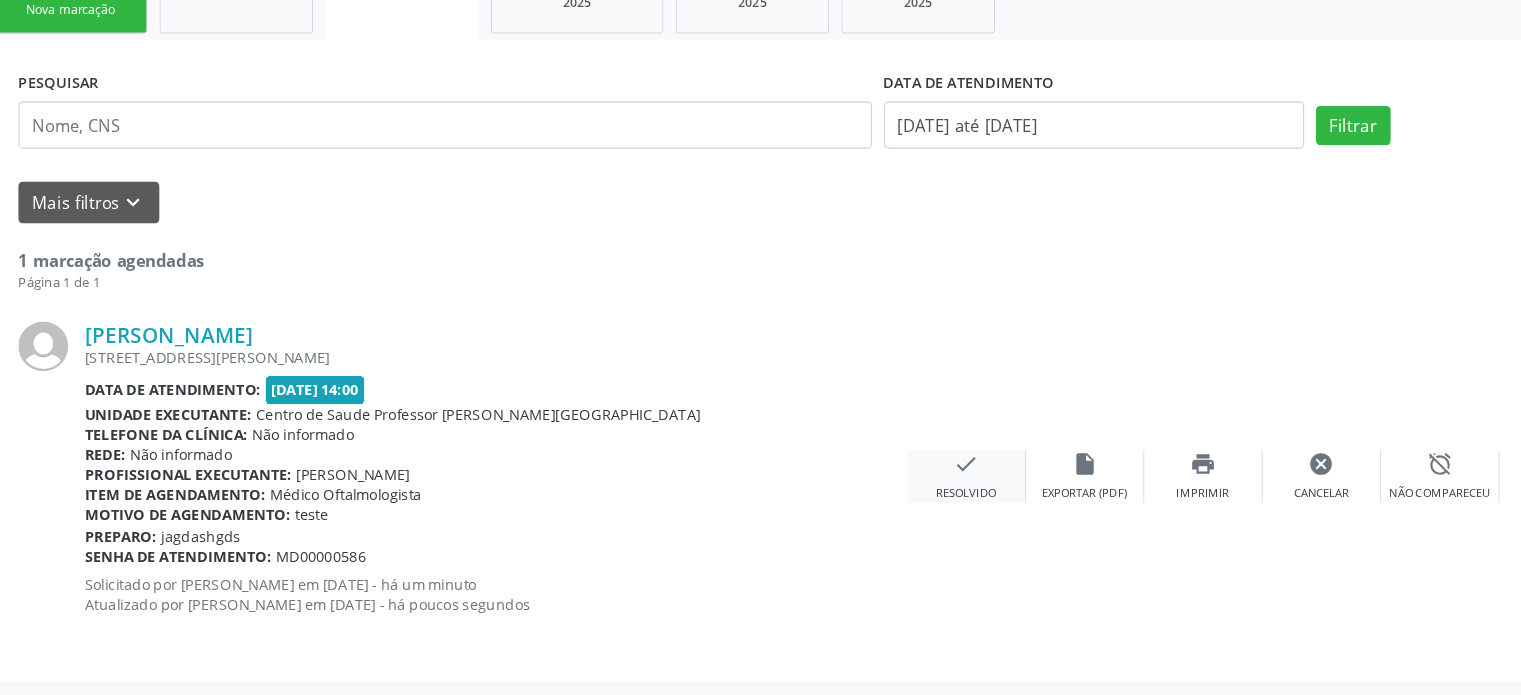 click on "check
Resolvido" at bounding box center (836, 509) 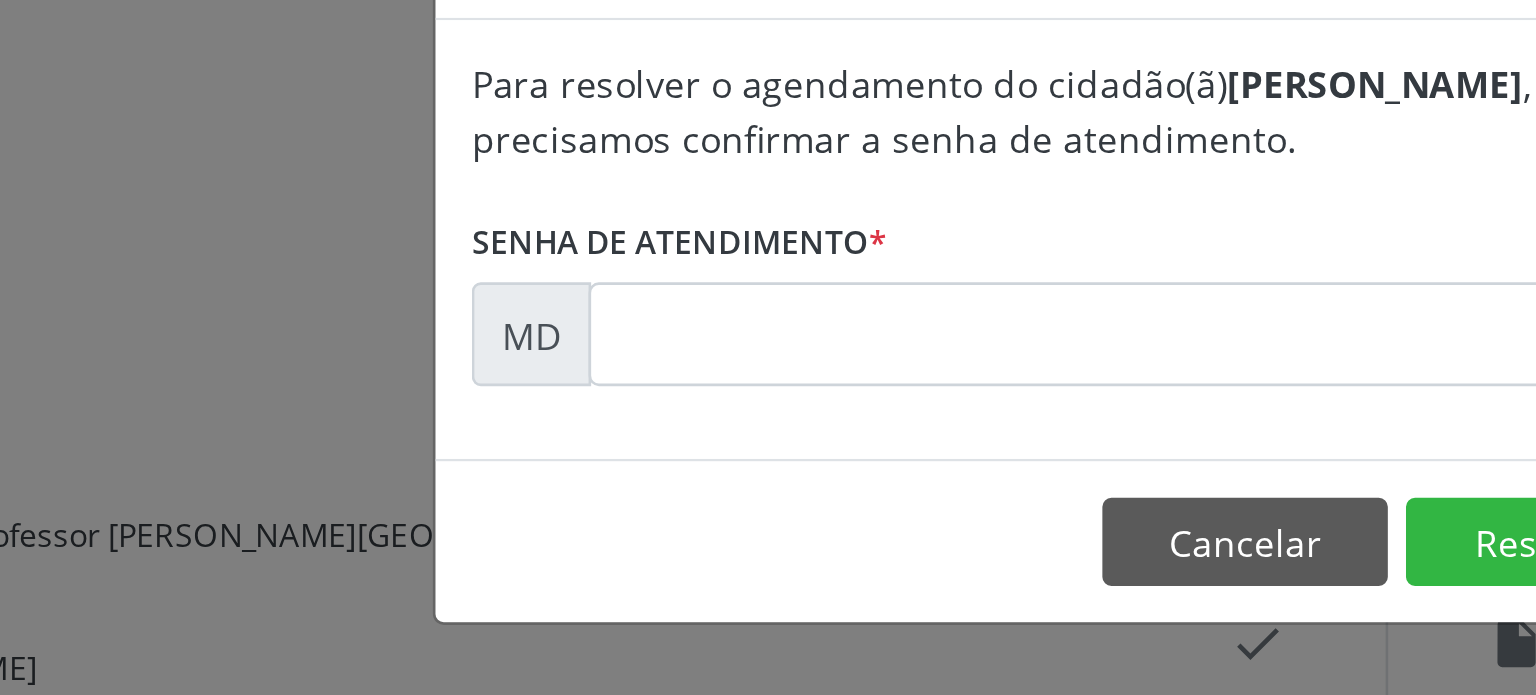 scroll, scrollTop: 374, scrollLeft: 0, axis: vertical 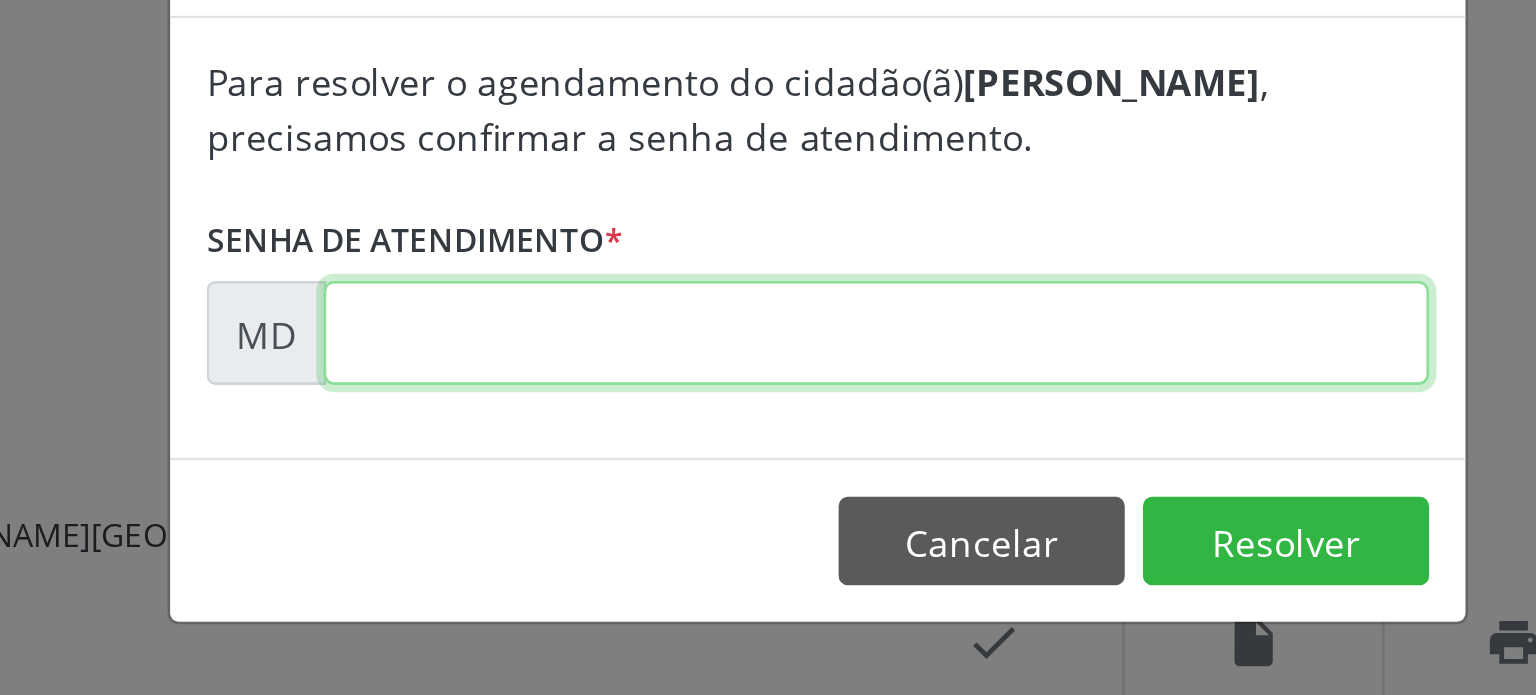 drag, startPoint x: 629, startPoint y: 372, endPoint x: 731, endPoint y: 372, distance: 102 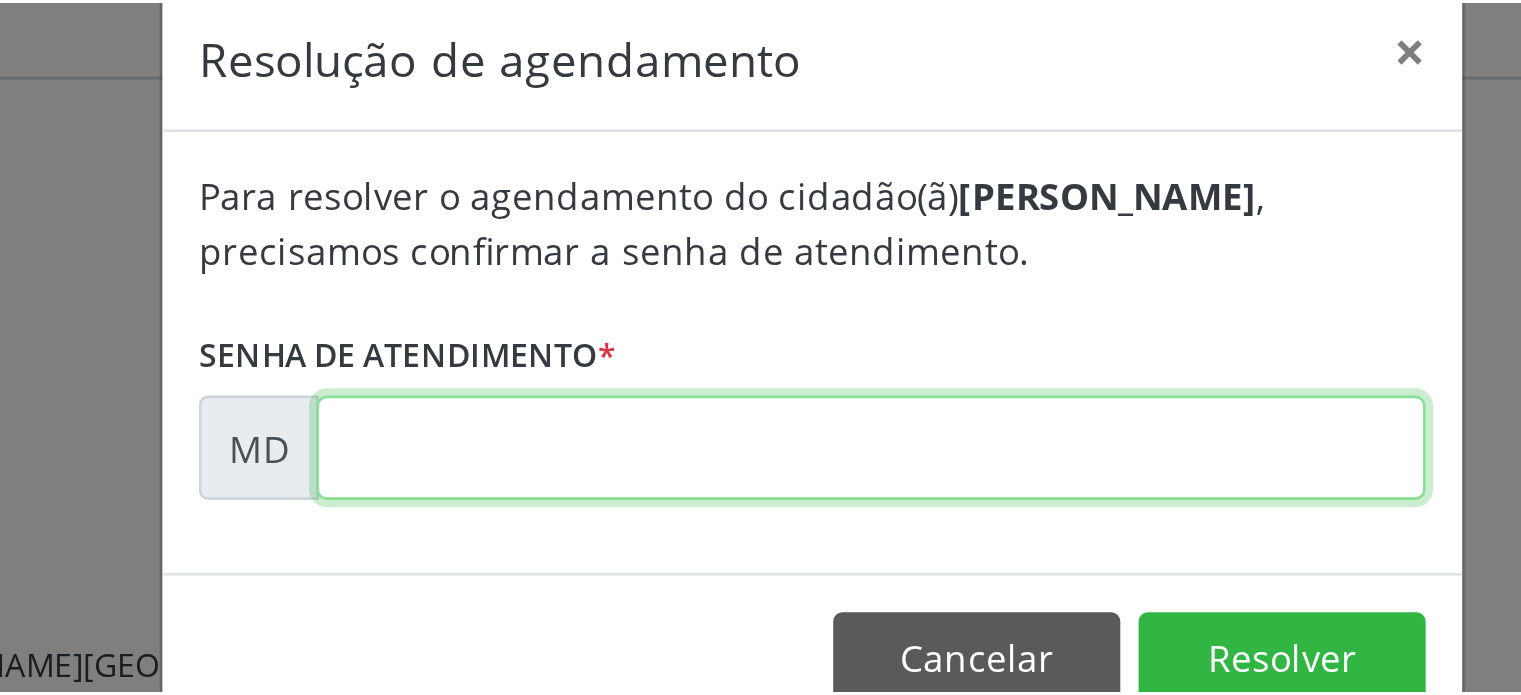 scroll, scrollTop: 368, scrollLeft: 0, axis: vertical 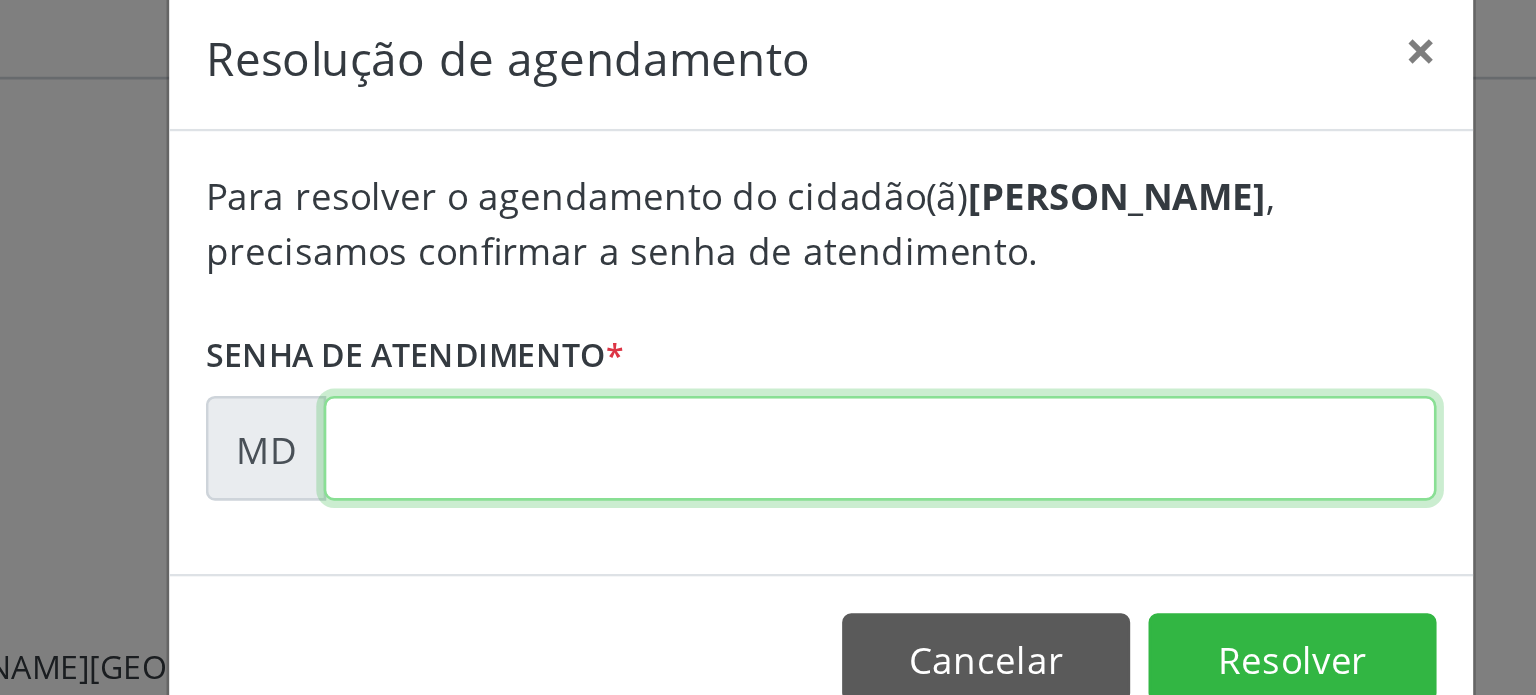 click at bounding box center (790, 380) 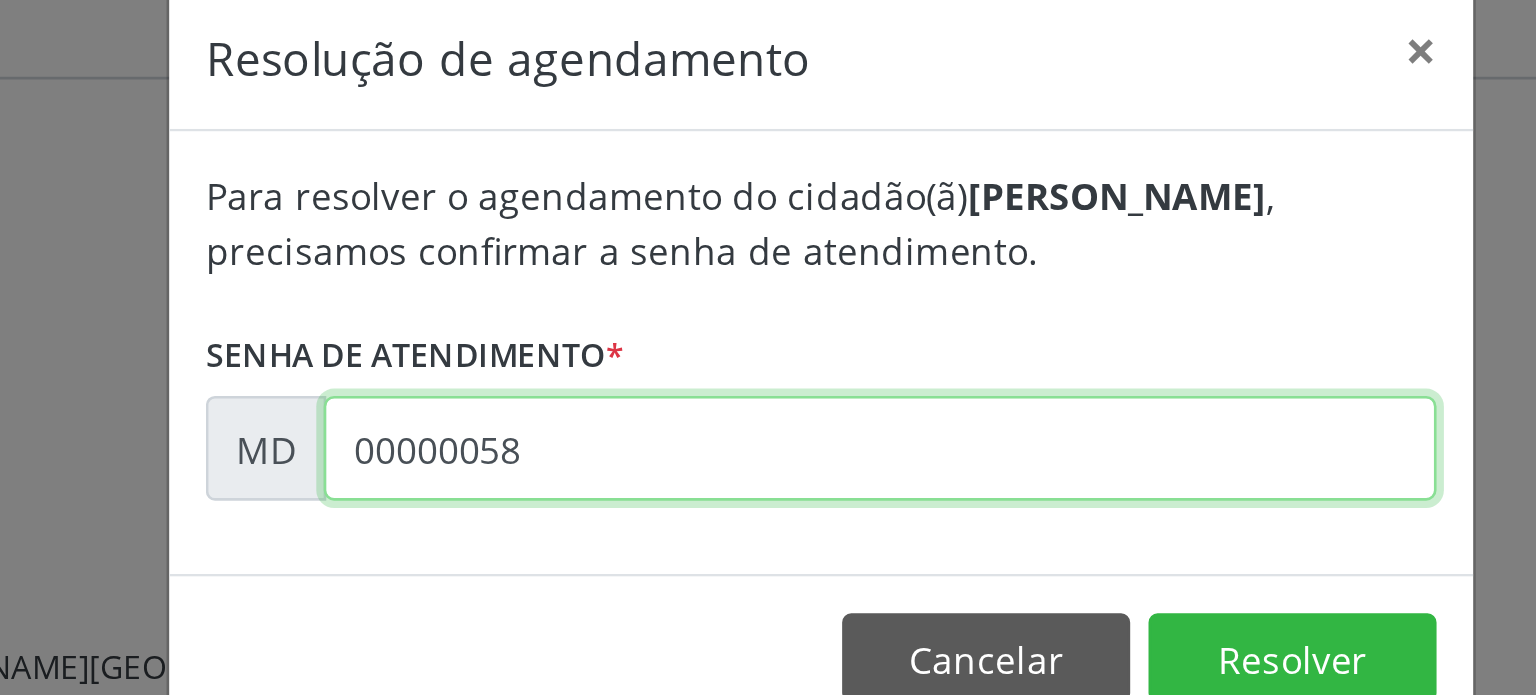 type on "00000586" 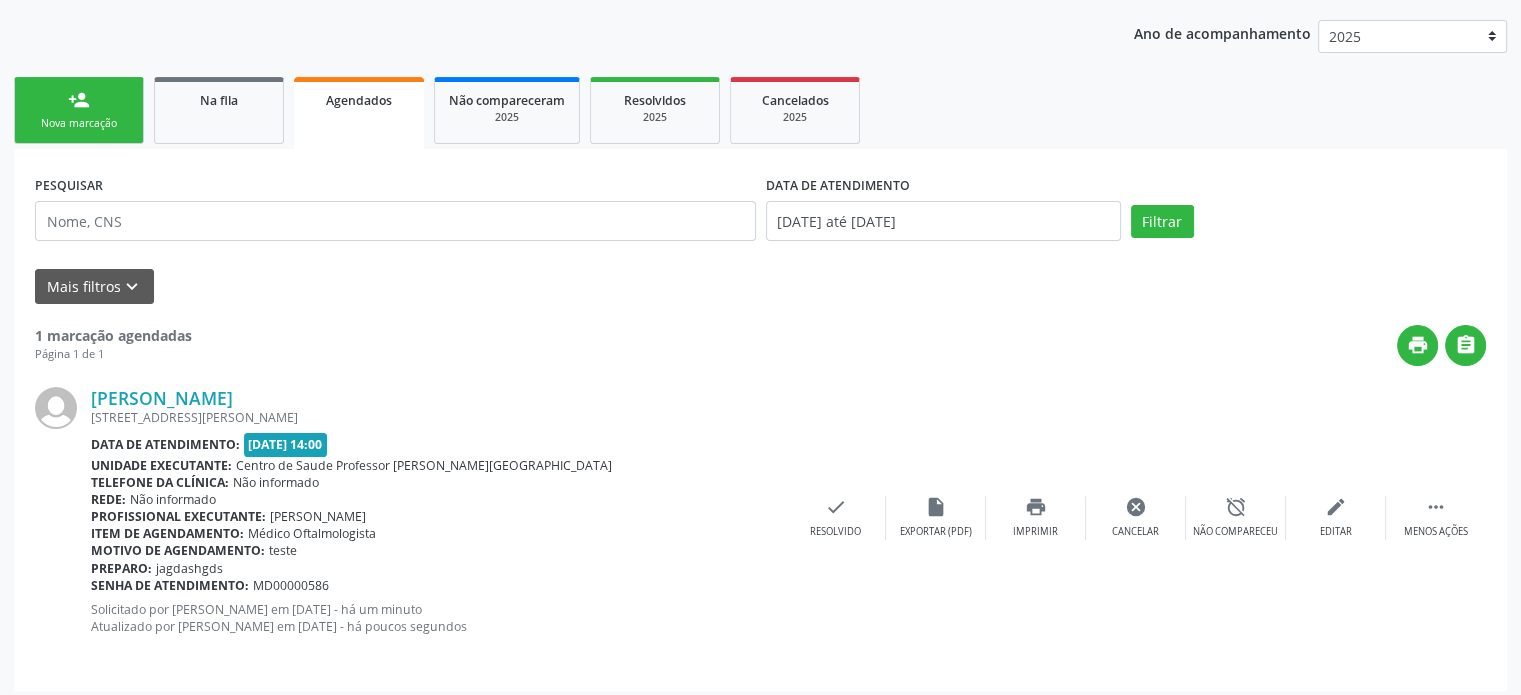 scroll, scrollTop: 374, scrollLeft: 0, axis: vertical 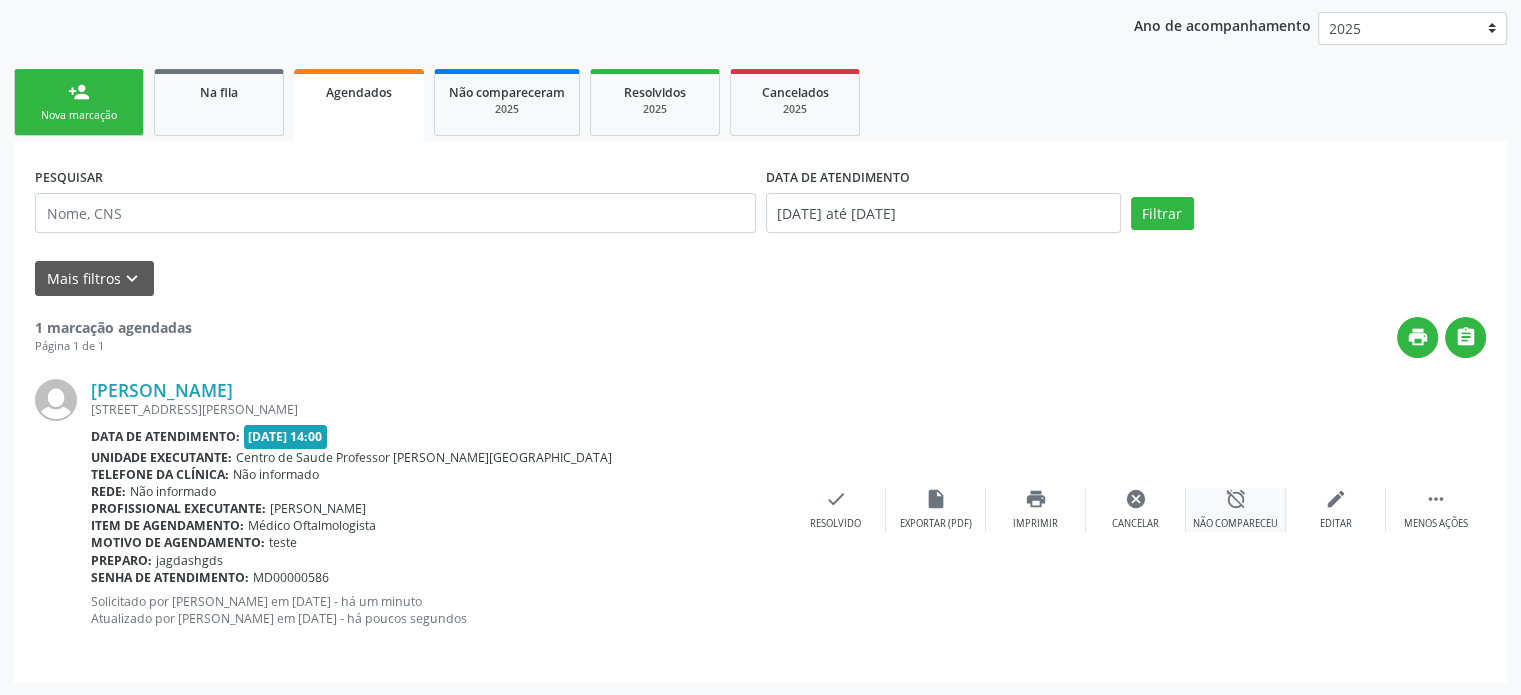 click on "alarm_off
Não compareceu" at bounding box center (1236, 509) 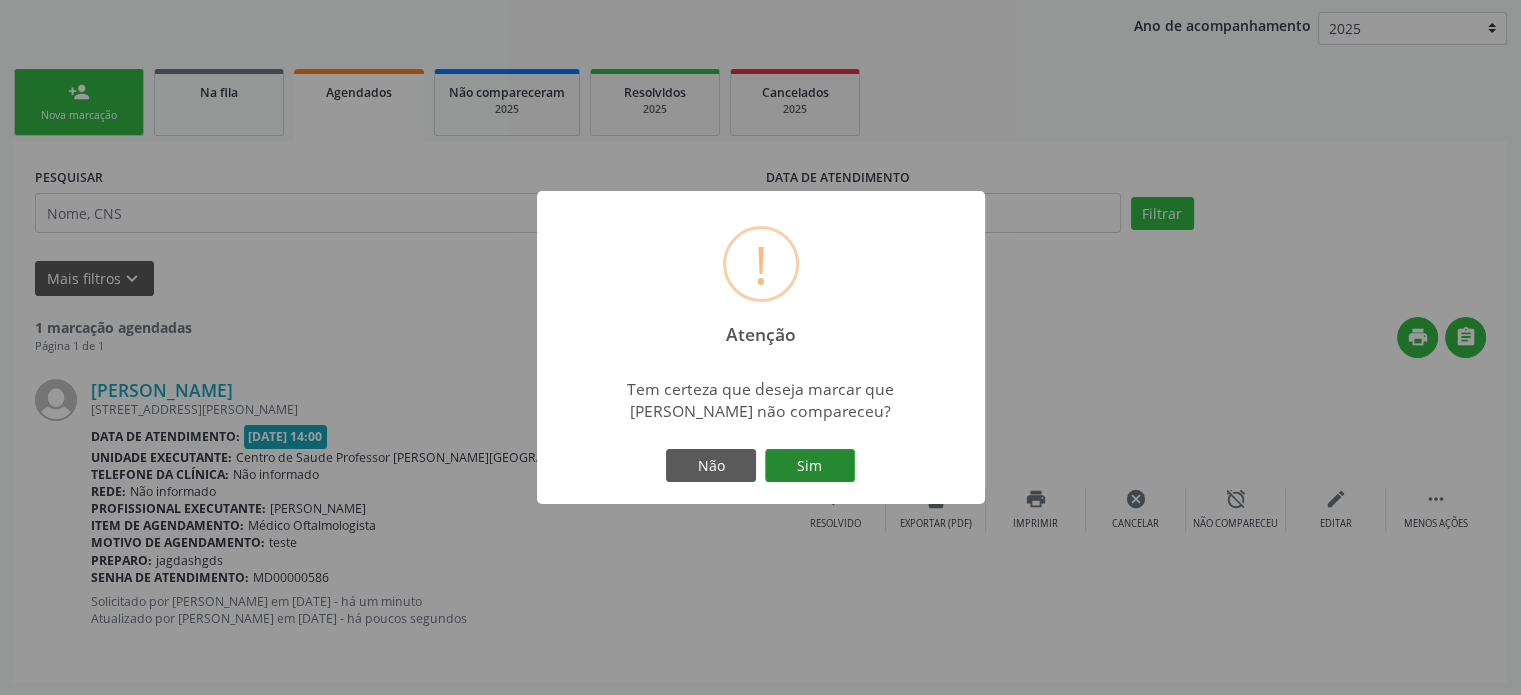 click on "Sim" at bounding box center [810, 466] 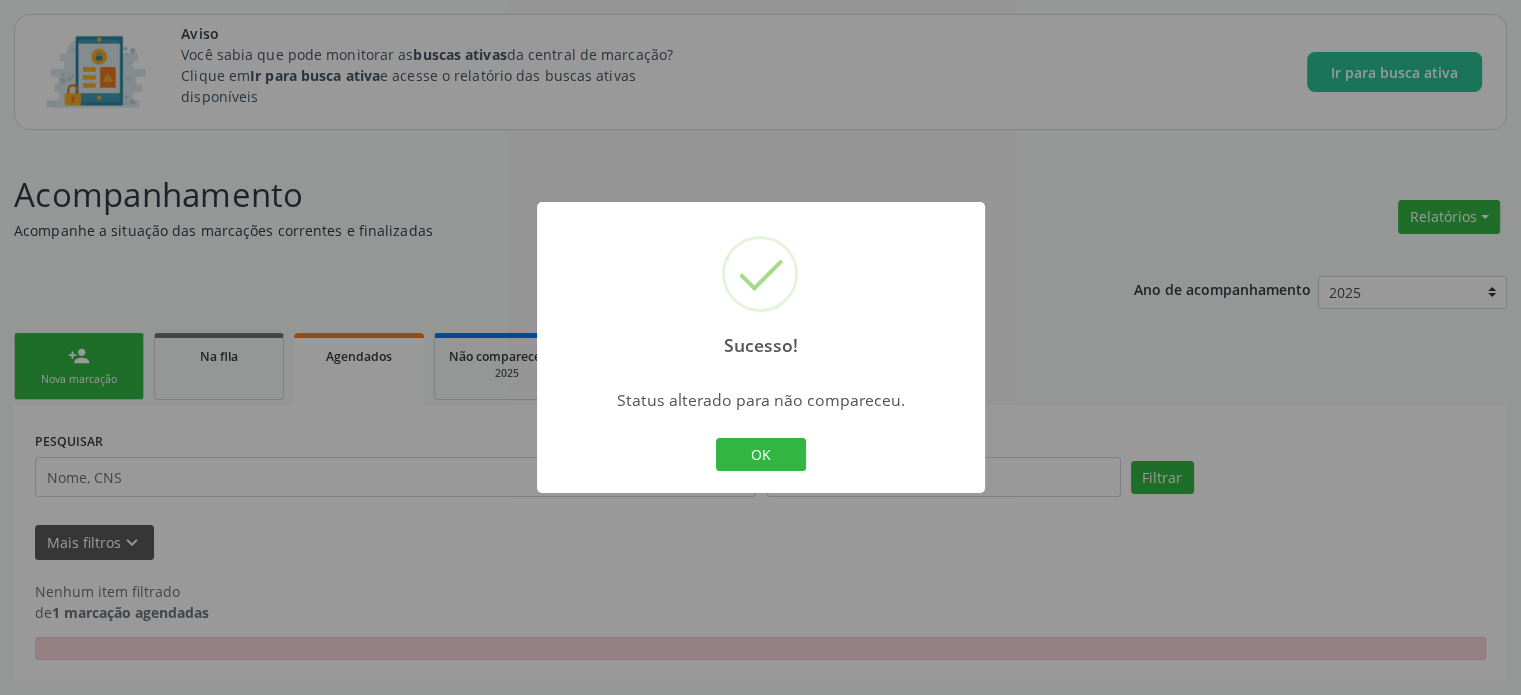 scroll, scrollTop: 71, scrollLeft: 0, axis: vertical 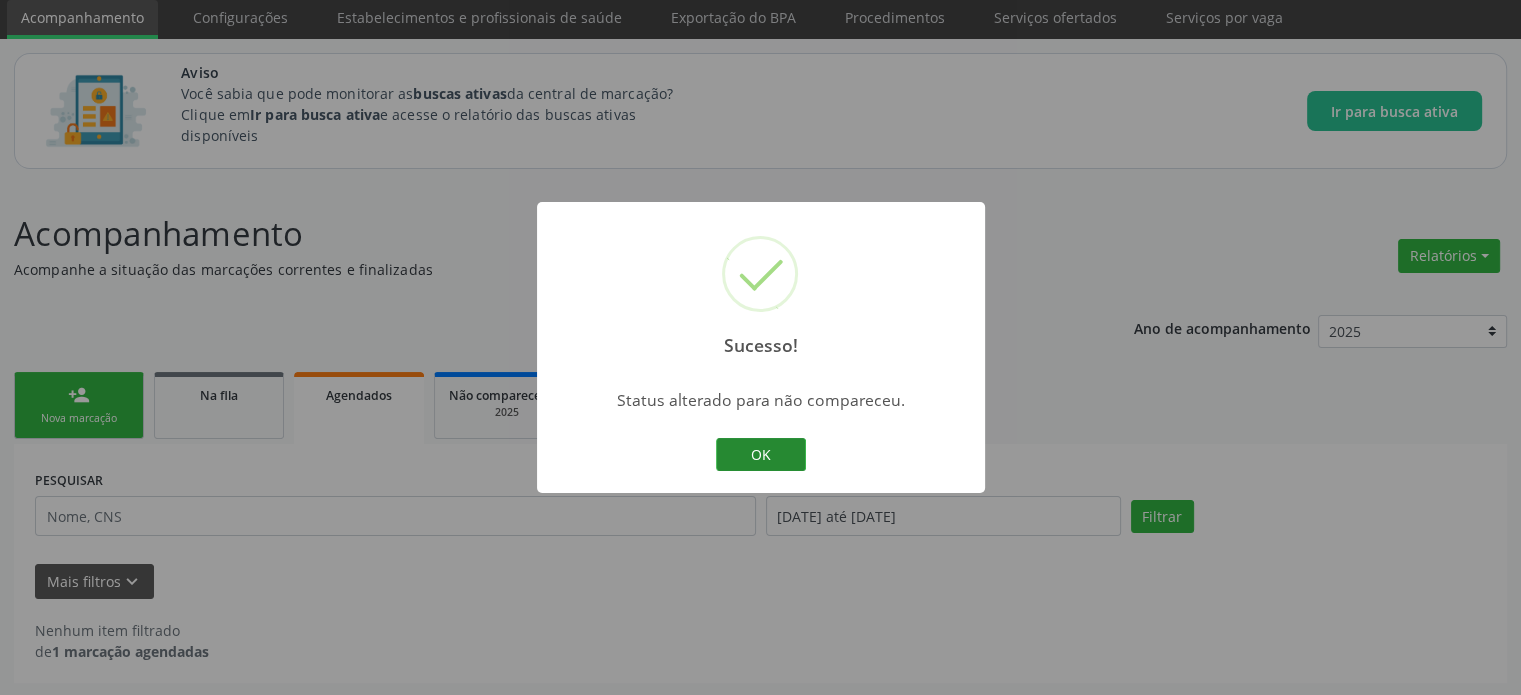click on "OK" at bounding box center (761, 455) 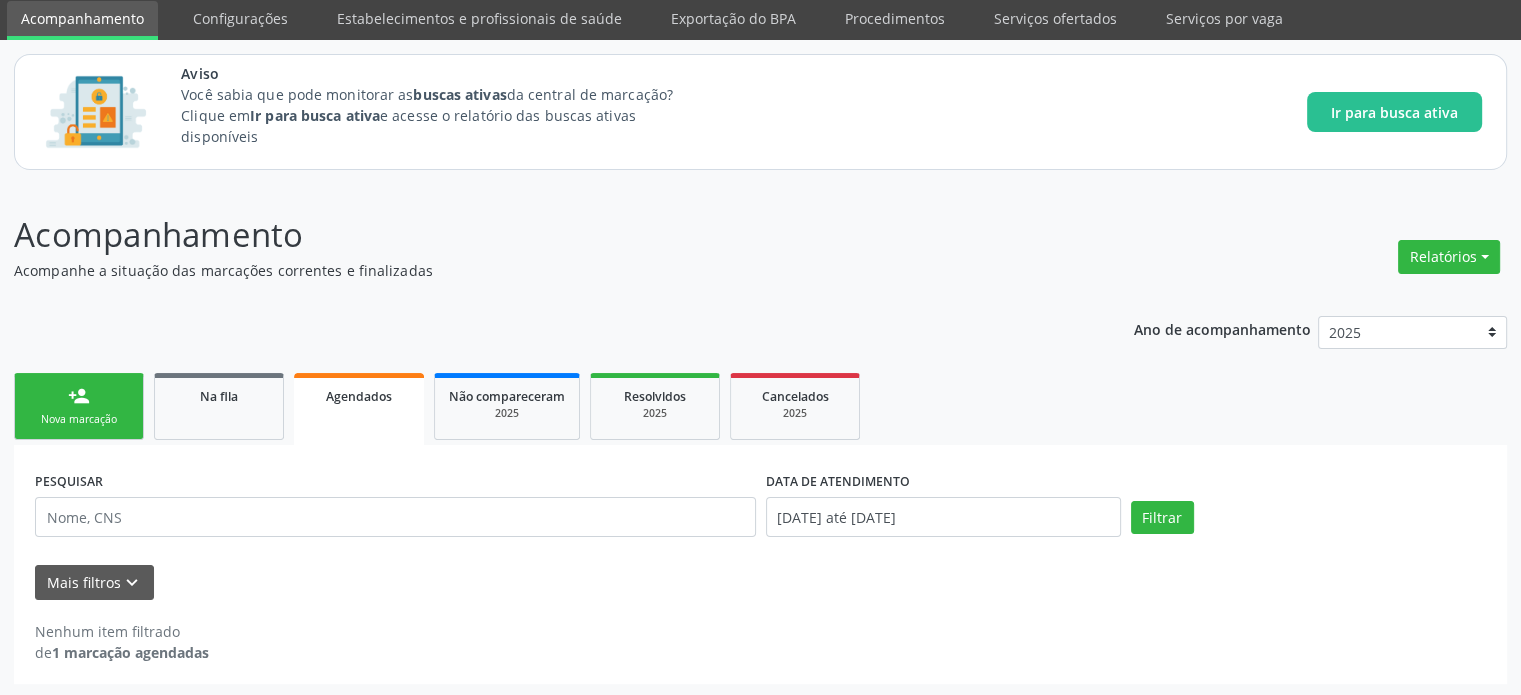 scroll, scrollTop: 71, scrollLeft: 0, axis: vertical 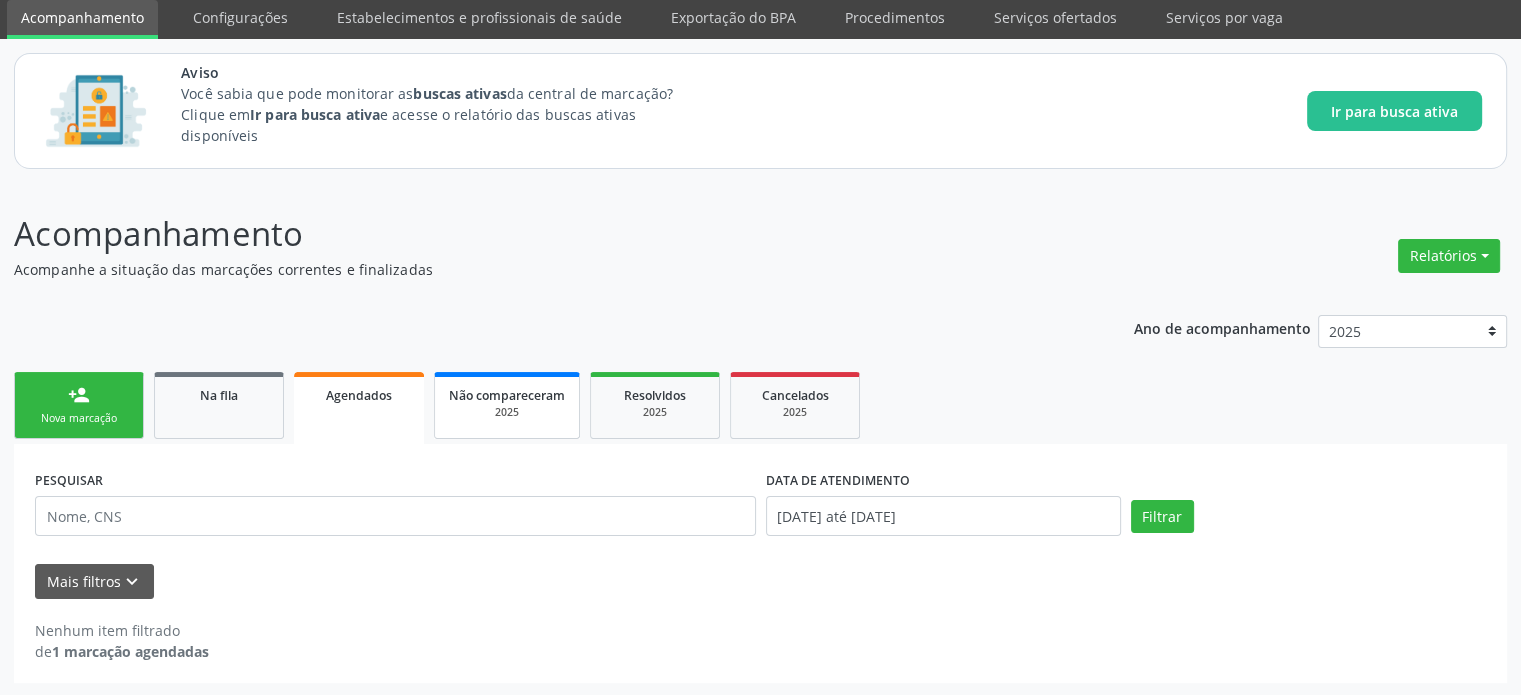 click on "Não compareceram" at bounding box center [507, 395] 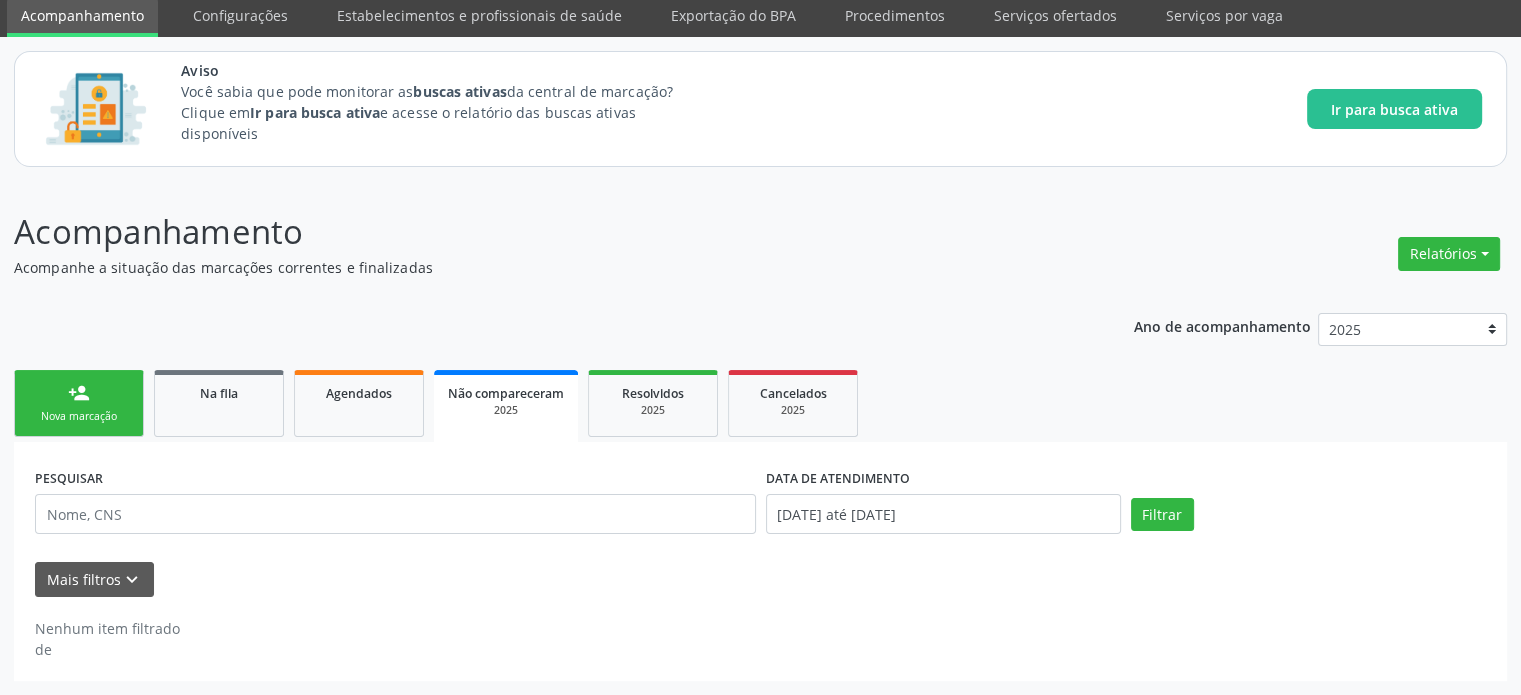 scroll, scrollTop: 71, scrollLeft: 0, axis: vertical 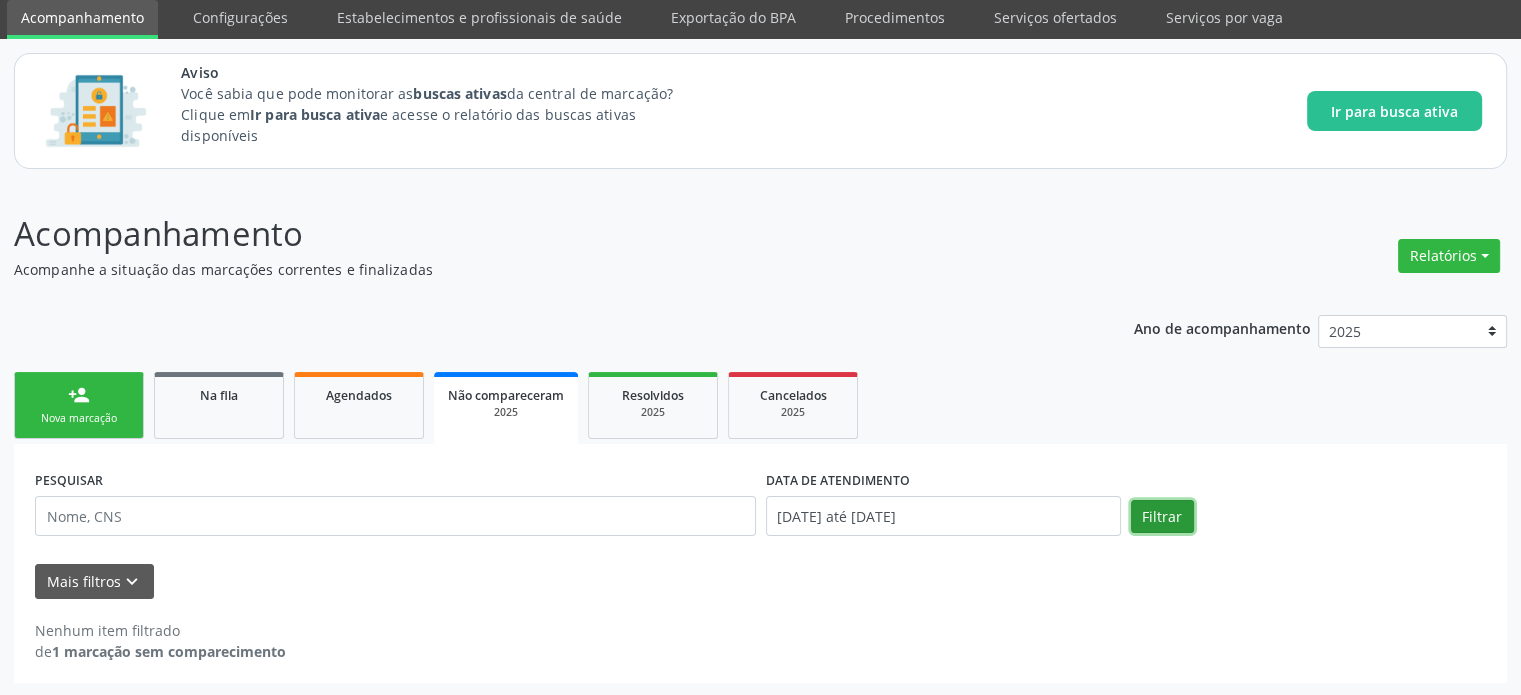 click on "Filtrar" at bounding box center [1162, 517] 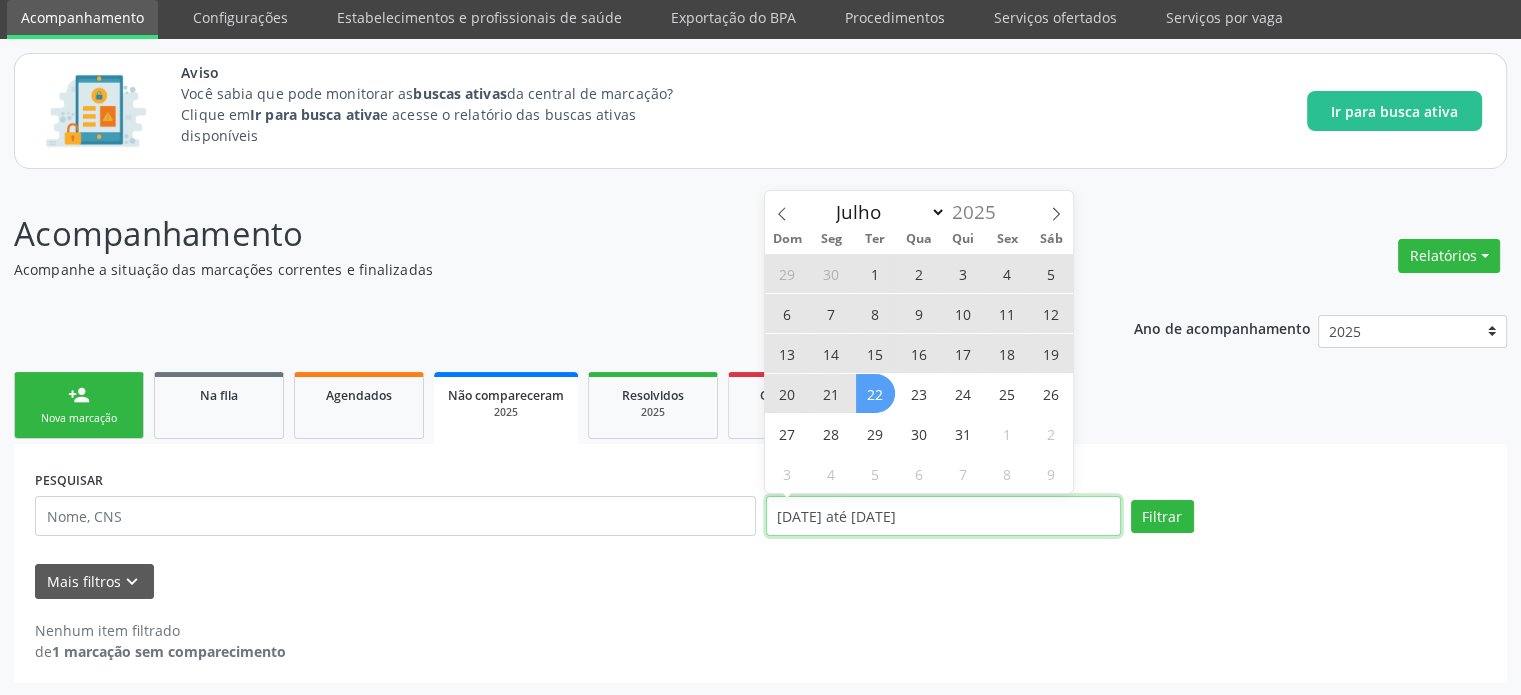 click on "01/[DATE]é 22/[DATE]" at bounding box center (943, 516) 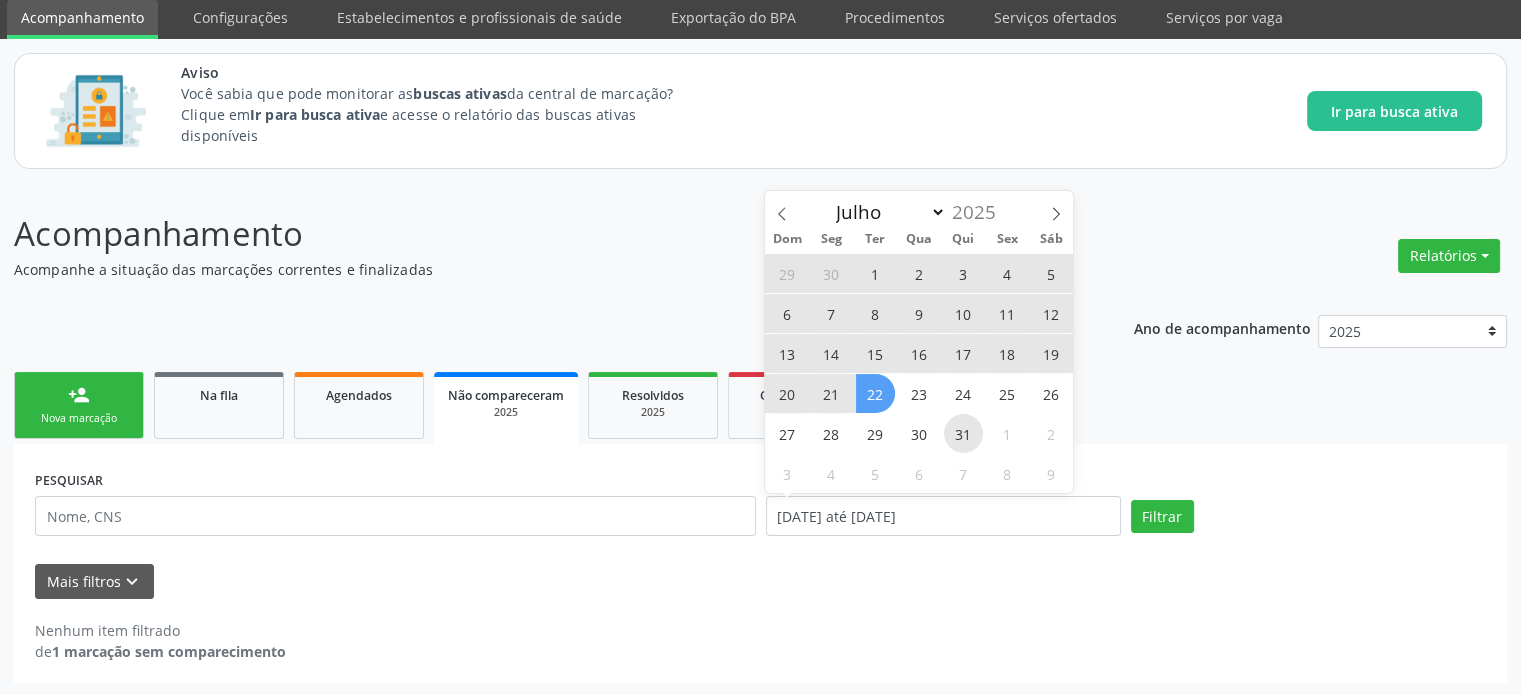 click on "31" at bounding box center [963, 433] 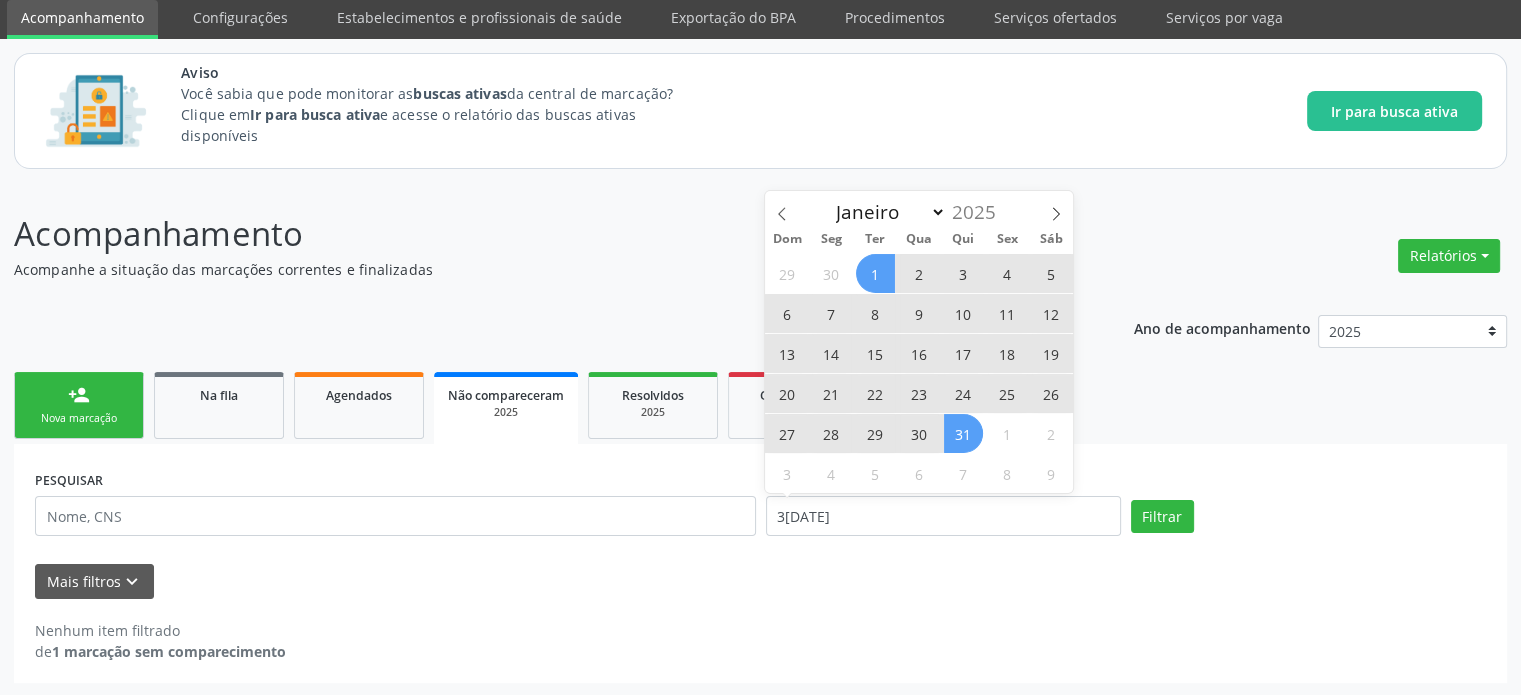 click on "1" at bounding box center [875, 273] 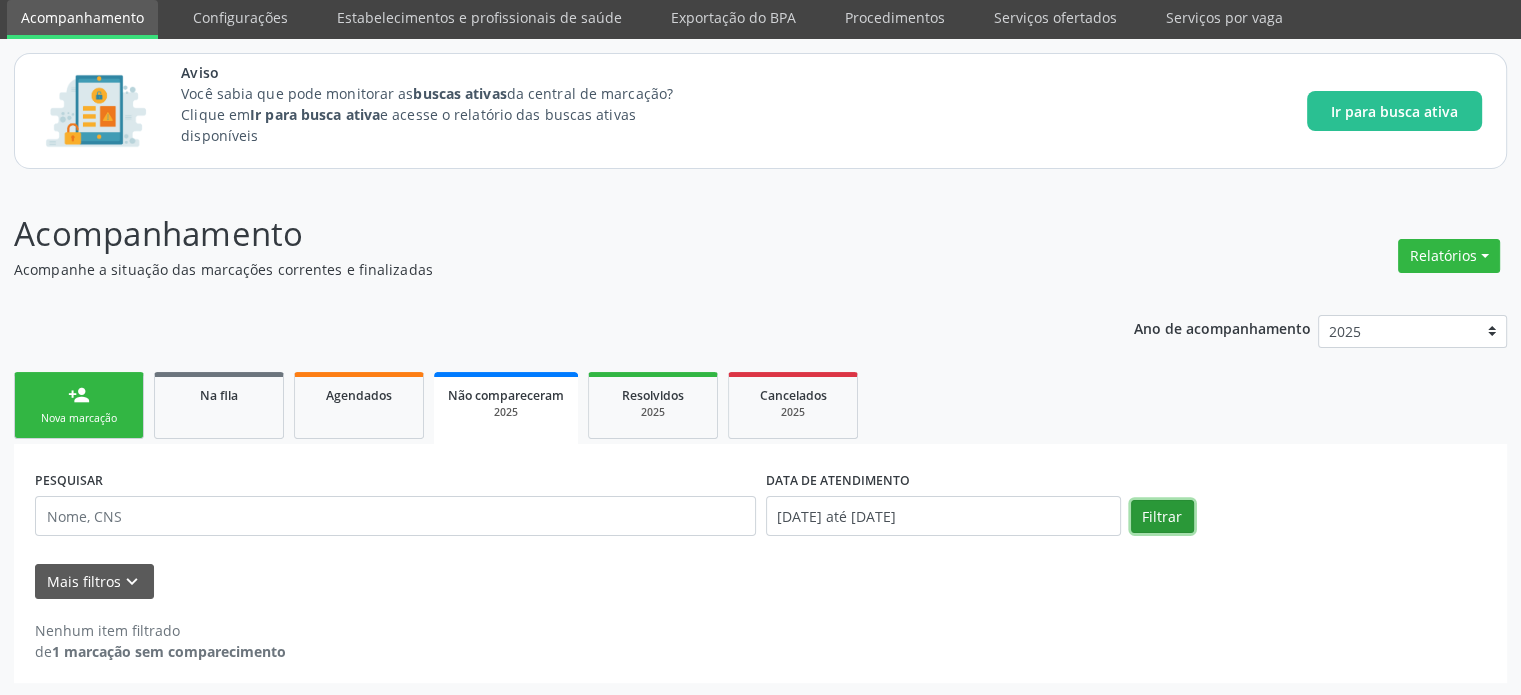 click on "Filtrar" at bounding box center (1162, 517) 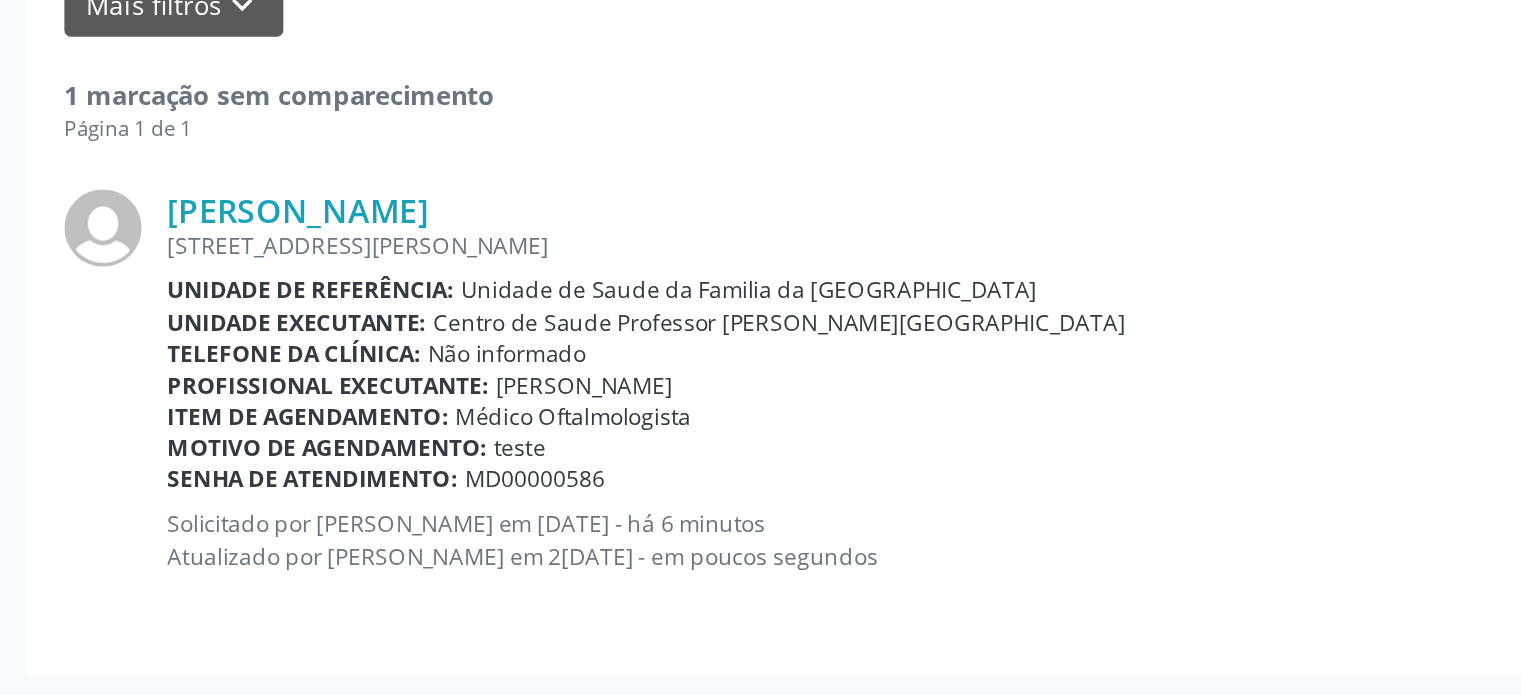 scroll, scrollTop: 333, scrollLeft: 0, axis: vertical 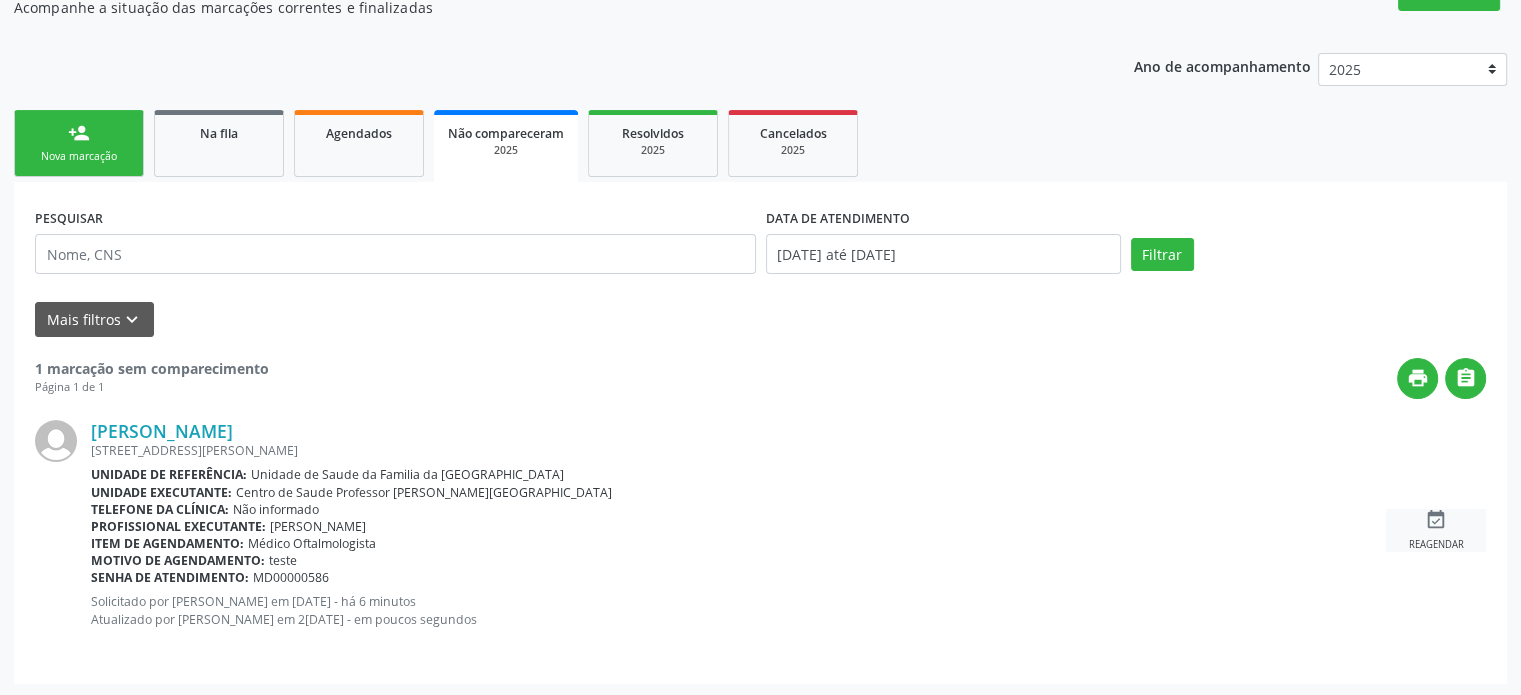 click on "event_available
Reagendar" at bounding box center [1436, 530] 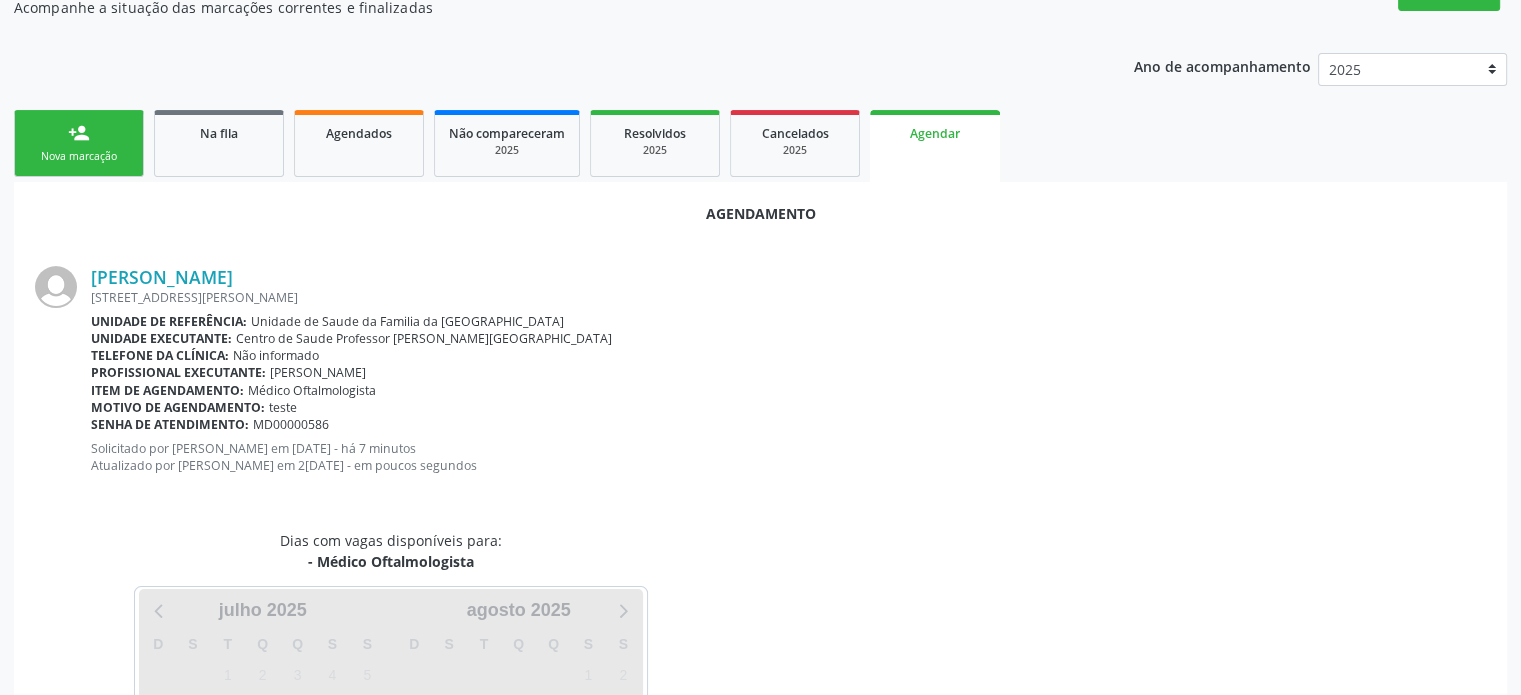 click on "Agendamento
Gabriela Marques de Souza
Sao Pedro, 132, Barro Vermelho
Unidade de referência:
Unidade de Saude da Familia da Vila Altina
Unidade executante:
Centro de Saude Professor Estacio de Lima
Telefone da clínica:
Não informado
Profissional executante:
Daniel Torres Carvalho
Item de agendamento:
Médico Oftalmologista
Motivo de agendamento:
teste
Senha de atendimento:
MD00000586
Solicitado por Gabriel Henrique Marques de Souza em 22/07/2025 - há 7 minutos
Atualizado por Gabriel Henrique Marques de Souza em 22/07/2025 - em poucos segundos
Dias com vagas disponíveis para:
- Médico Oftalmologista
Carregando
julho 2025 D S T Q Q S S 29 30 1 2 3 4 5 6 7 8 9 10 11 12 13 14 15 16 17 18 19 20 21 22 23 24 25 26 27 28 29 30 31 1 2 3 4 5 6 7 8 9 agosto 2025 D S T Q Q S S 27 28 29 30 31 1 2 3 4 5 6 7 8 9 10 11 12 13 14 15 16" at bounding box center [760, 529] 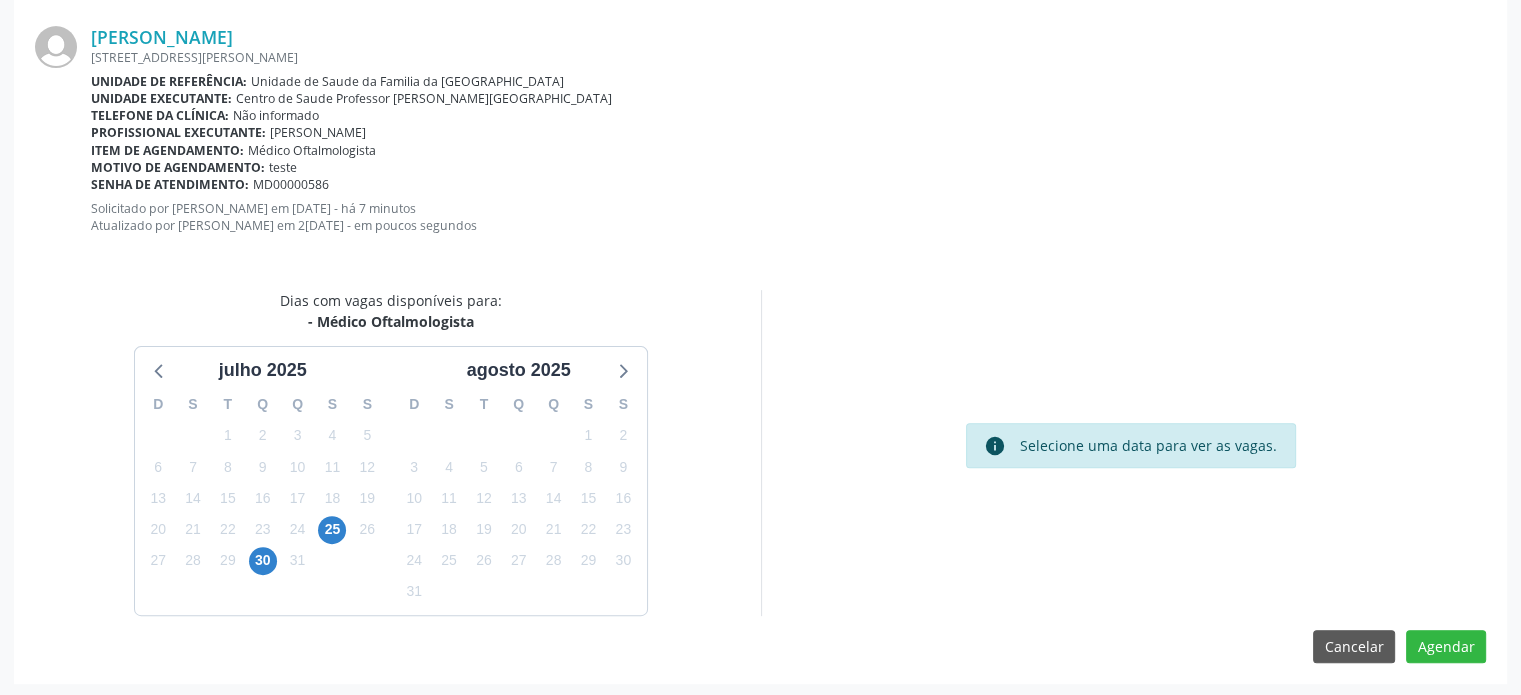 scroll, scrollTop: 572, scrollLeft: 0, axis: vertical 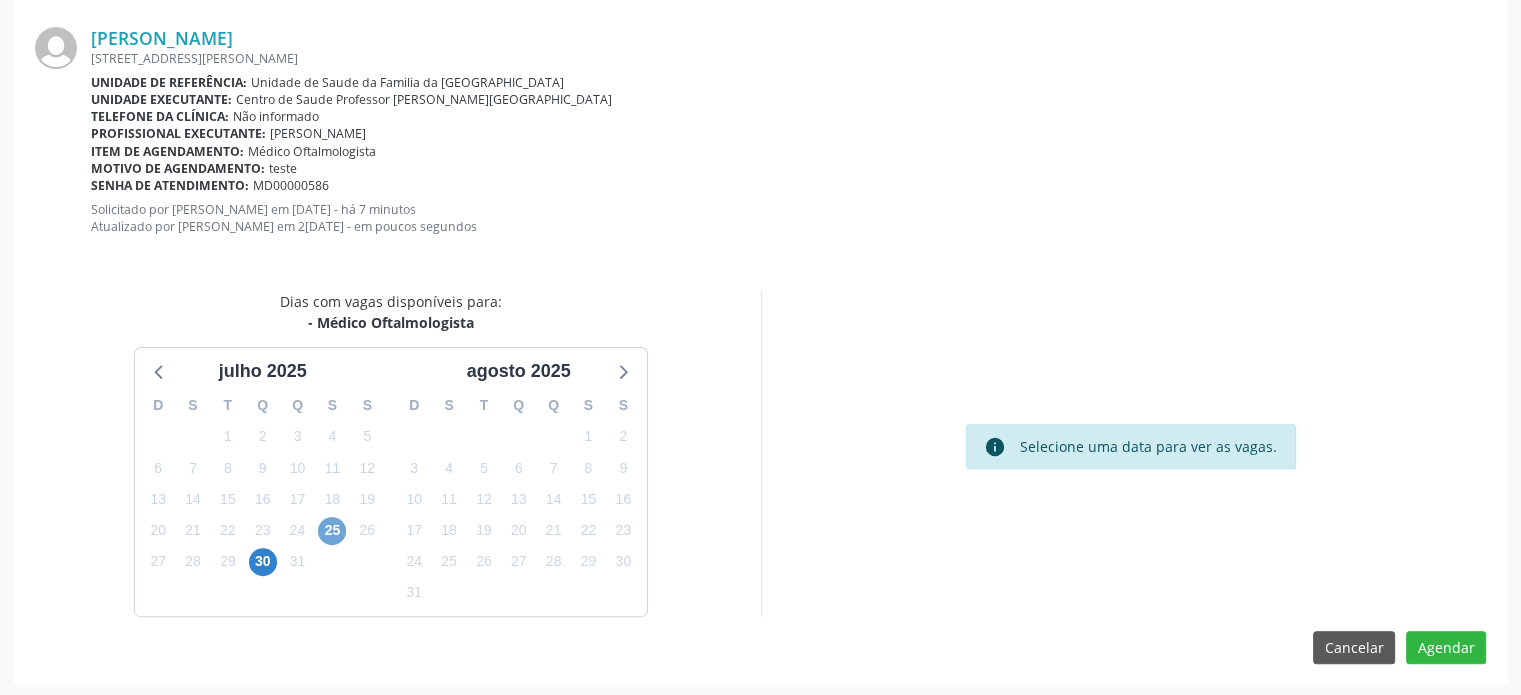 click on "25" at bounding box center [332, 531] 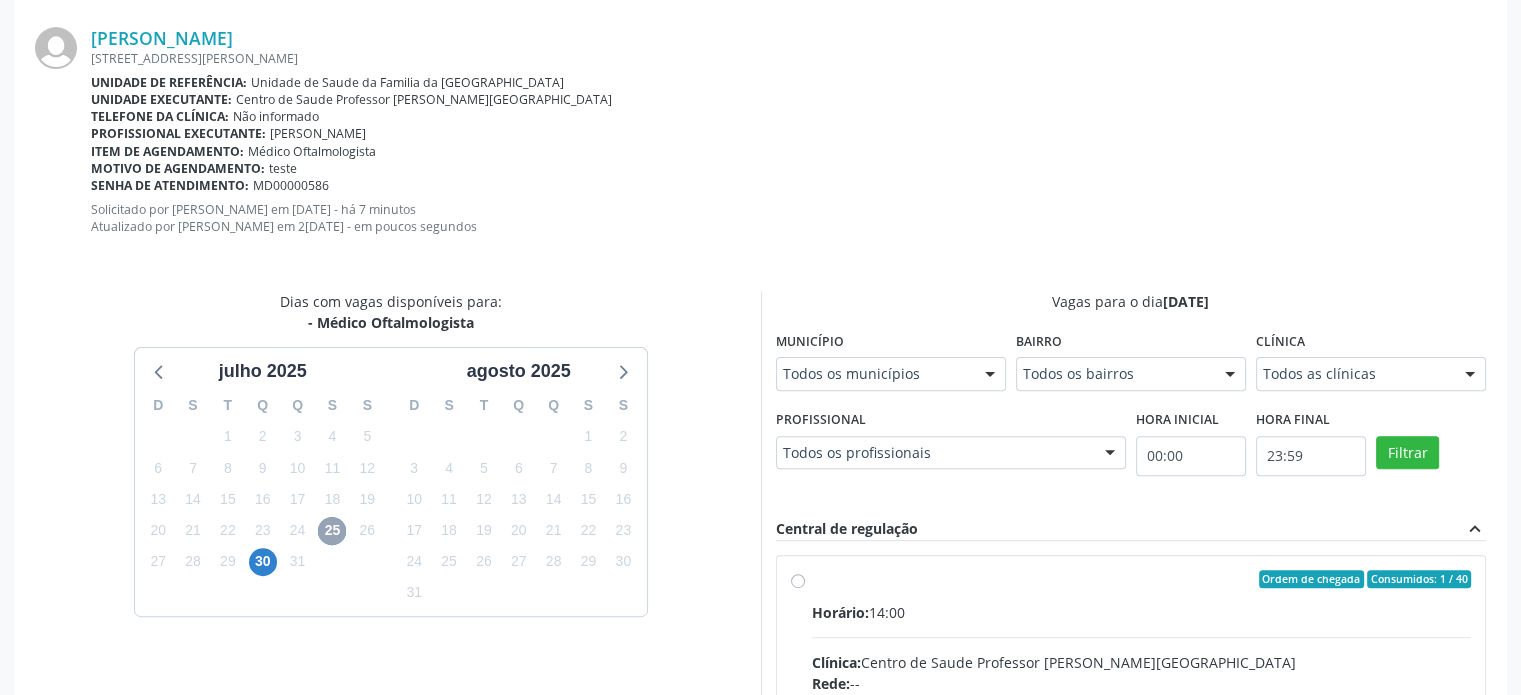 scroll, scrollTop: 862, scrollLeft: 0, axis: vertical 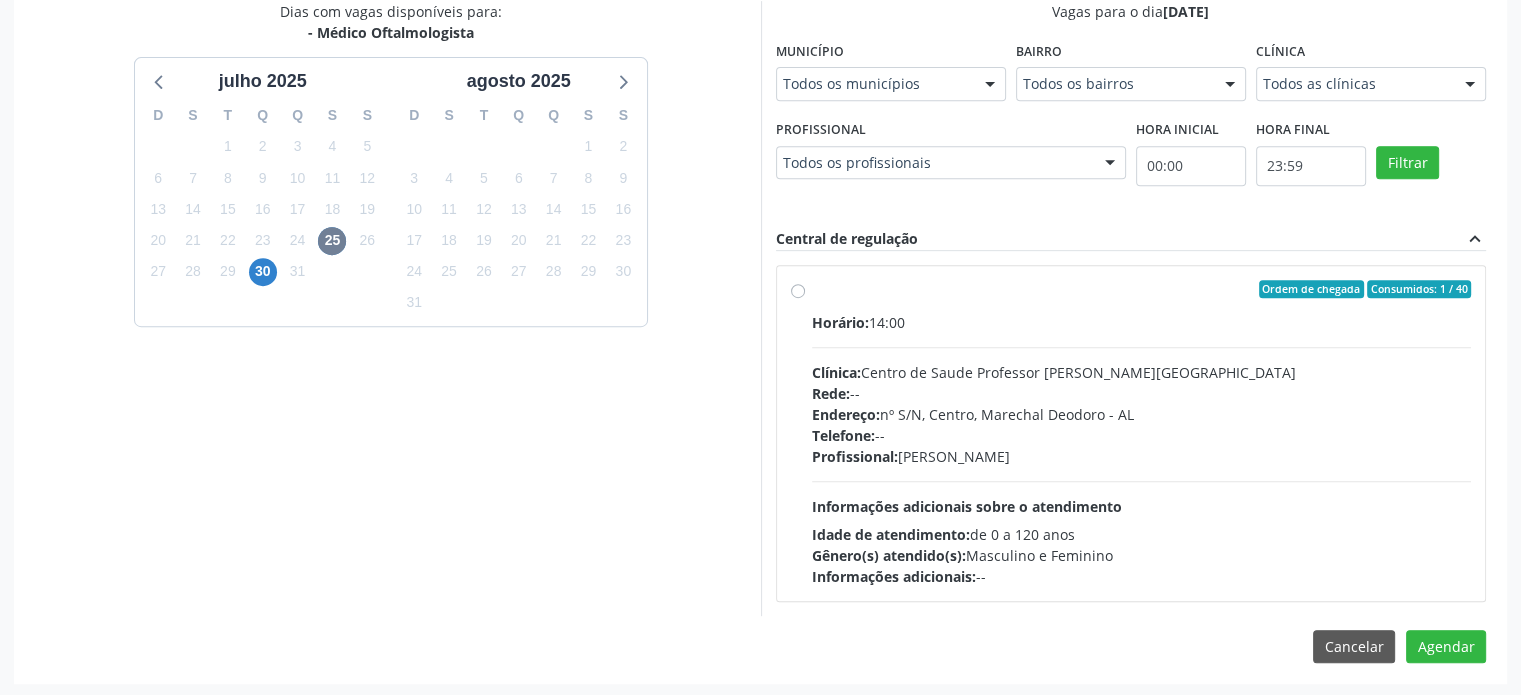 click on "Ordem de chegada
Consumidos: 1 / 40
Horário:   14:00
Clínica:  Centro de Saude Professor Estacio de Lima
Rede:
--
Endereço:   nº S/N, Centro, Marechal Deodoro - AL
Telefone:   --
Profissional:
Daniel Torres Carvalho
Informações adicionais sobre o atendimento
Idade de atendimento:
de 0 a 120 anos
Gênero(s) atendido(s):
Masculino e Feminino
Informações adicionais:
--" at bounding box center [1142, 433] 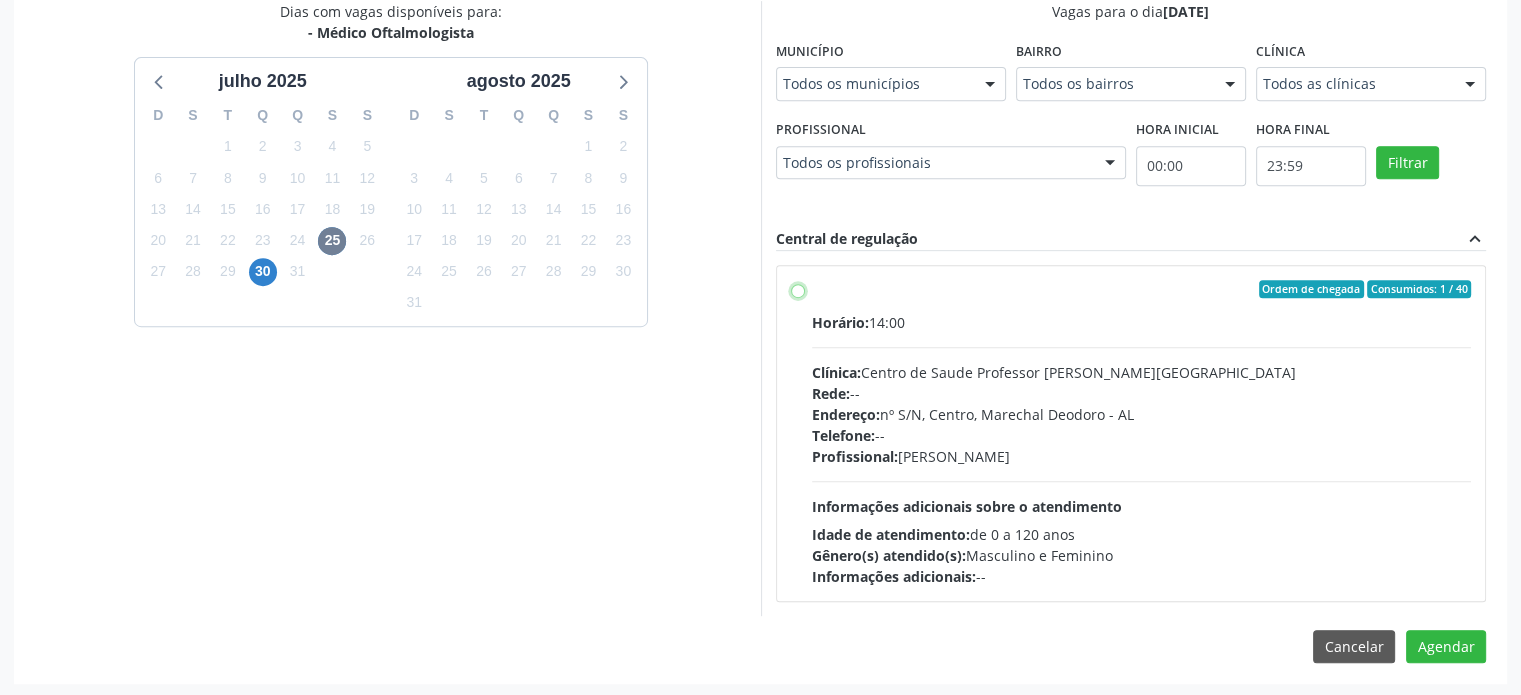radio on "true" 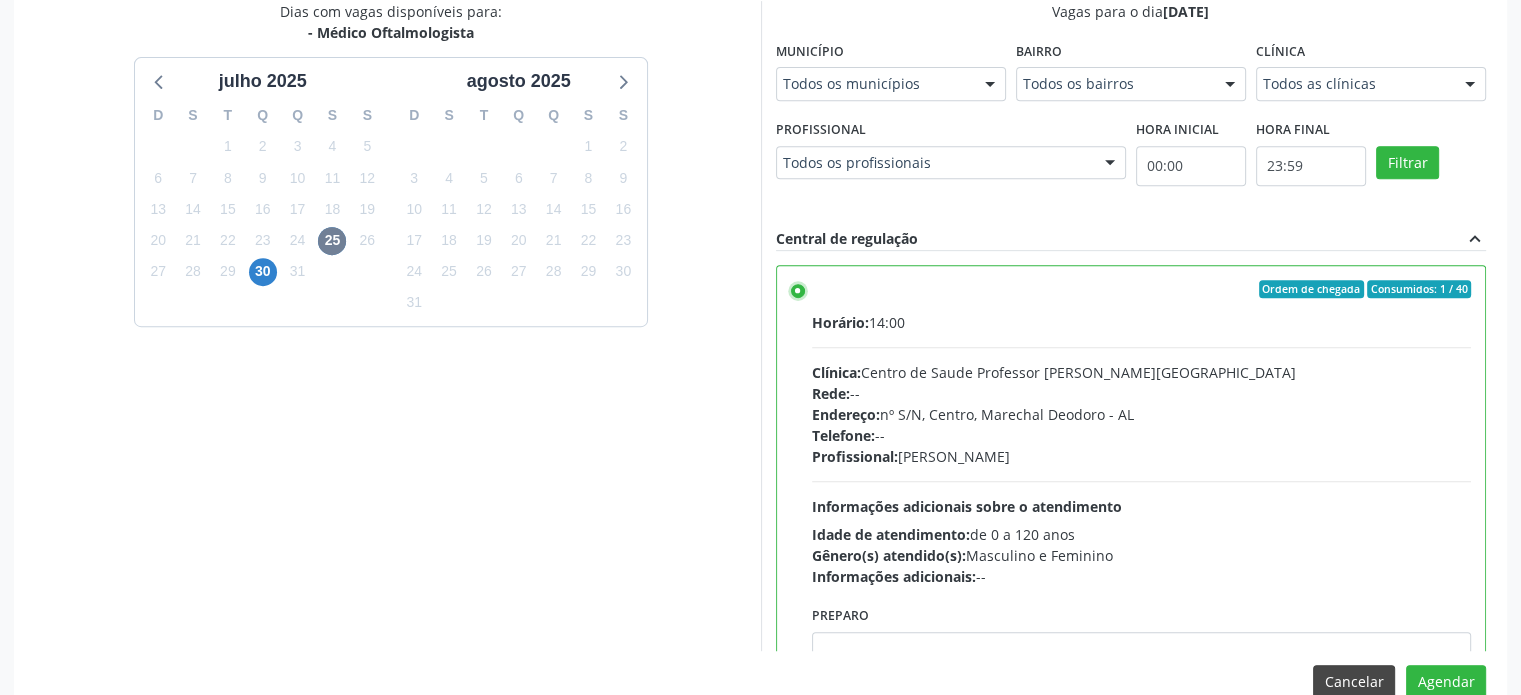 scroll, scrollTop: 898, scrollLeft: 0, axis: vertical 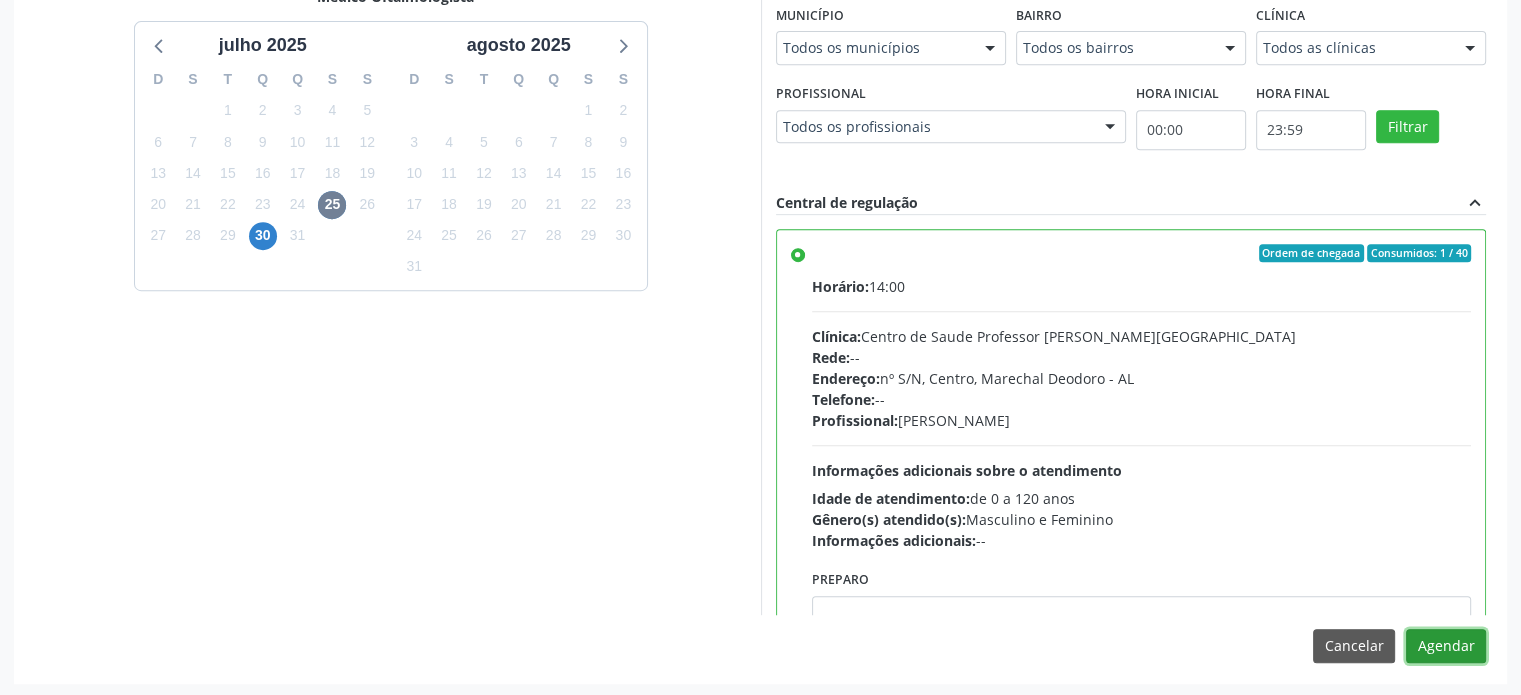 click on "Agendar" at bounding box center (1446, 646) 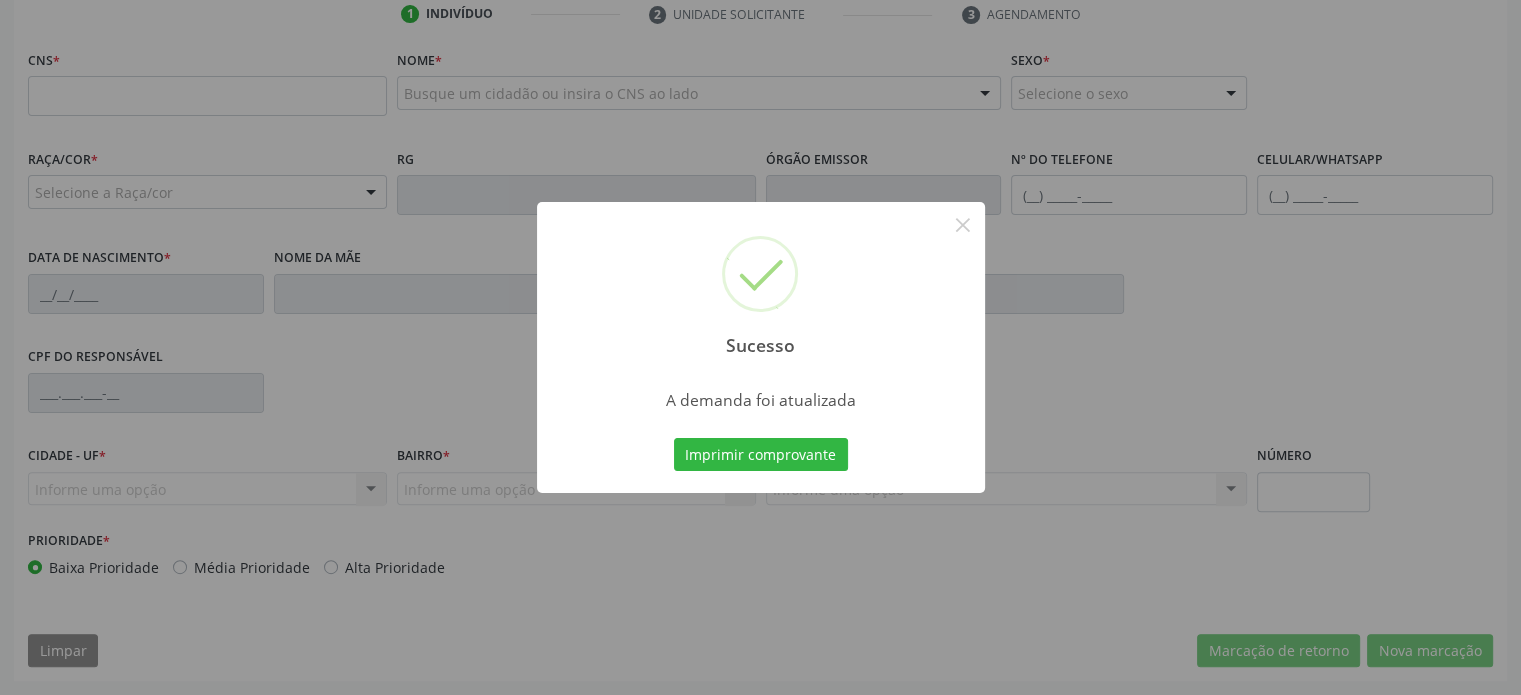 scroll, scrollTop: 532, scrollLeft: 0, axis: vertical 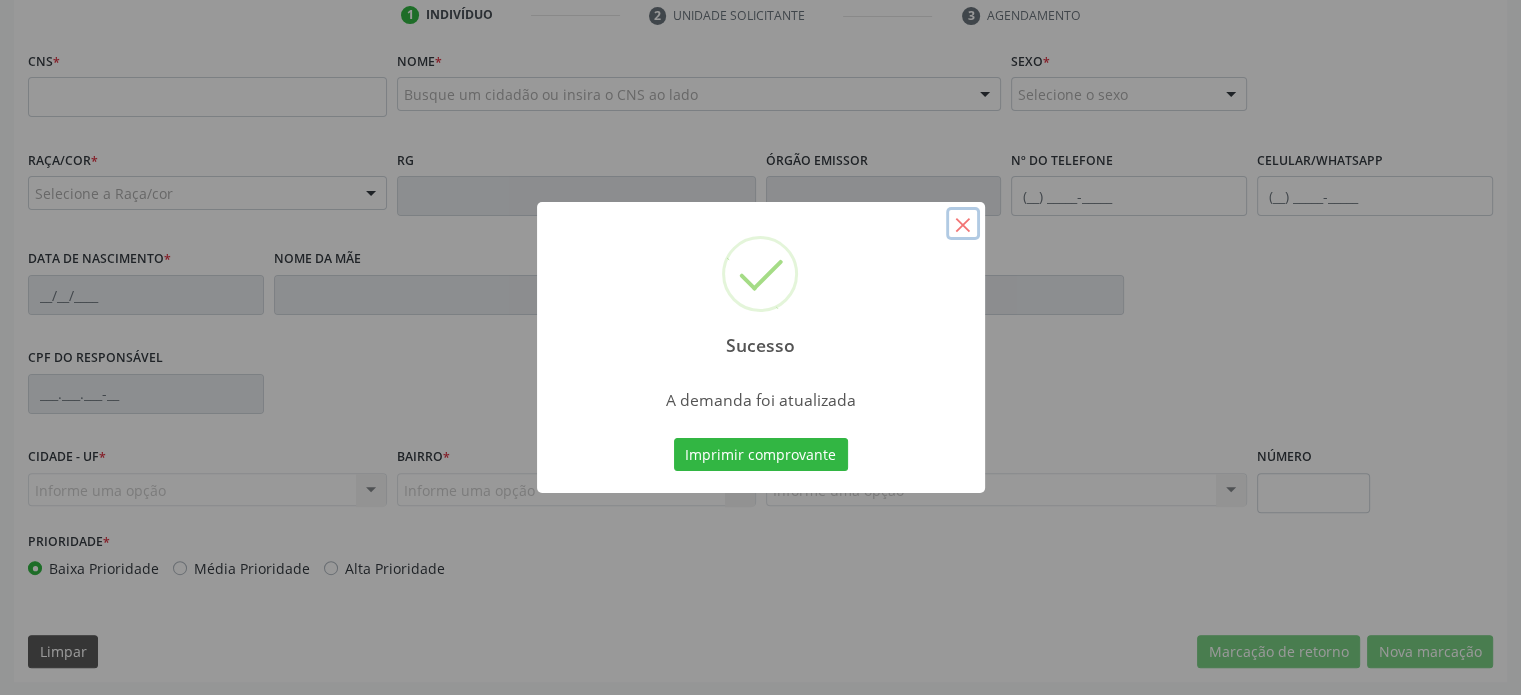 click on "×" at bounding box center (963, 224) 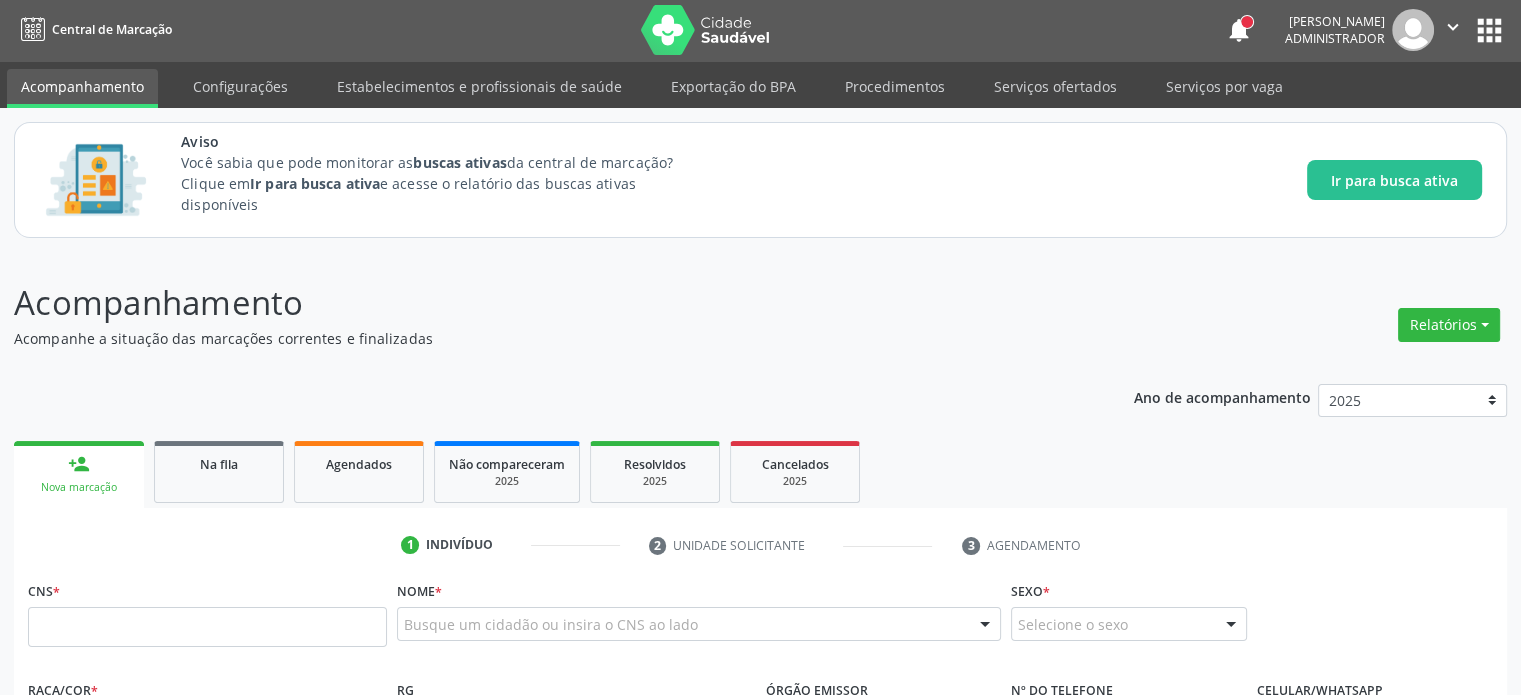 scroll, scrollTop: 0, scrollLeft: 0, axis: both 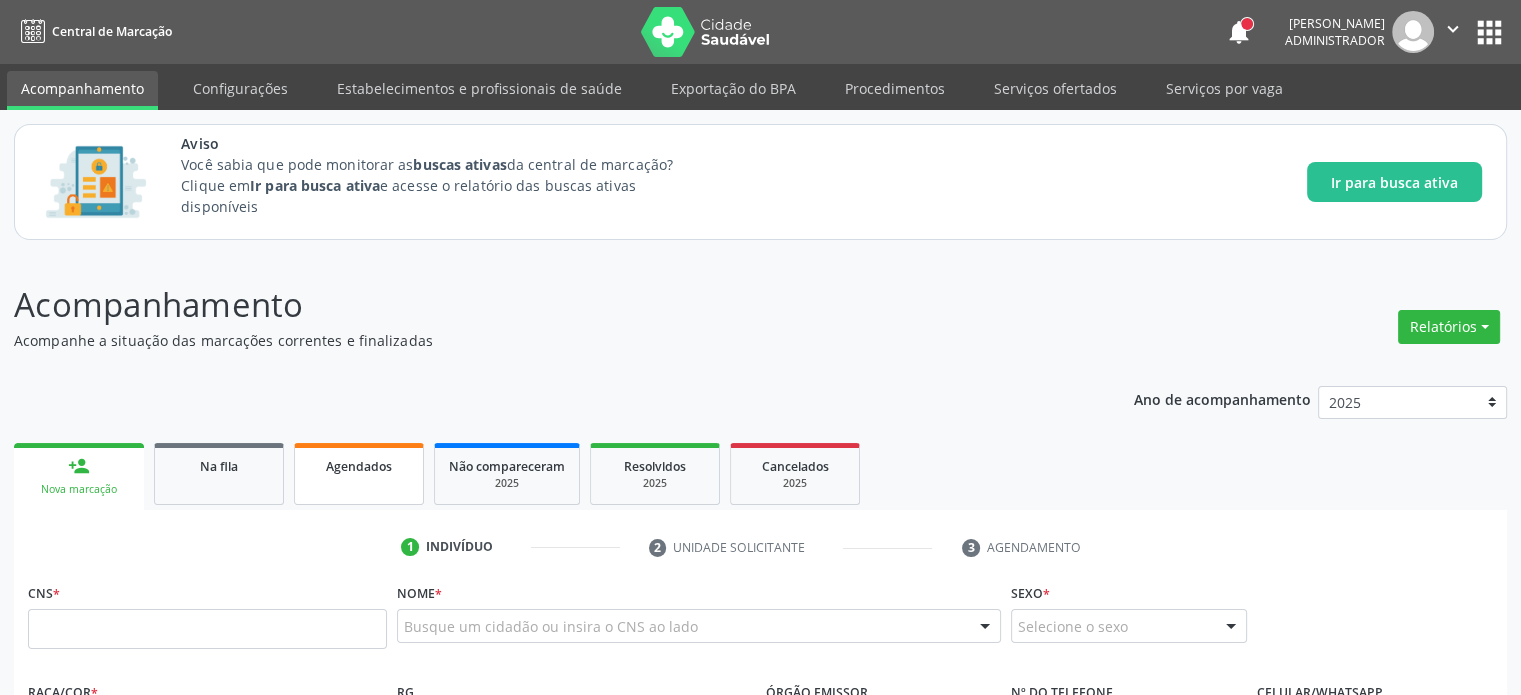 click on "Agendados" at bounding box center [359, 466] 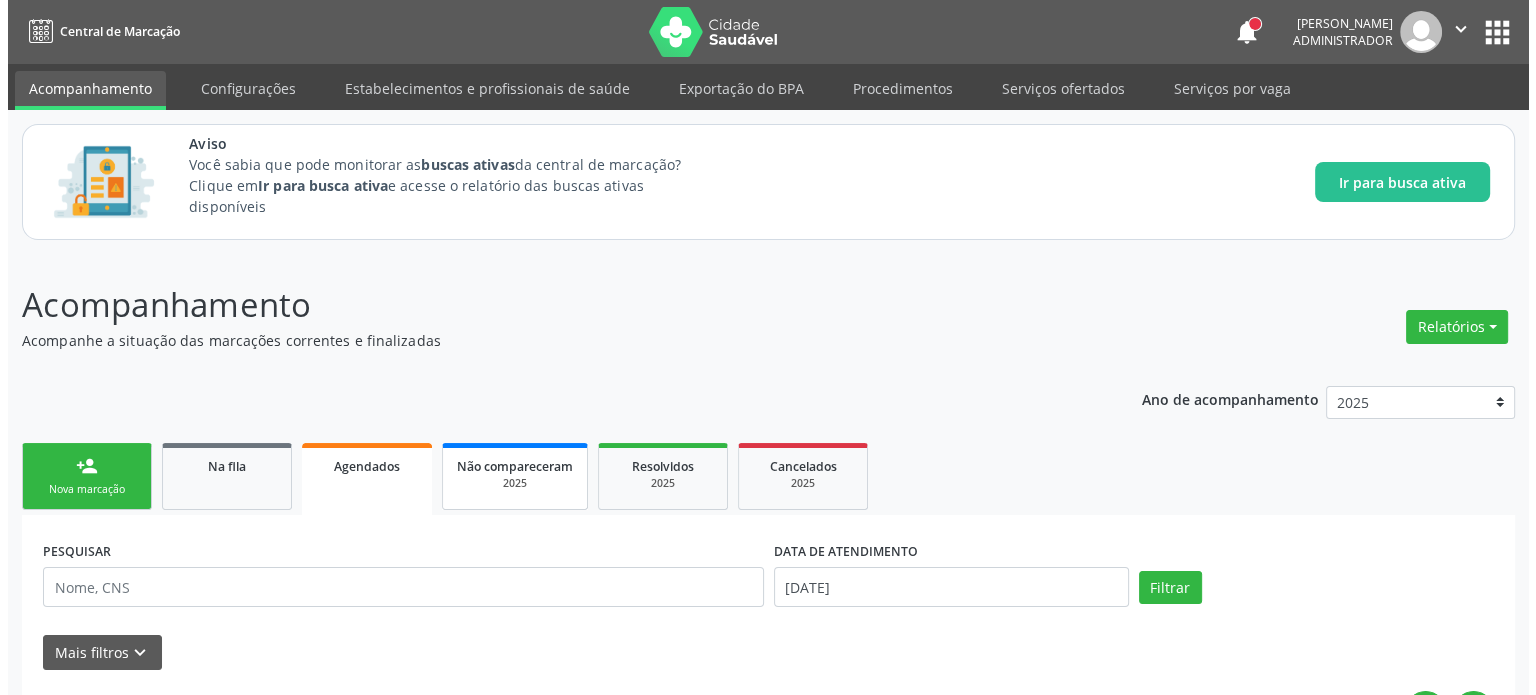 scroll, scrollTop: 374, scrollLeft: 0, axis: vertical 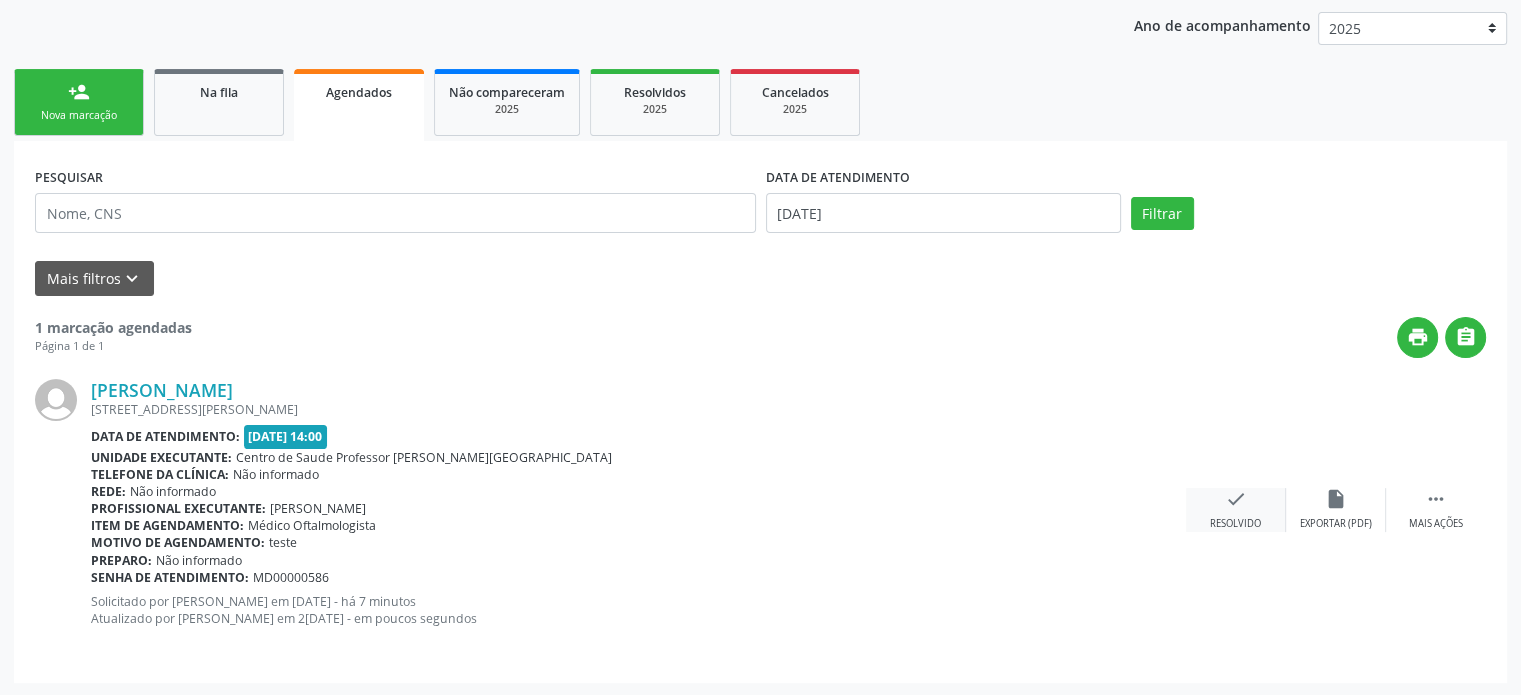click on "check
Resolvido" at bounding box center (1236, 509) 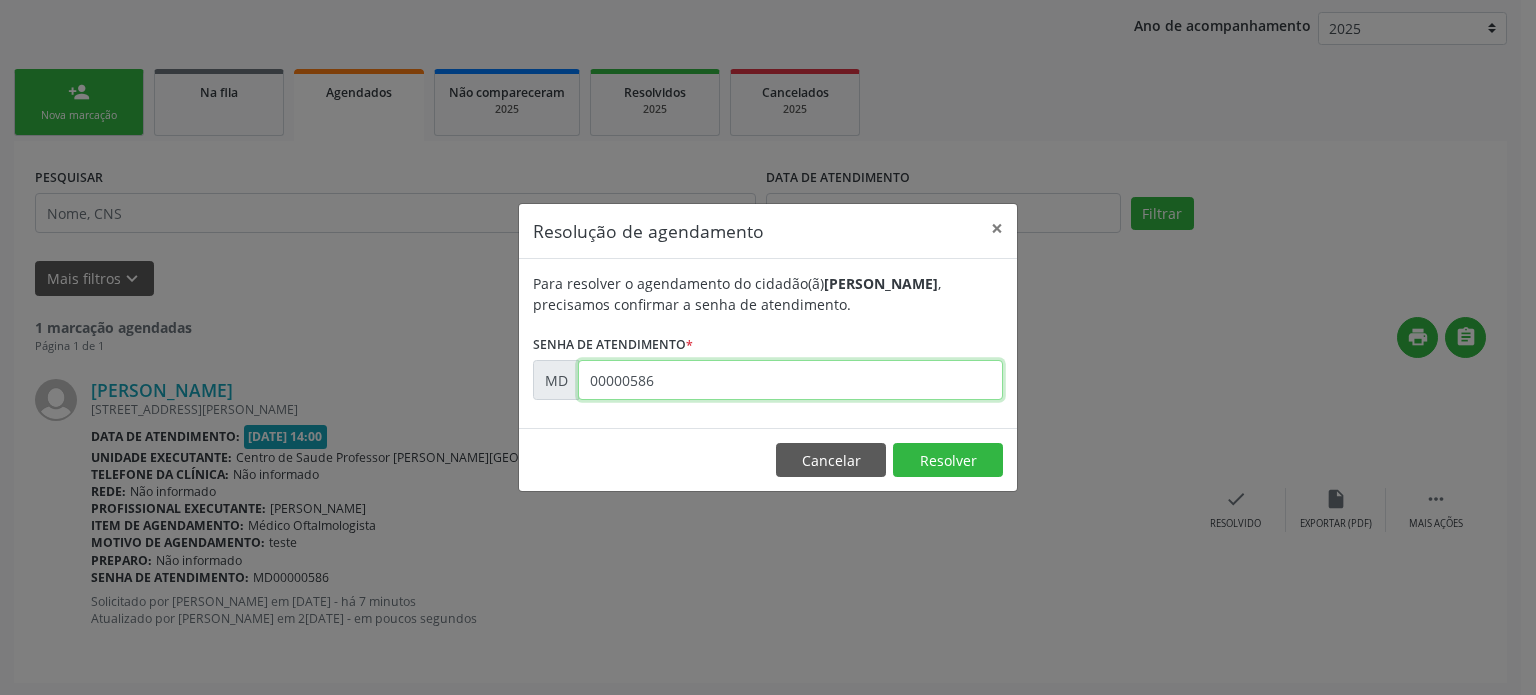 click on "00000586" at bounding box center [790, 380] 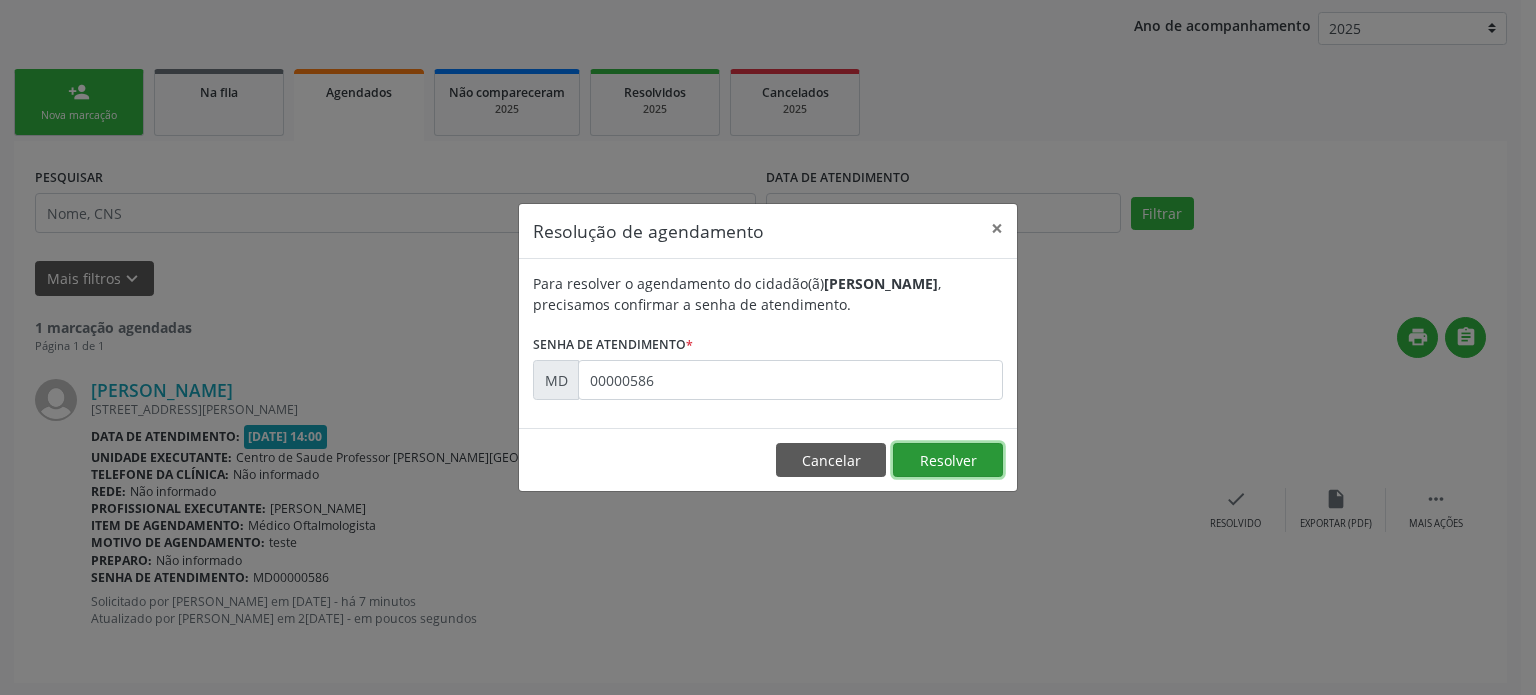 click on "Resolver" at bounding box center [948, 460] 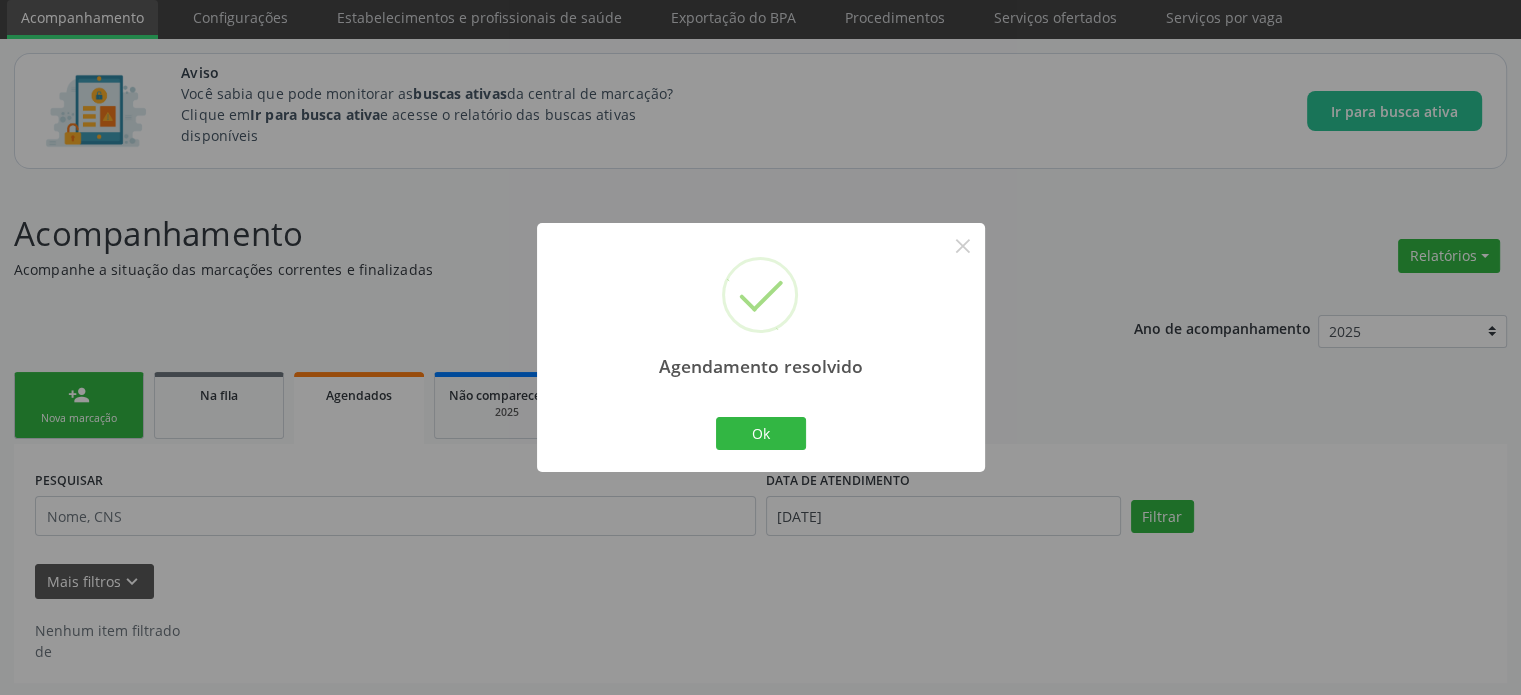 scroll, scrollTop: 49, scrollLeft: 0, axis: vertical 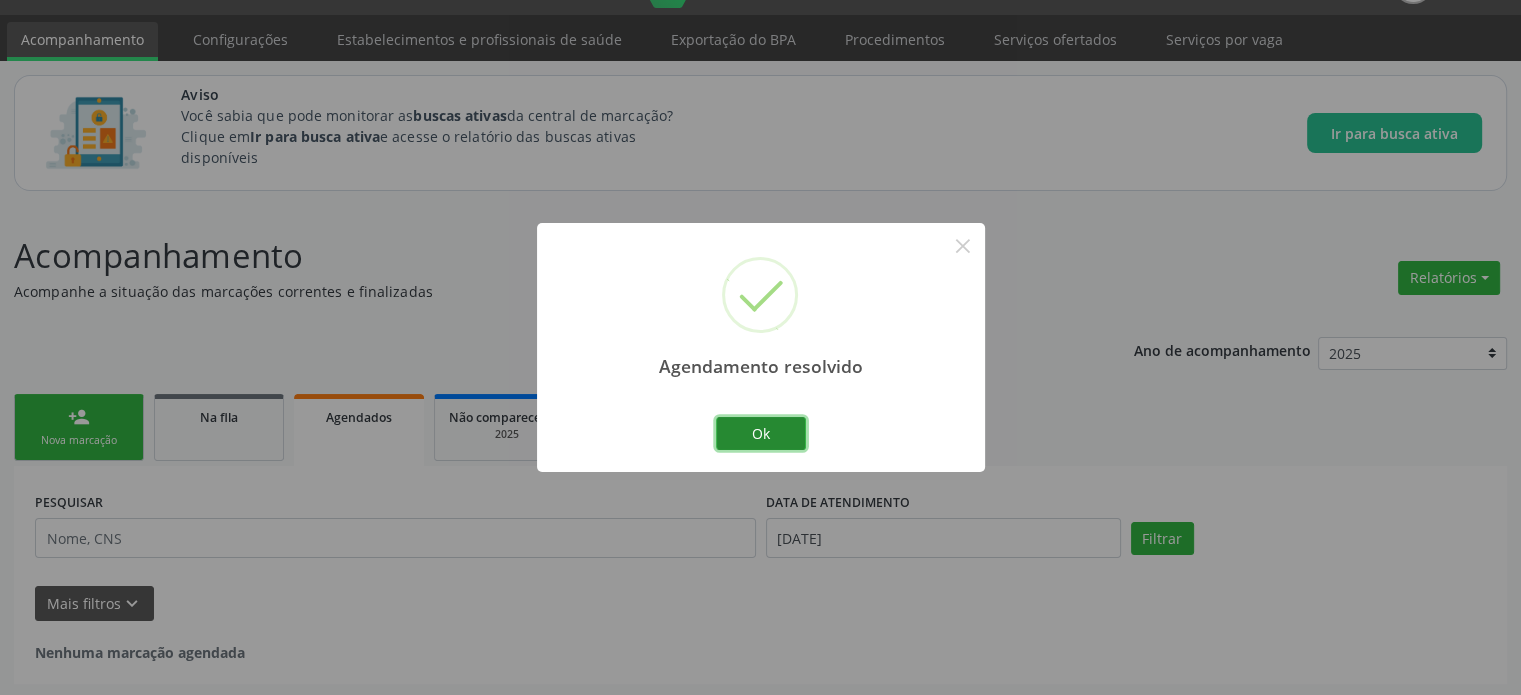 click on "Ok" at bounding box center (761, 434) 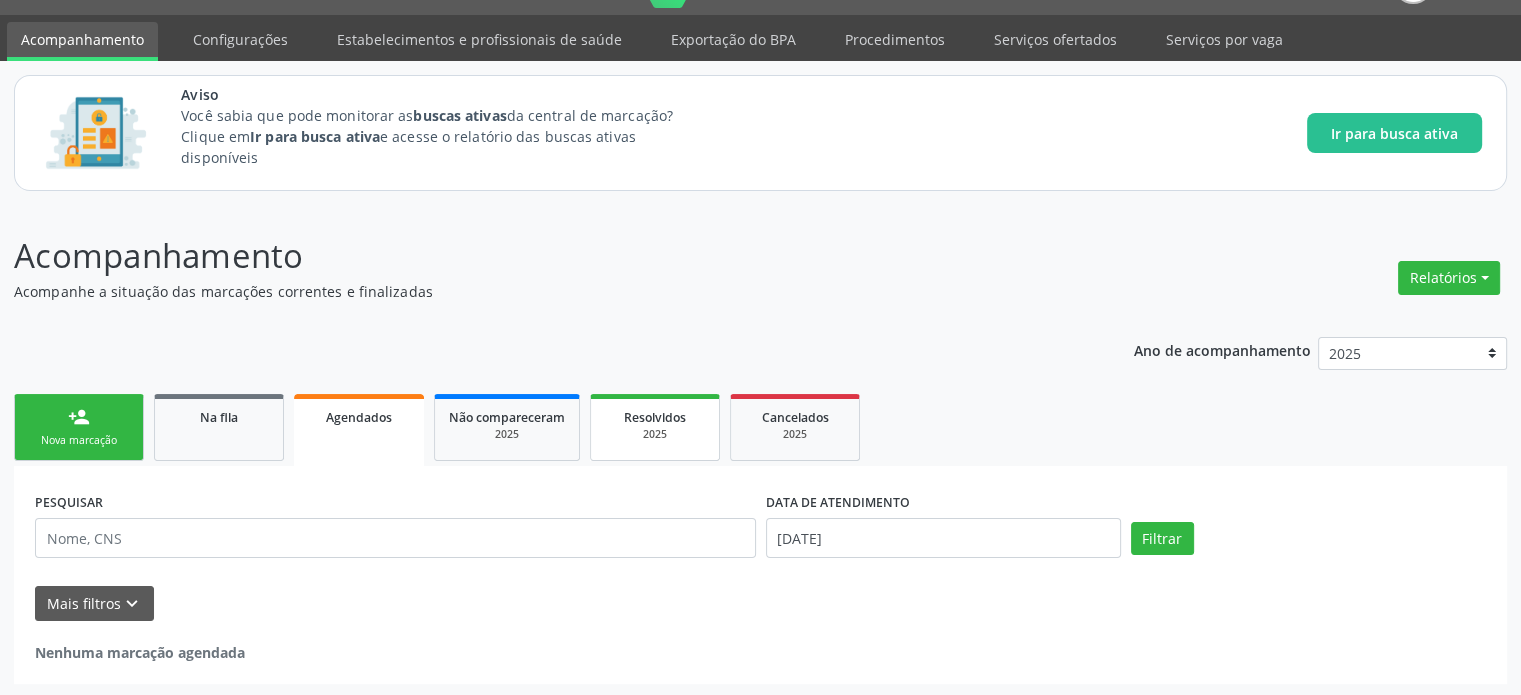 click on "Resolvidos" at bounding box center [655, 417] 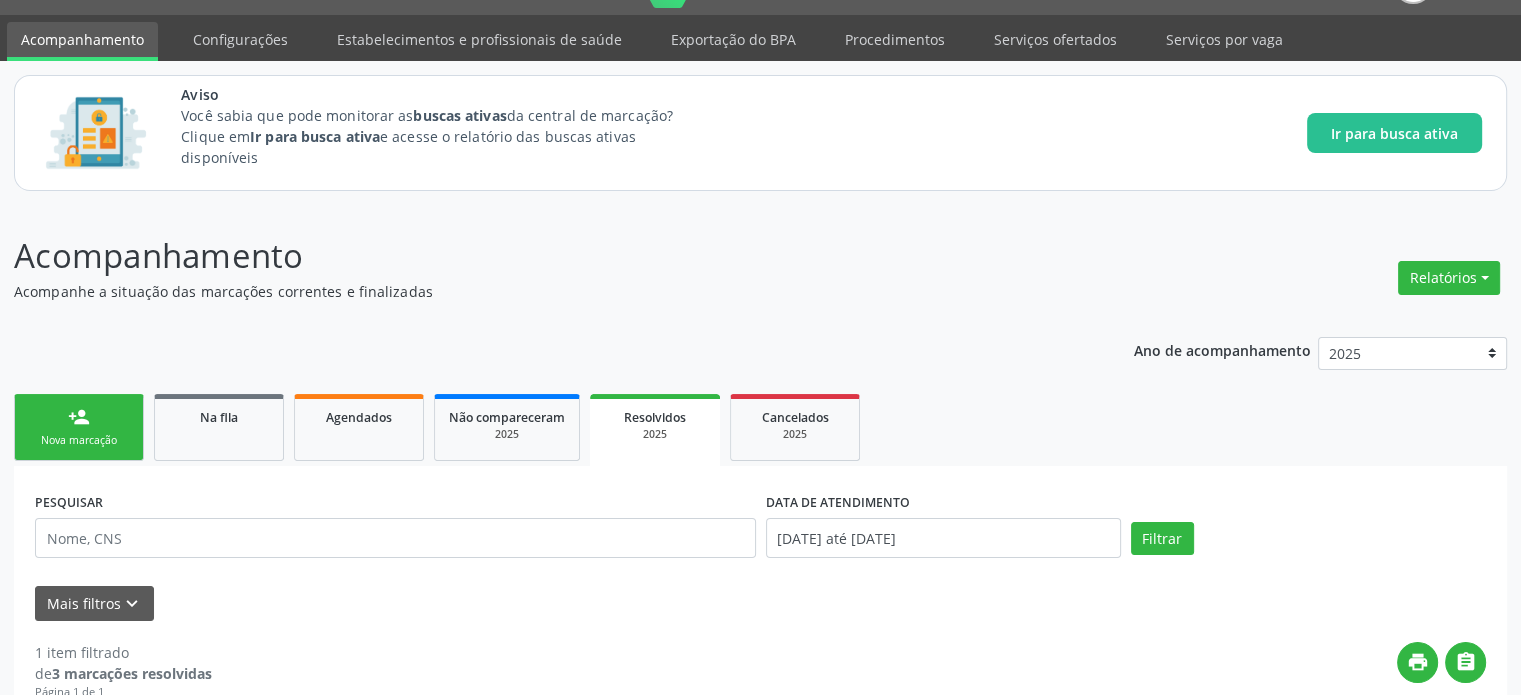 scroll, scrollTop: 375, scrollLeft: 0, axis: vertical 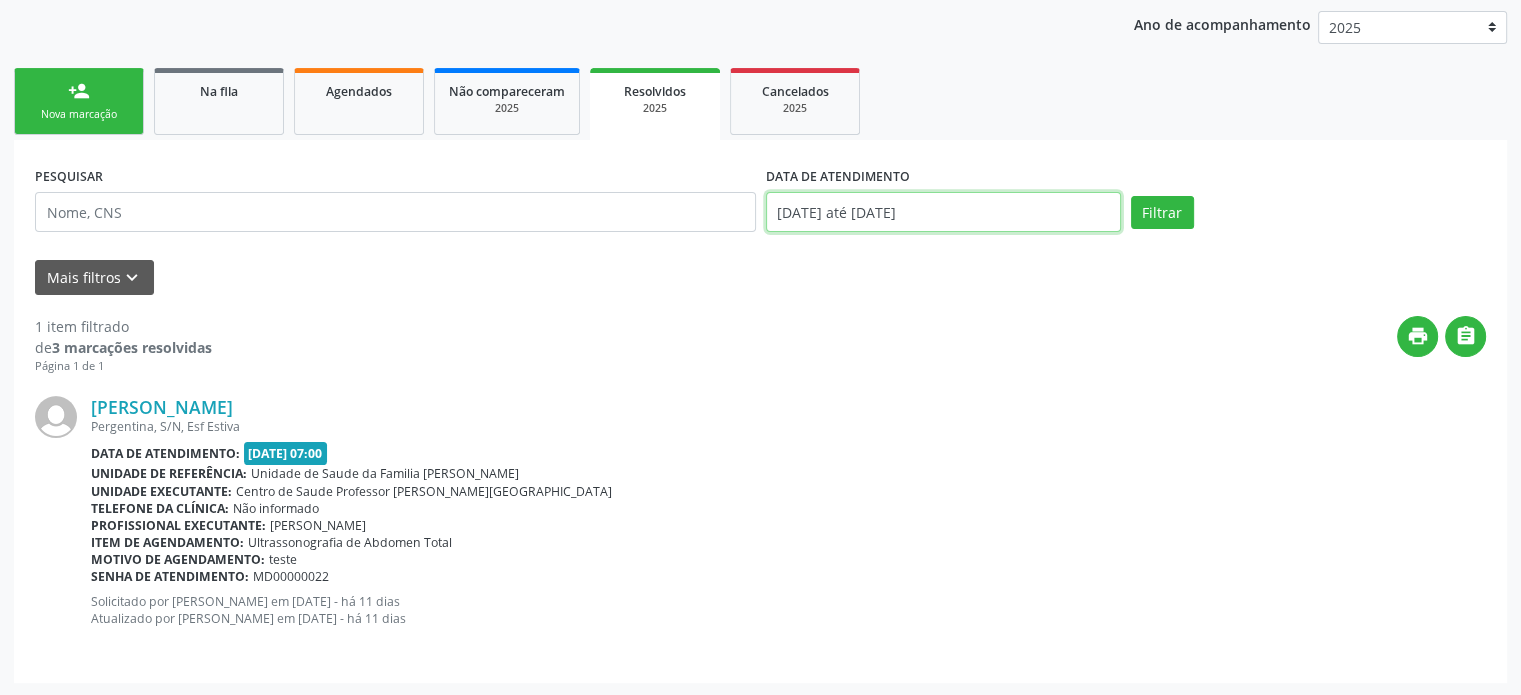 click on "01/[DATE]é 22/[DATE]" at bounding box center [943, 212] 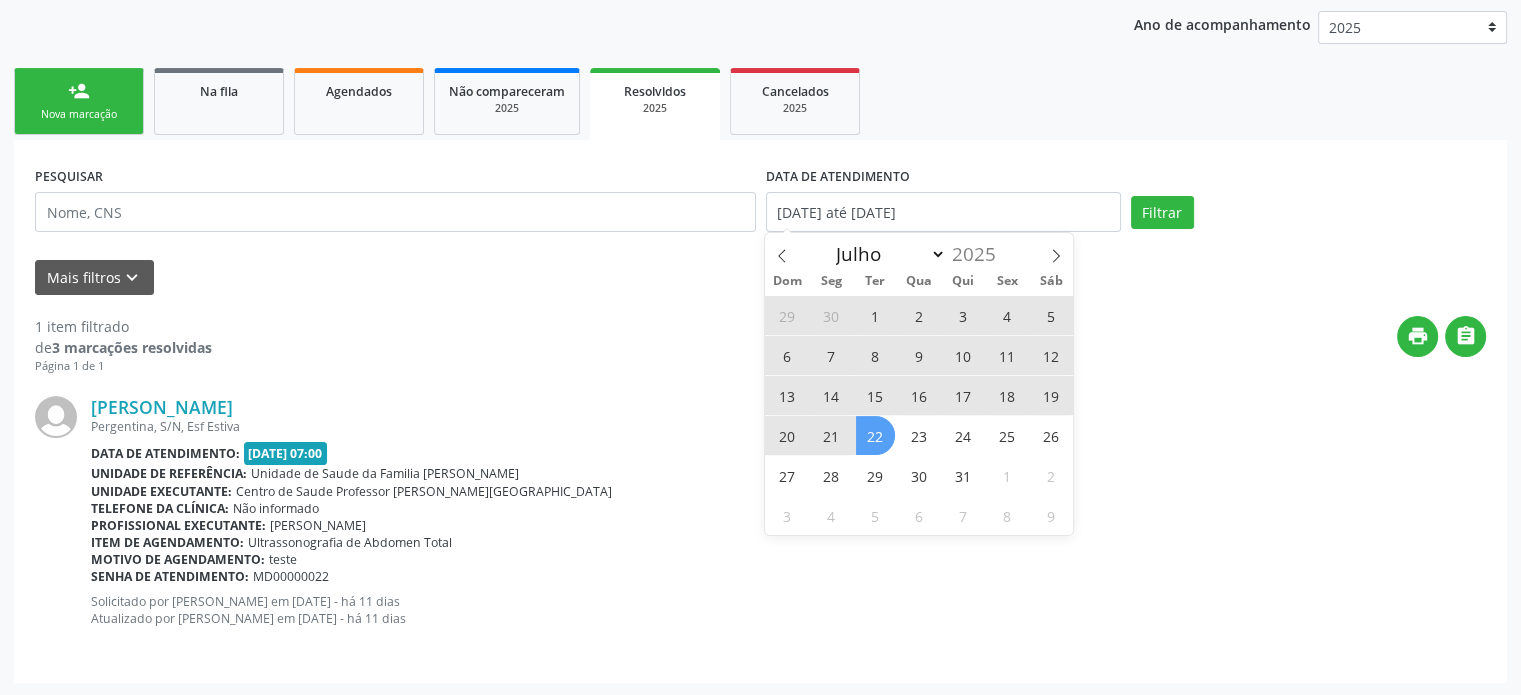 click on "22" at bounding box center (875, 435) 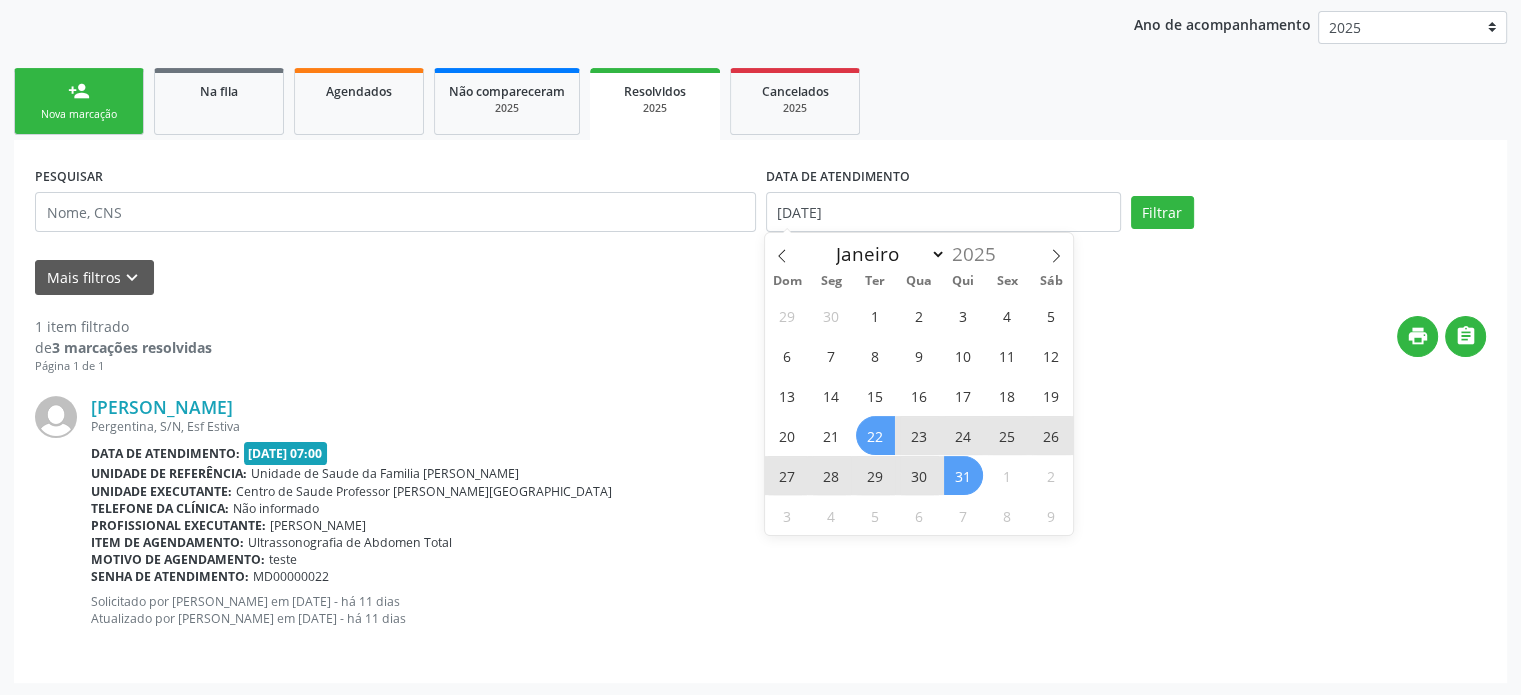 click on "31" at bounding box center (963, 475) 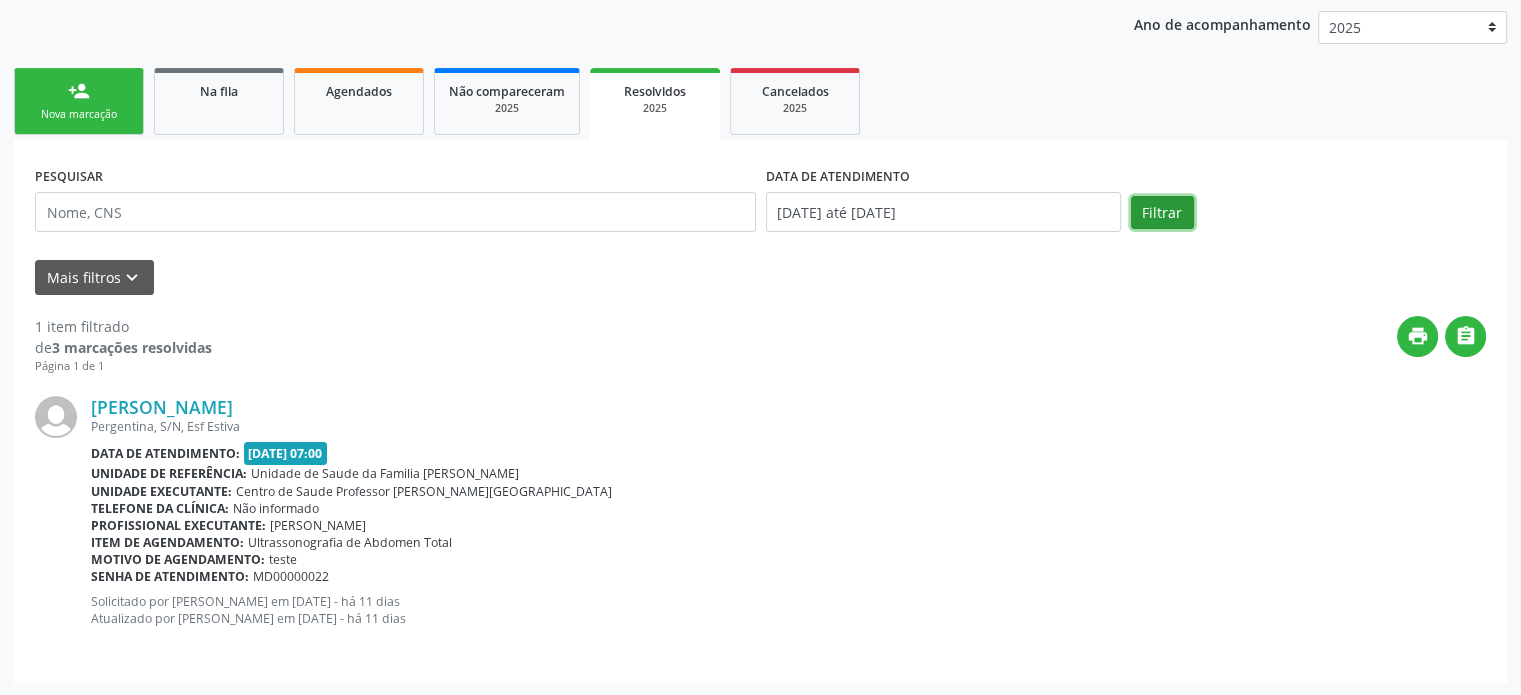 click on "Filtrar" at bounding box center (1162, 213) 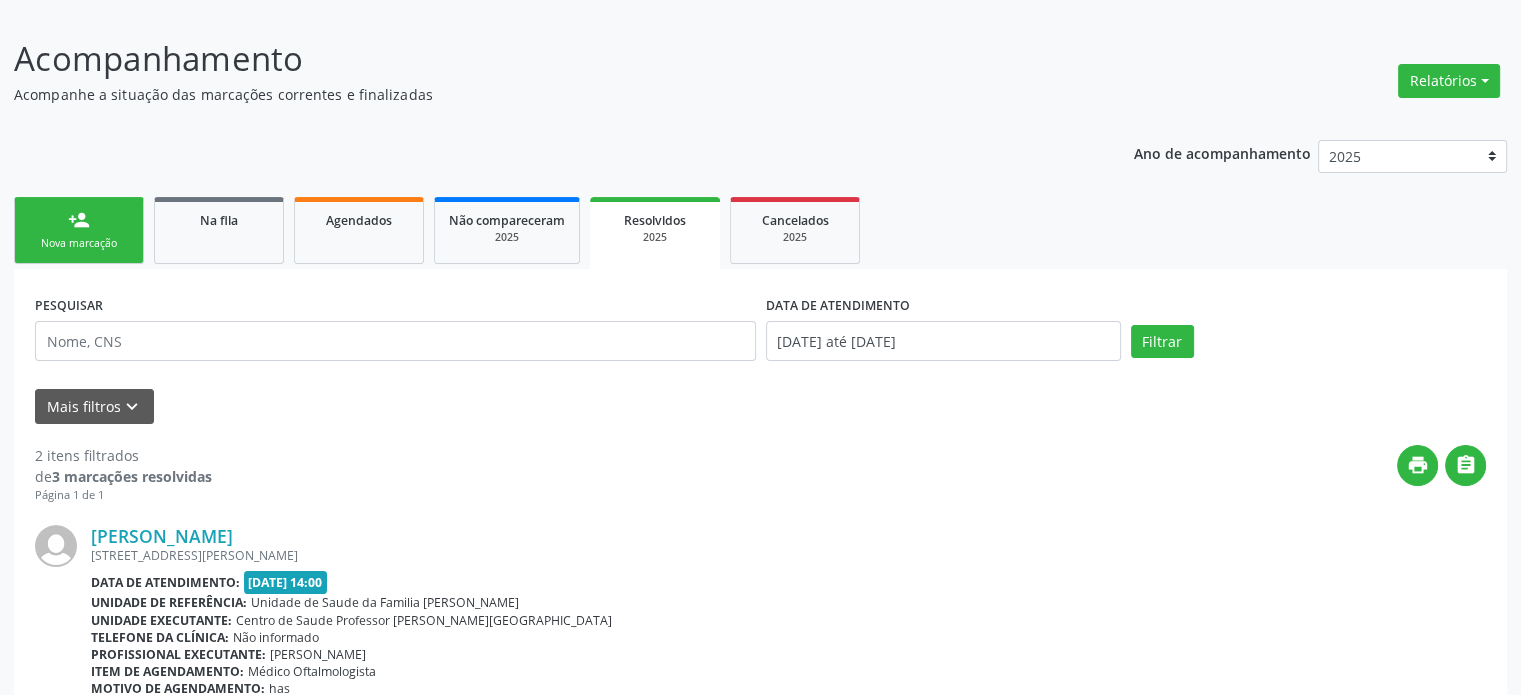 scroll, scrollTop: 231, scrollLeft: 0, axis: vertical 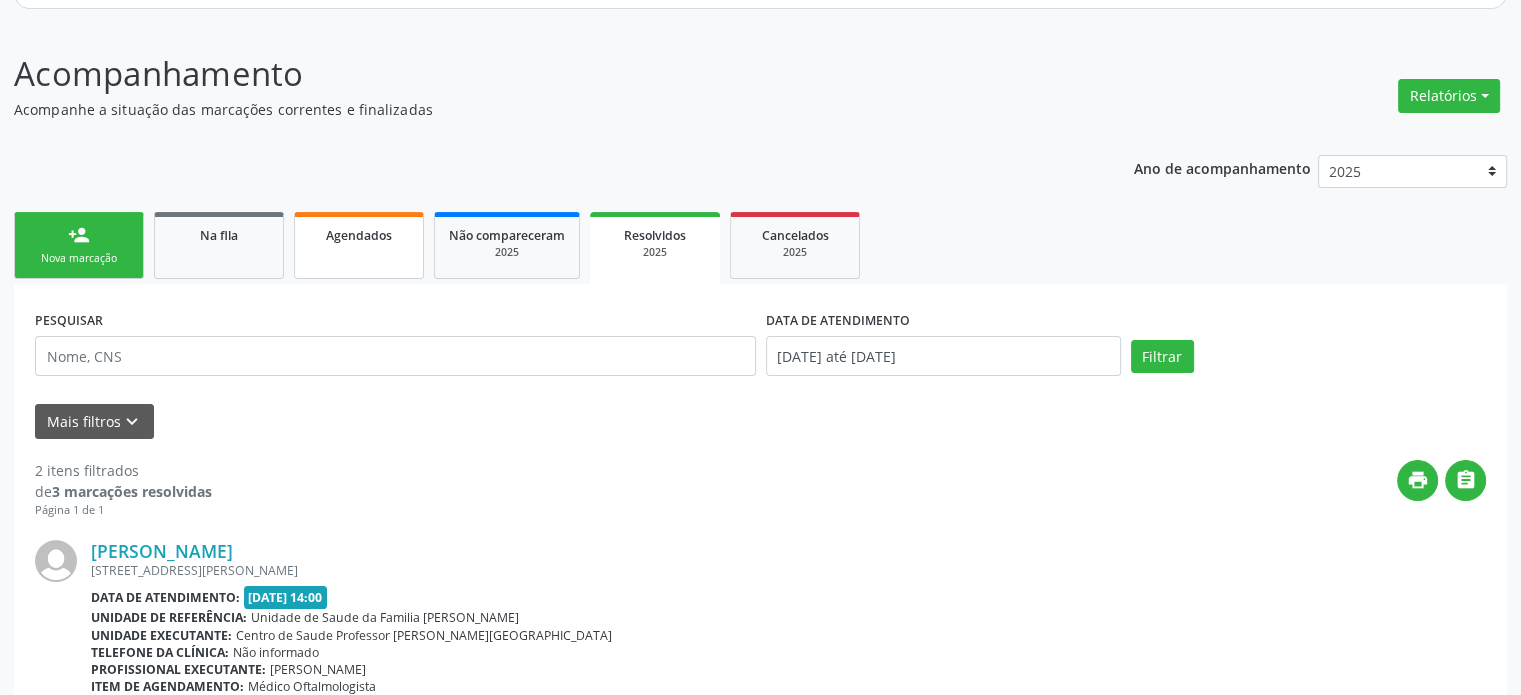 click on "Agendados" at bounding box center [359, 235] 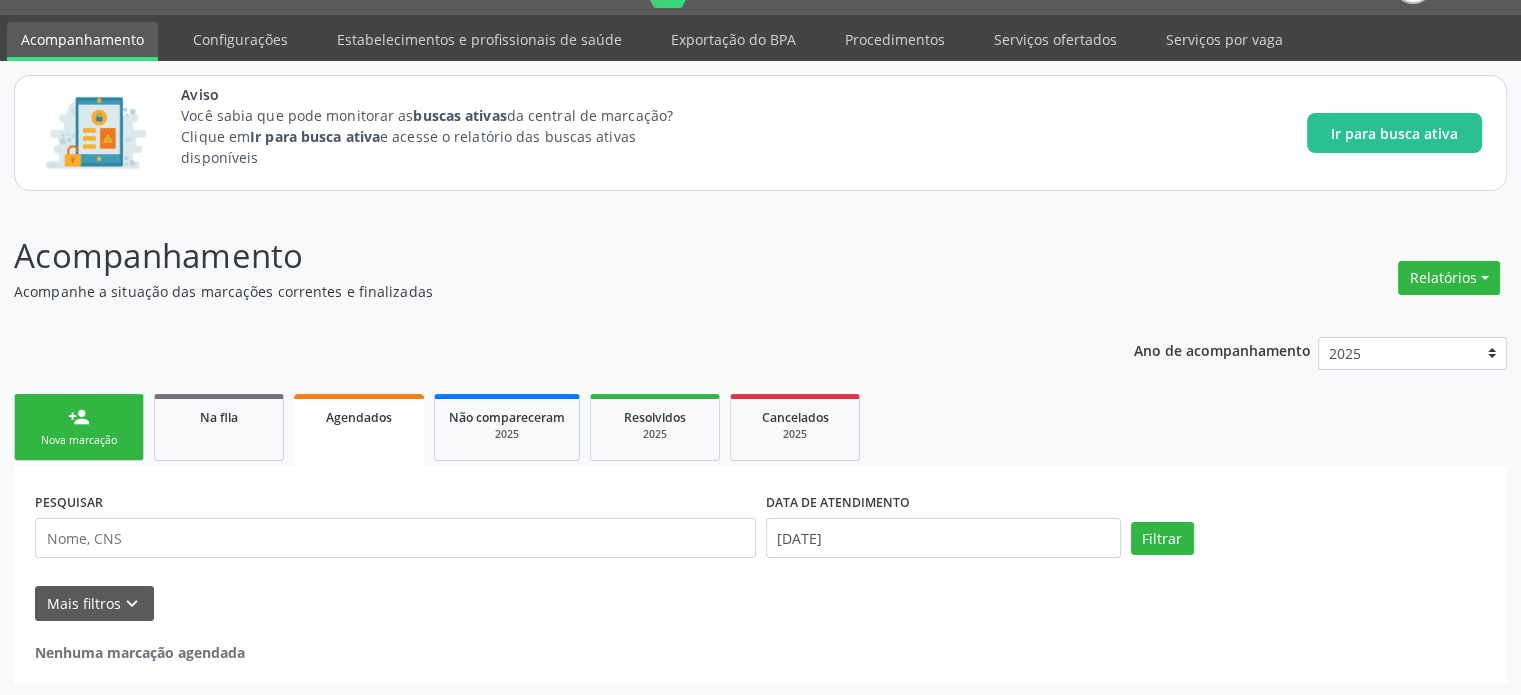 scroll, scrollTop: 48, scrollLeft: 0, axis: vertical 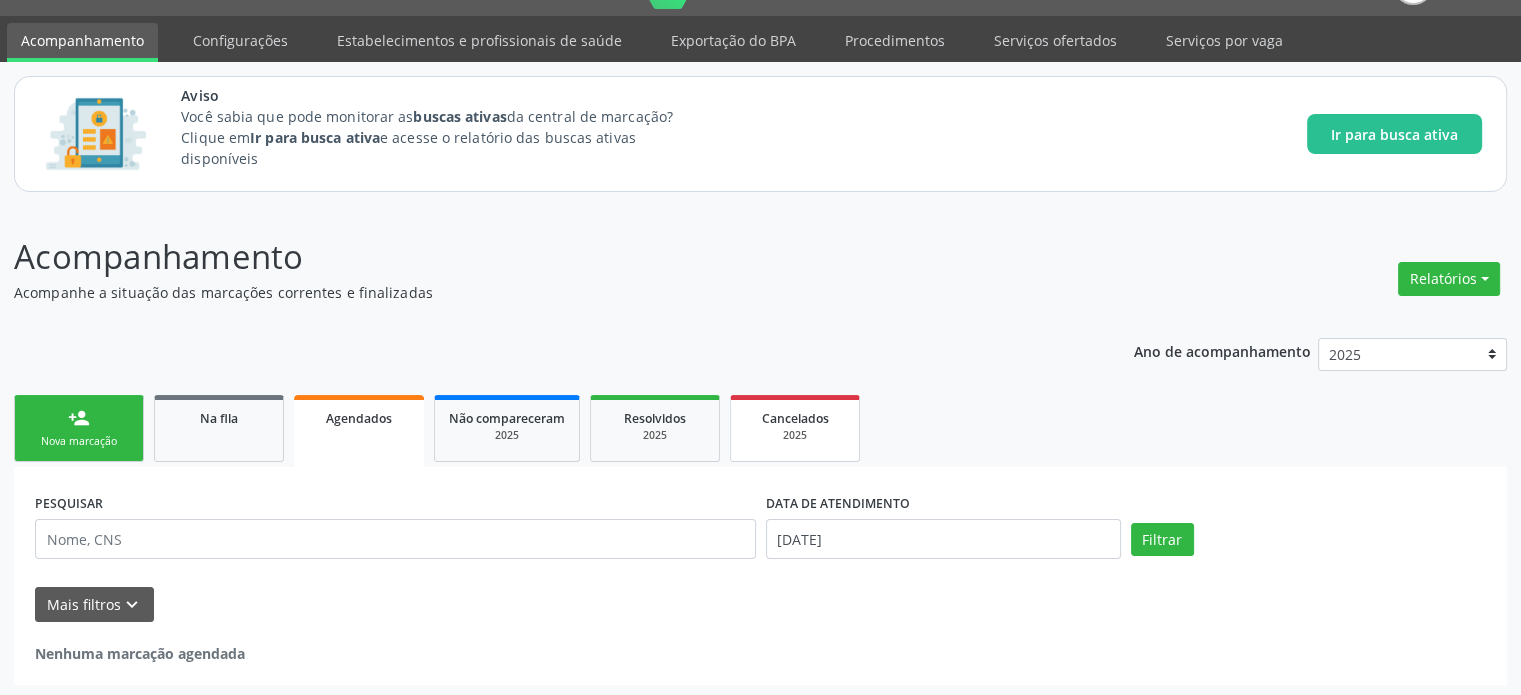click on "2025" at bounding box center (795, 435) 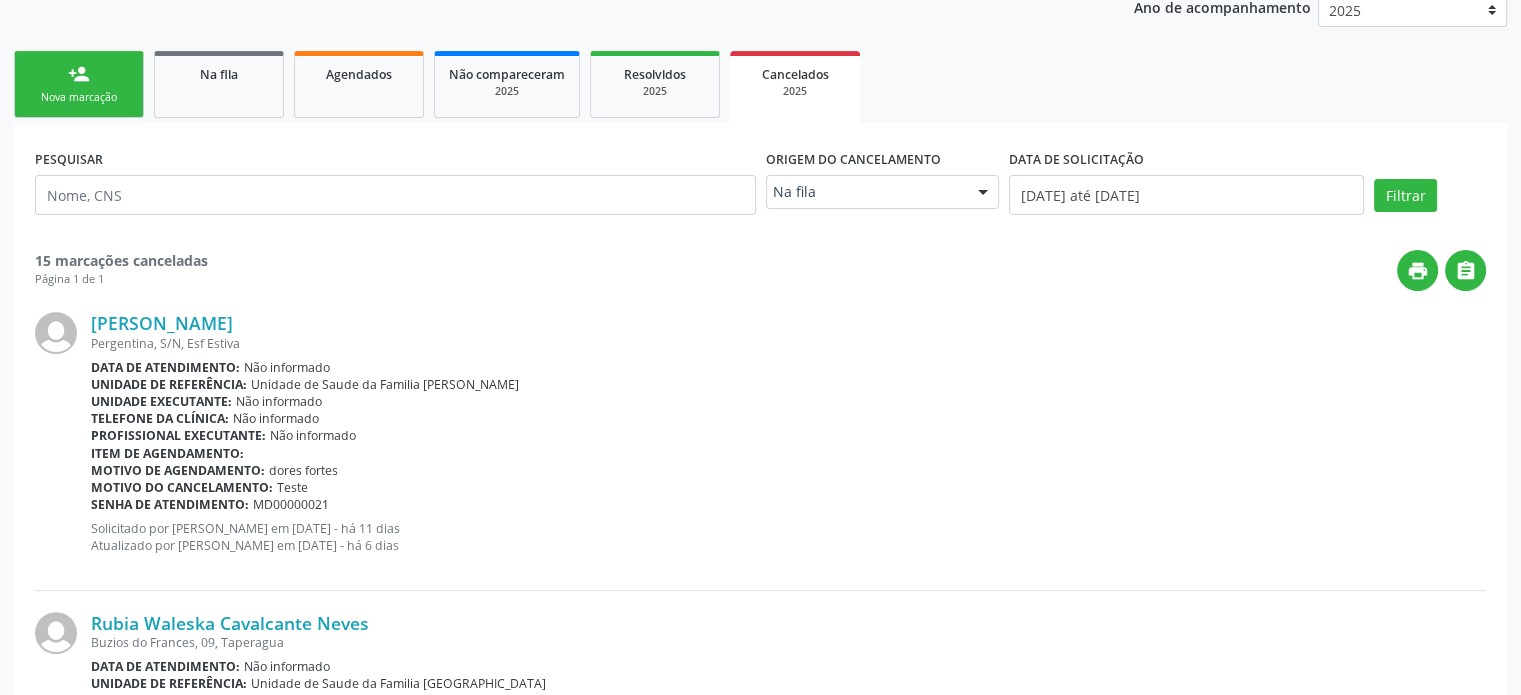 scroll, scrollTop: 391, scrollLeft: 0, axis: vertical 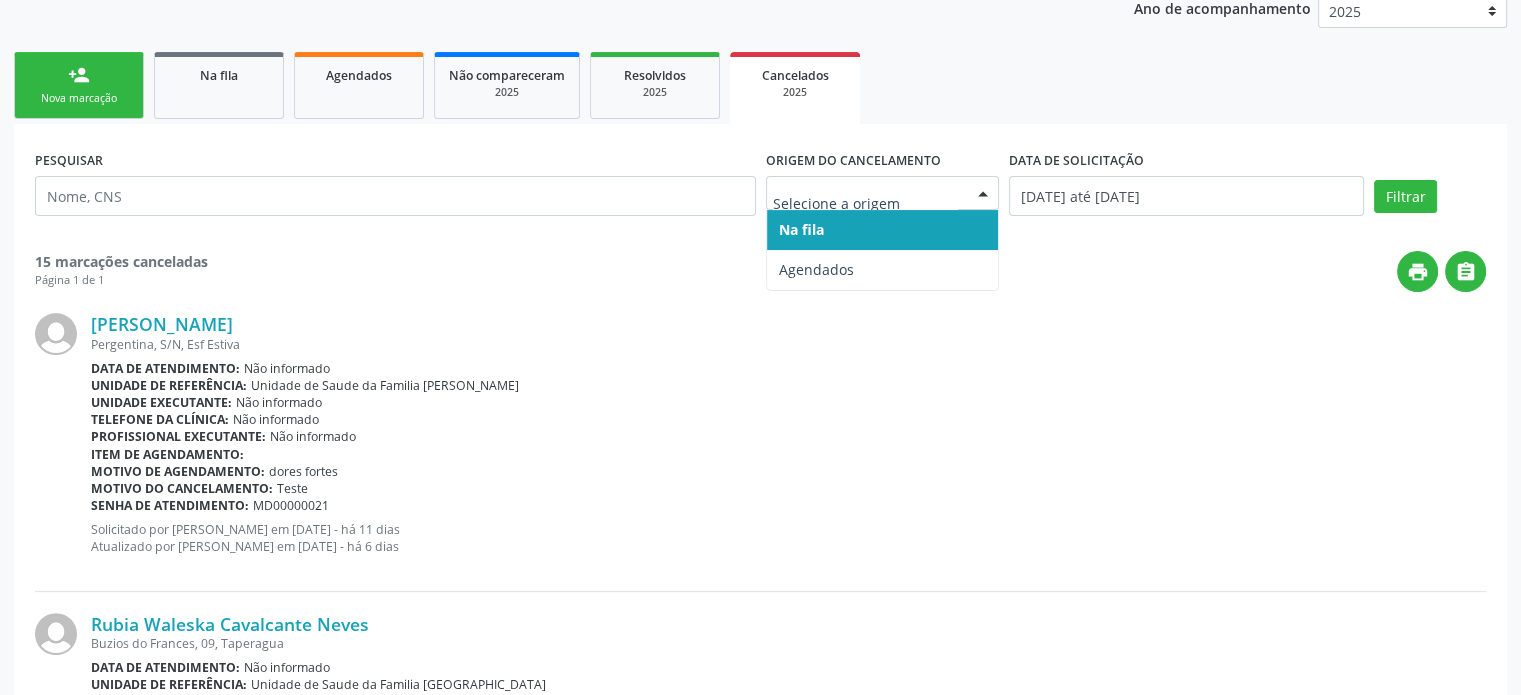 click on "Na fila" at bounding box center [801, 229] 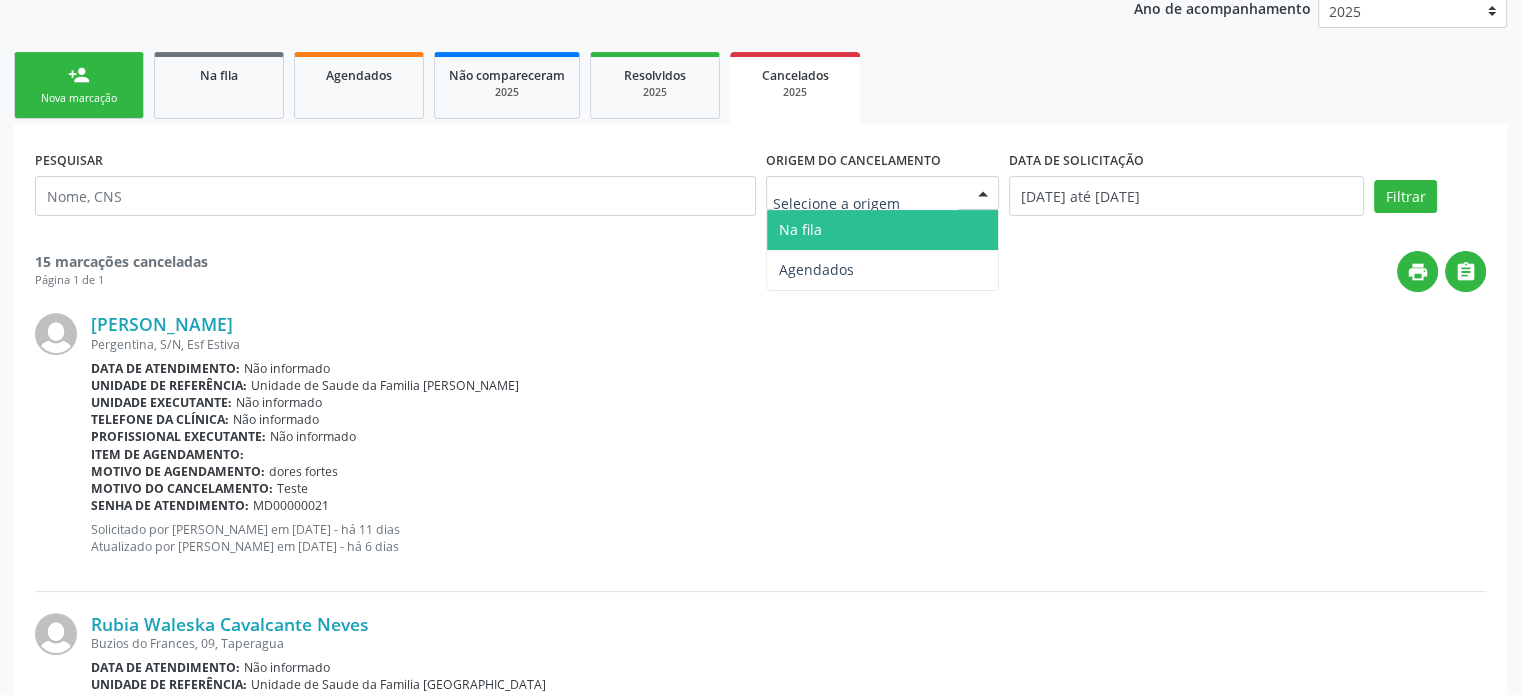 click at bounding box center [883, 193] 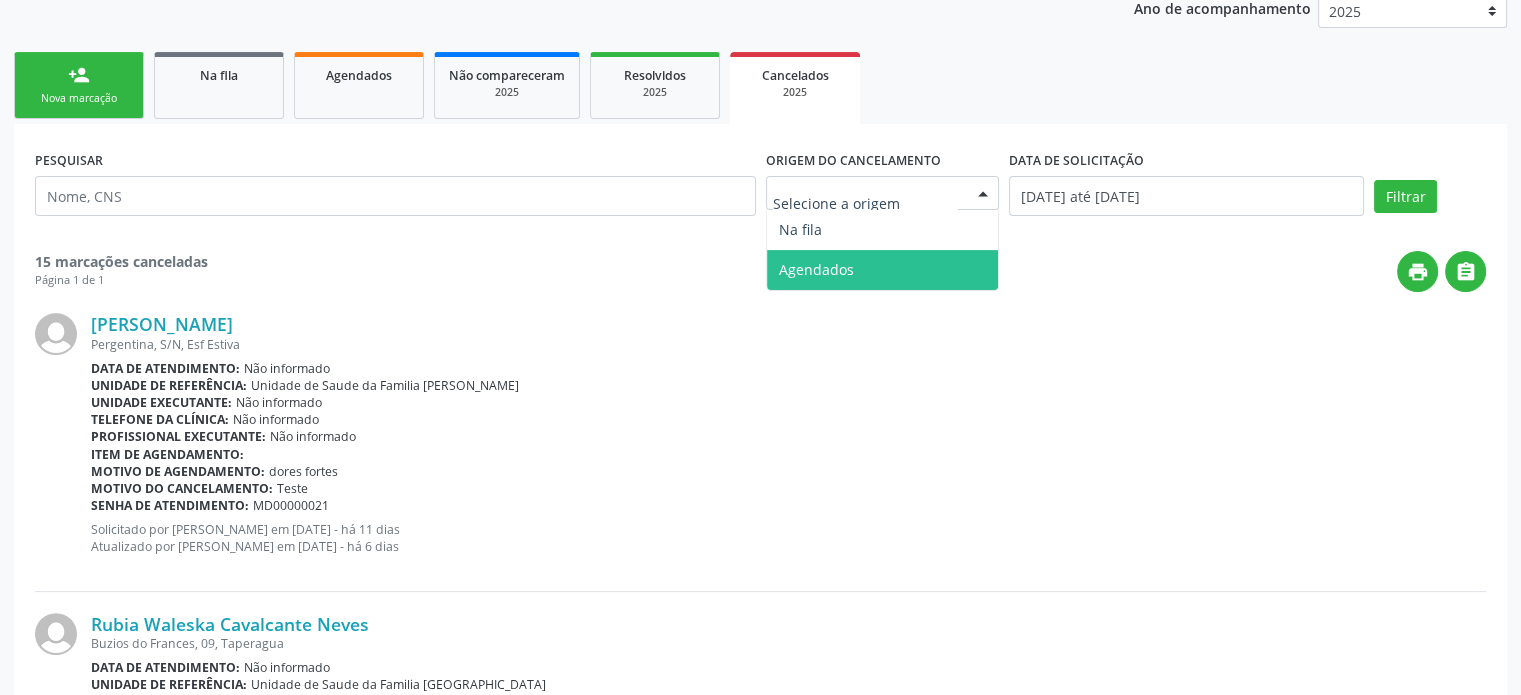 click on "Agendados" at bounding box center (883, 270) 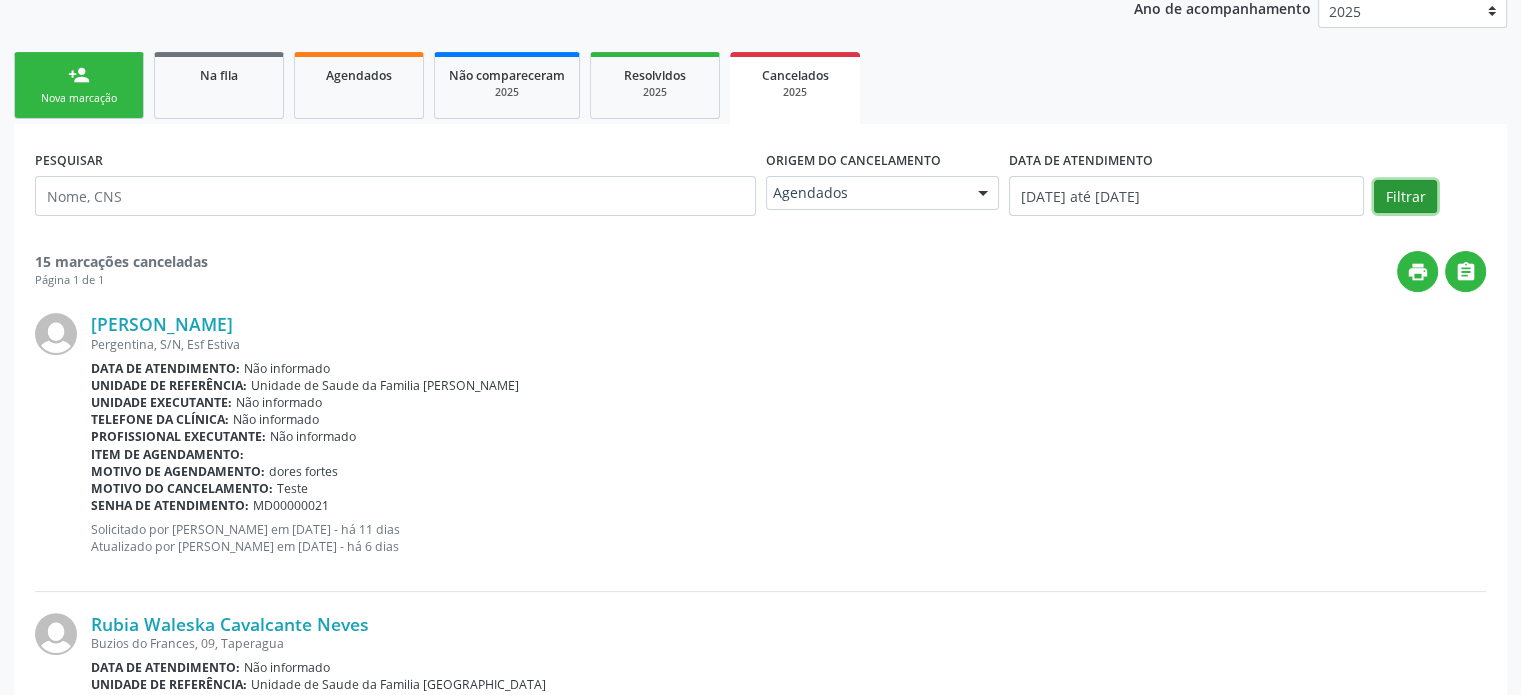click on "Filtrar" at bounding box center [1405, 197] 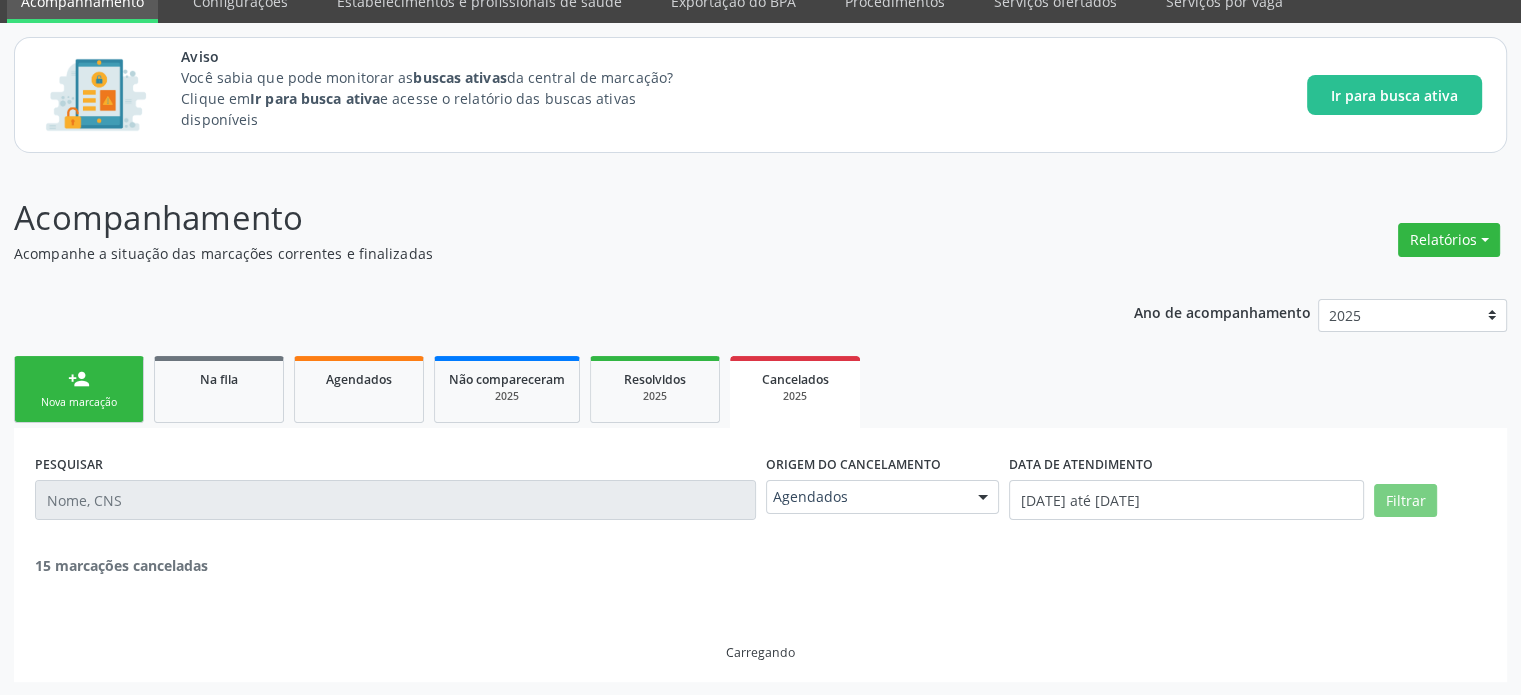 scroll, scrollTop: 23, scrollLeft: 0, axis: vertical 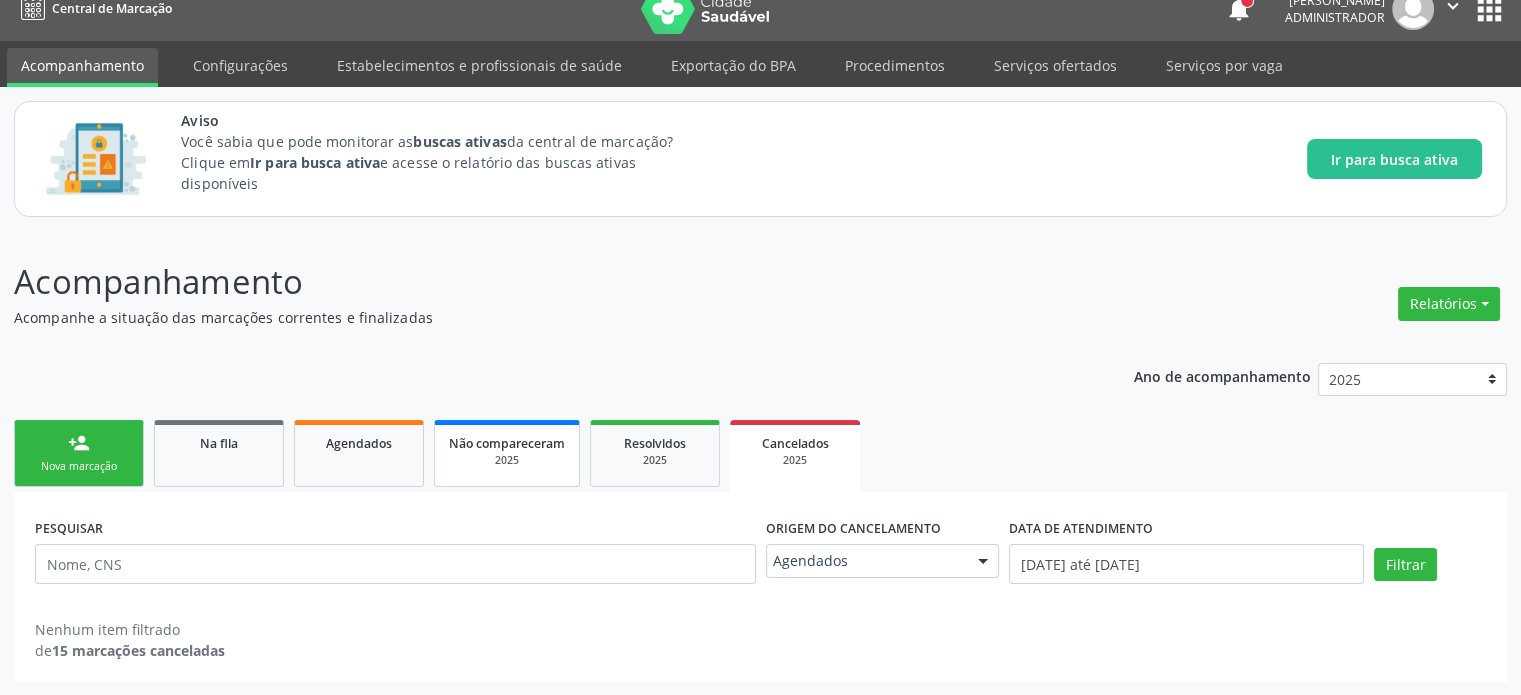 click on "Não compareceram" at bounding box center [507, 443] 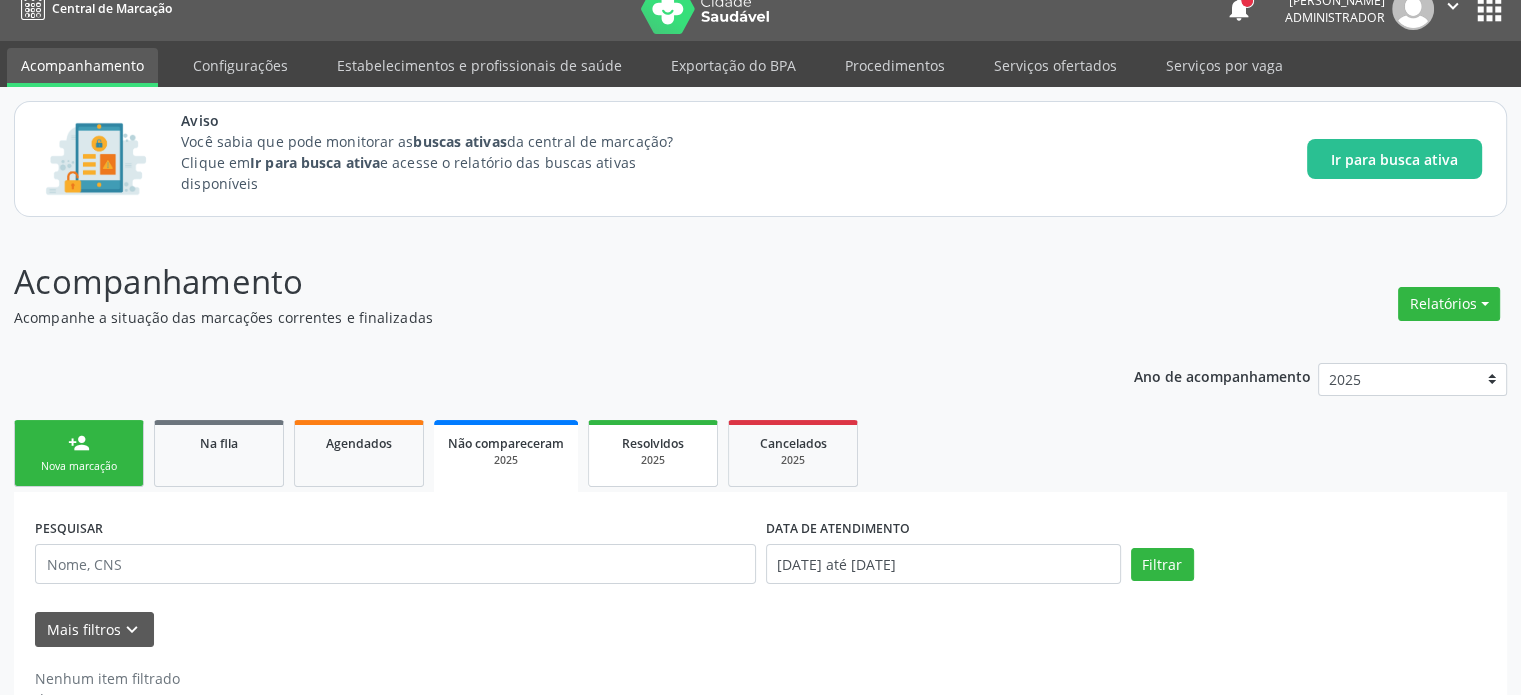 scroll, scrollTop: 49, scrollLeft: 0, axis: vertical 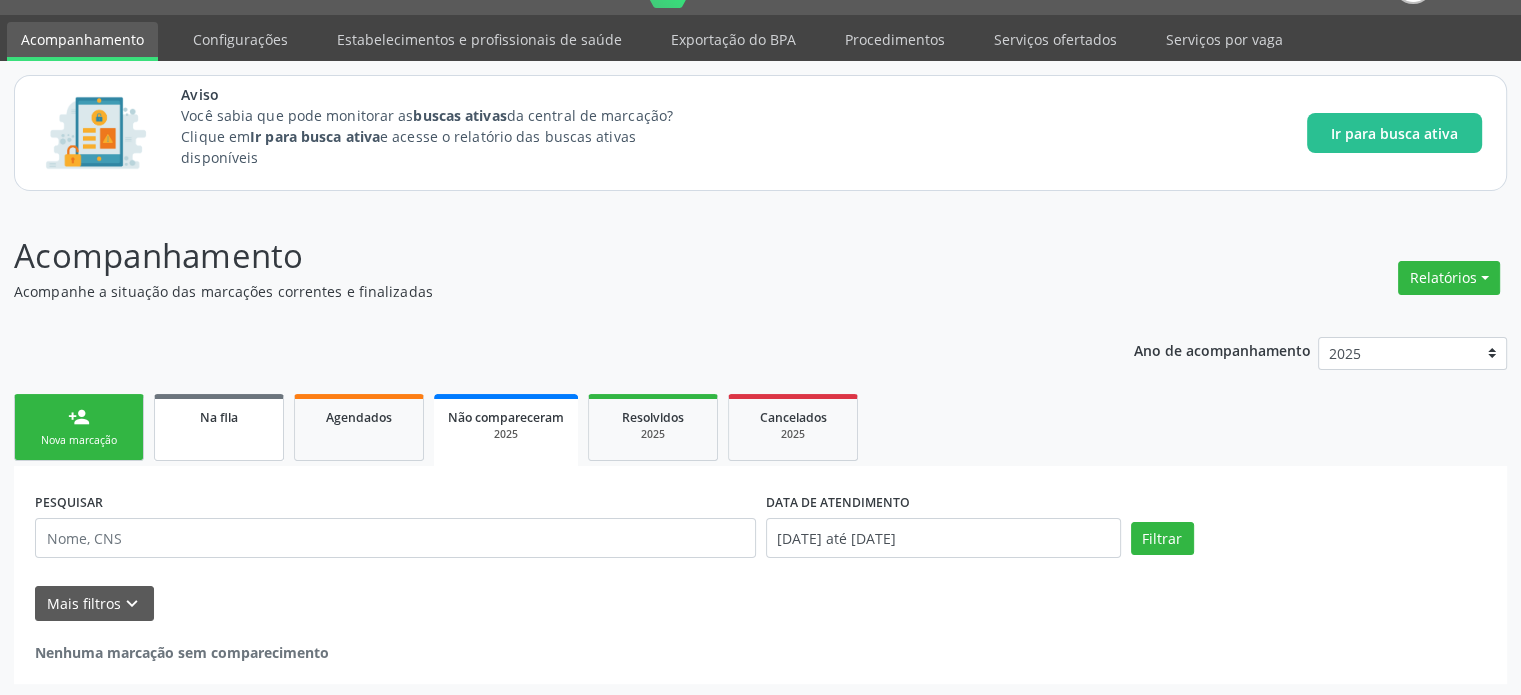 click on "Na fila" at bounding box center [219, 417] 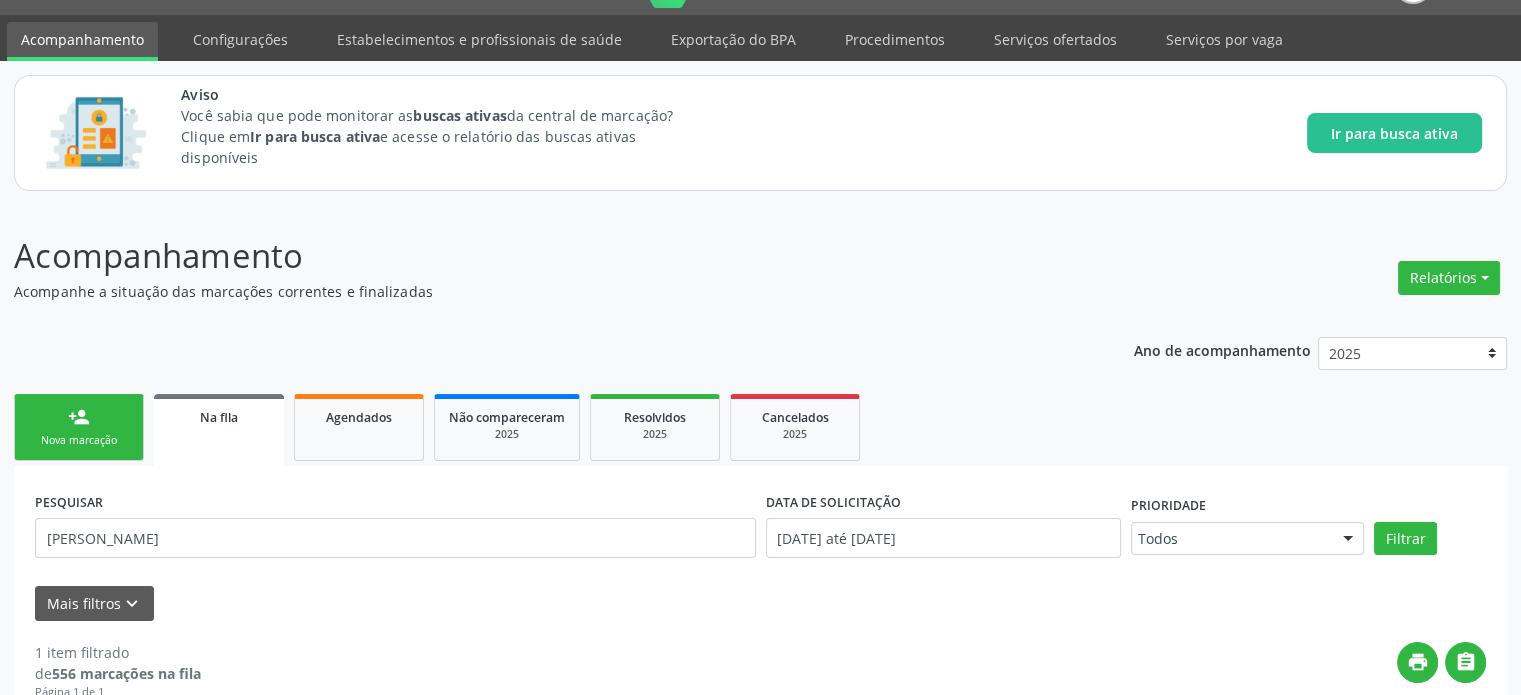 scroll, scrollTop: 265, scrollLeft: 0, axis: vertical 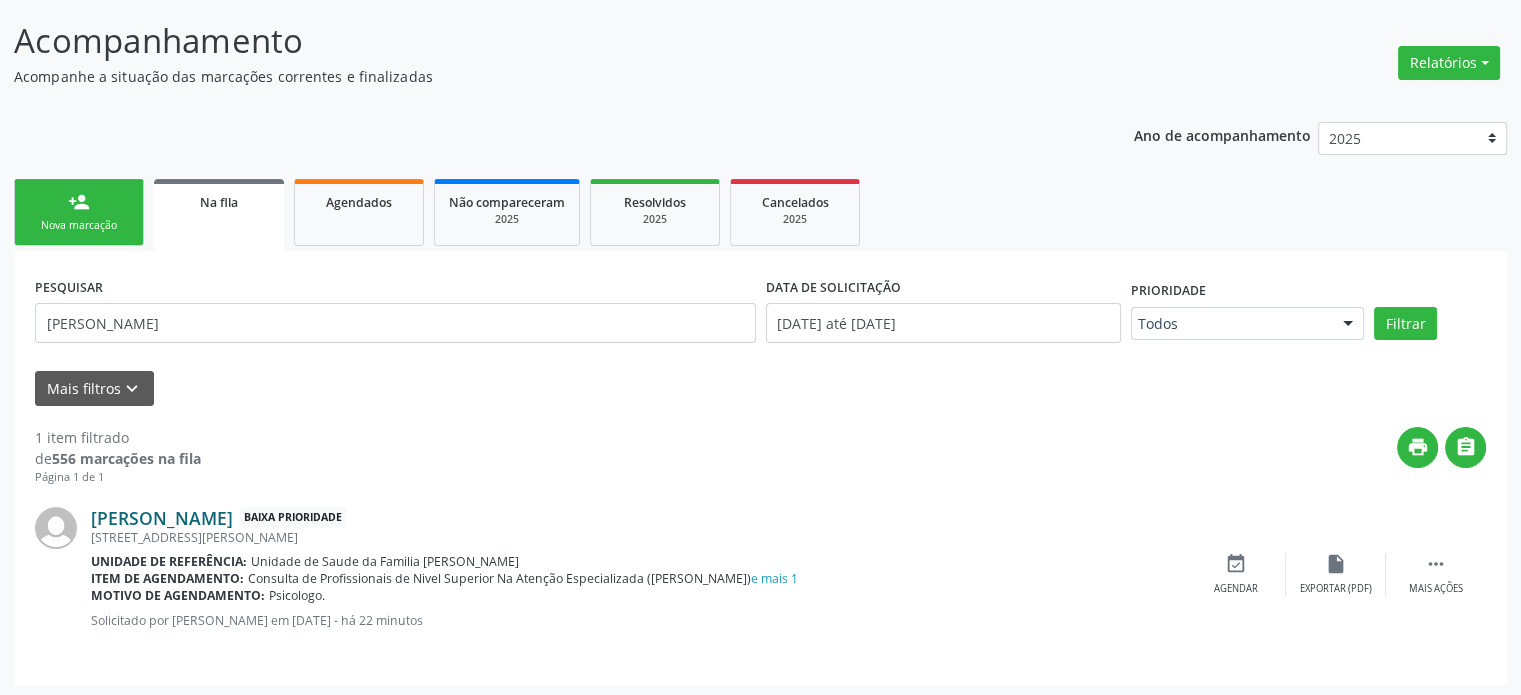 click on "[PERSON_NAME]" at bounding box center [162, 518] 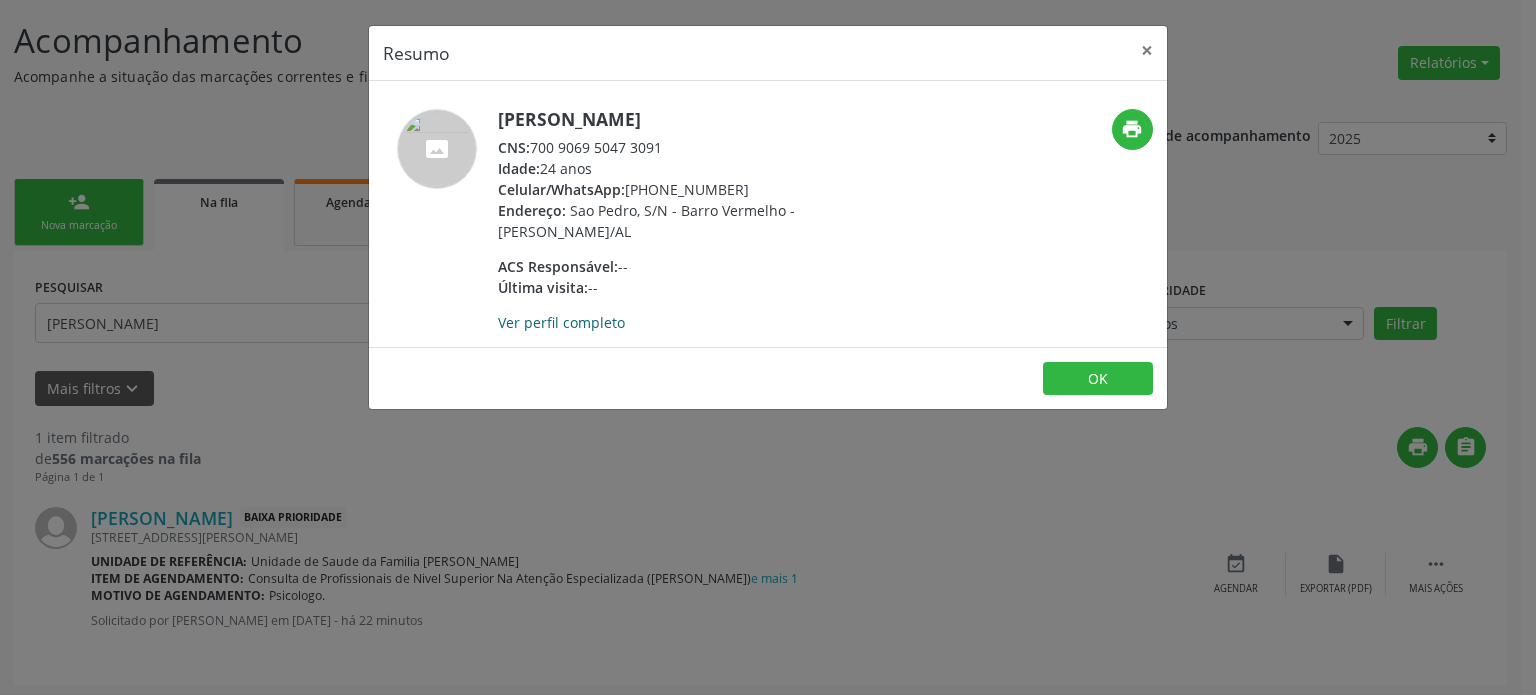 click on "Ver perfil completo" at bounding box center [561, 322] 